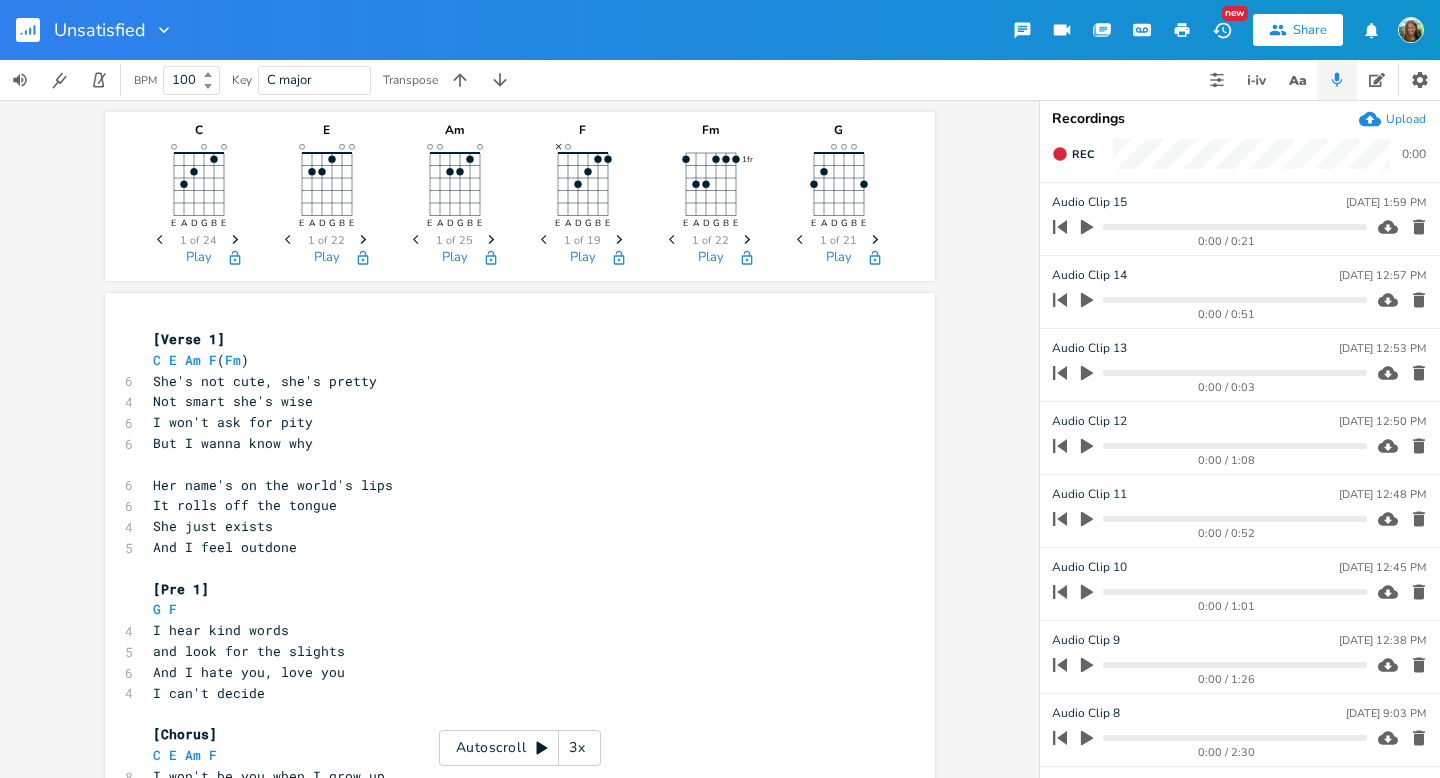 scroll, scrollTop: 0, scrollLeft: 0, axis: both 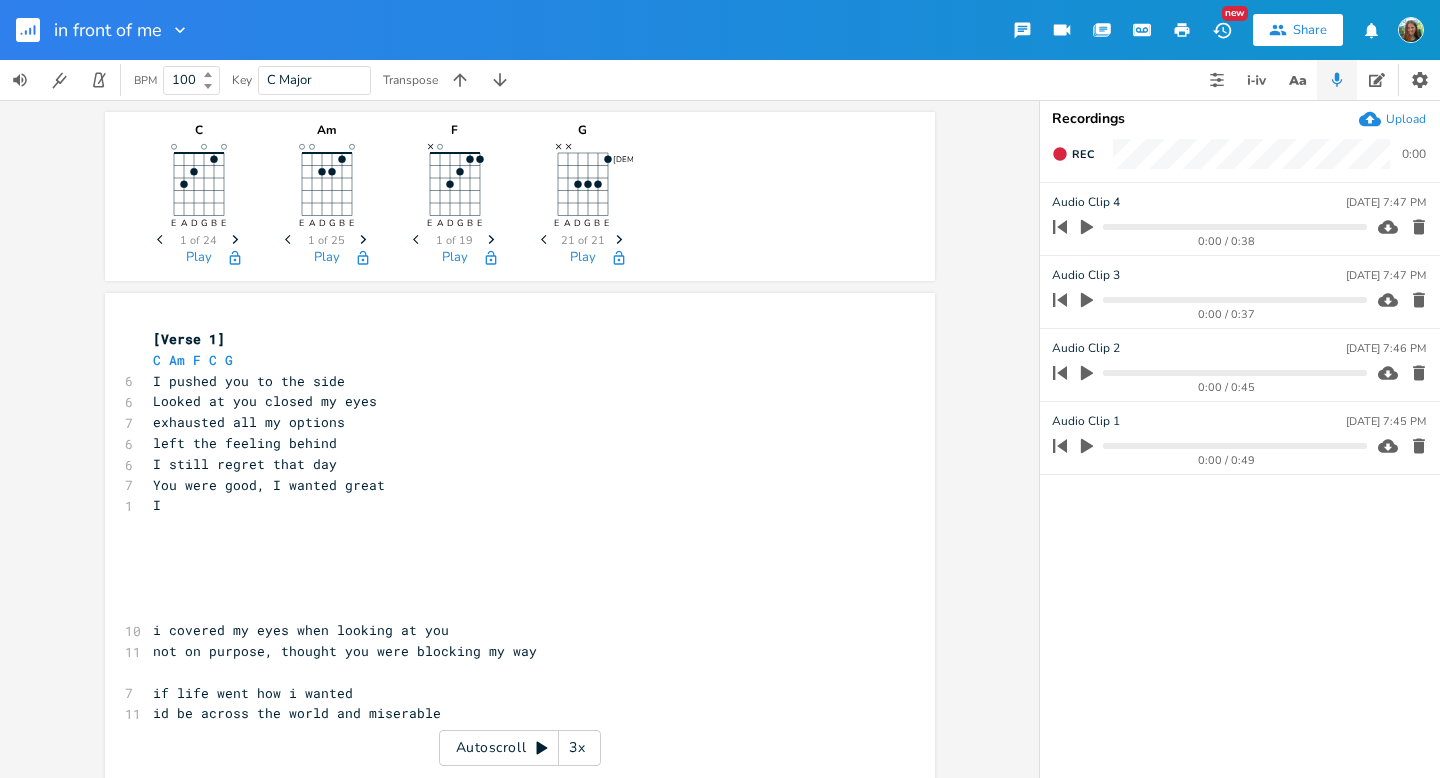 click at bounding box center (36, 30) 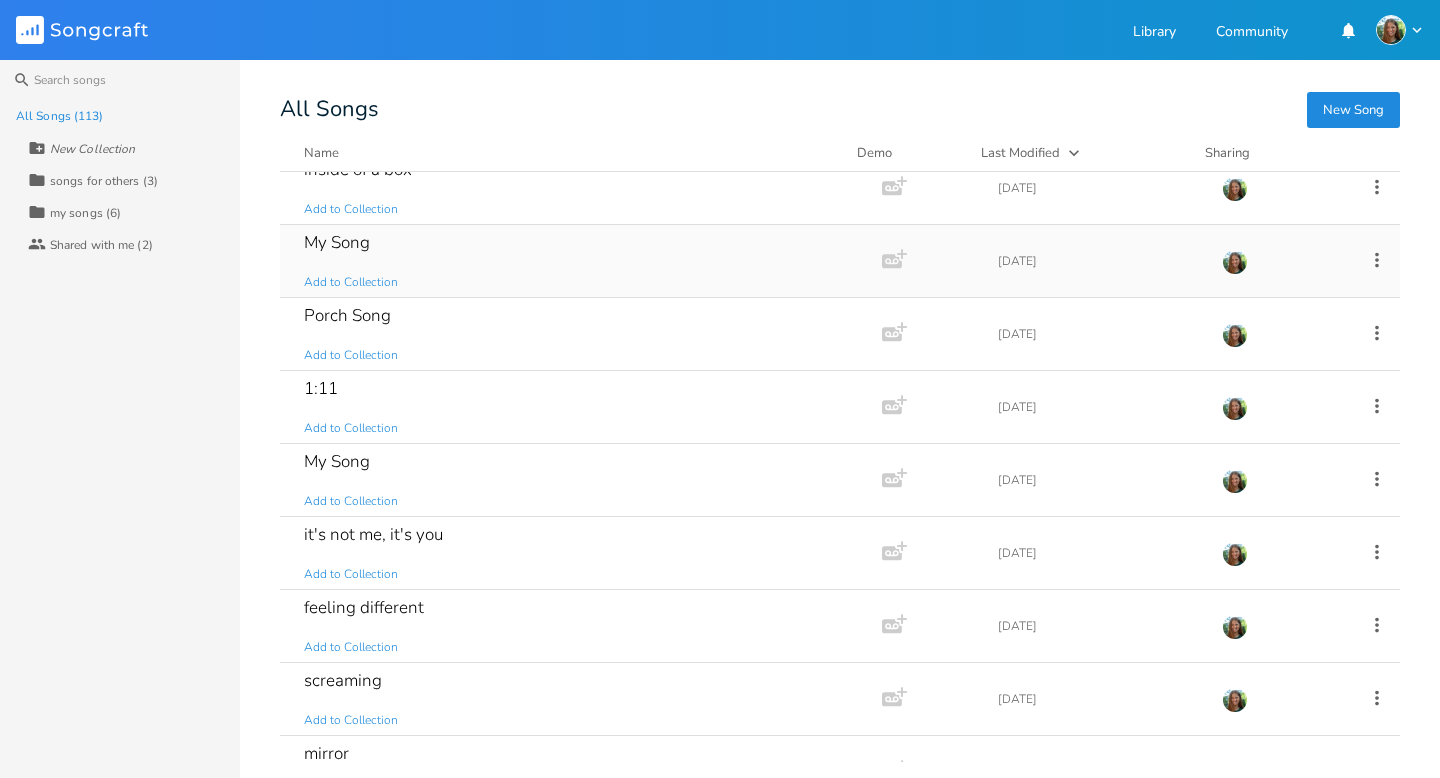 scroll, scrollTop: 607, scrollLeft: 0, axis: vertical 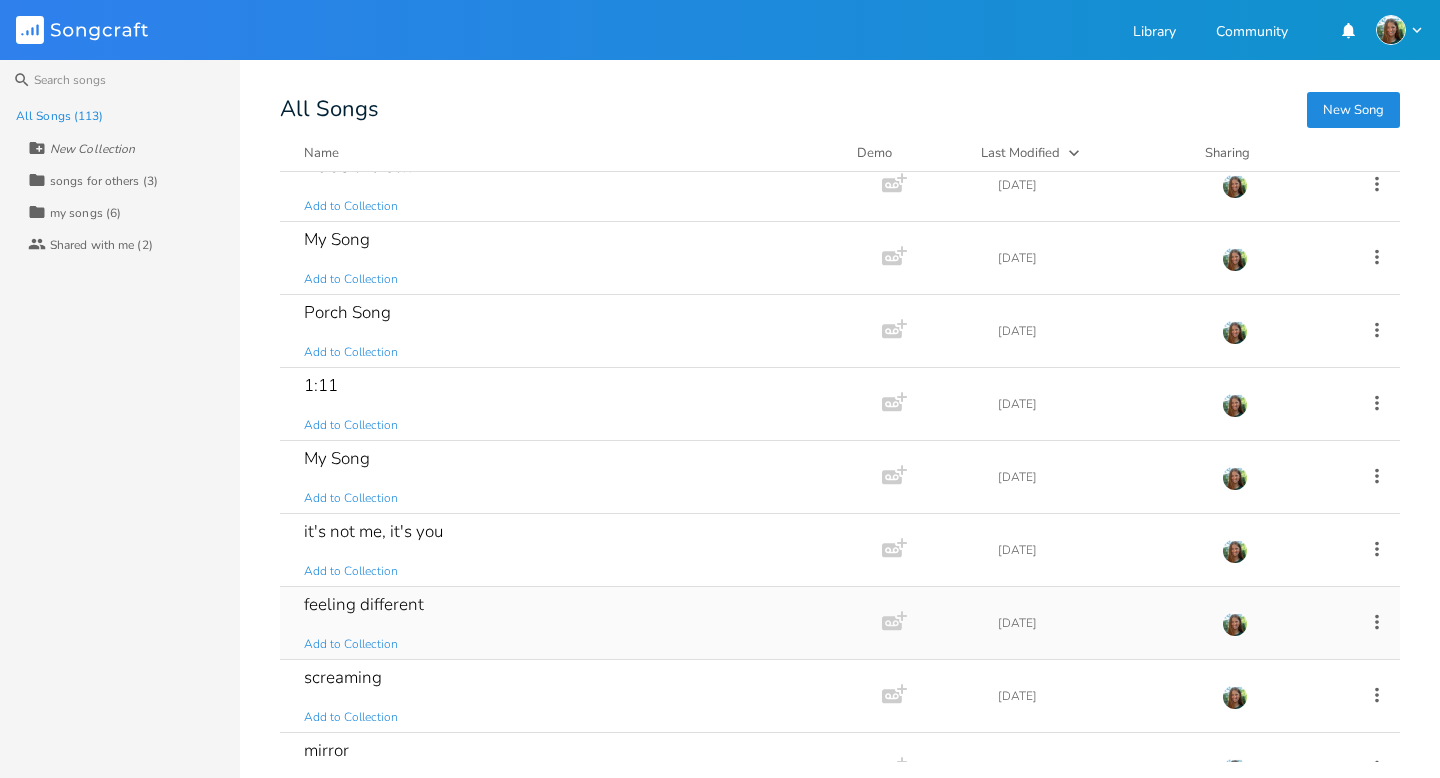 click on "feeling different" at bounding box center (364, 604) 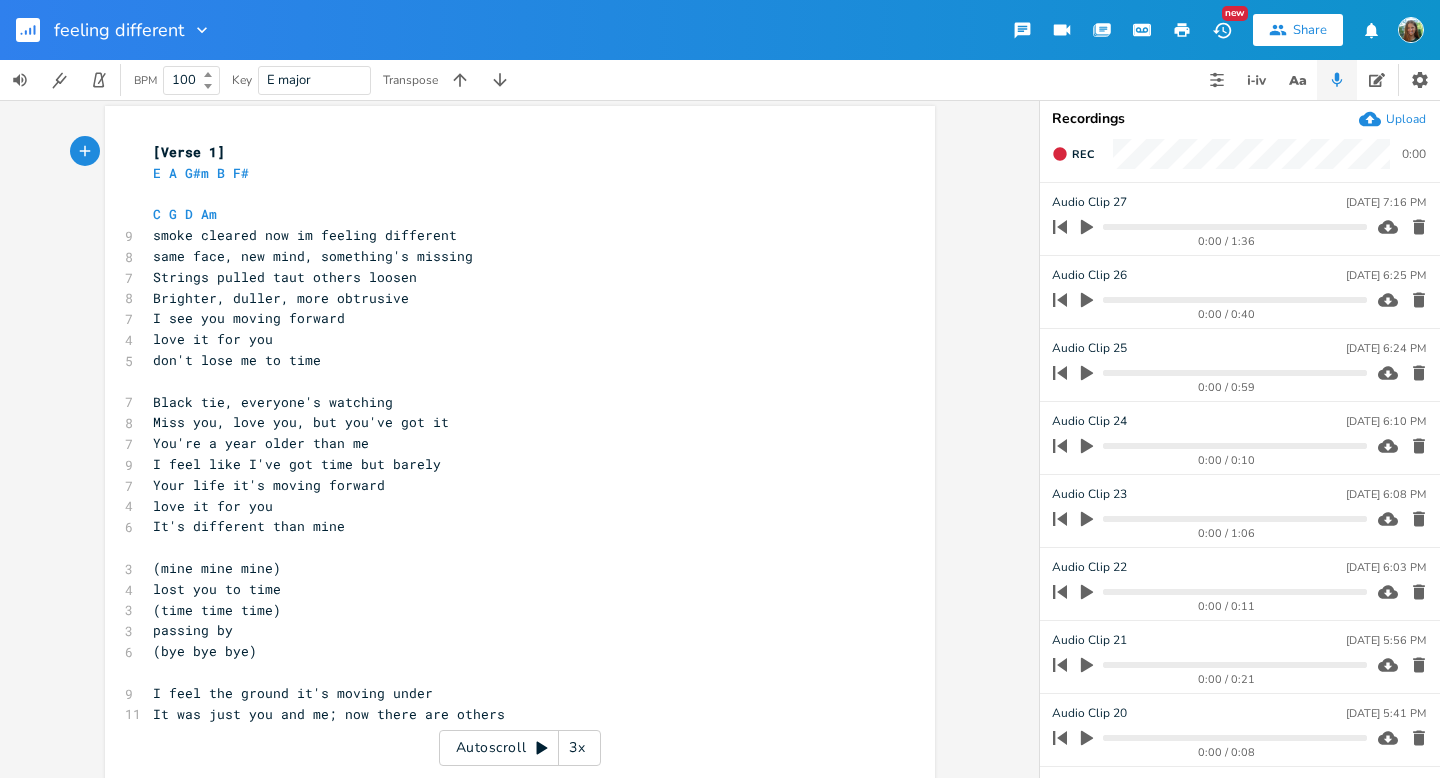 scroll, scrollTop: 369, scrollLeft: 0, axis: vertical 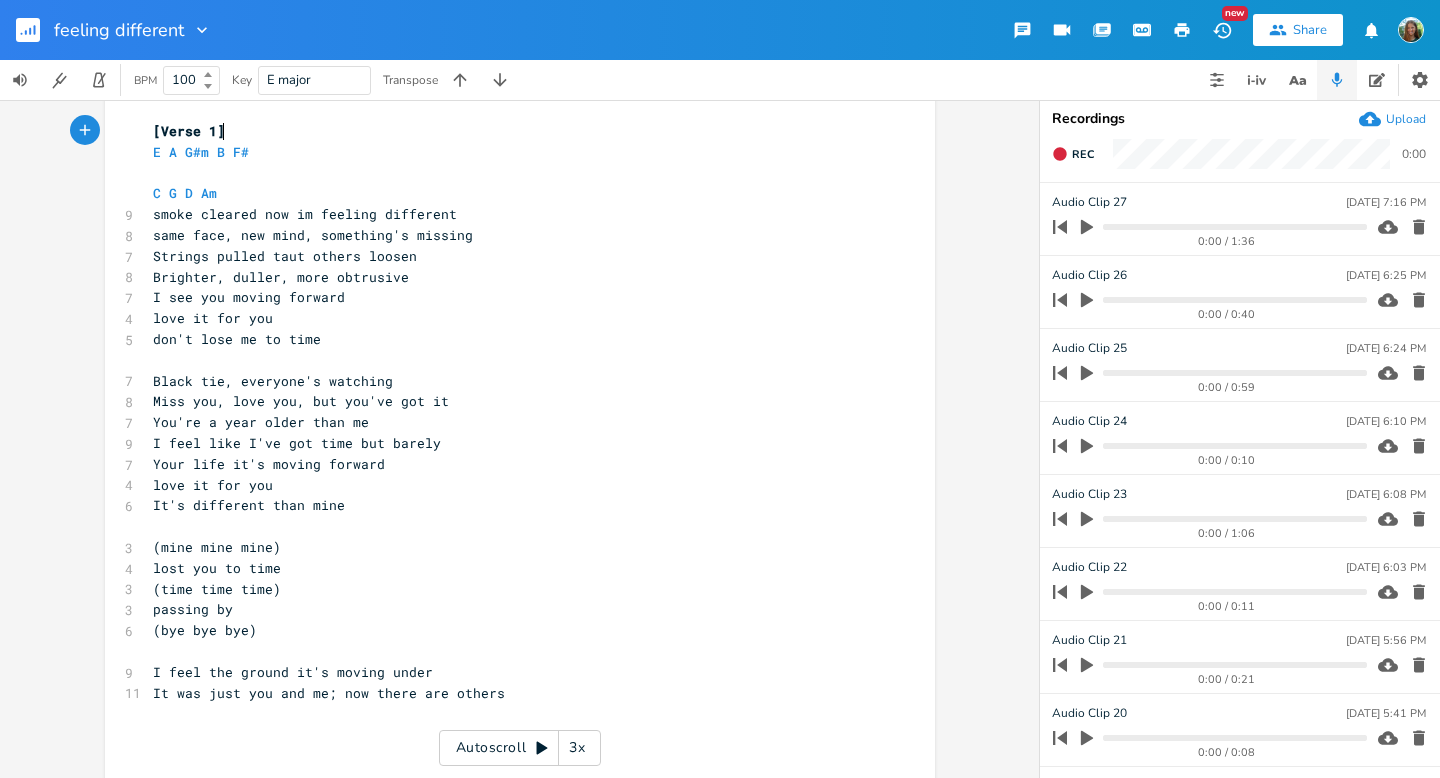 click on "​" at bounding box center [510, 360] 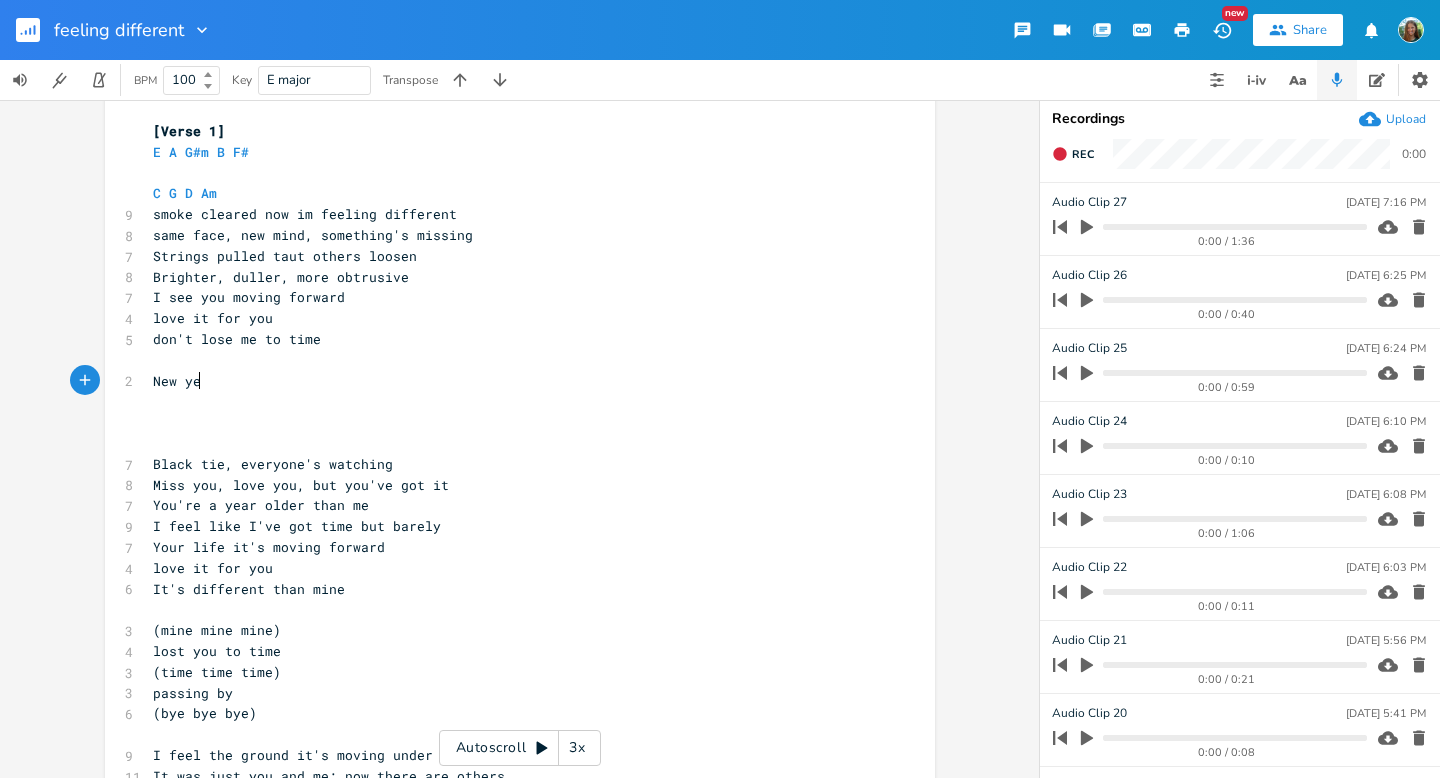type on "New yer" 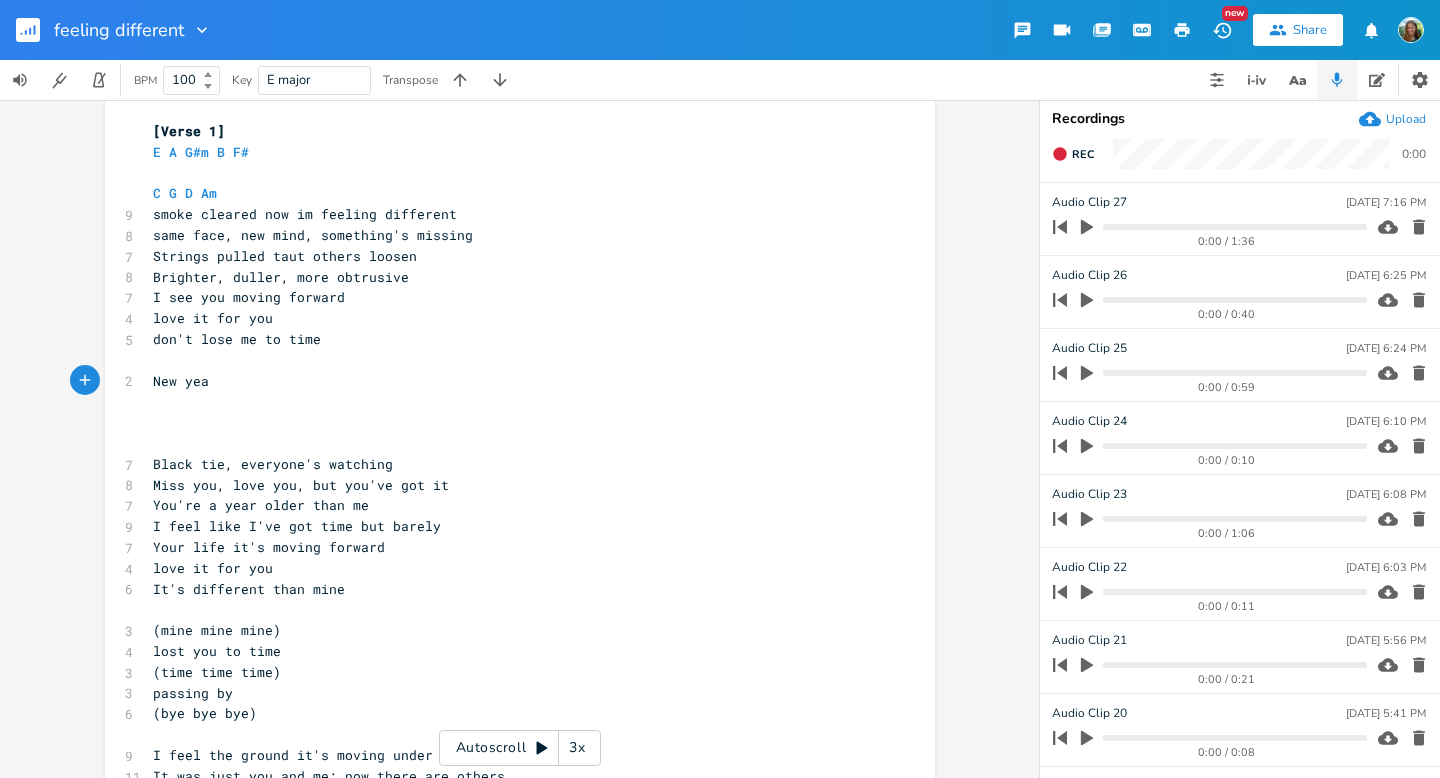 type on "ar" 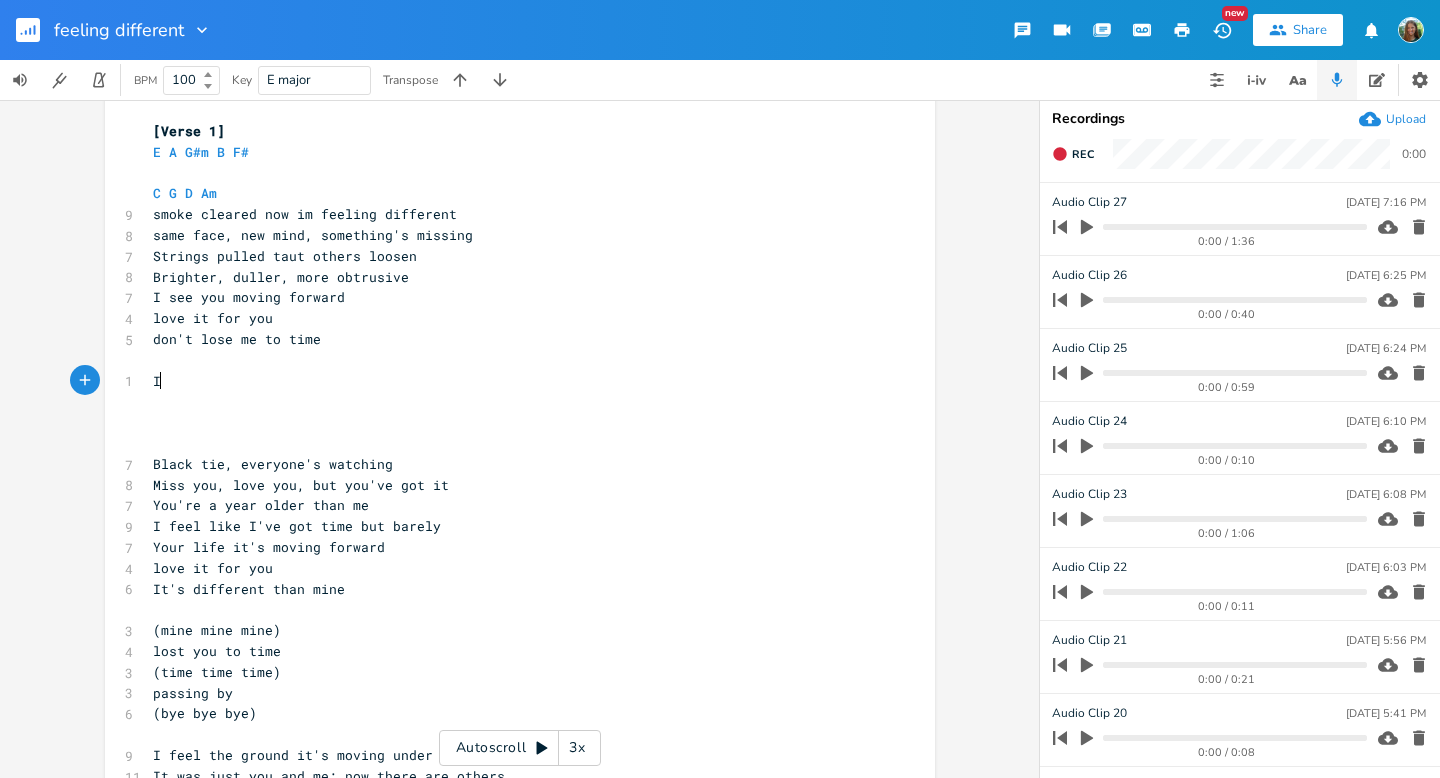 type on "I" 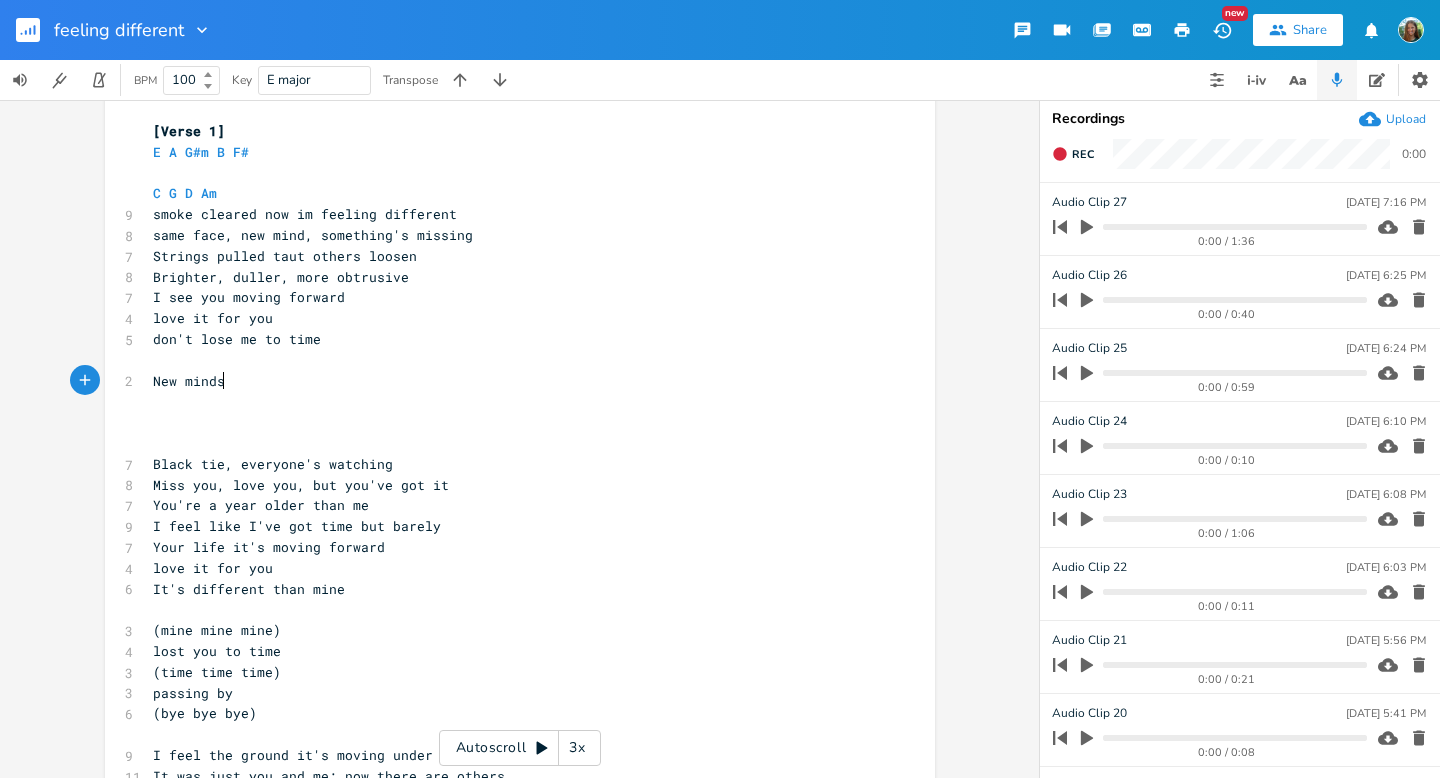 scroll, scrollTop: 0, scrollLeft: 67, axis: horizontal 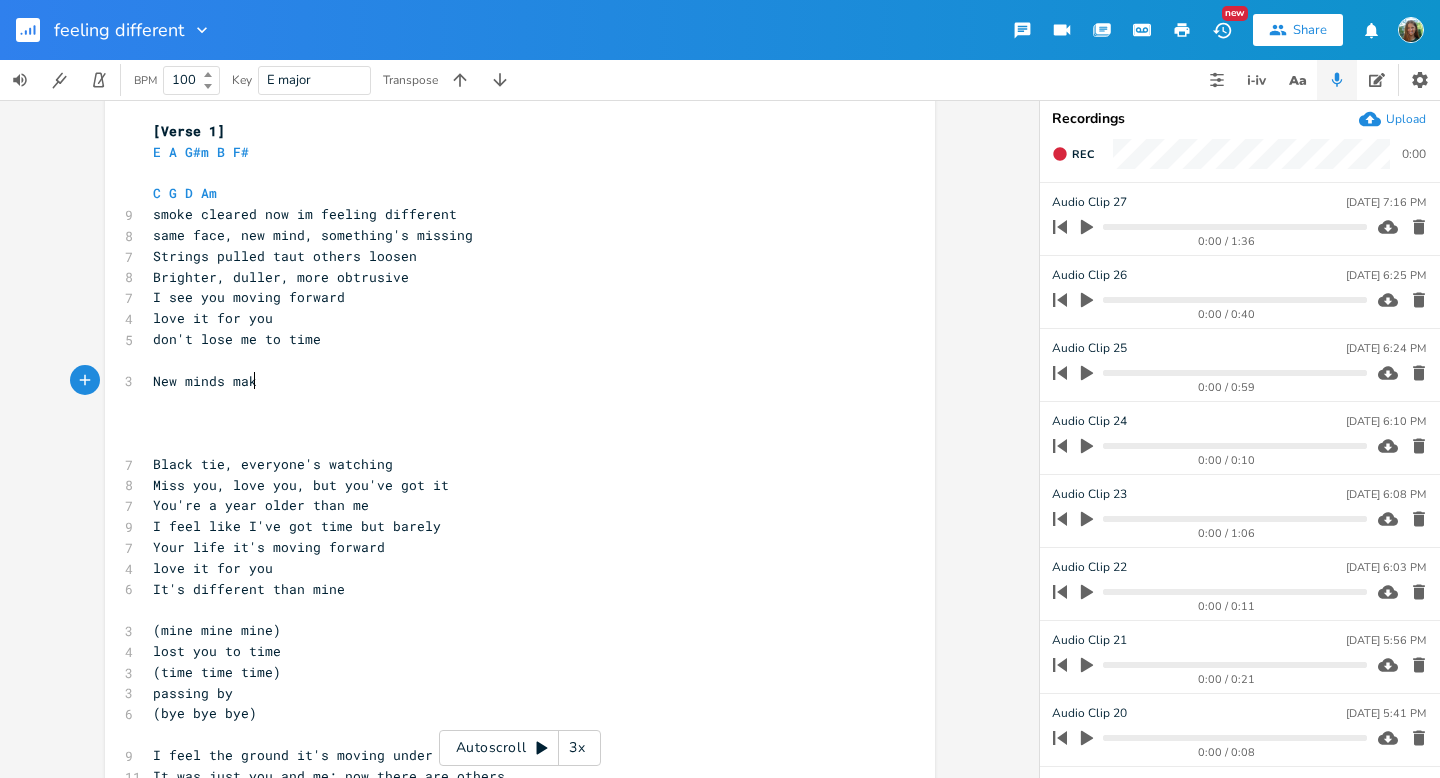 type on "New minds make" 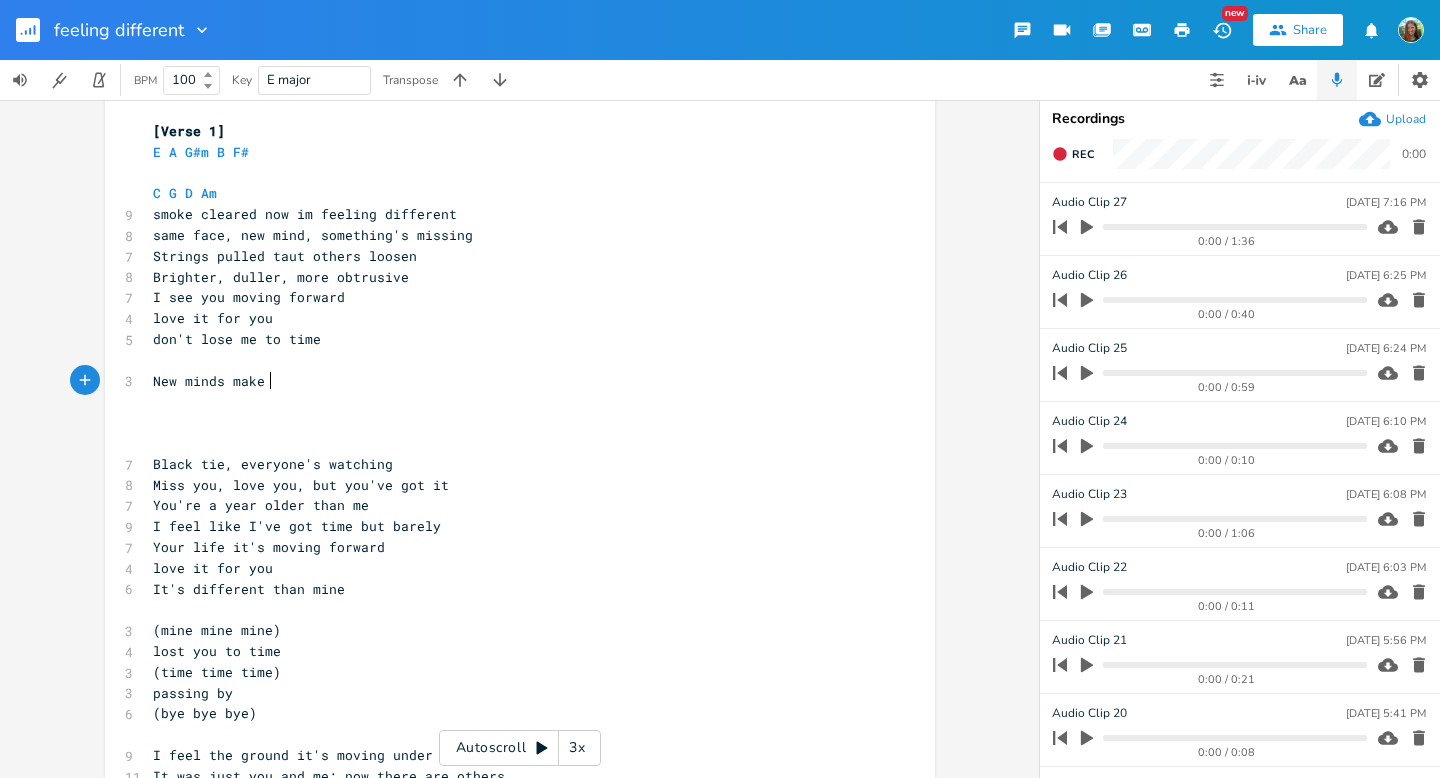 scroll, scrollTop: 0, scrollLeft: 105, axis: horizontal 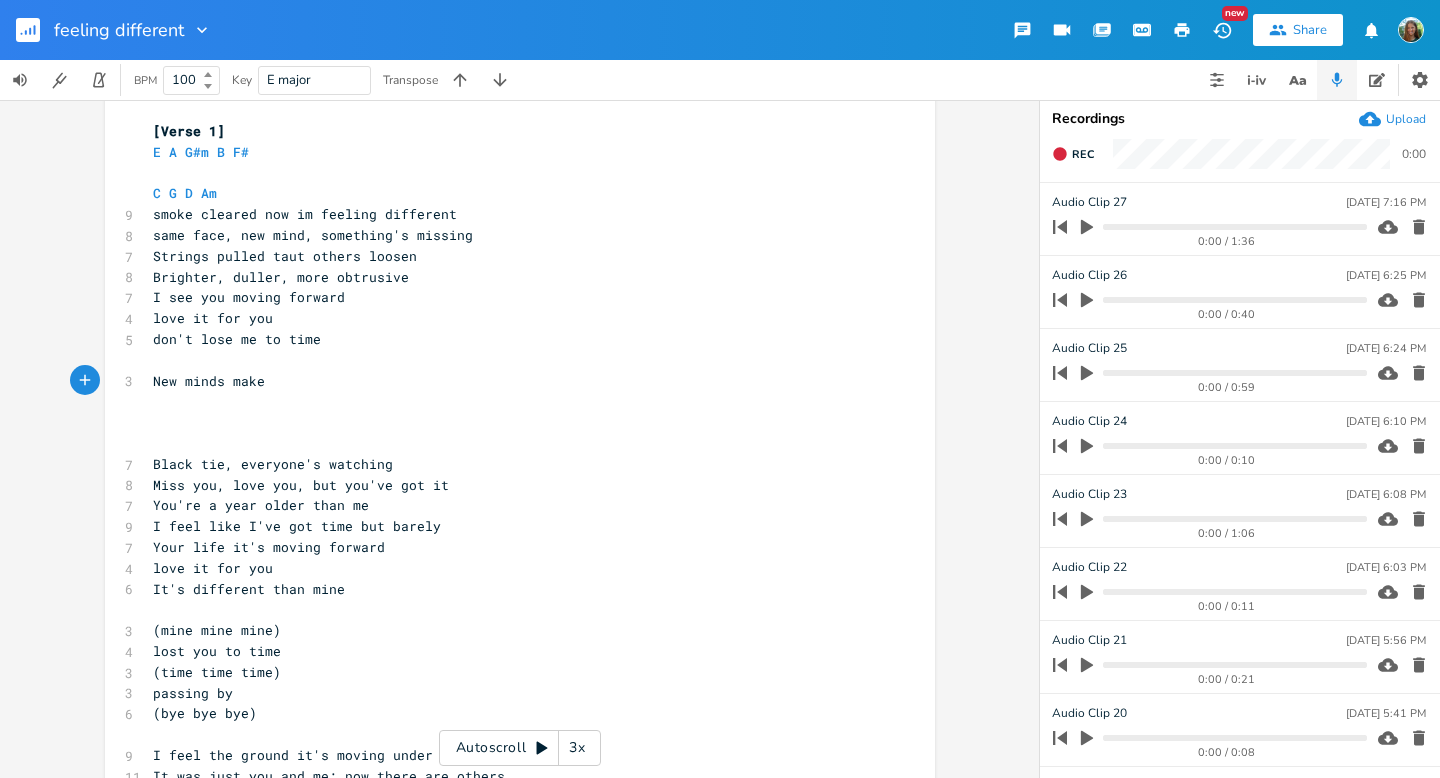 click on "New minds make" at bounding box center [209, 381] 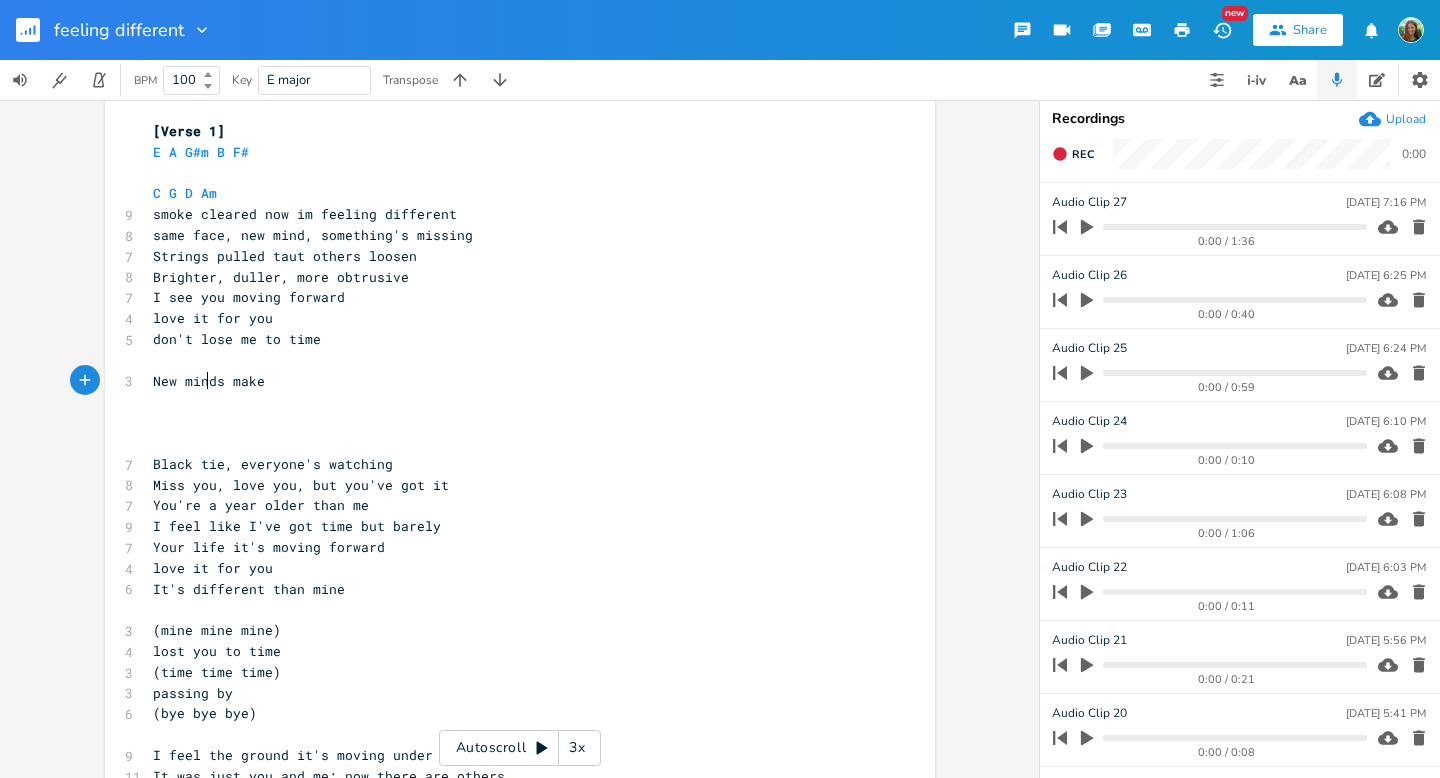 type on "minds" 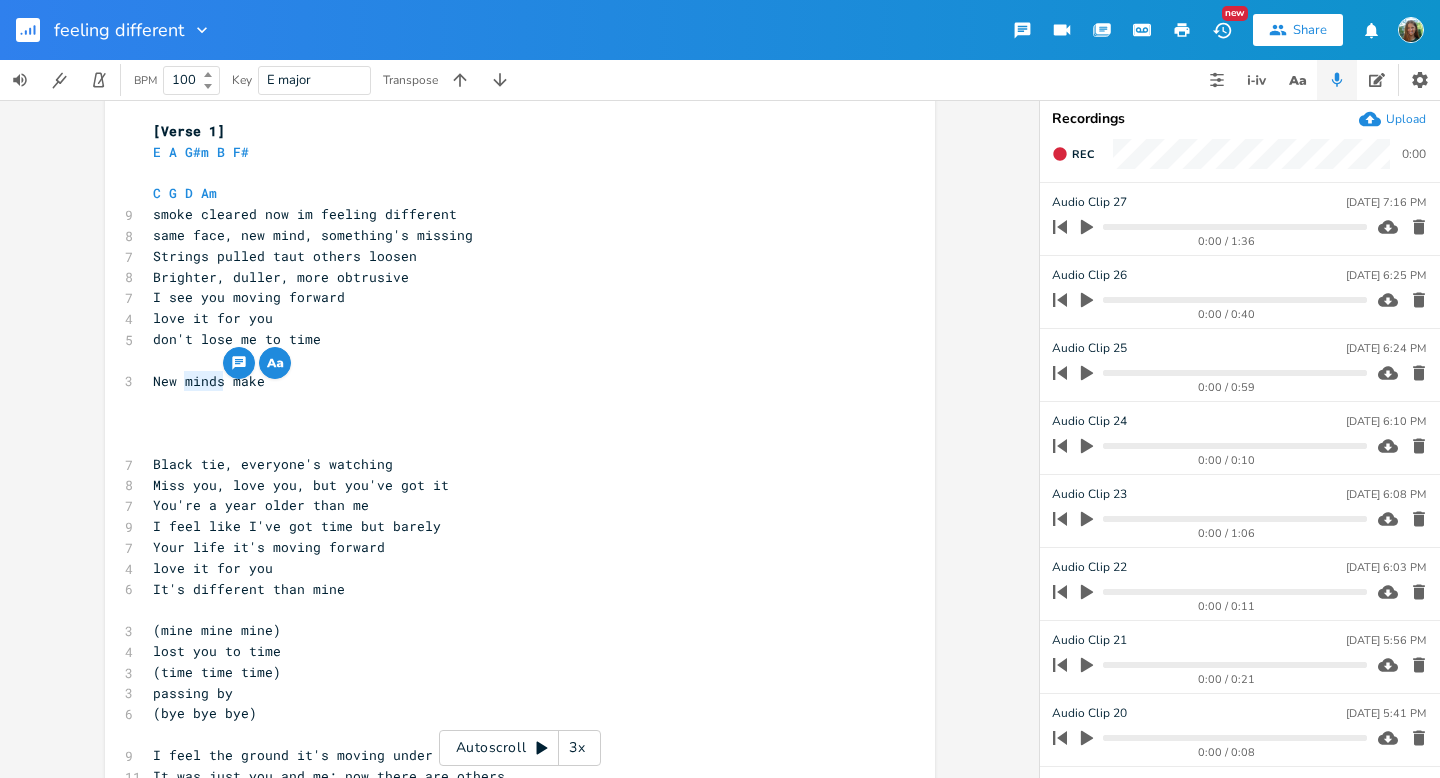 click on "New minds make" at bounding box center (510, 381) 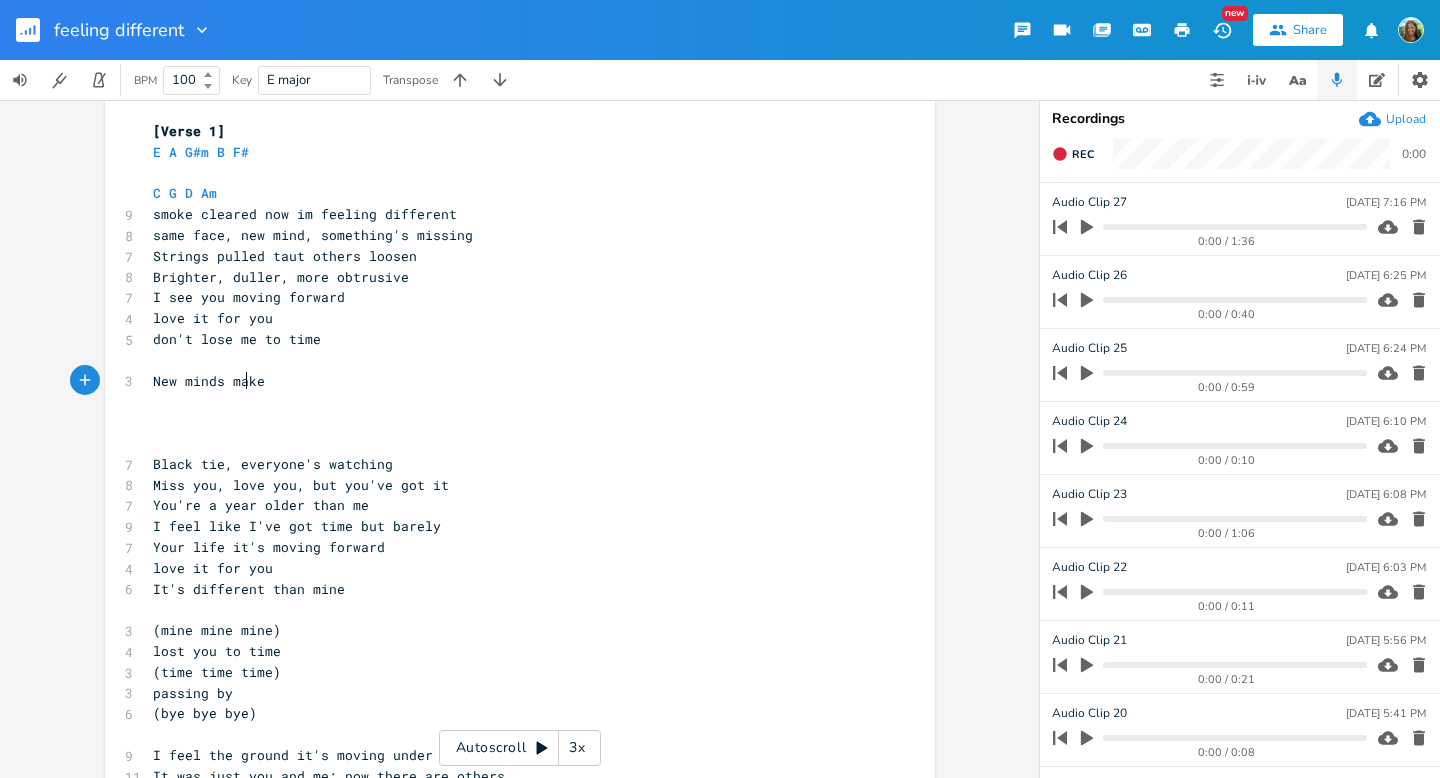 type on "make" 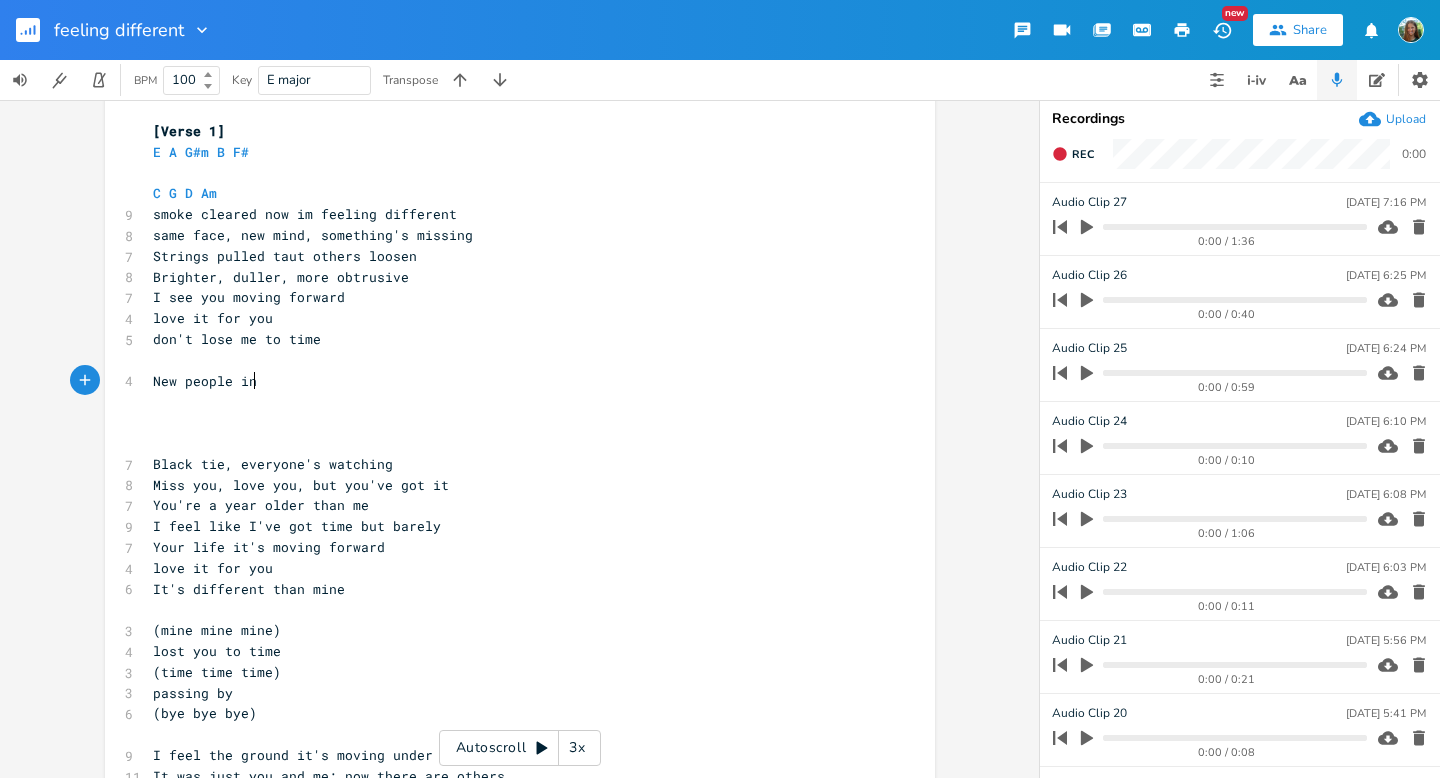 type on "people in" 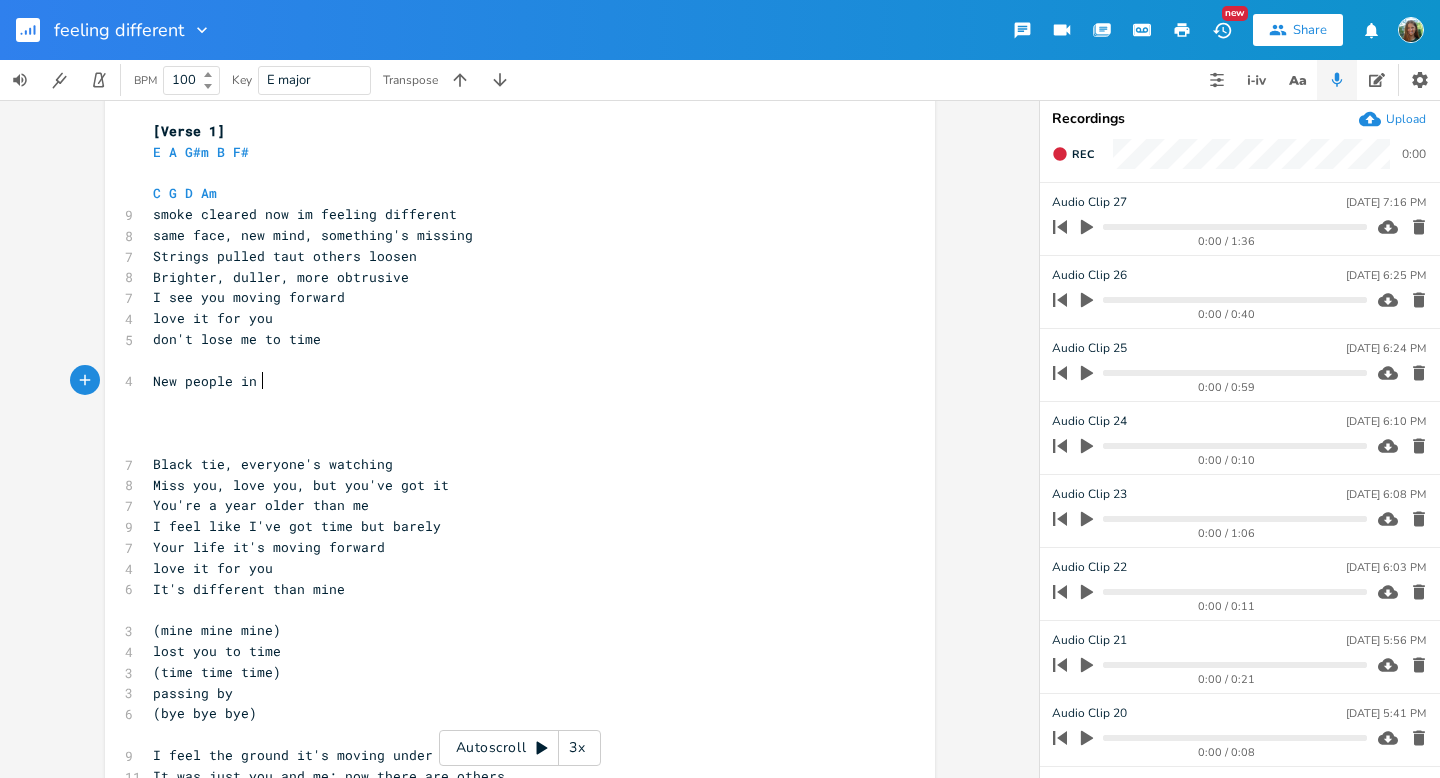 scroll, scrollTop: 0, scrollLeft: 57, axis: horizontal 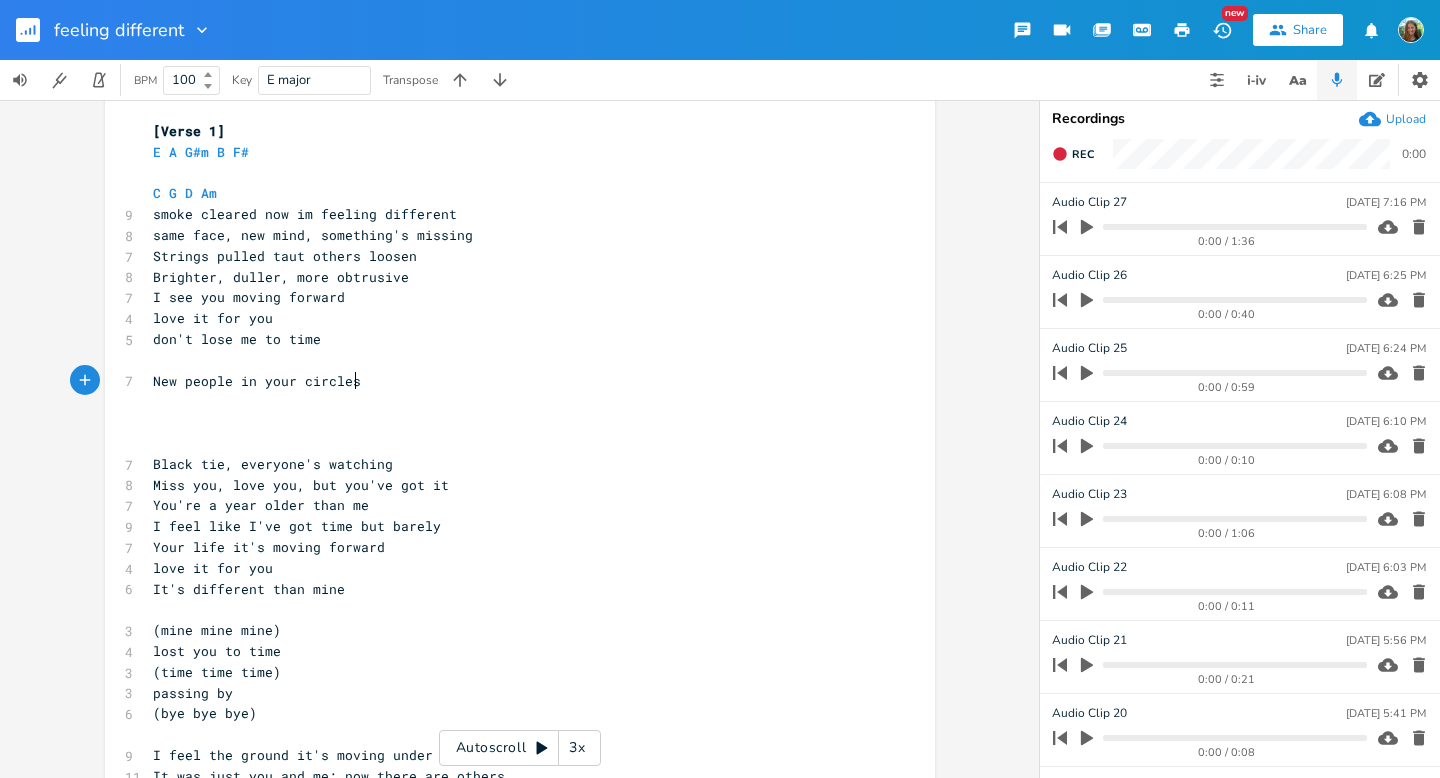 type on "in your circles" 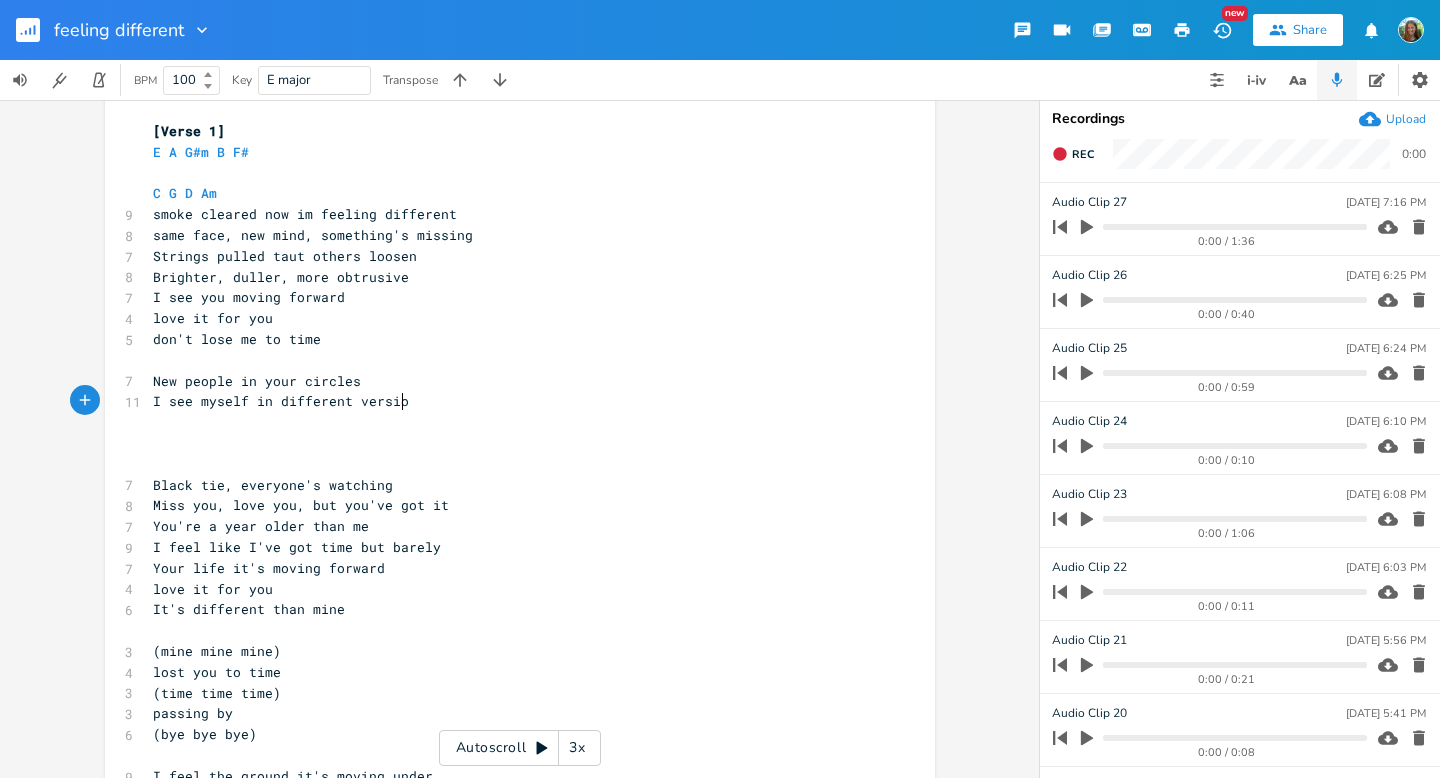 type on "I see myself in different versions" 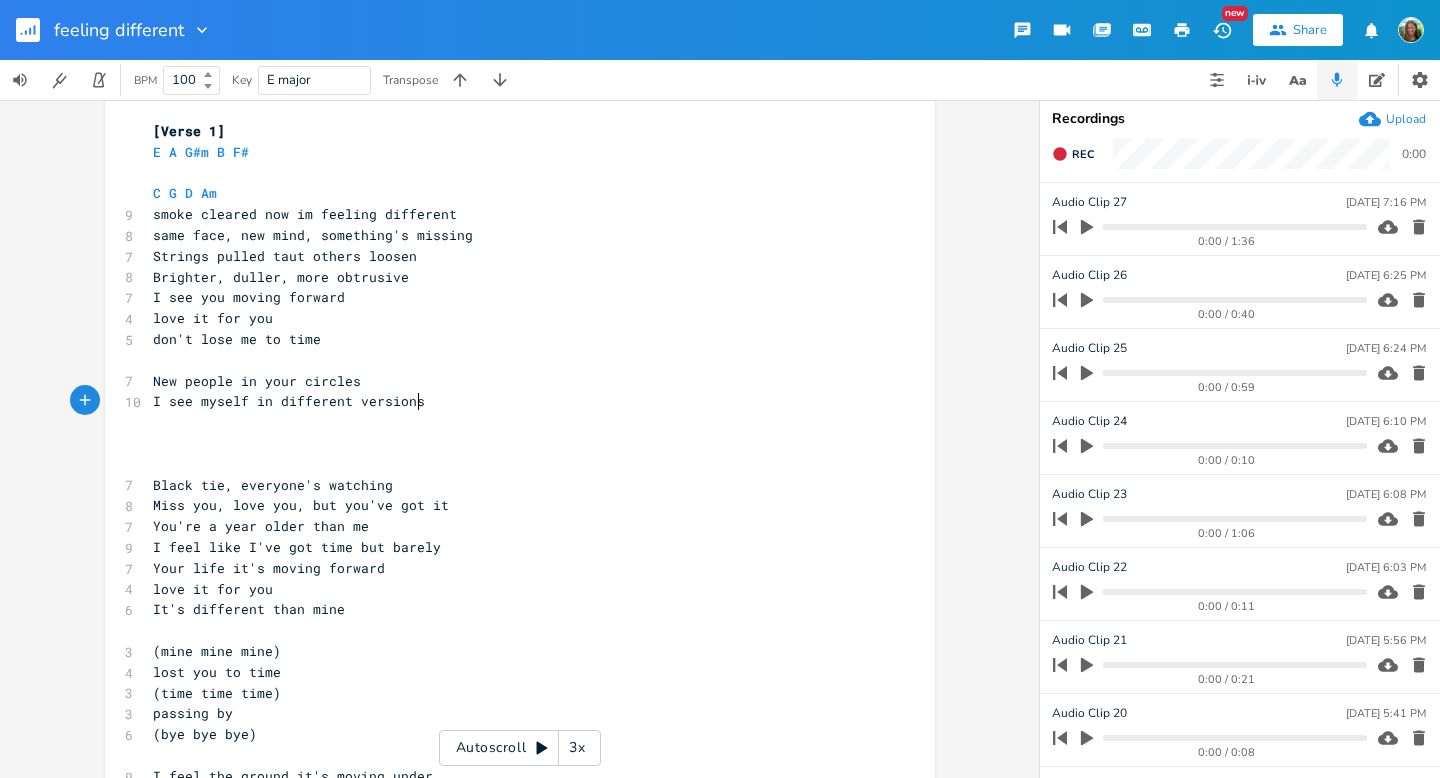 scroll, scrollTop: 0, scrollLeft: 190, axis: horizontal 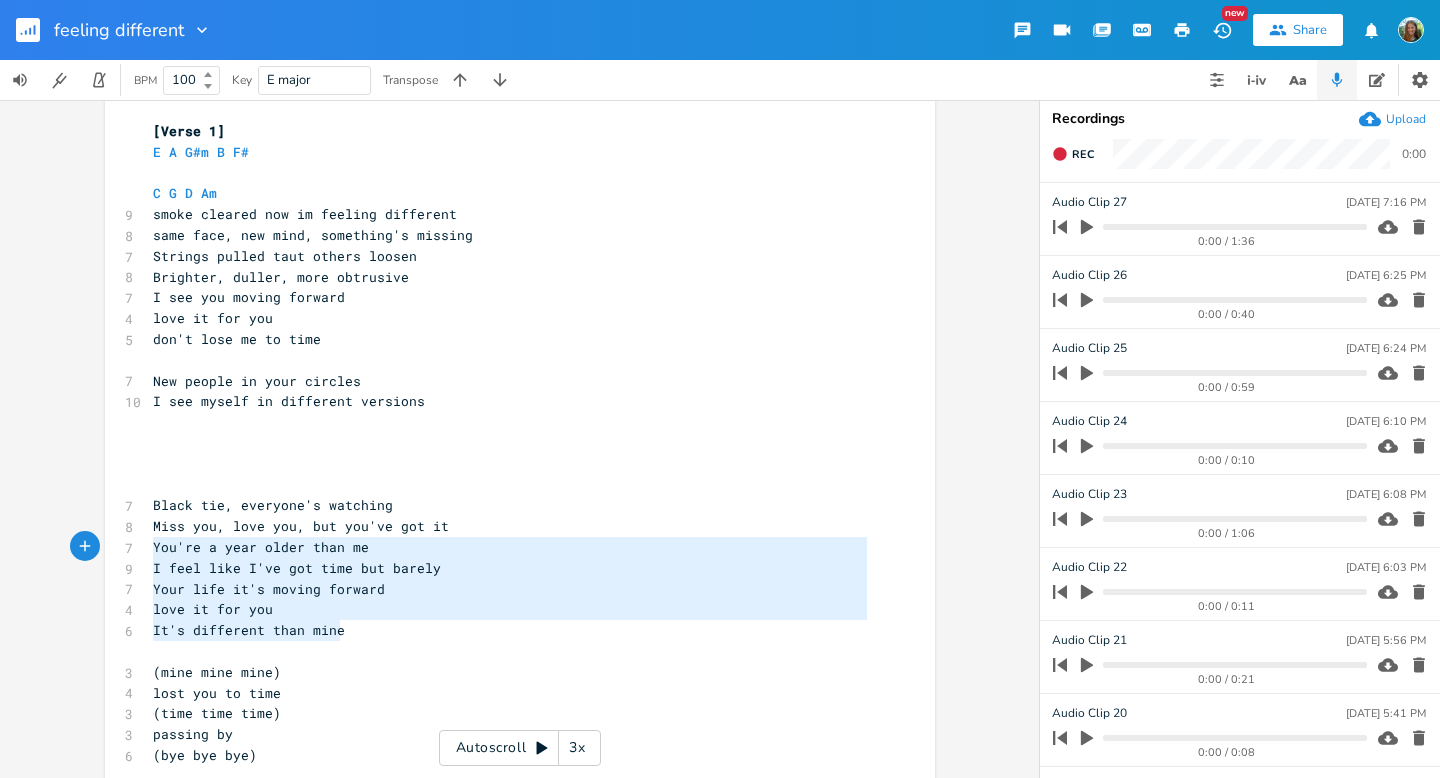 type on "Black tie, everyone's watching
Miss you, love you, but you've got it
You're a year older than me
I feel like I've got time but barely
Your life it's moving forward
love it for you
It's different than mine" 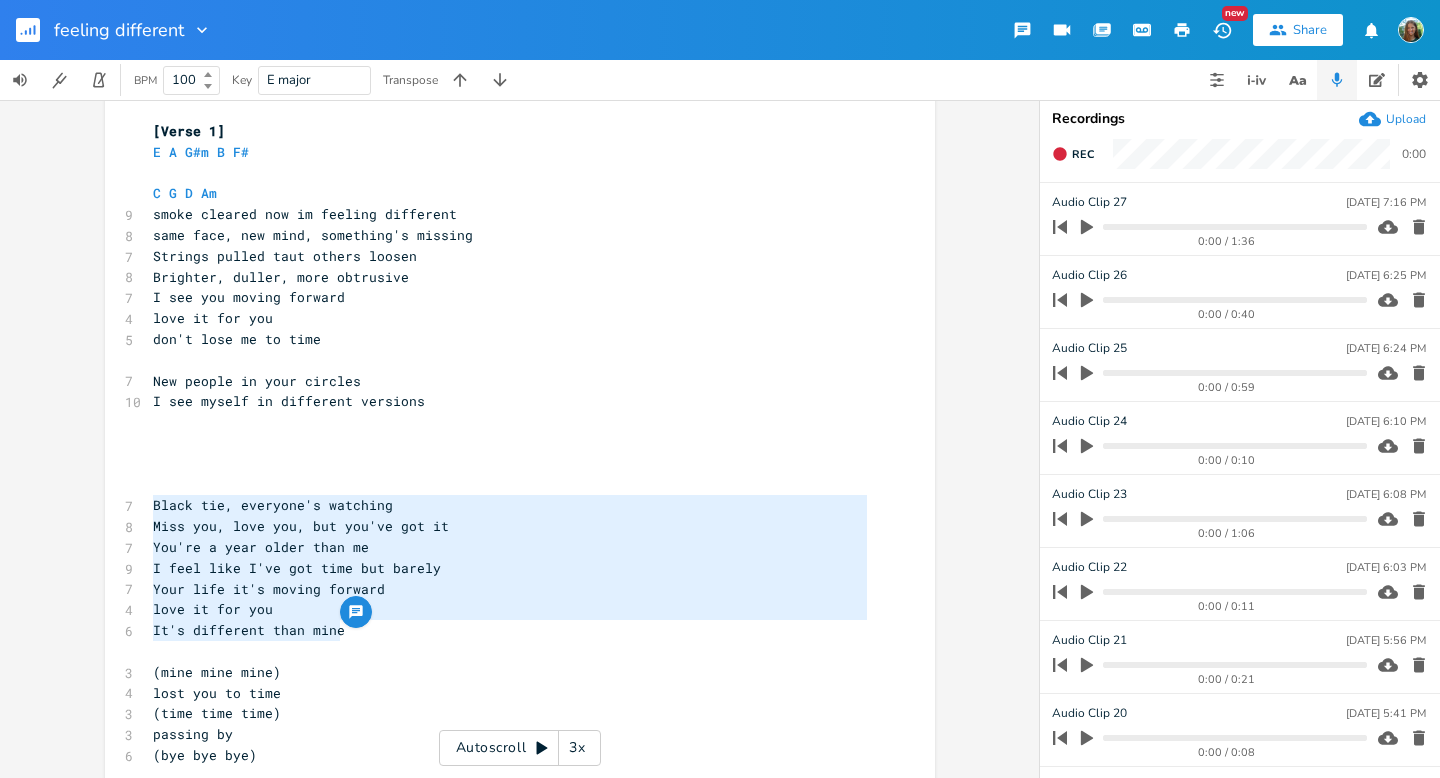 drag, startPoint x: 358, startPoint y: 629, endPoint x: 103, endPoint y: 502, distance: 284.8754 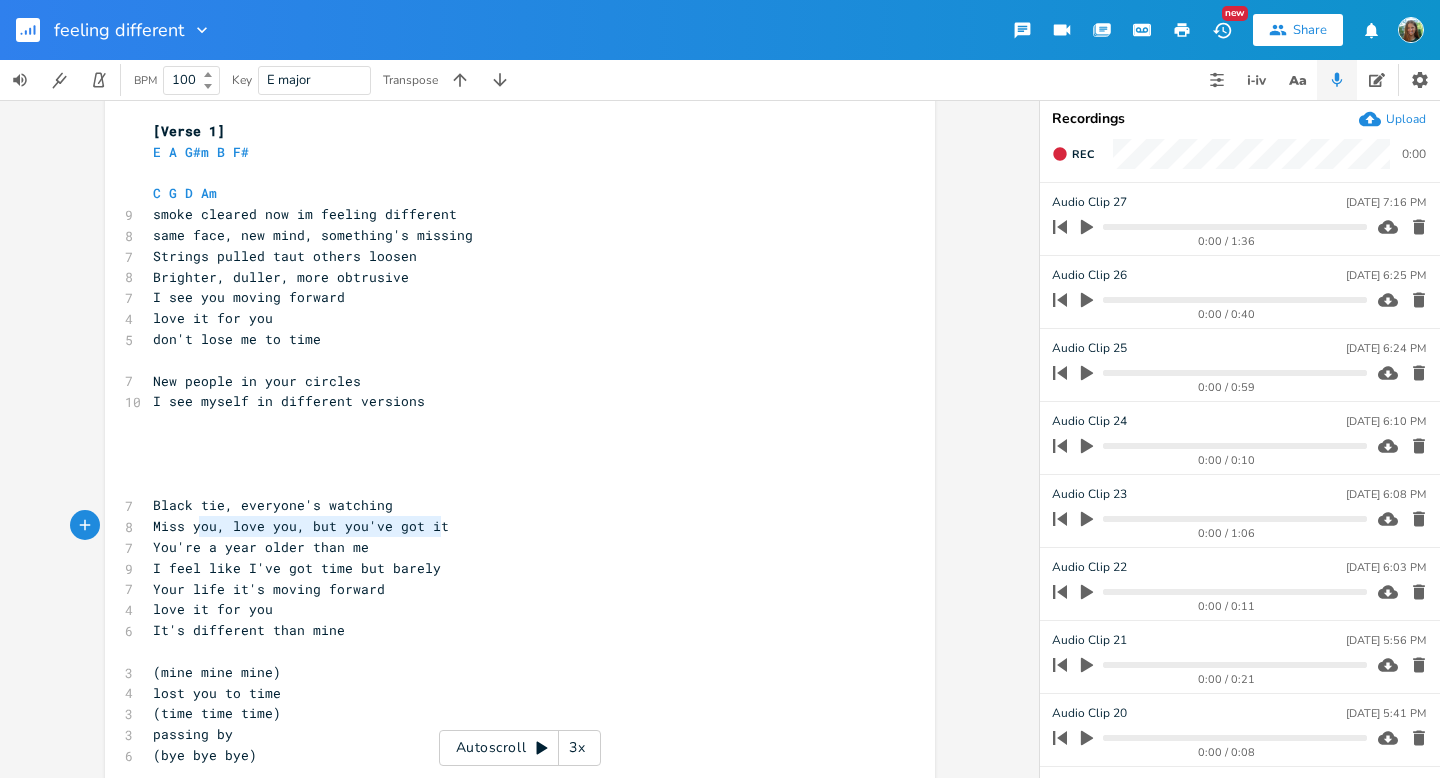 type on "Black tie, everyone's watching
Miss you, love you, but you've got it" 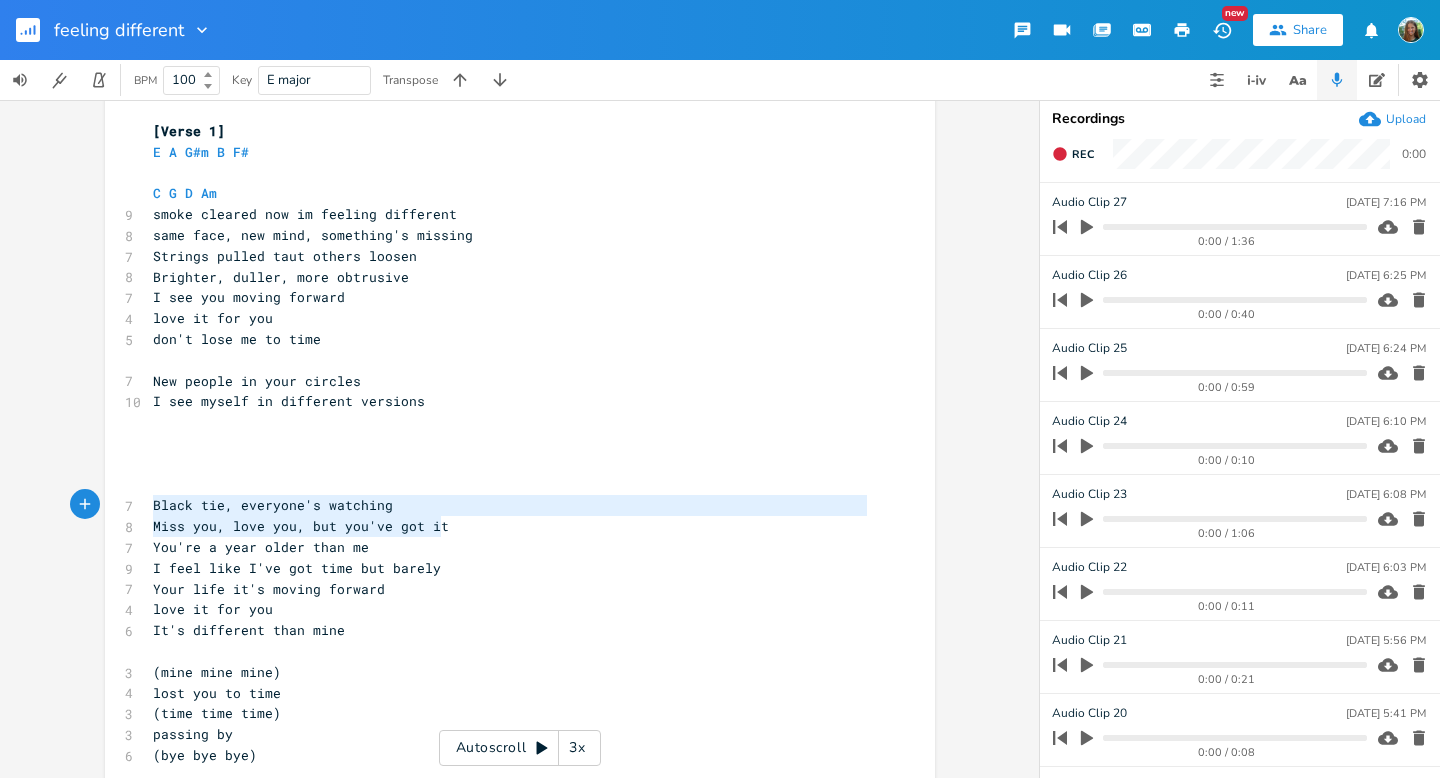 drag, startPoint x: 448, startPoint y: 526, endPoint x: 107, endPoint y: 509, distance: 341.4235 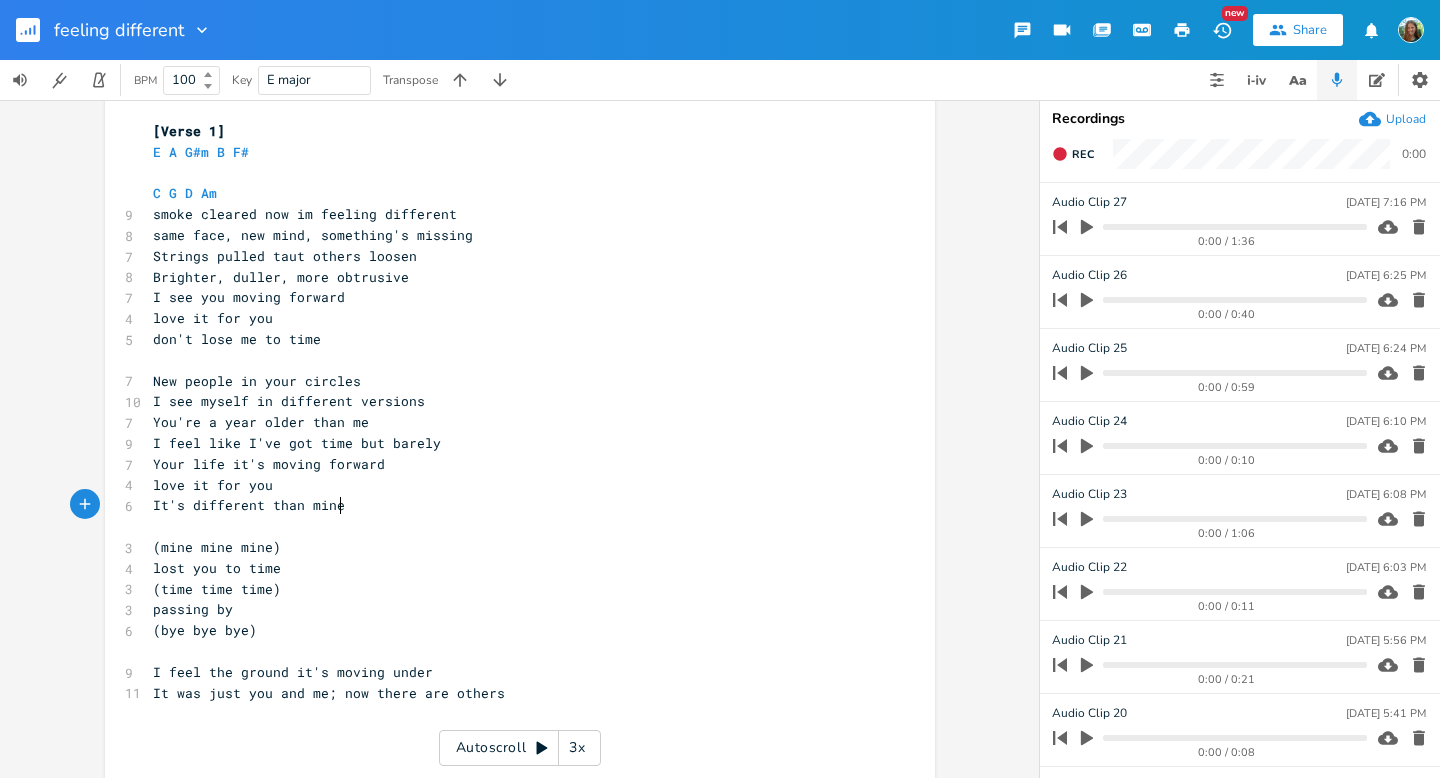 click on "​" at bounding box center (510, 526) 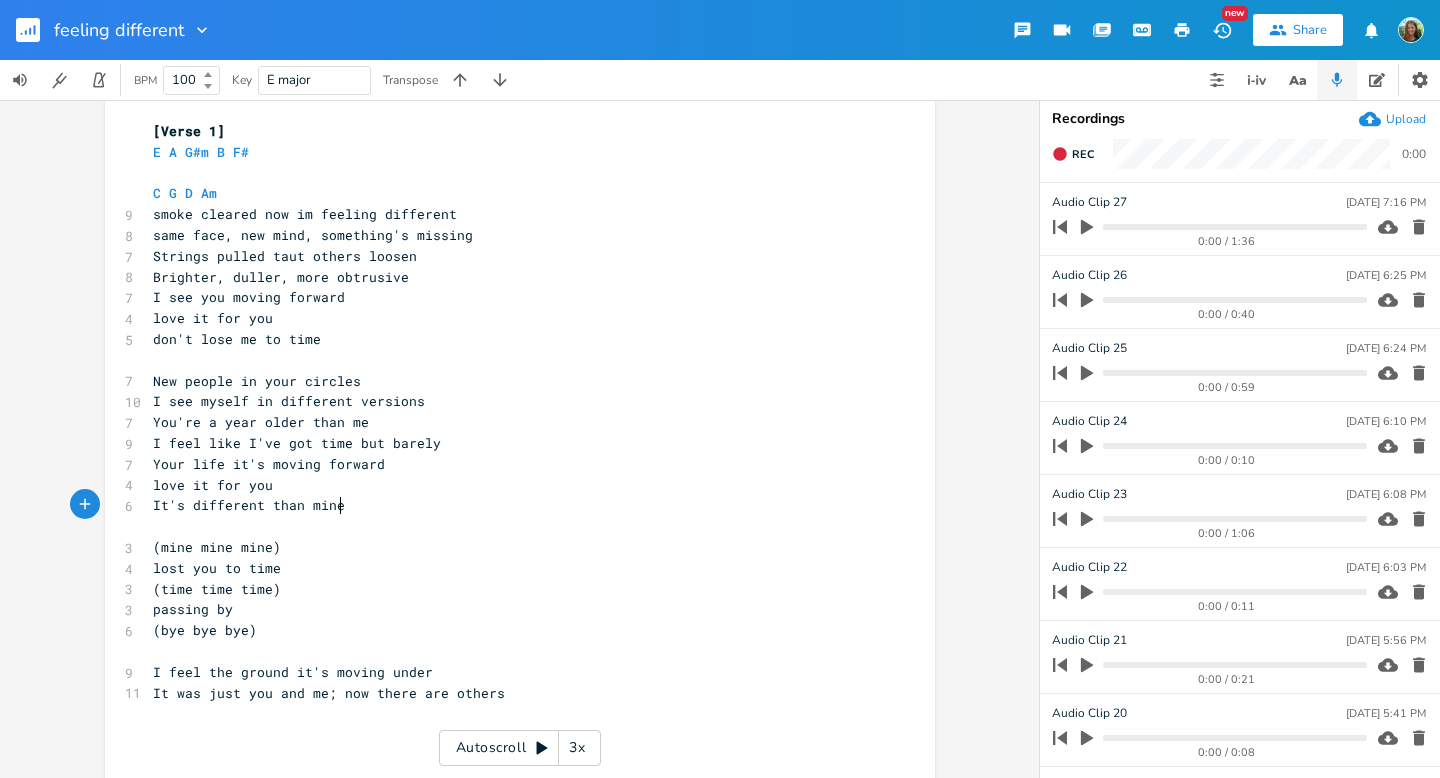 scroll, scrollTop: 397, scrollLeft: 0, axis: vertical 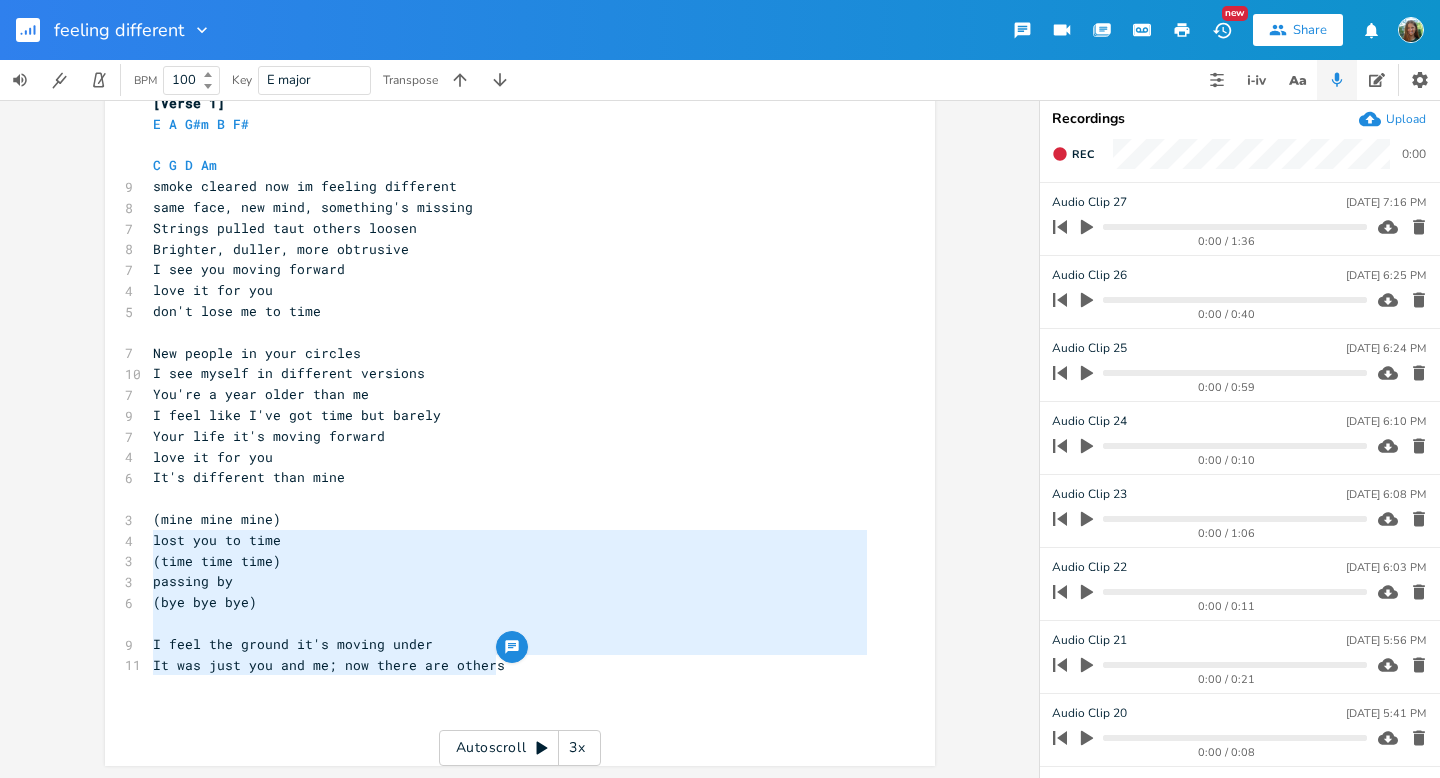 type on "(mine mine mine)
lost you to time
(time time time)
passing by
(bye bye bye)
I feel the ground it's moving under
It was just you and me; now there are others" 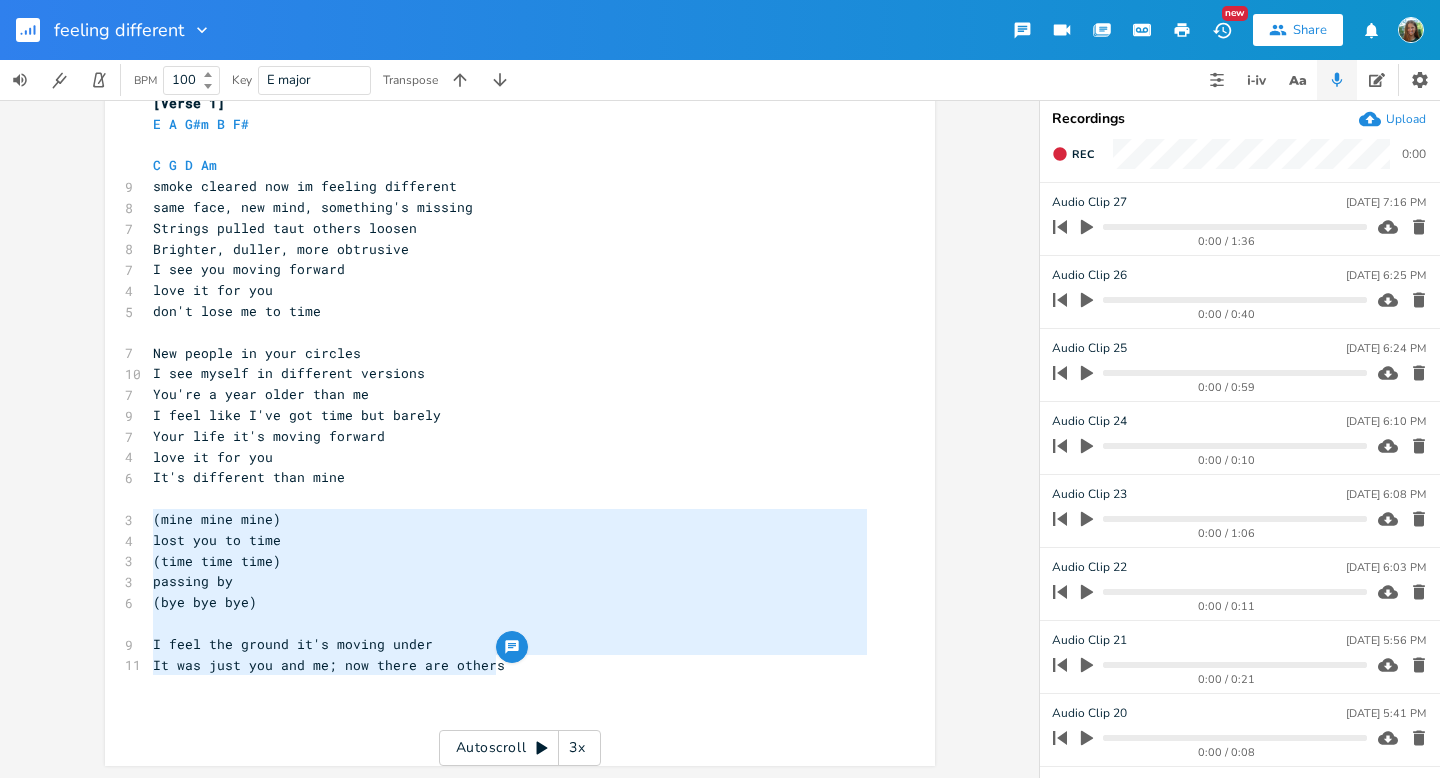 drag, startPoint x: 528, startPoint y: 668, endPoint x: 68, endPoint y: 522, distance: 482.6137 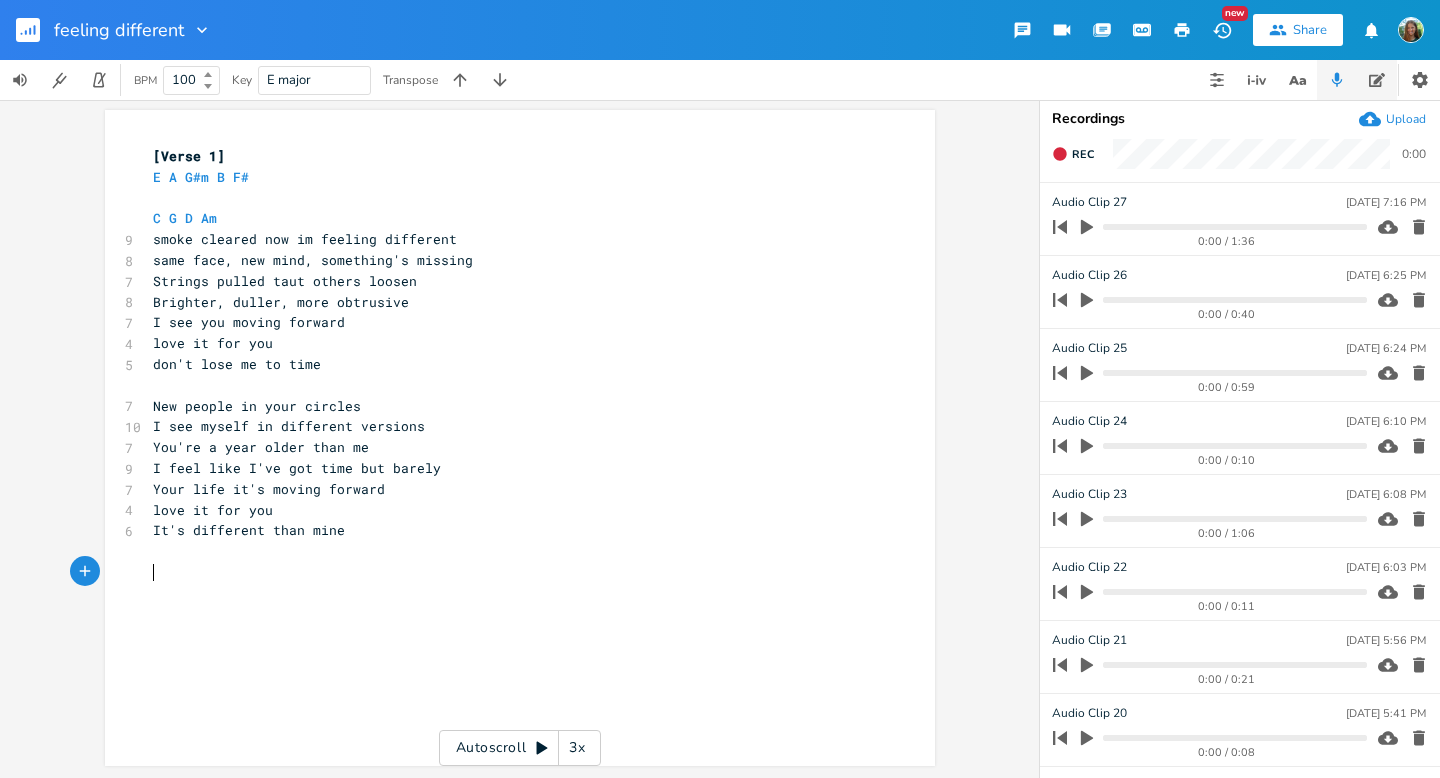 click at bounding box center (1377, 80) 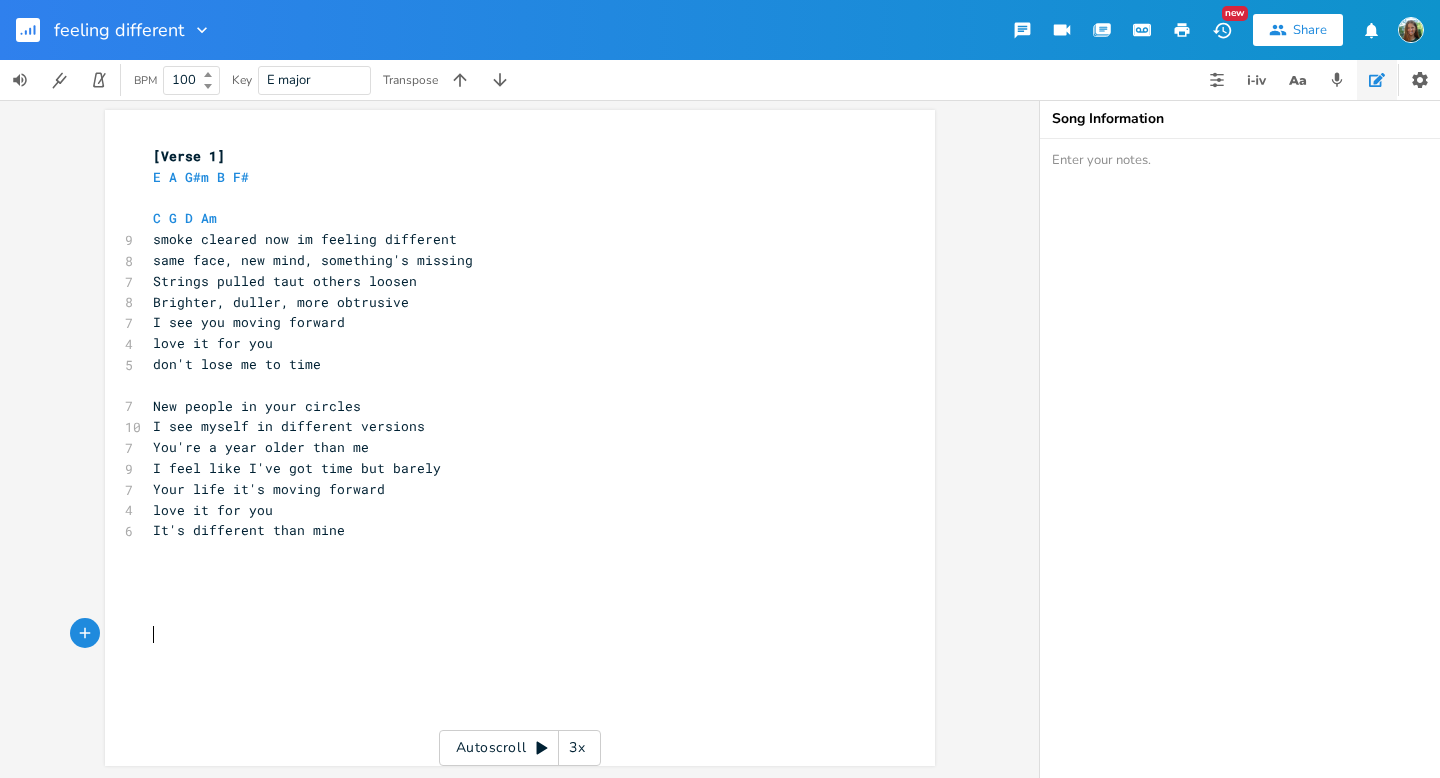 click on "​" at bounding box center (510, 634) 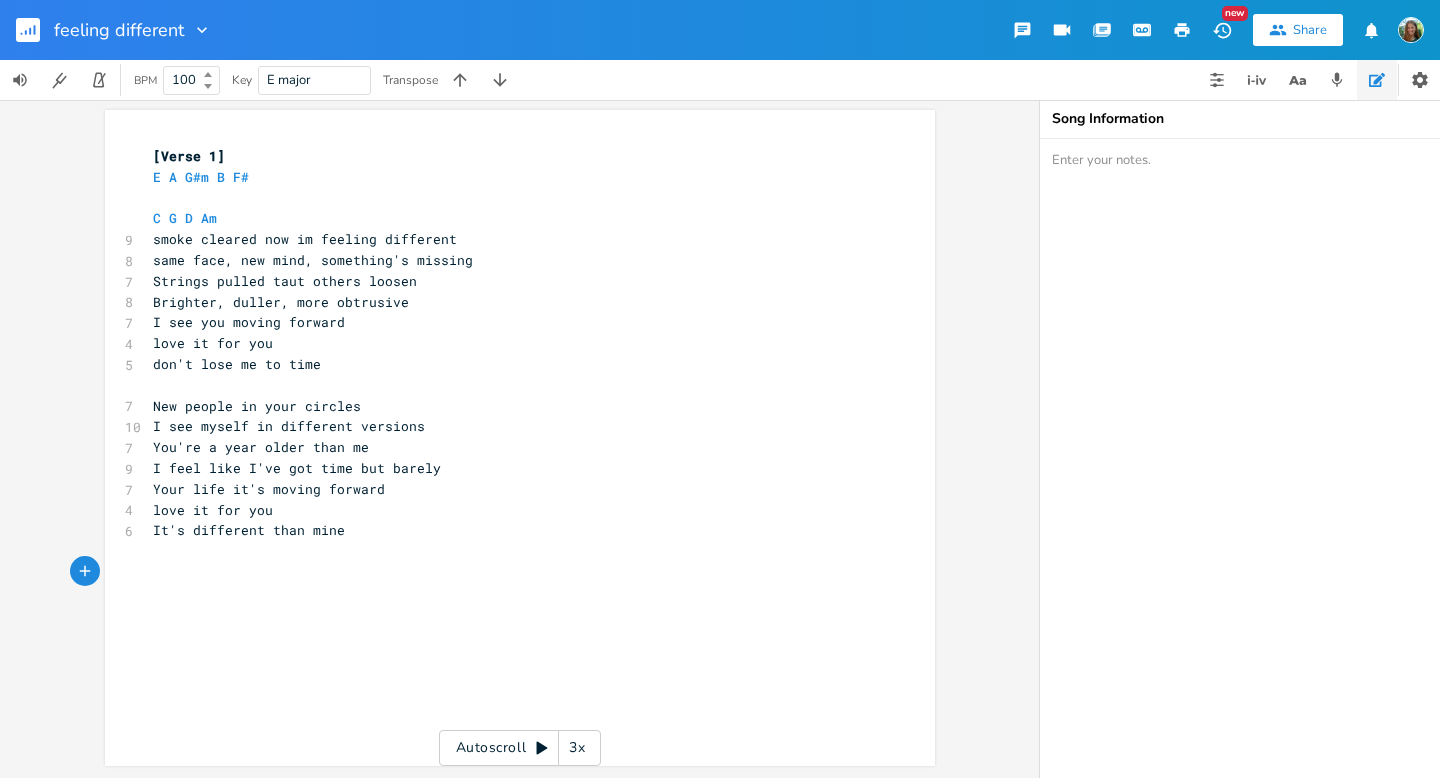 click on "x   [Verse 1] E   A   G#m   B   F# ​ C   G   D   Am   9 smoke cleared now im feeling different 8 same face, new mind, something's missing 7 Strings pulled taut others loosen 8 Brighter, duller, more obtrusive 7 I see you moving forward 4 love it for you 5 don't lose me to time ​ 7 New people in your circles 10 I see myself in different versions 7 You're a year older than me 9 I feel like I've got time but barely 7 Your life it's moving forward 4 love it for you 6 It's different than mine ​ ​ (mine mine mine)" at bounding box center [535, 457] 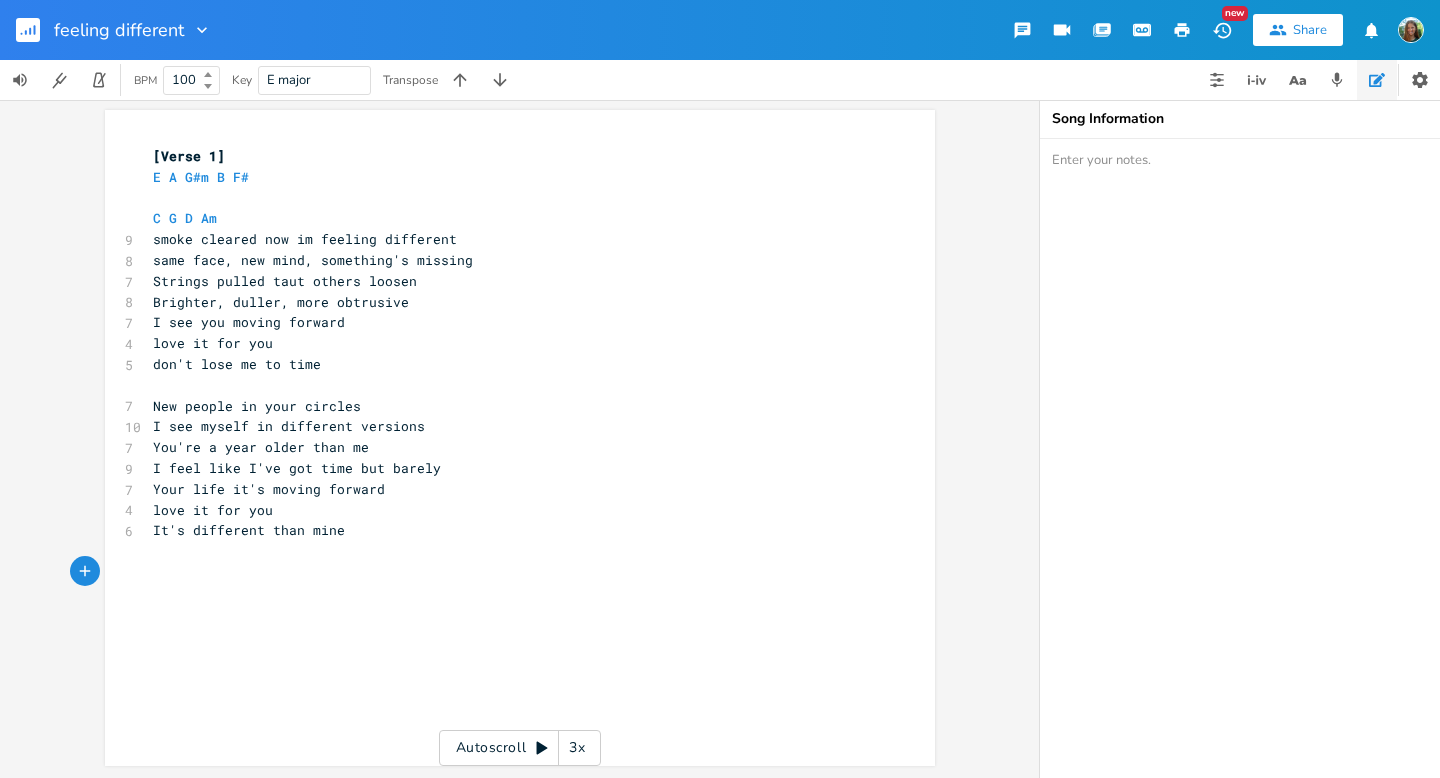 click on "​" at bounding box center [510, 551] 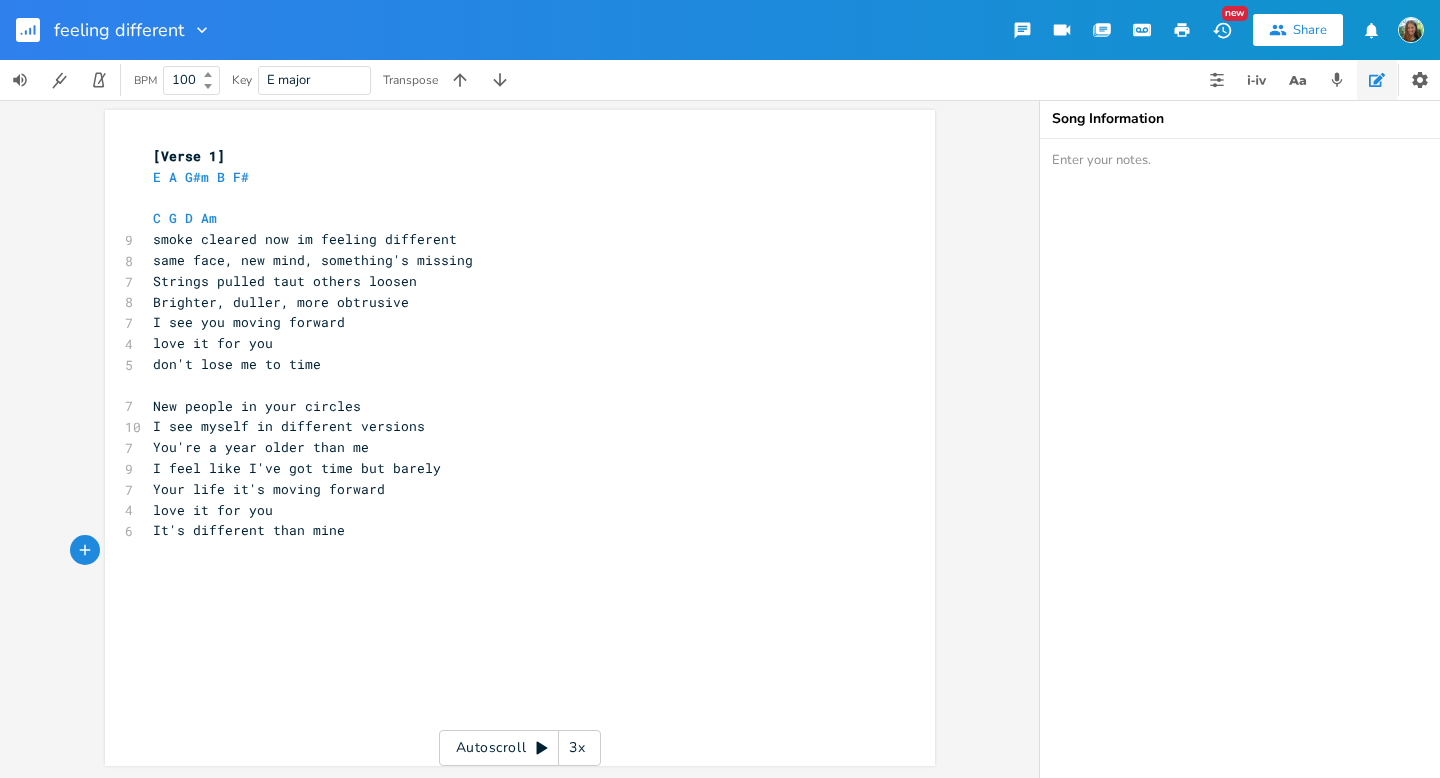 click on "You're a year older than me" at bounding box center [261, 447] 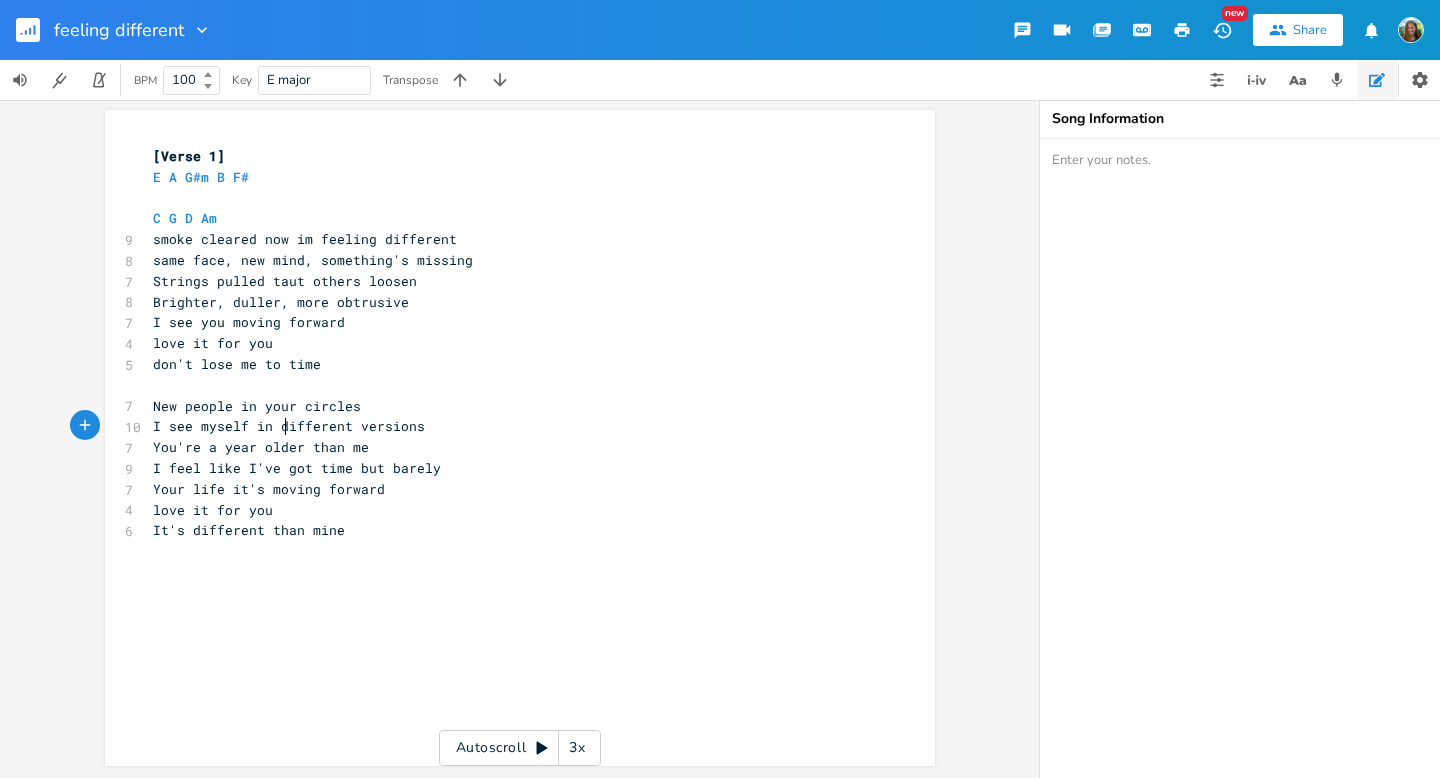 click on "I see myself in different versions" at bounding box center [289, 426] 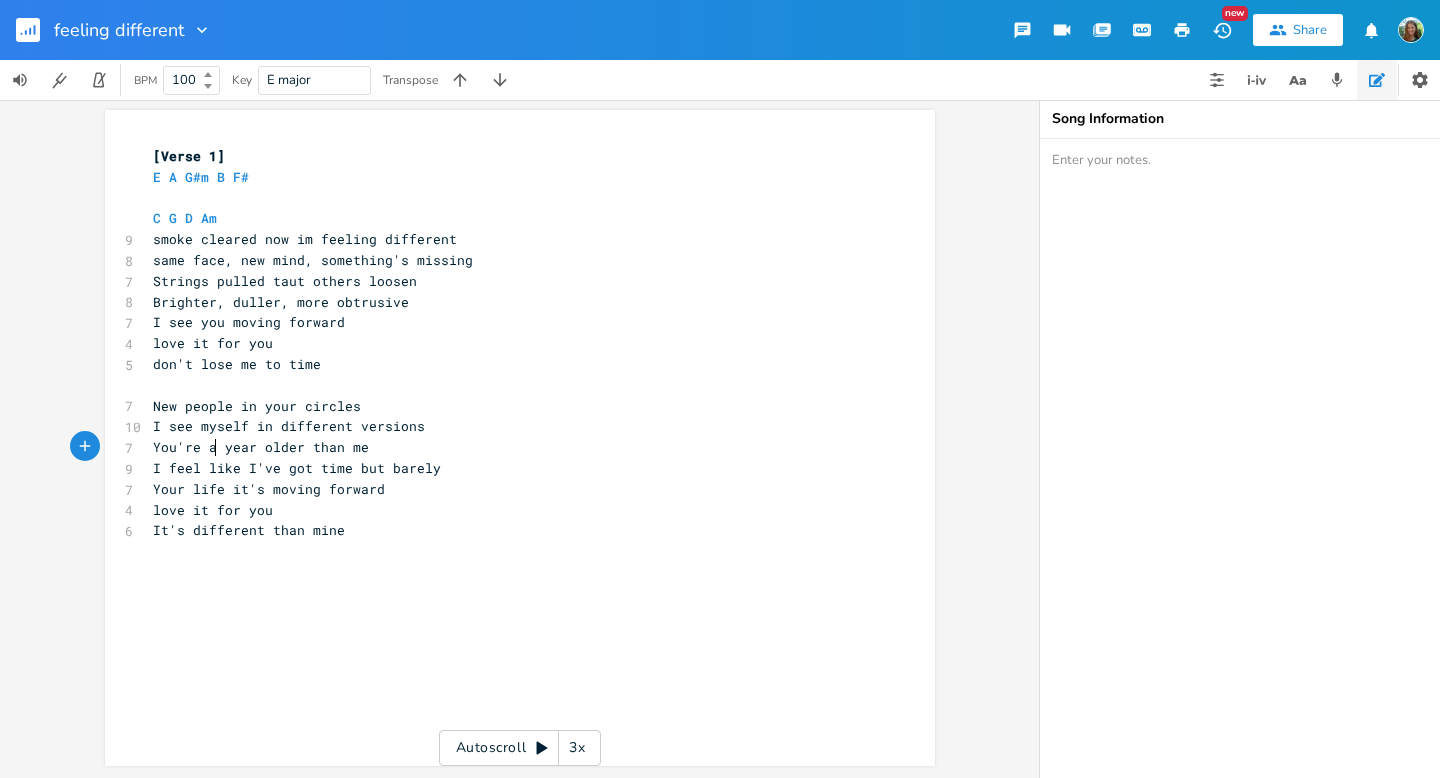 click on "You're a year older than me" at bounding box center [261, 447] 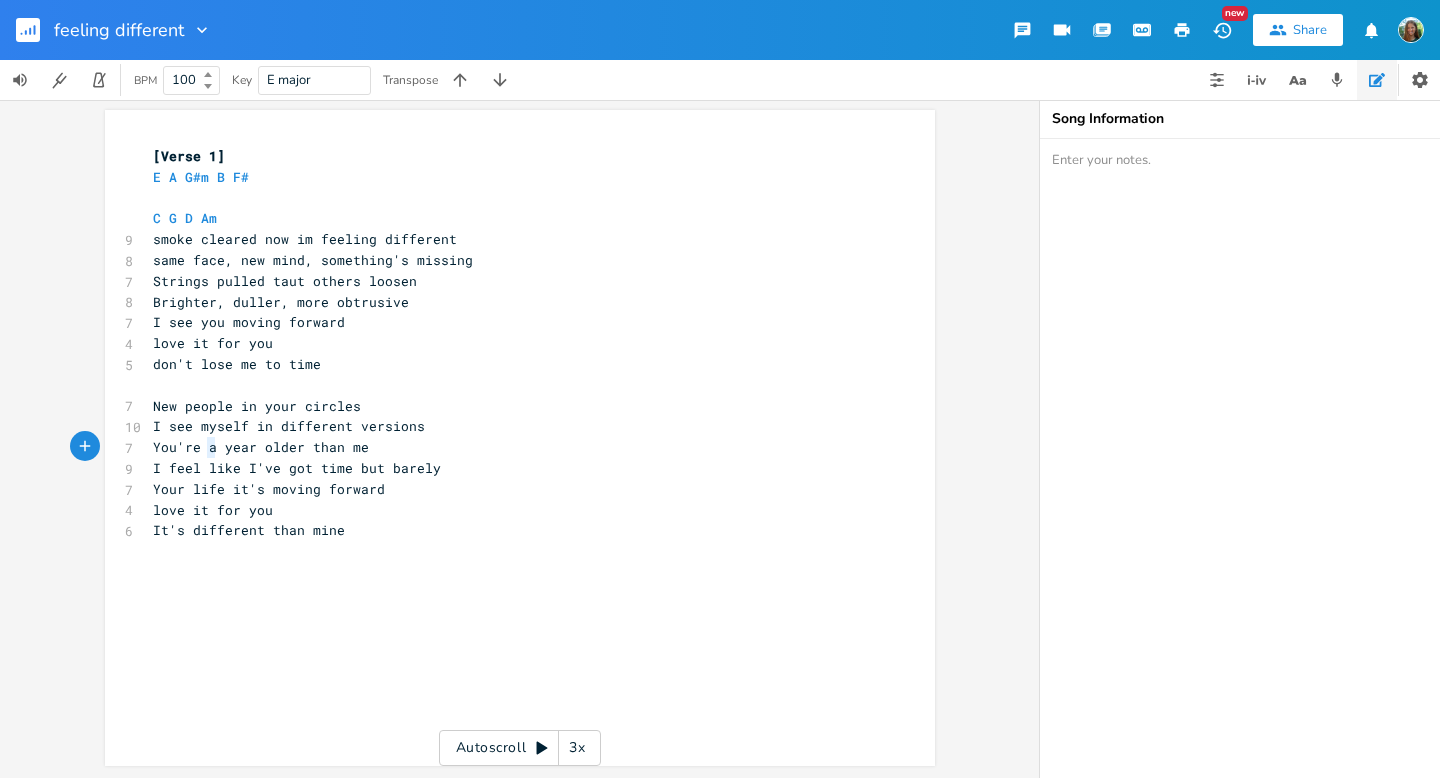 click on "You're a year older than me" at bounding box center [261, 447] 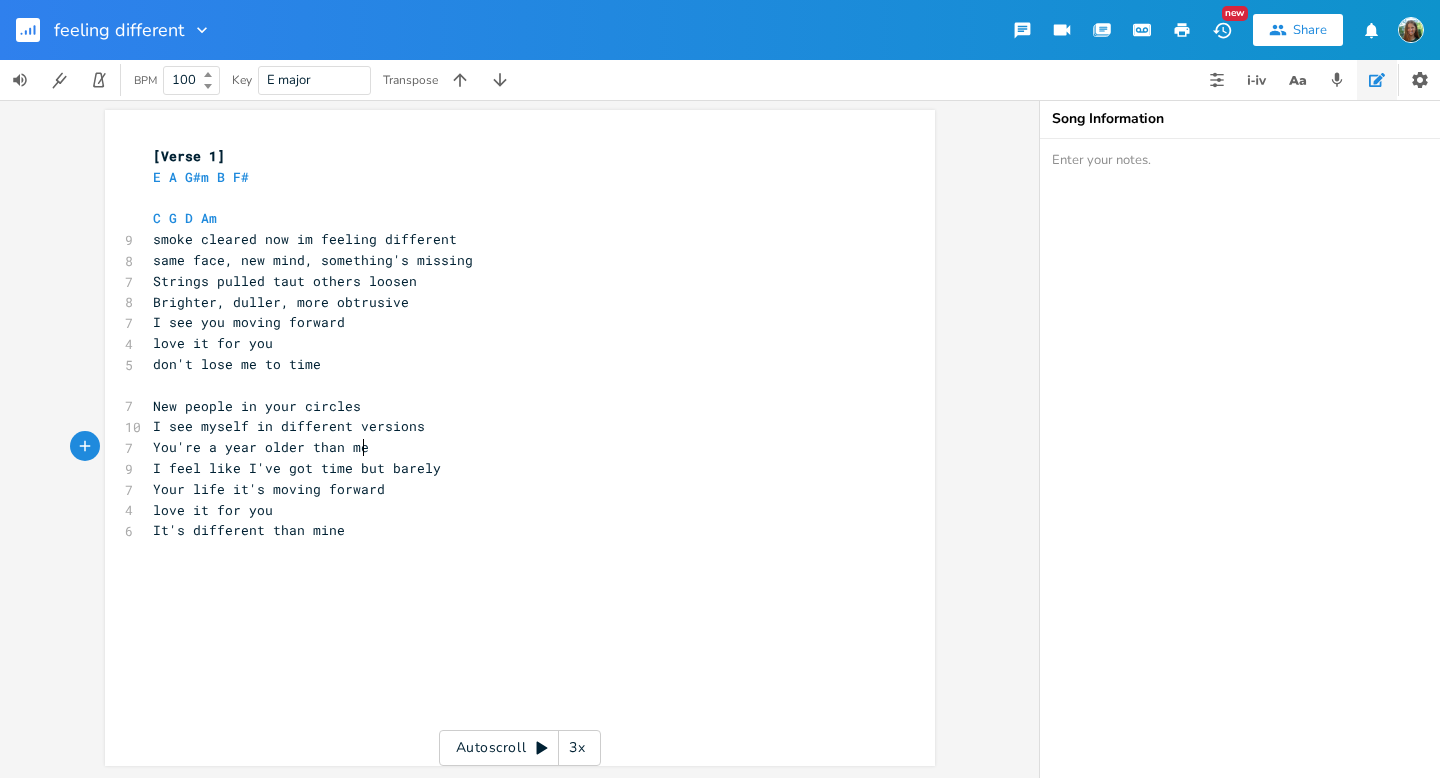 click on "You're a year older than me" at bounding box center [510, 447] 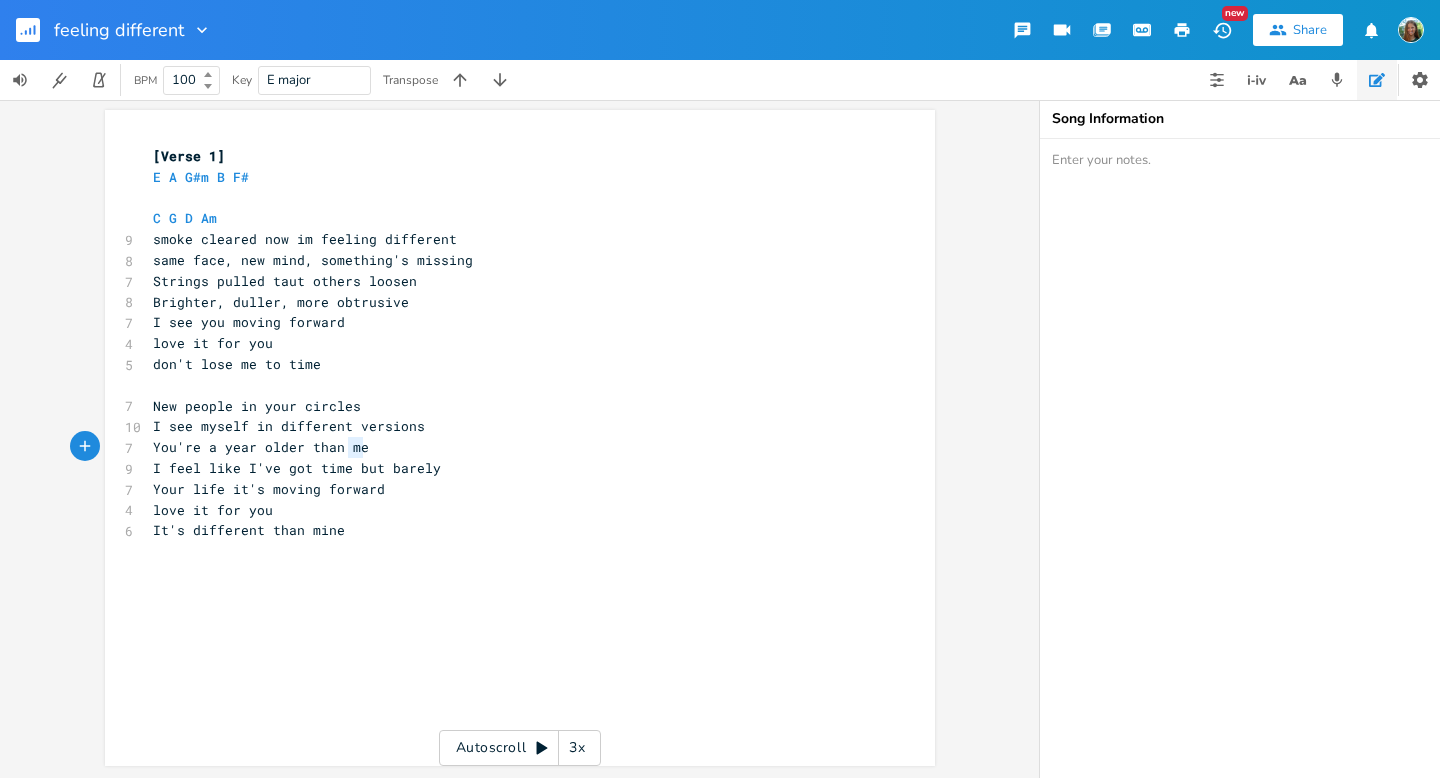 type on "You're a year older than me" 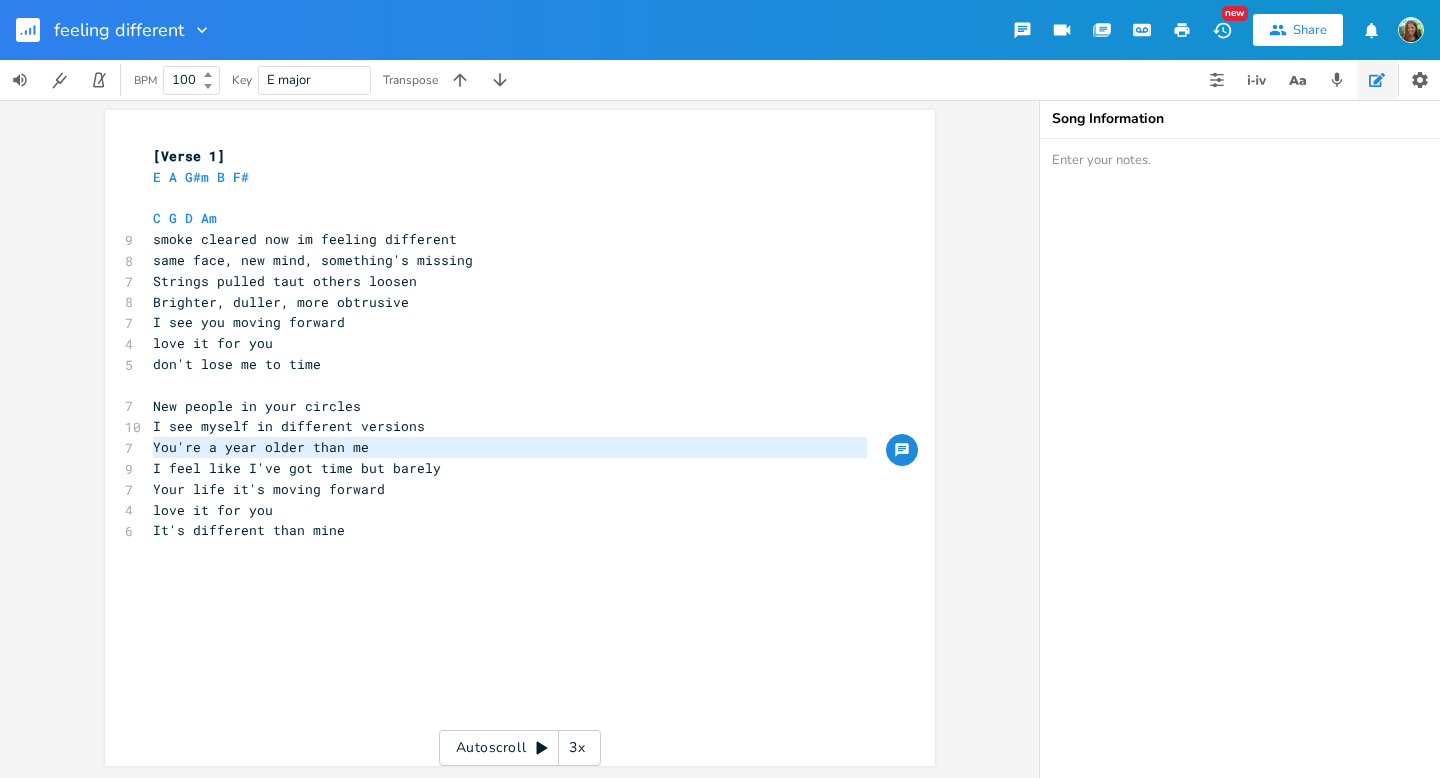click on "love it for you" at bounding box center (510, 510) 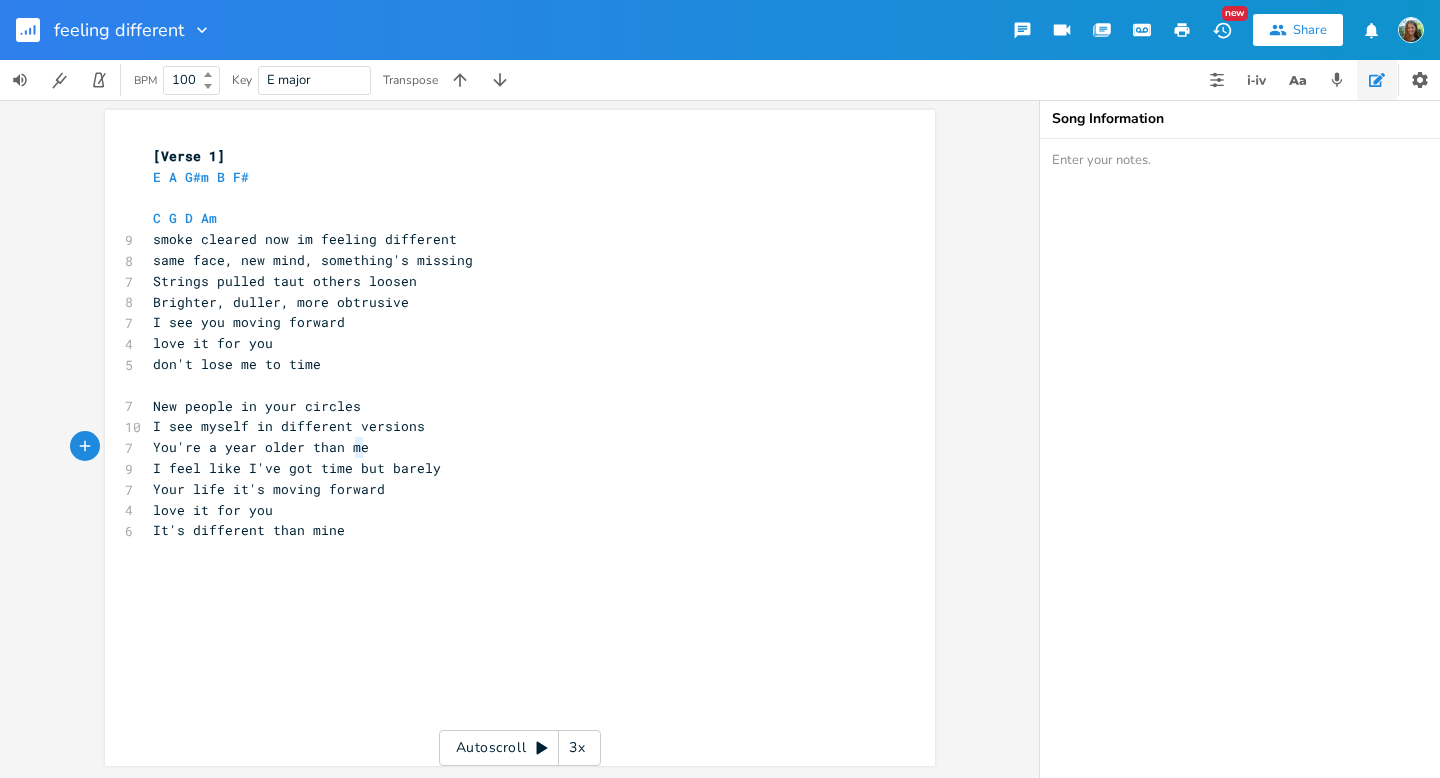 type on "You're a year older than me" 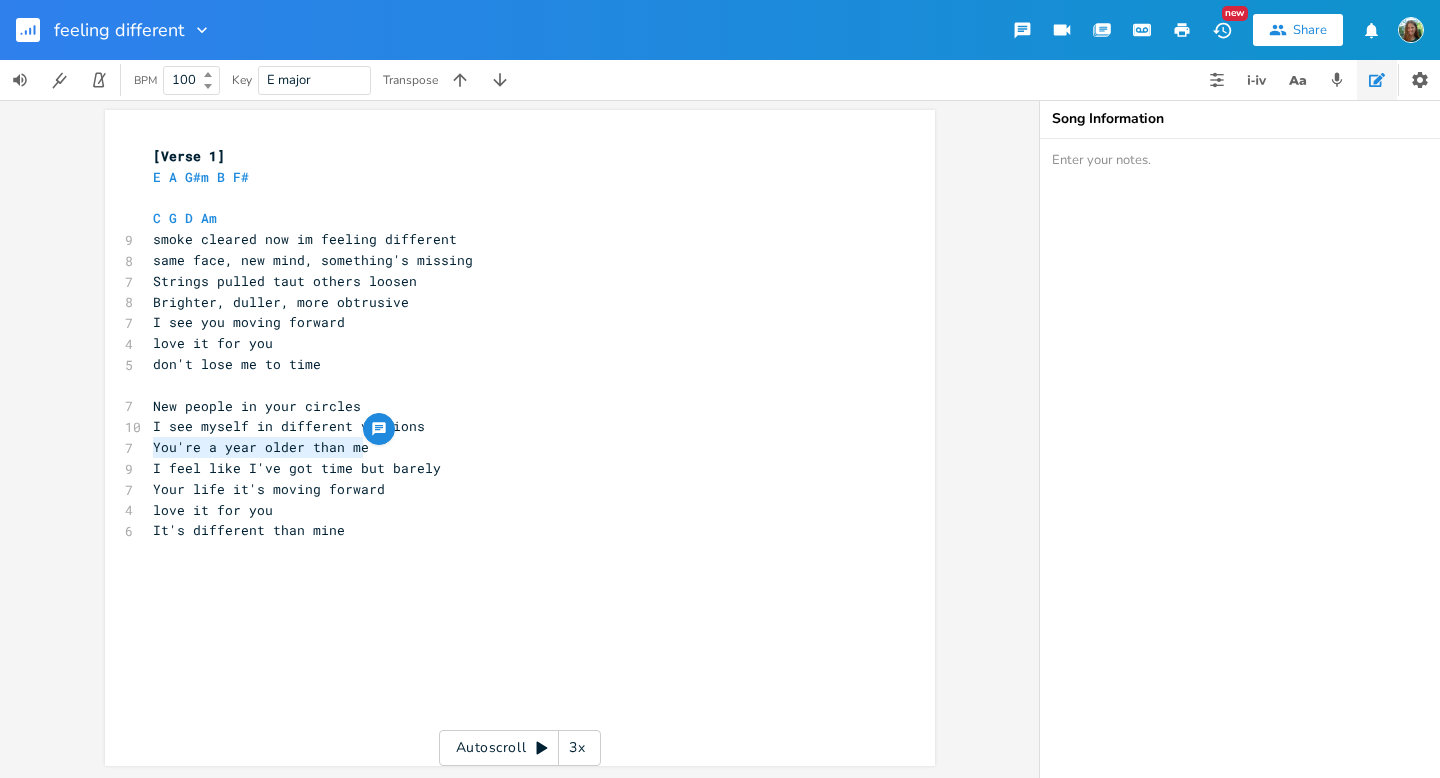 drag, startPoint x: 363, startPoint y: 447, endPoint x: 123, endPoint y: 454, distance: 240.10207 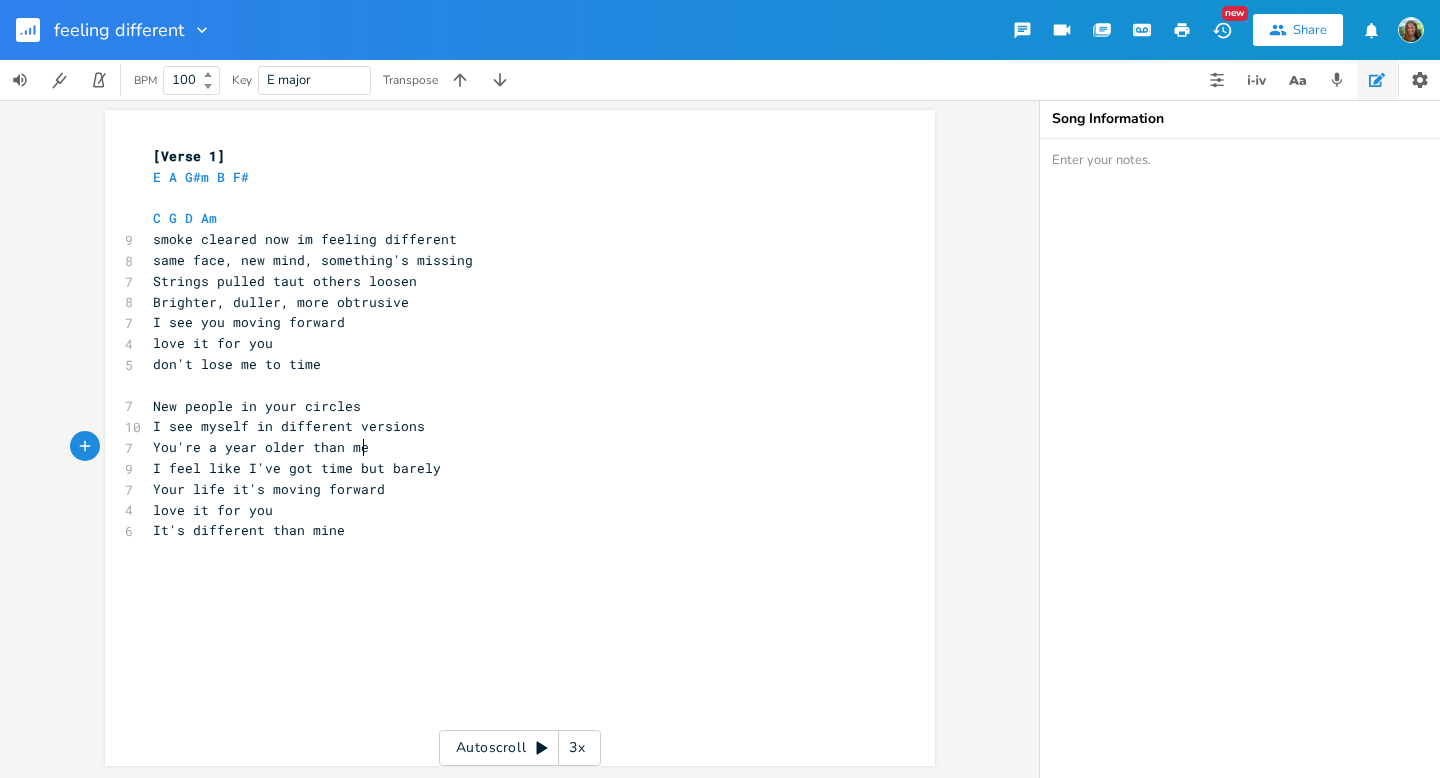 click on "You're a year older than me" at bounding box center [510, 447] 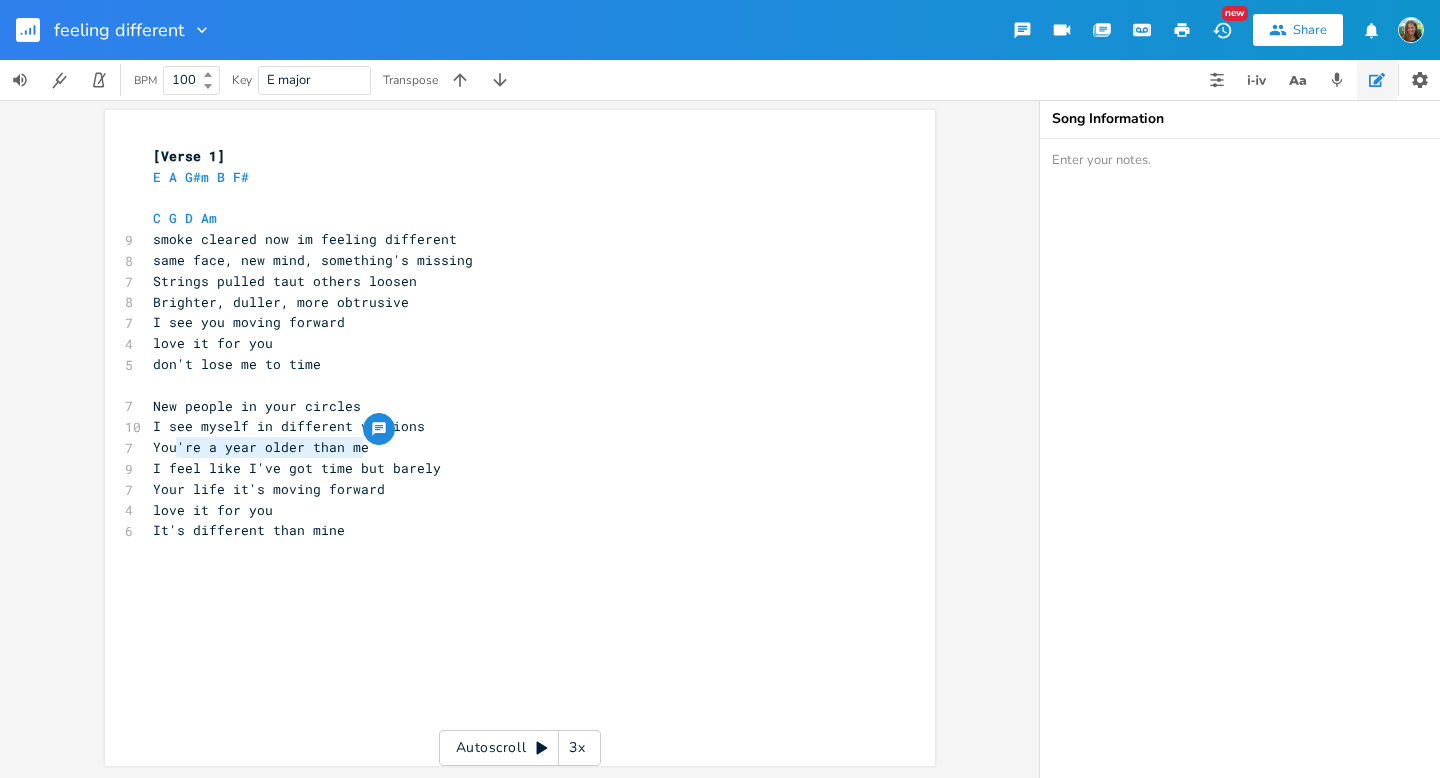 type on "You're a year older than me" 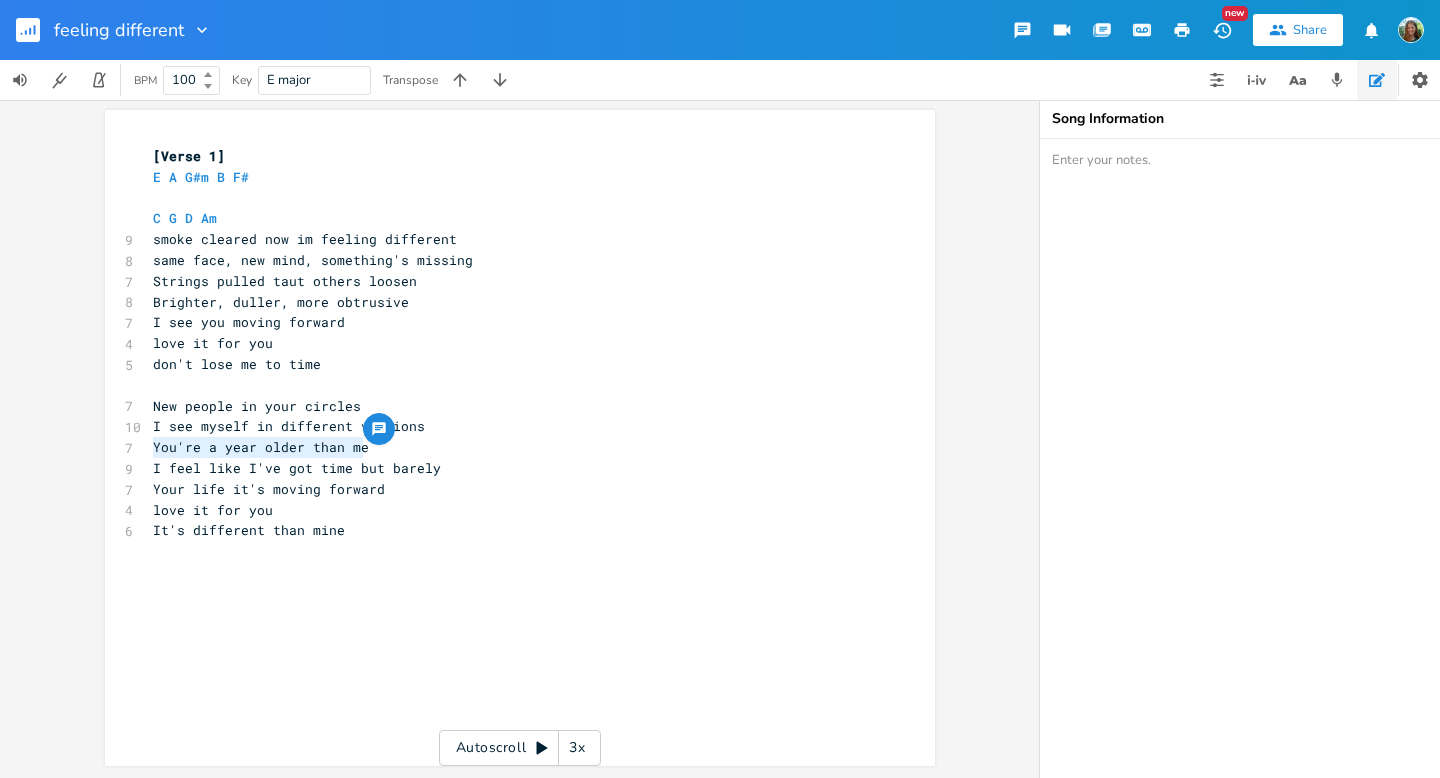 drag, startPoint x: 358, startPoint y: 449, endPoint x: 147, endPoint y: 447, distance: 211.00948 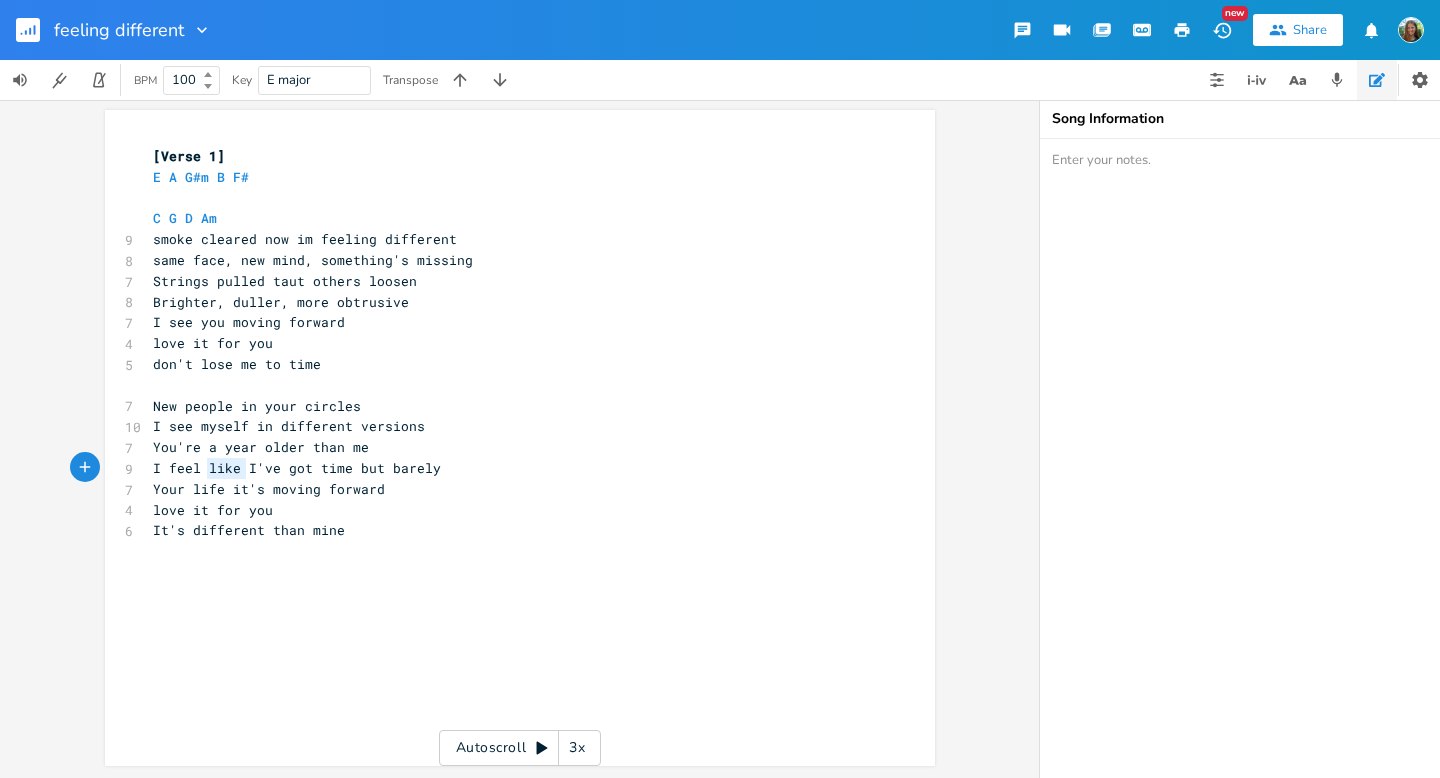 type on "I feel like" 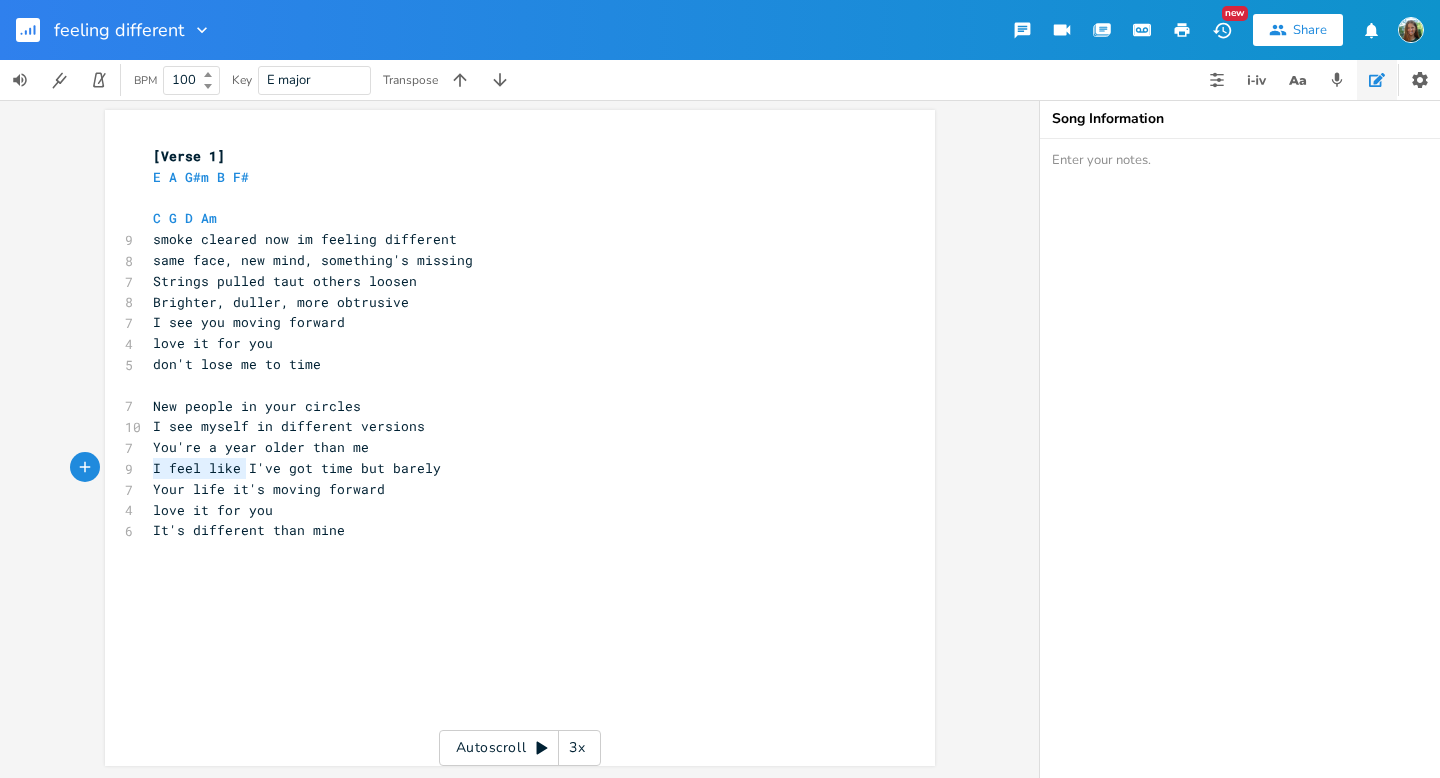 drag, startPoint x: 239, startPoint y: 471, endPoint x: 85, endPoint y: 462, distance: 154.26276 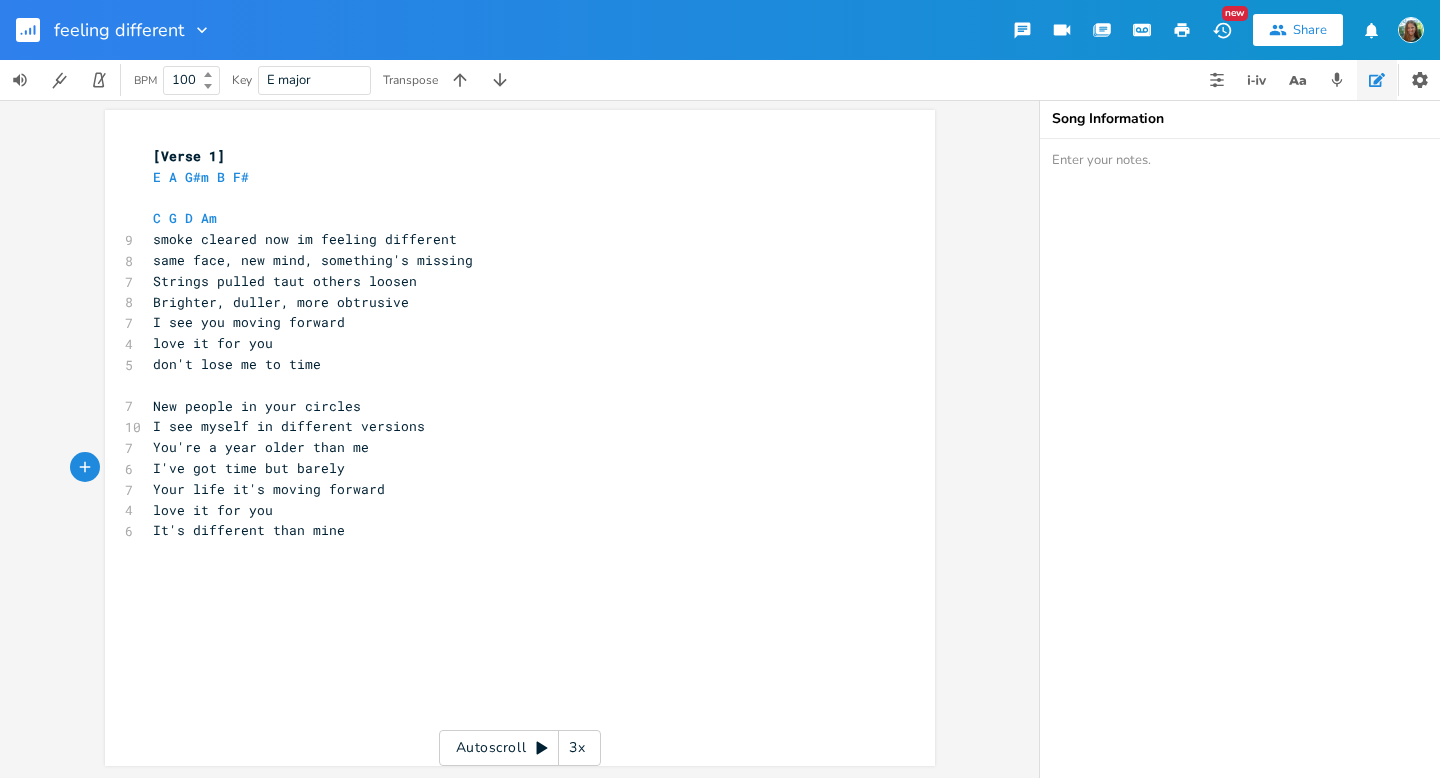 click on "I've got time but barely" at bounding box center [249, 468] 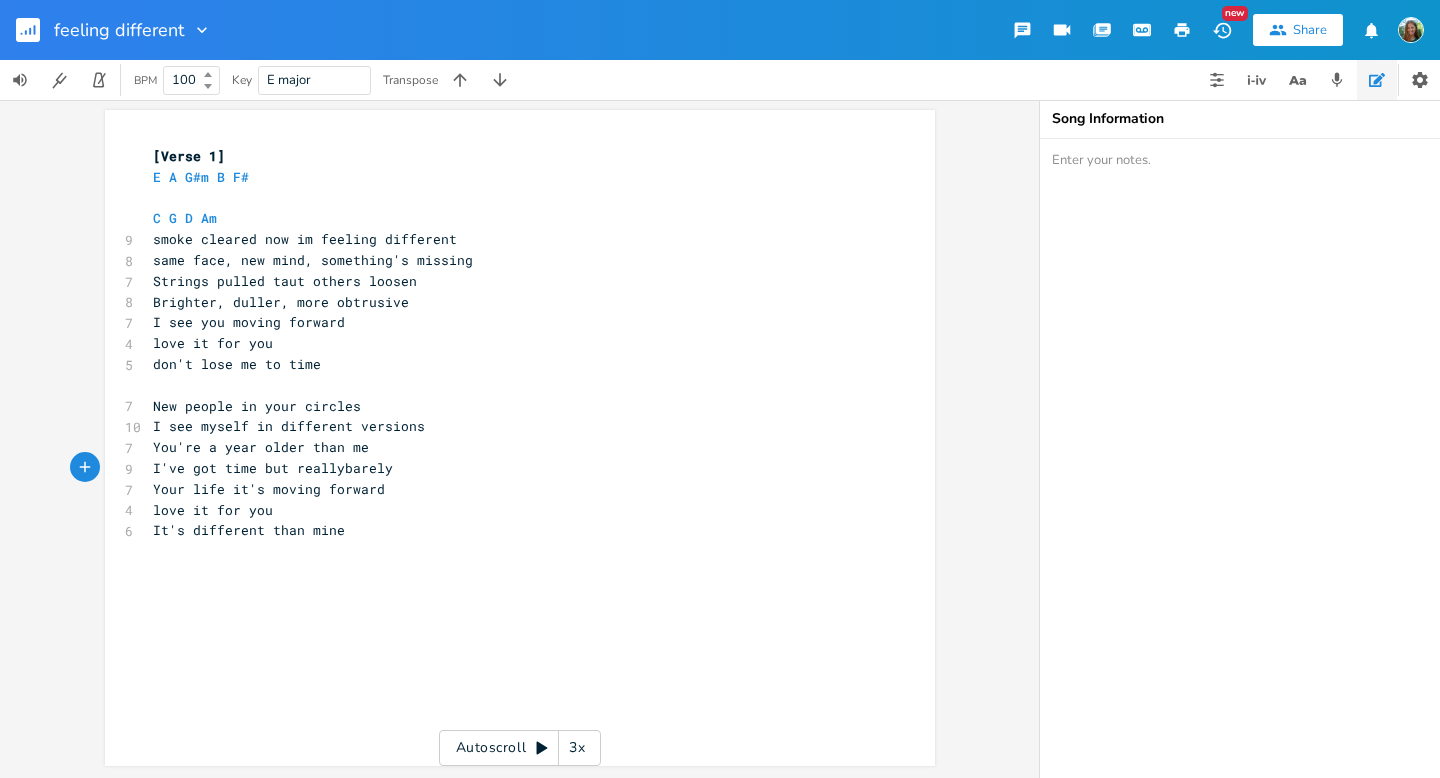 type on "really" 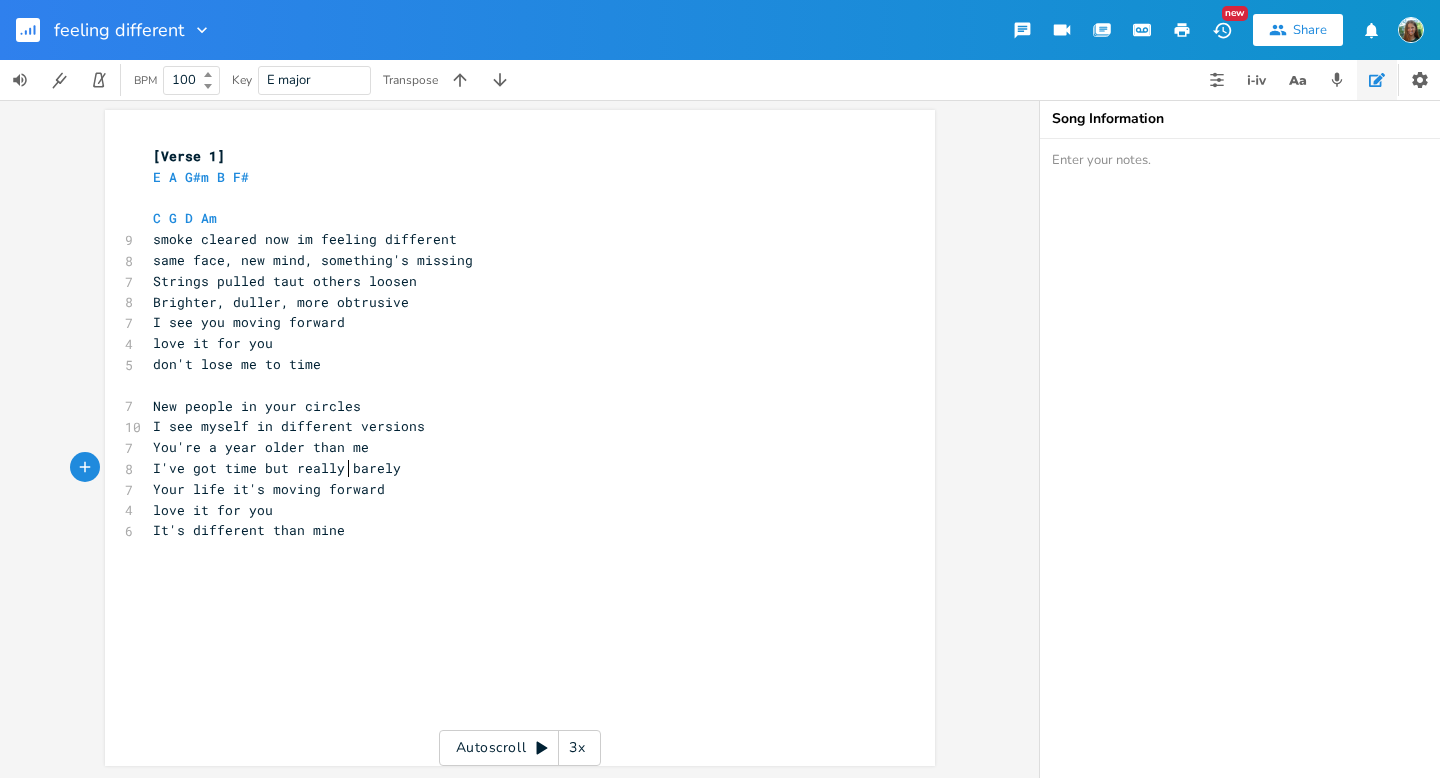 scroll, scrollTop: 0, scrollLeft: 36, axis: horizontal 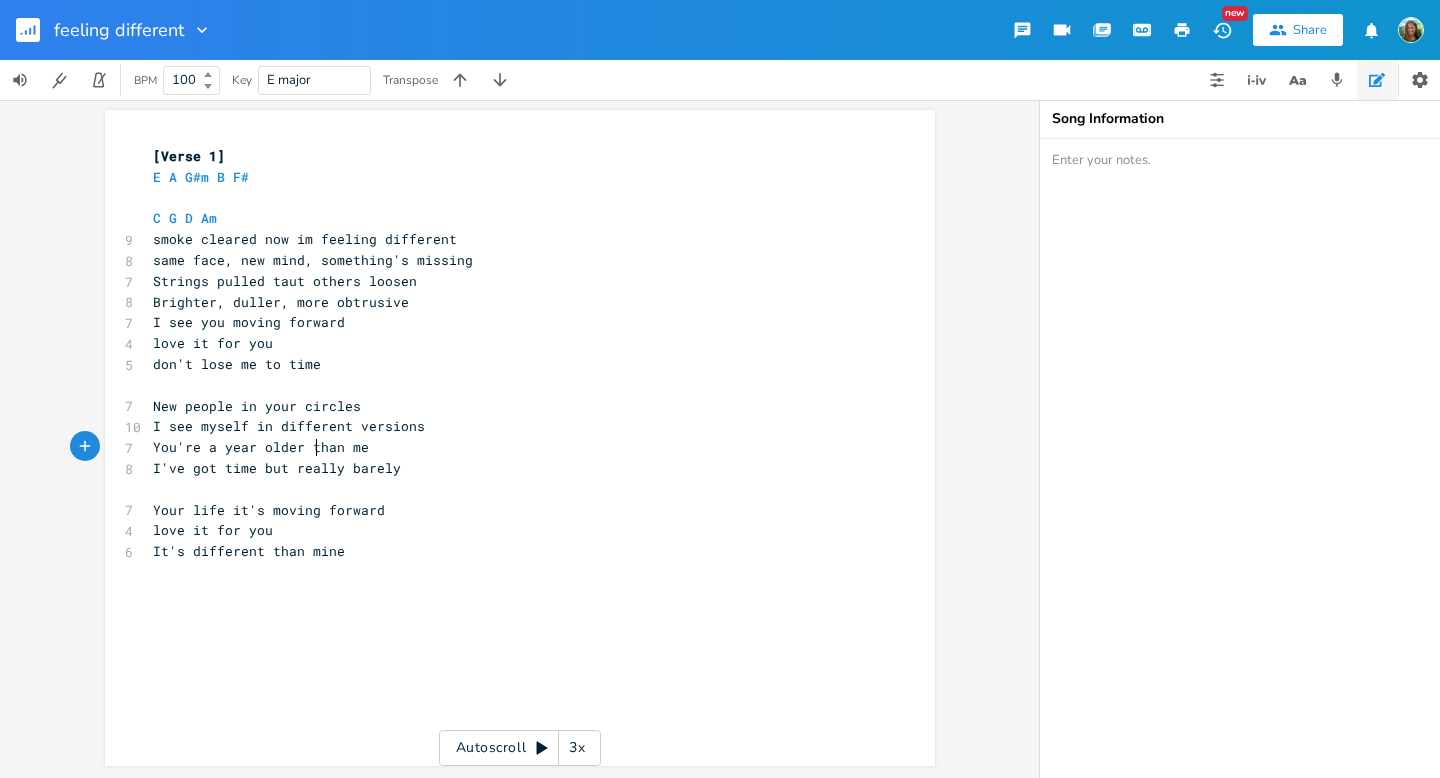 click on "You're a year older than me" at bounding box center [261, 447] 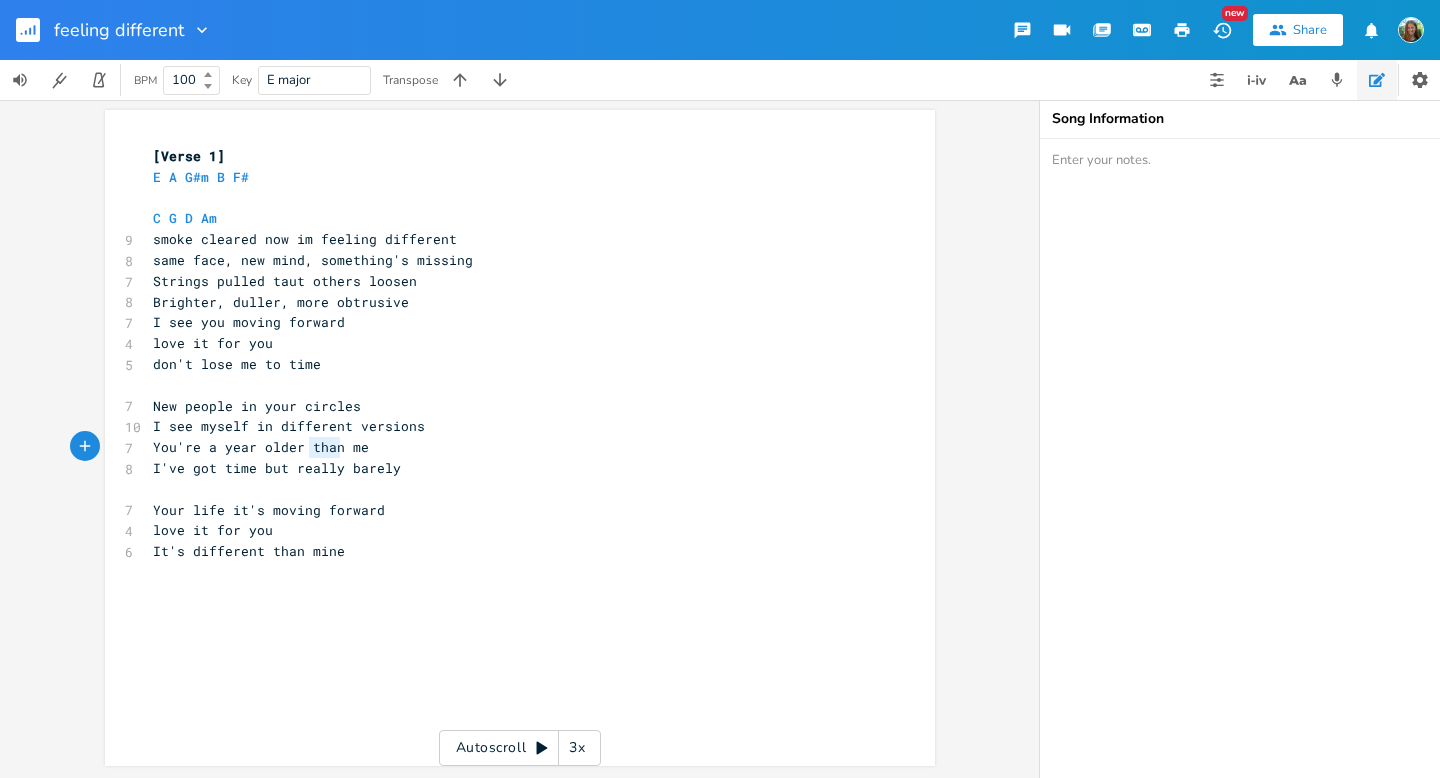 type on "You're a year older than me" 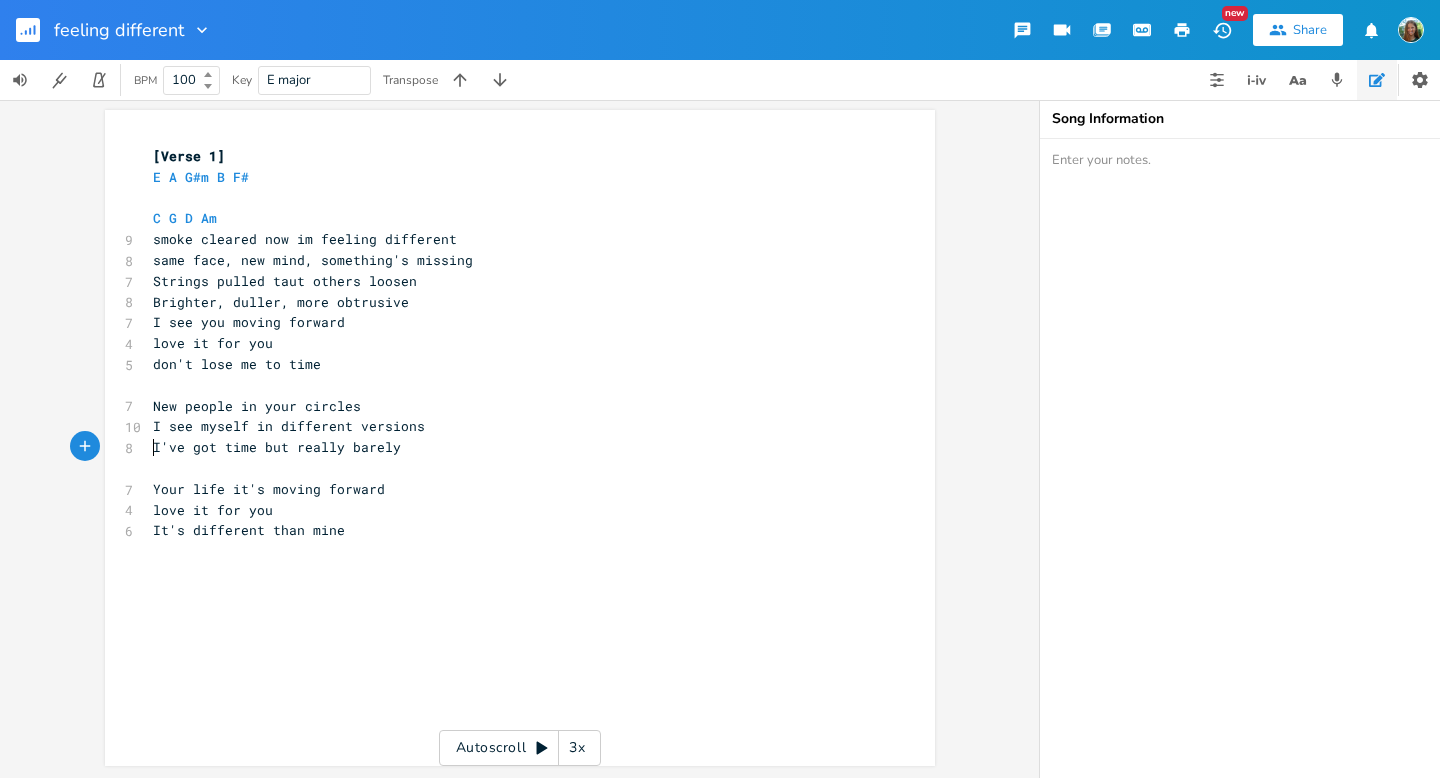click on "I've got time but really barely" at bounding box center (277, 447) 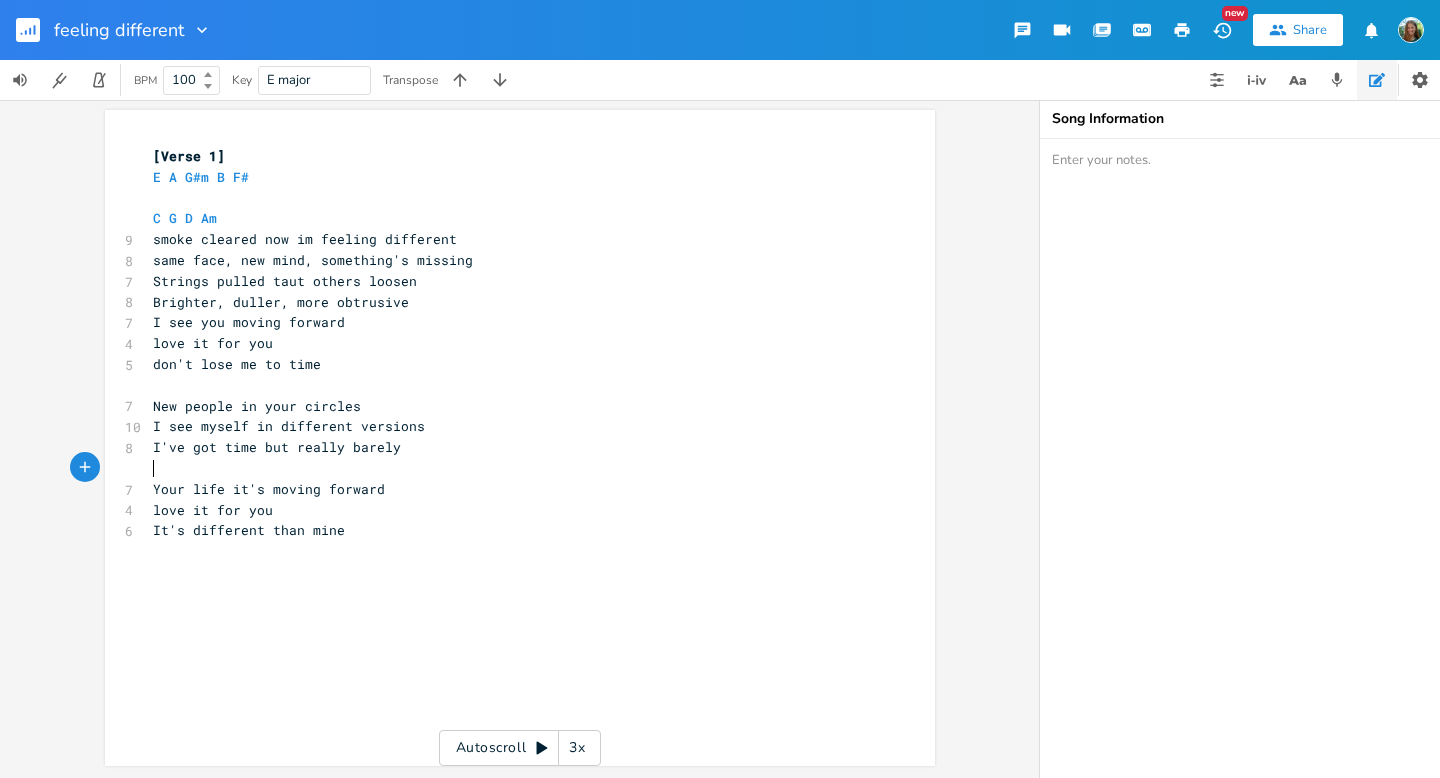 click on "​" at bounding box center (510, 468) 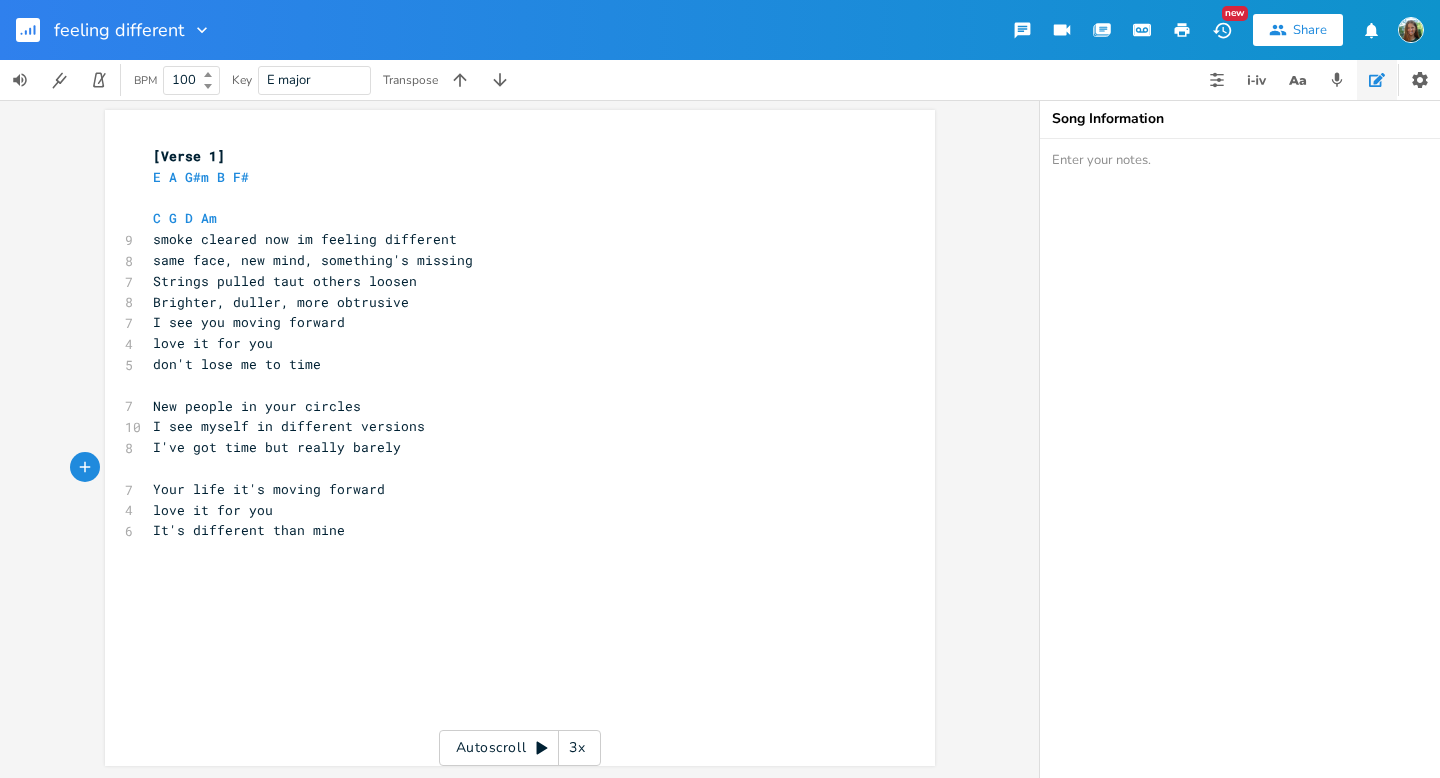 click on "​" at bounding box center (510, 468) 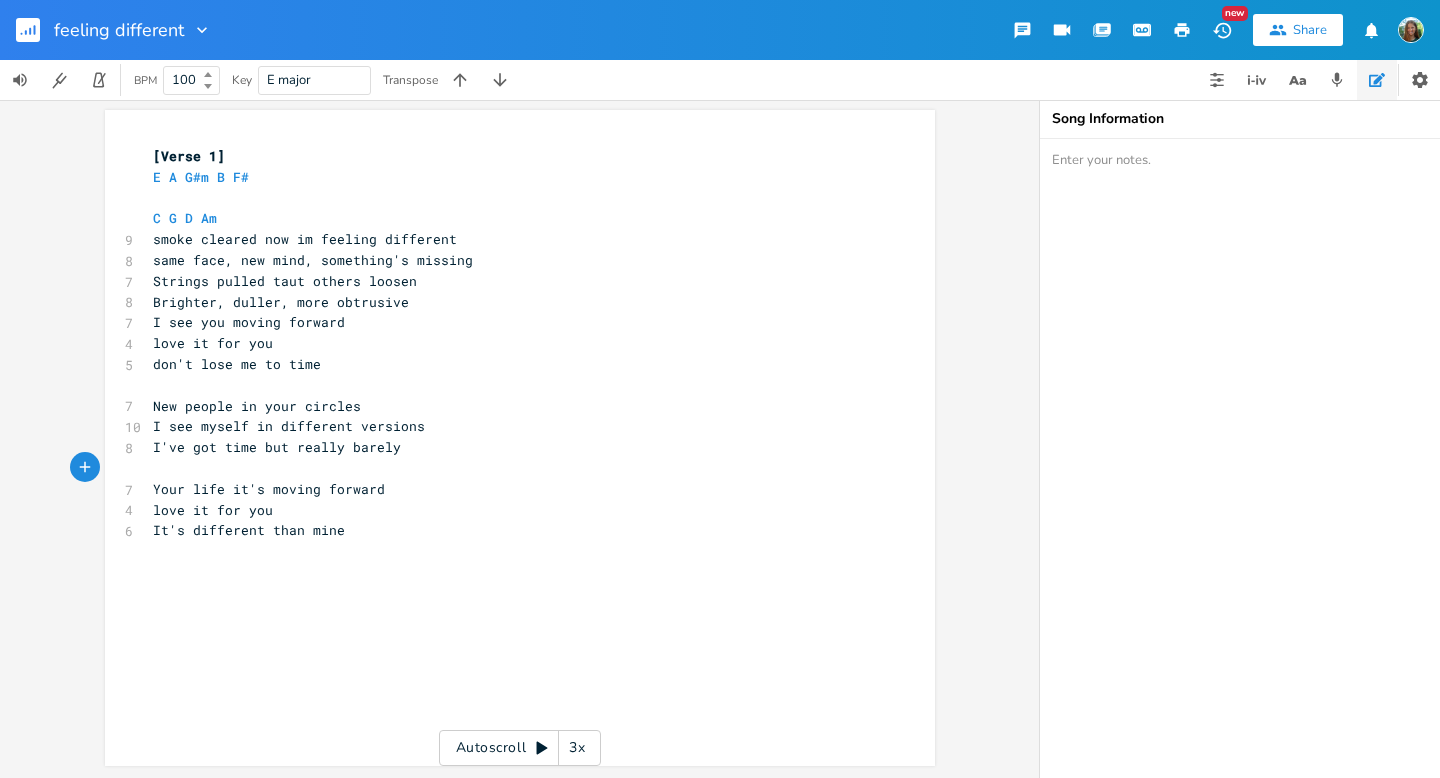 type on "I" 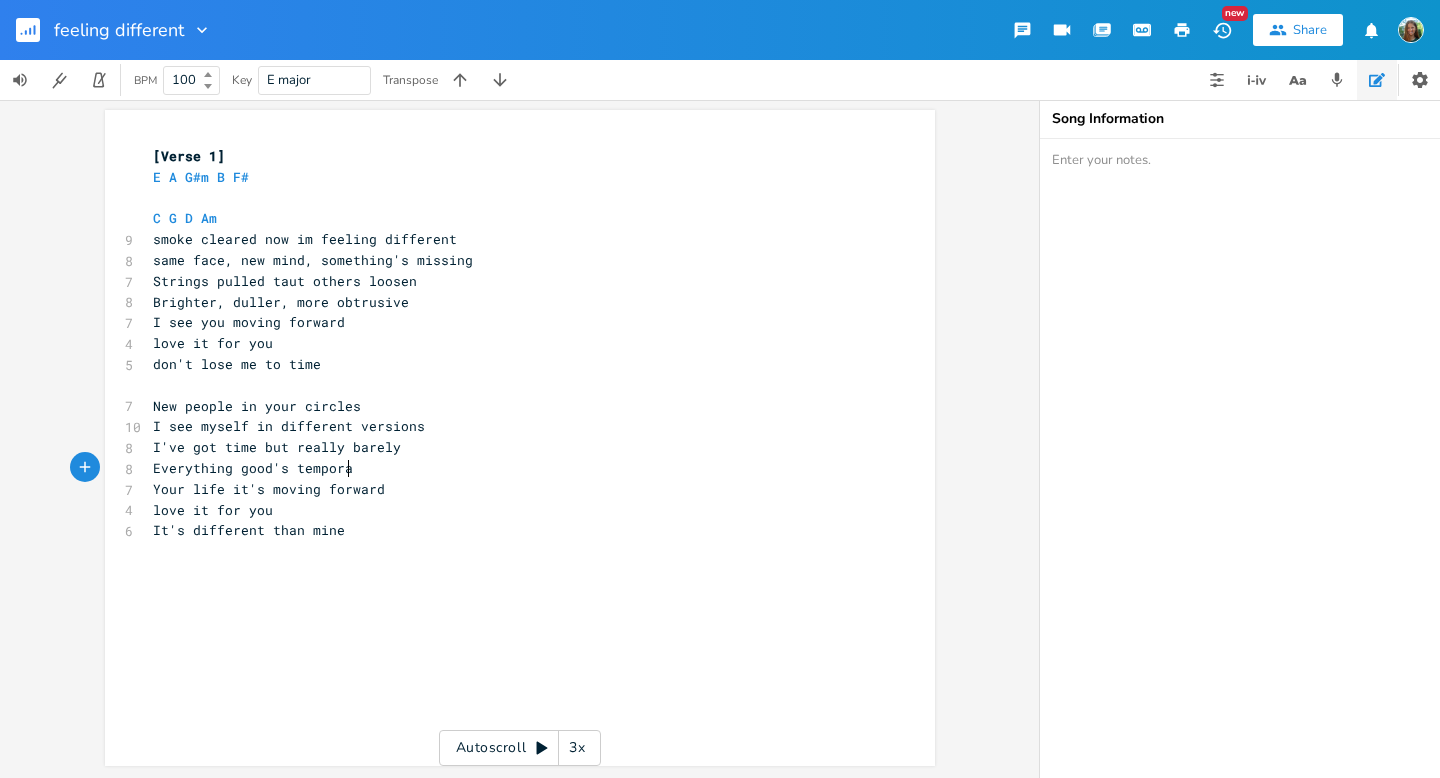 type on "Everything good's temporary" 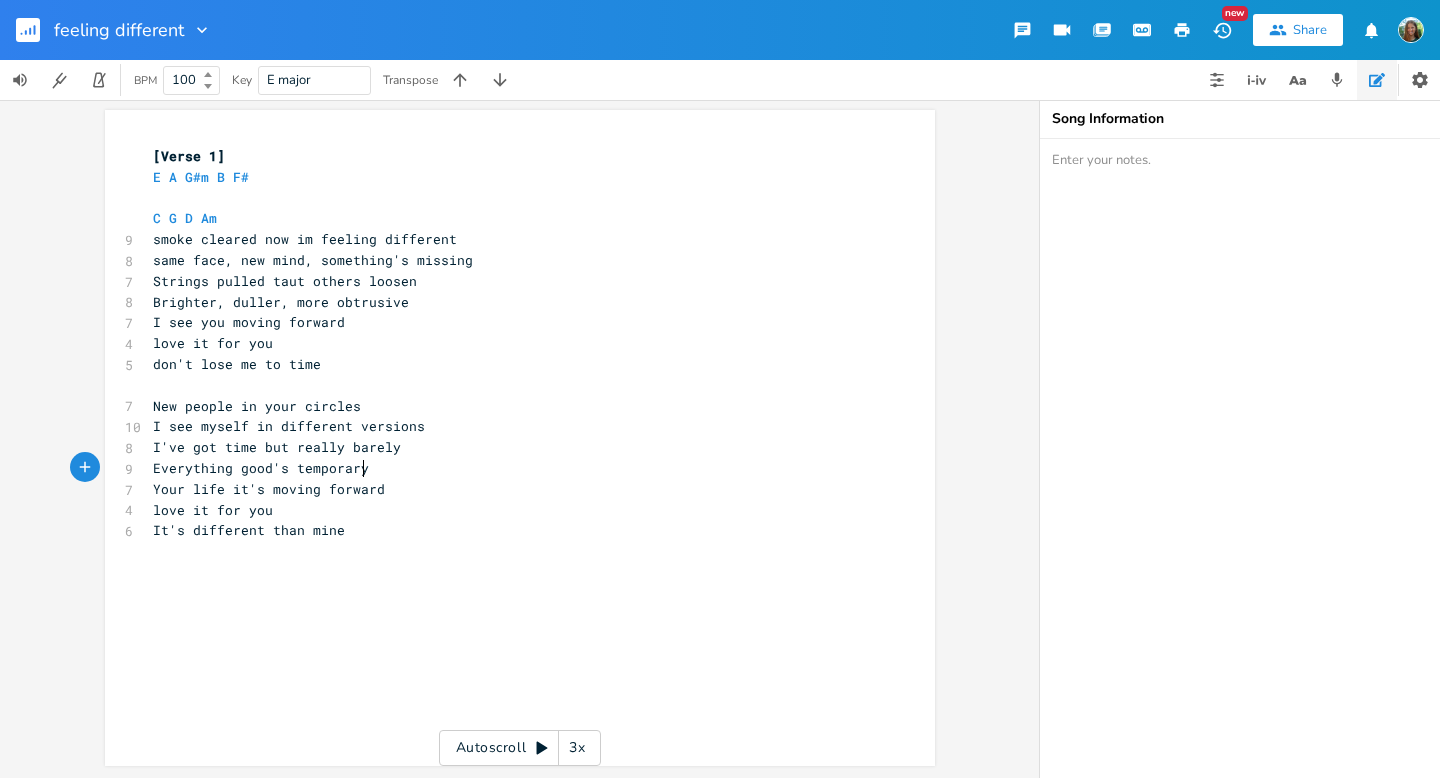 scroll, scrollTop: 0, scrollLeft: 172, axis: horizontal 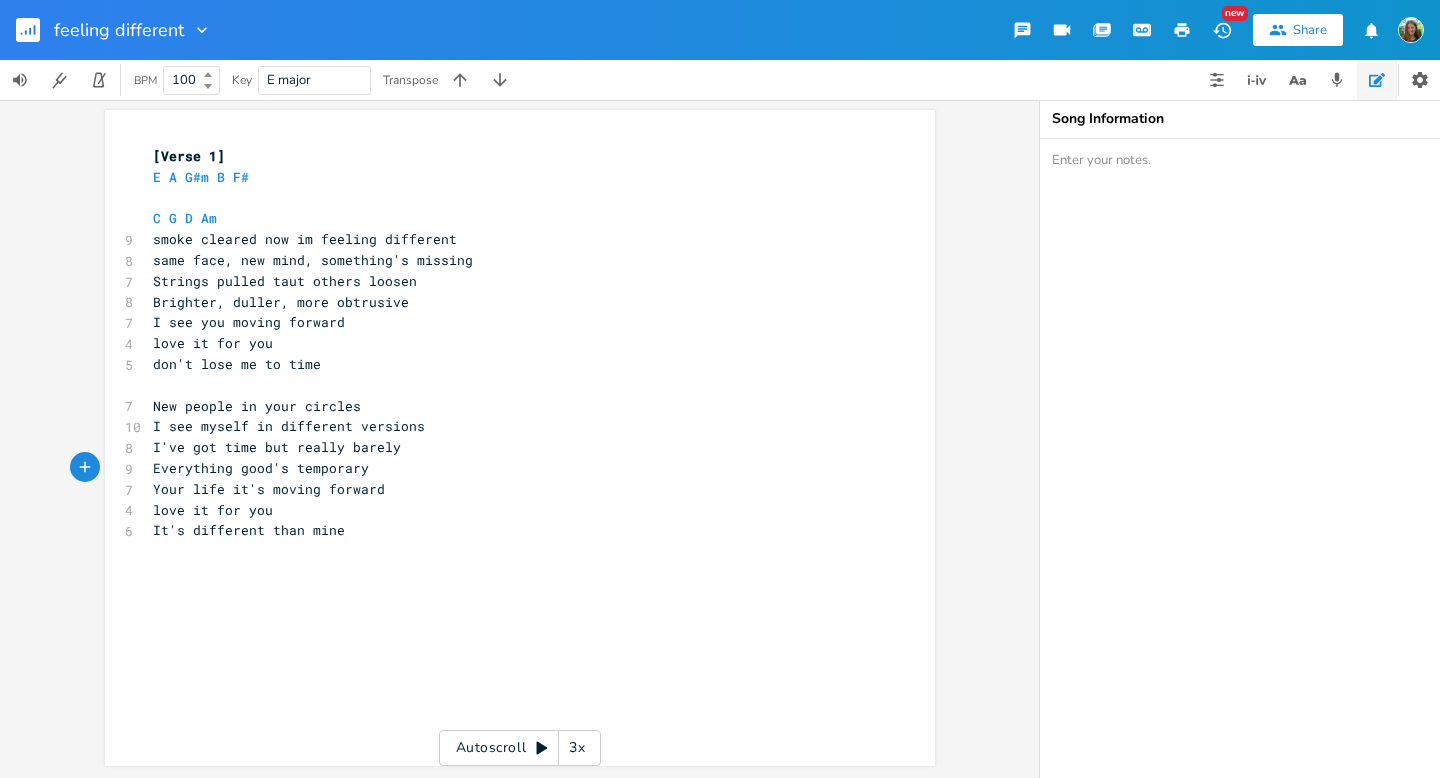 click on "Everything good's temporary" at bounding box center [510, 468] 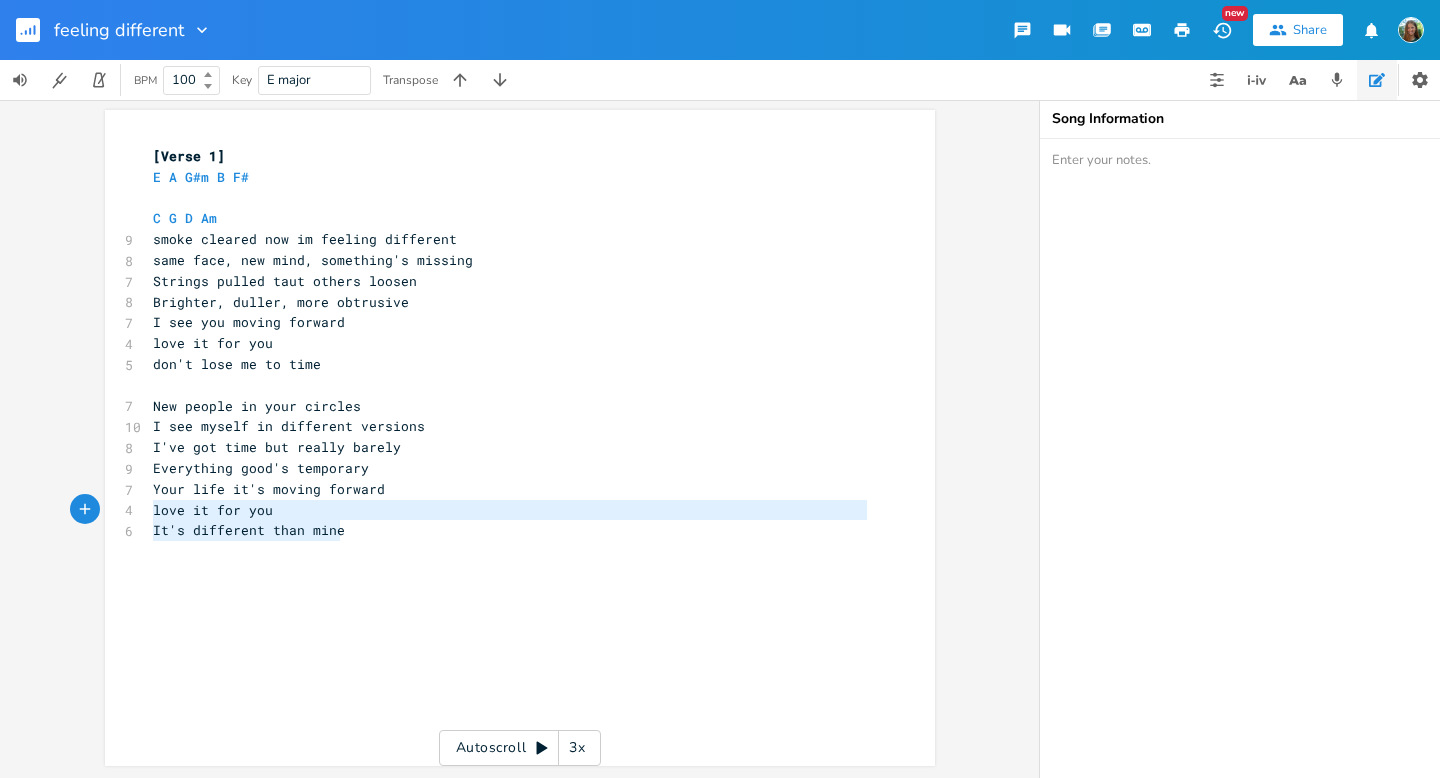 type on "Your life it's moving forward
love it for you
It's different than mine" 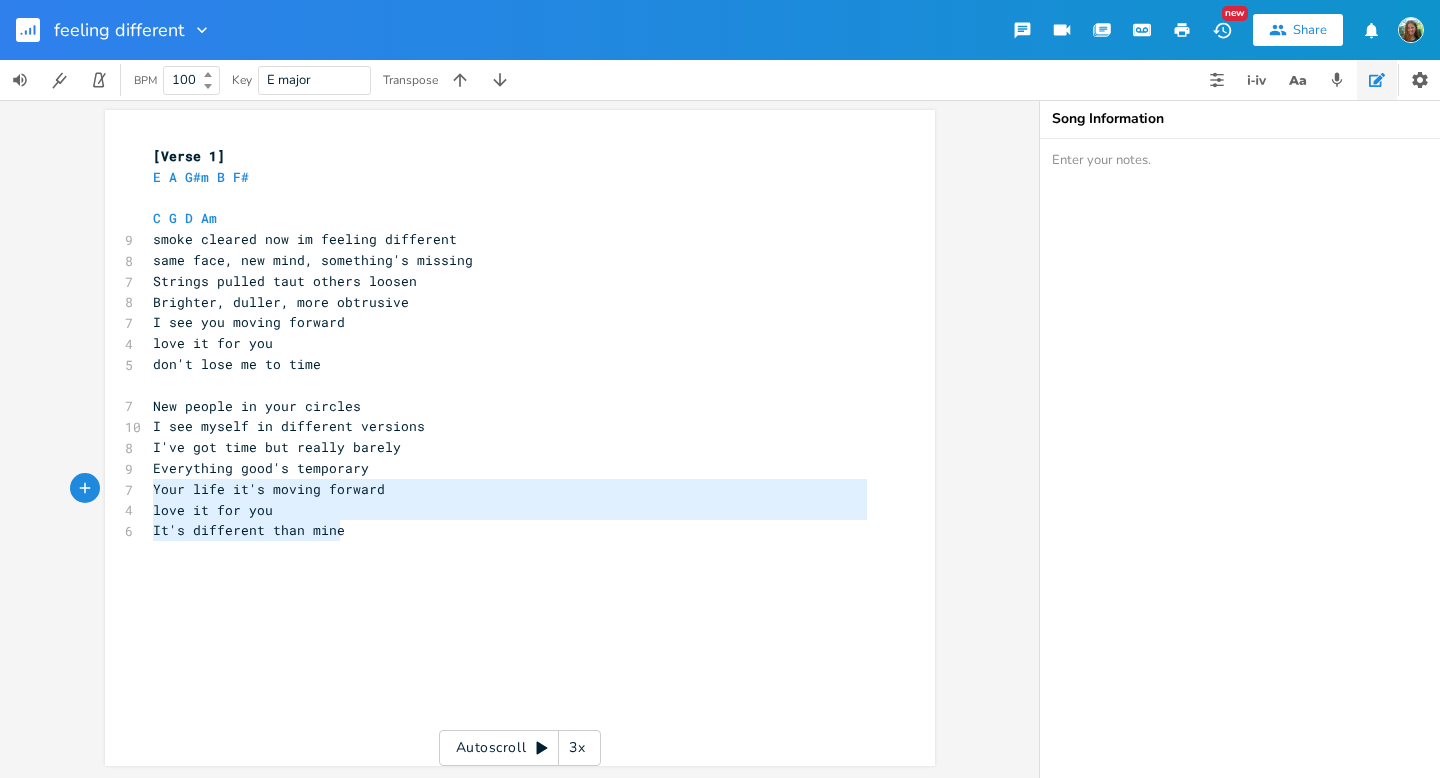 drag, startPoint x: 351, startPoint y: 536, endPoint x: 95, endPoint y: 494, distance: 259.42242 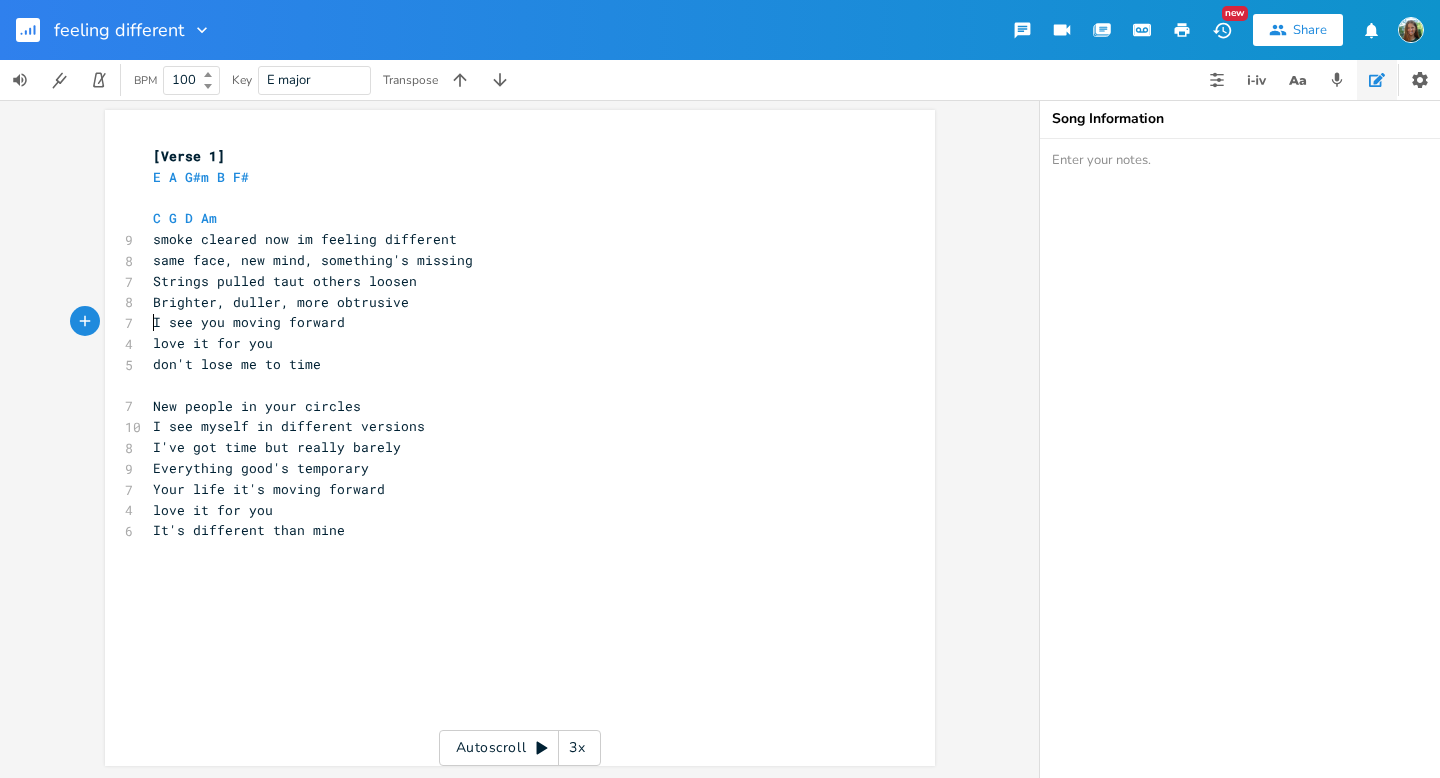 click on "I see you moving forward" at bounding box center (510, 322) 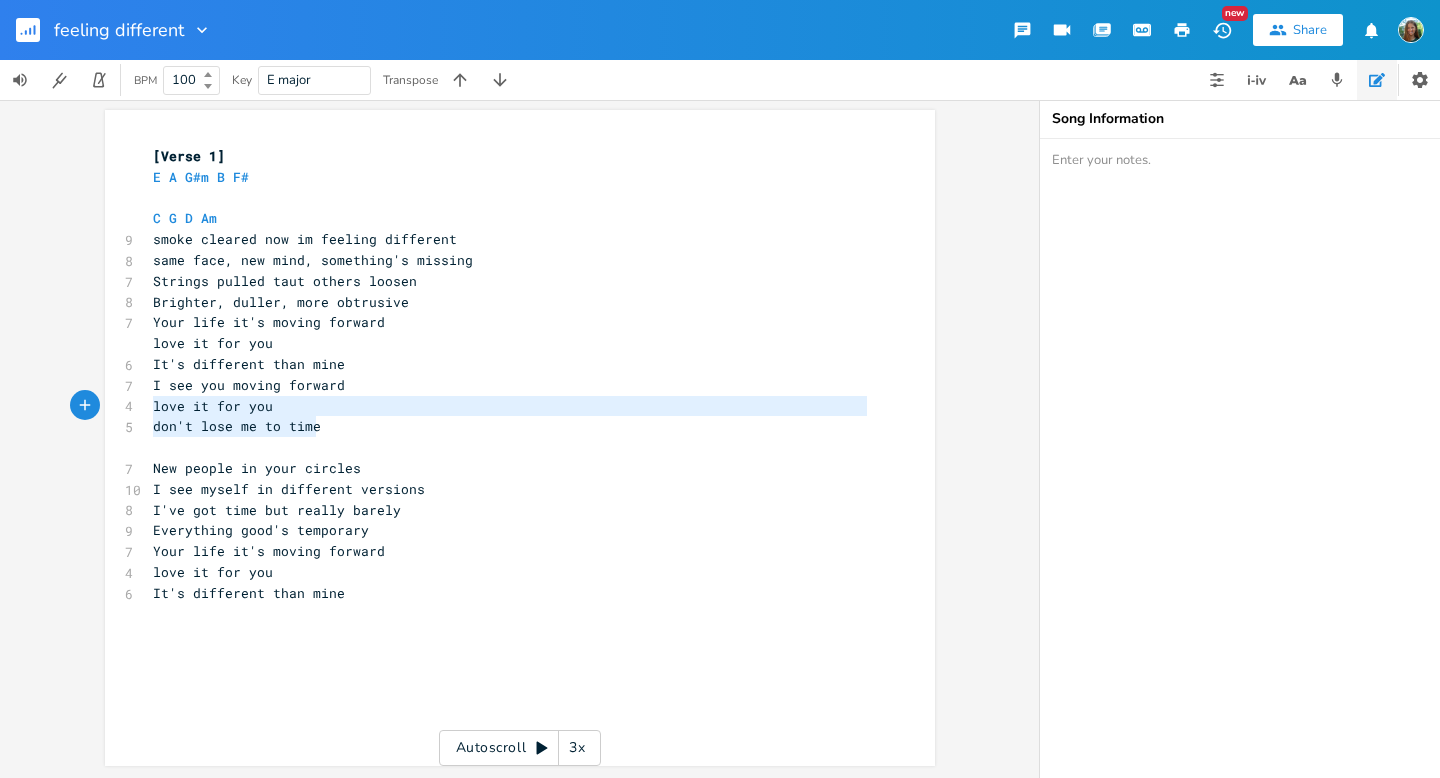 type on "I see you moving forward
love it for you
don't lose me to time" 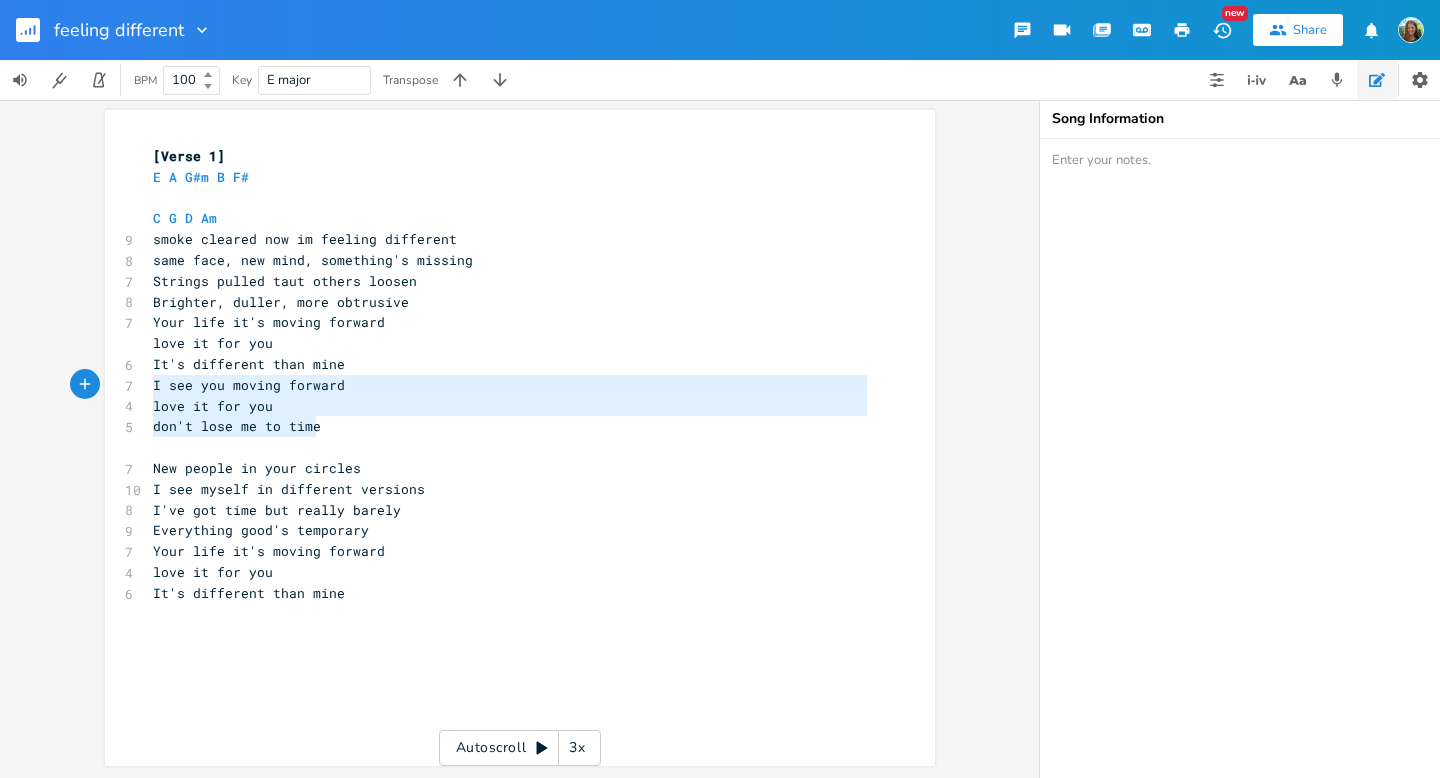 drag, startPoint x: 318, startPoint y: 427, endPoint x: 138, endPoint y: 392, distance: 183.37122 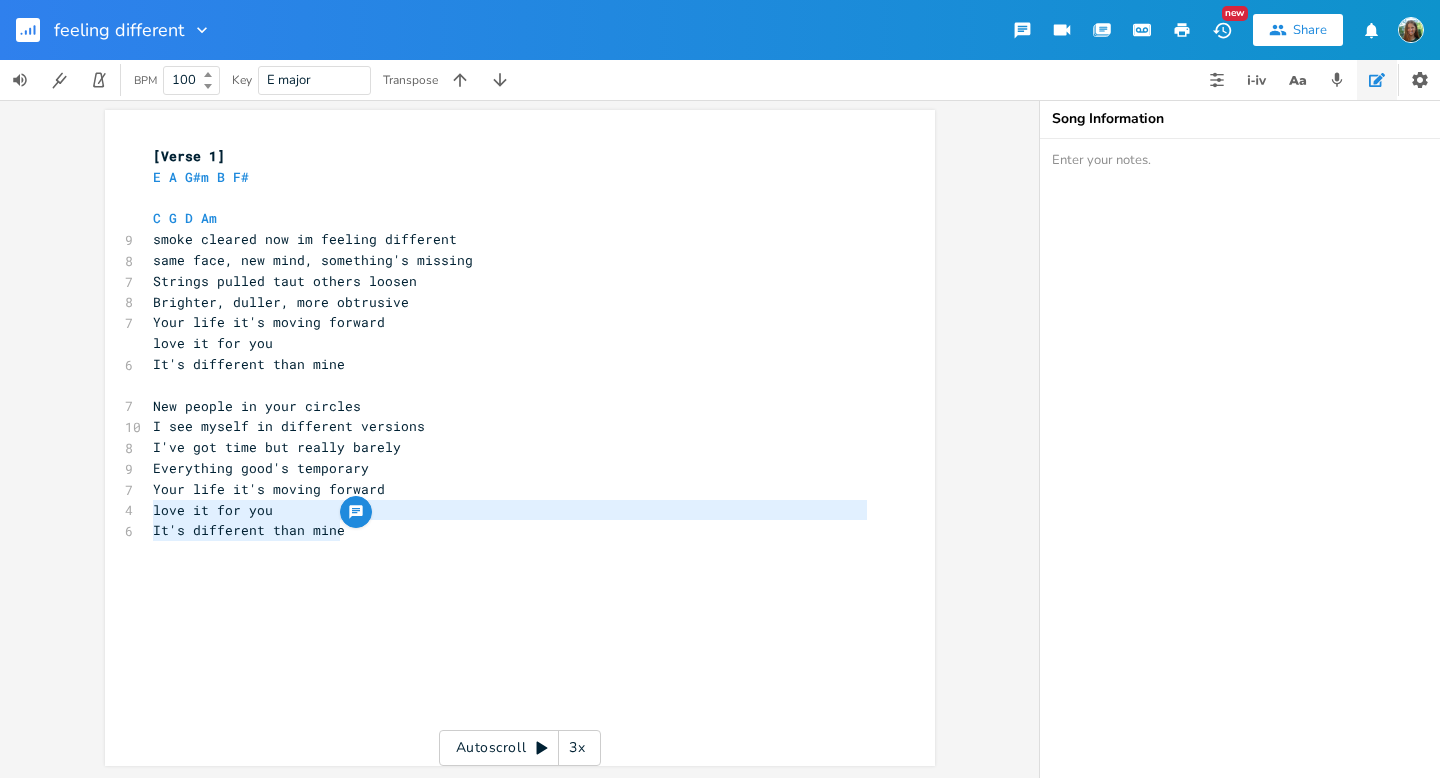 type on "Your life it's moving forward
love it for you
It's different than mine" 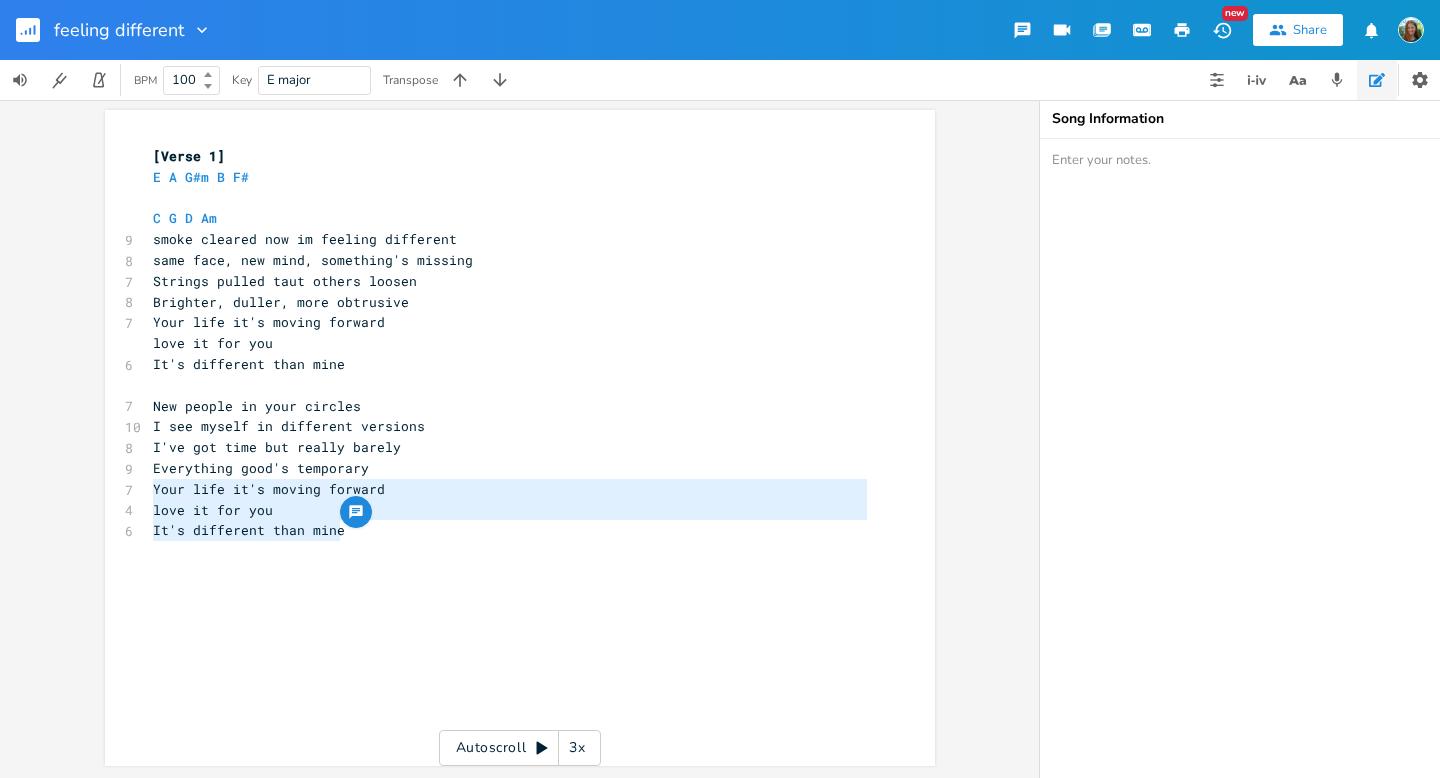 drag, startPoint x: 353, startPoint y: 538, endPoint x: 108, endPoint y: 494, distance: 248.91966 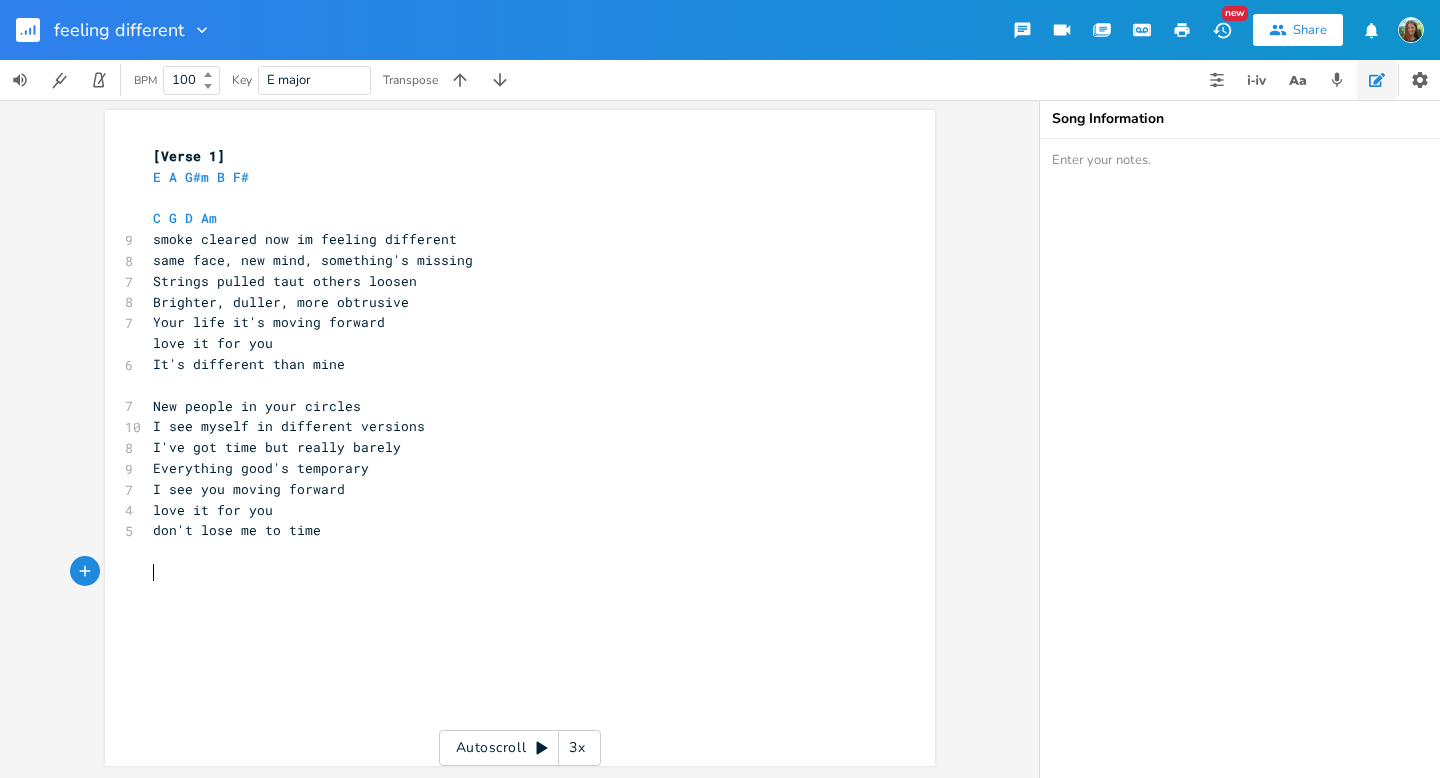 click on "x   [Verse 1] E   A   G#m   B   F# ​ C   G   D   Am   9 smoke cleared now im feeling different 8 same face, new mind, something's missing 7 Strings pulled taut others loosen 8 Brighter, duller, more obtrusive 7 Your life it's moving forward love it for you 6 It's different than mine ​ 7 New people in your circles 10 I see myself in different versions 8 I've got time but really barely 9 Everything good's temporary 7 I see you moving forward 4 love it for you 5 don't lose me to time ​ ​ (mine mine mine)" at bounding box center [535, 457] 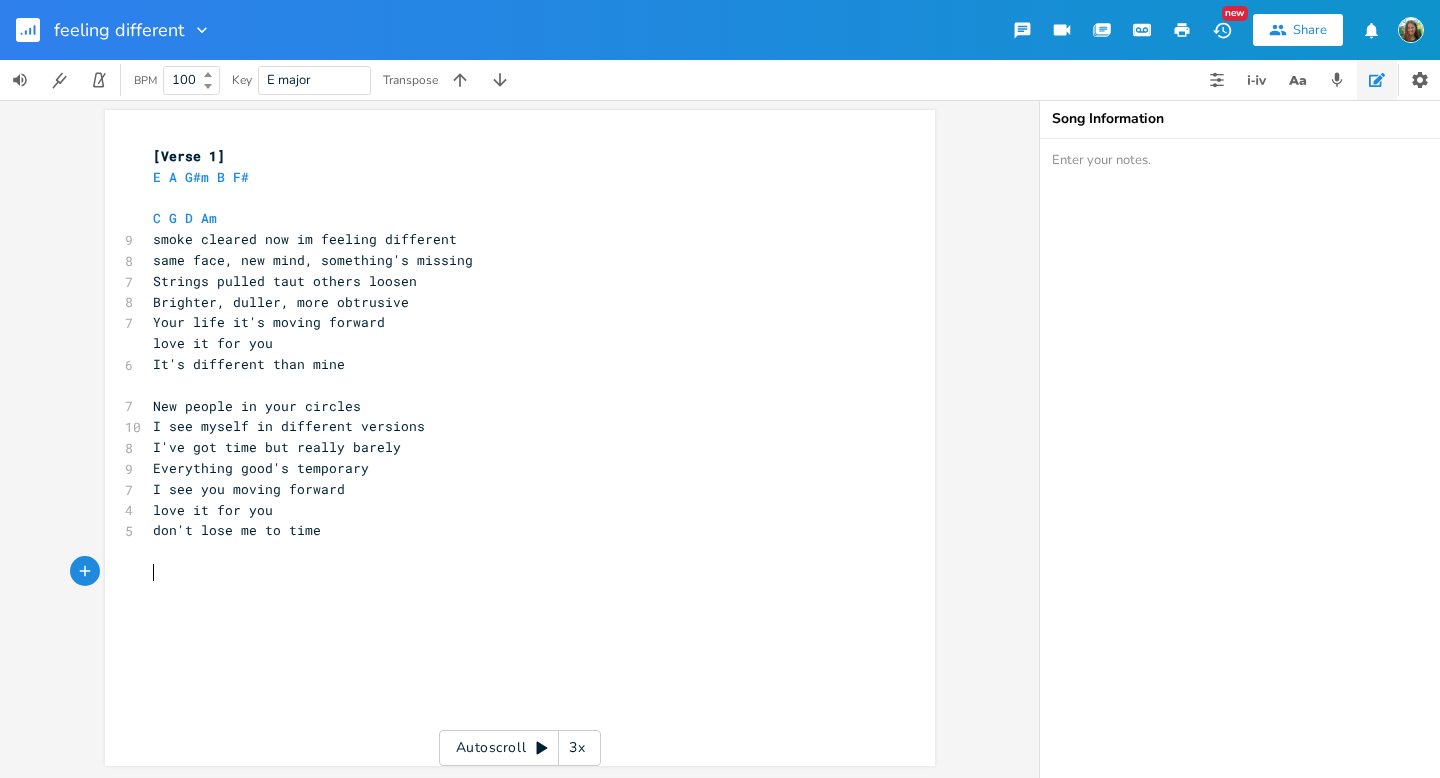 click on "​" at bounding box center [510, 572] 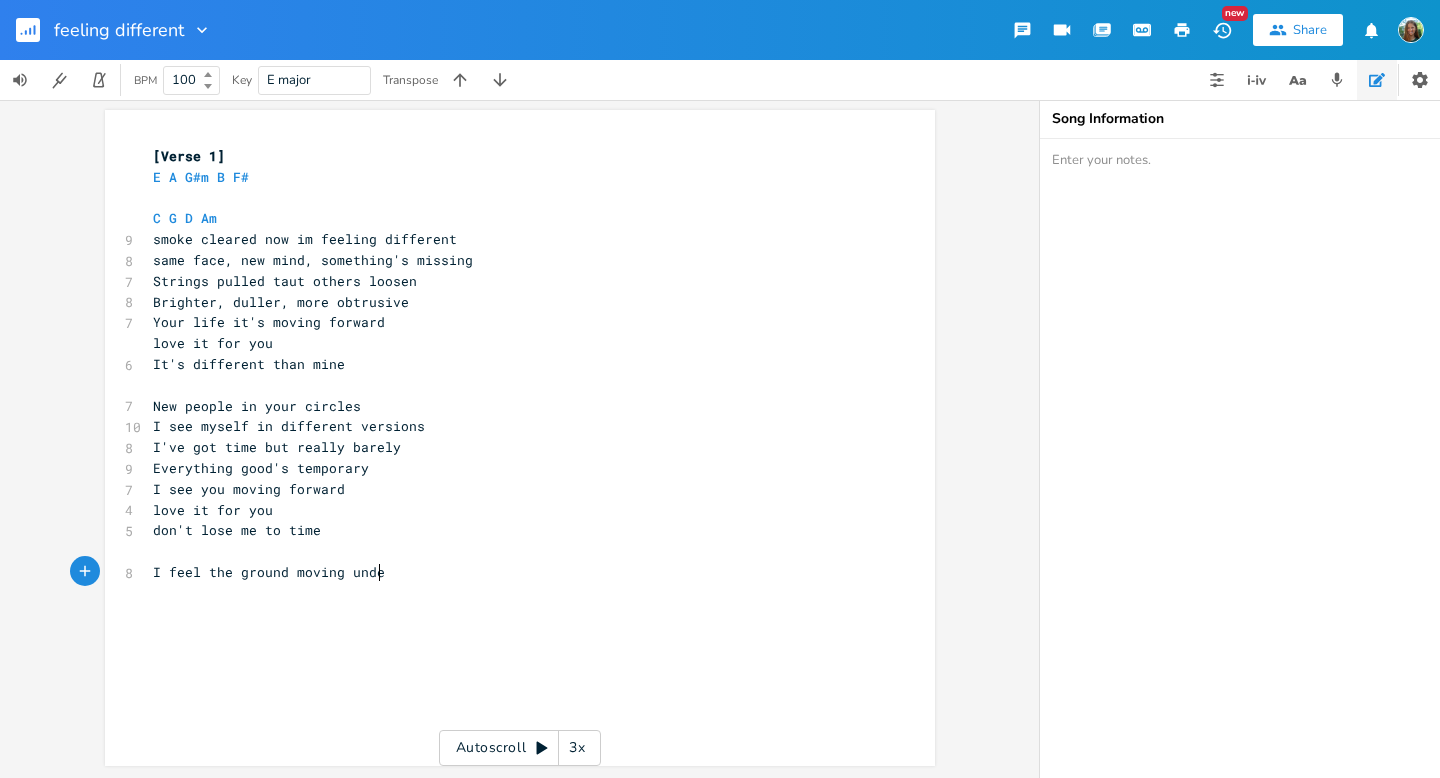 type on "I feel the ground moving under" 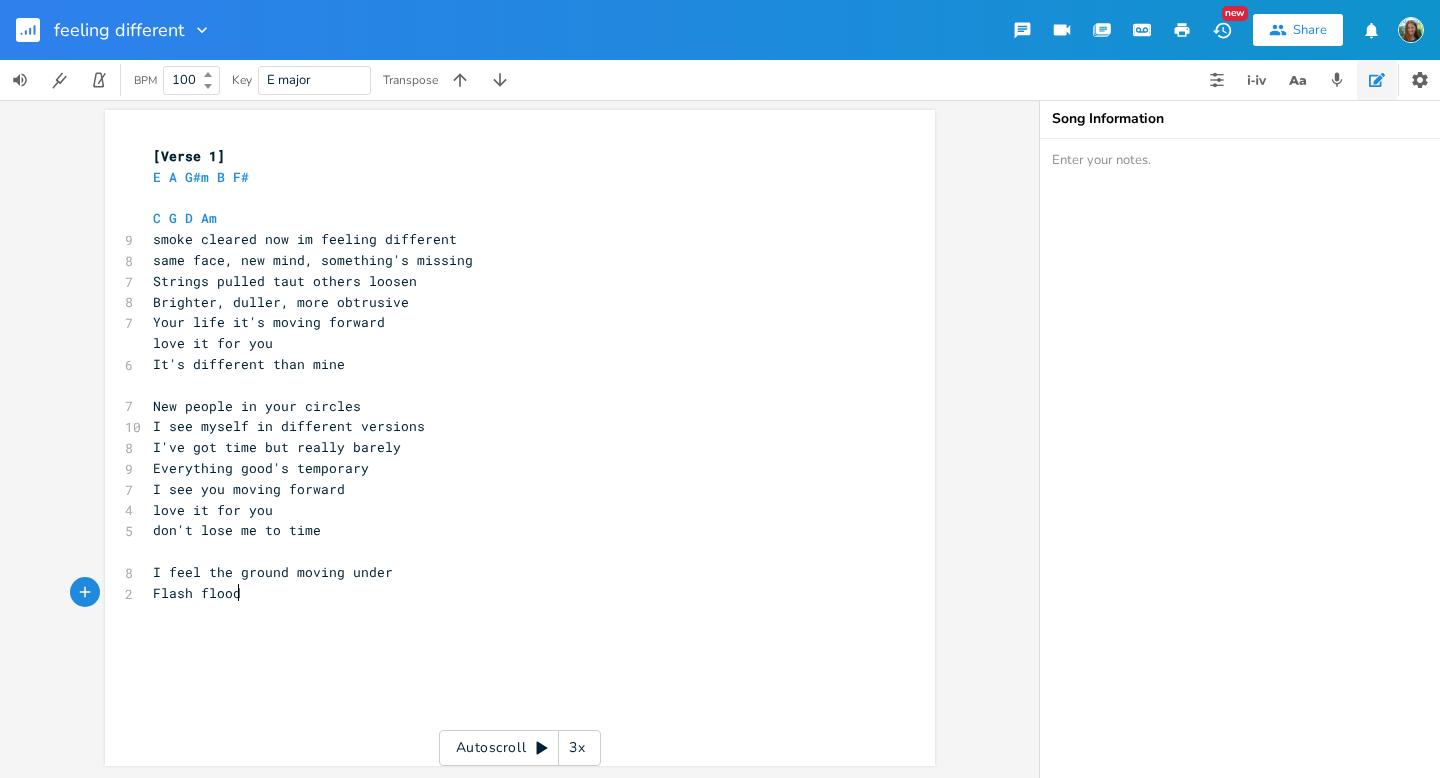 scroll, scrollTop: 0, scrollLeft: 69, axis: horizontal 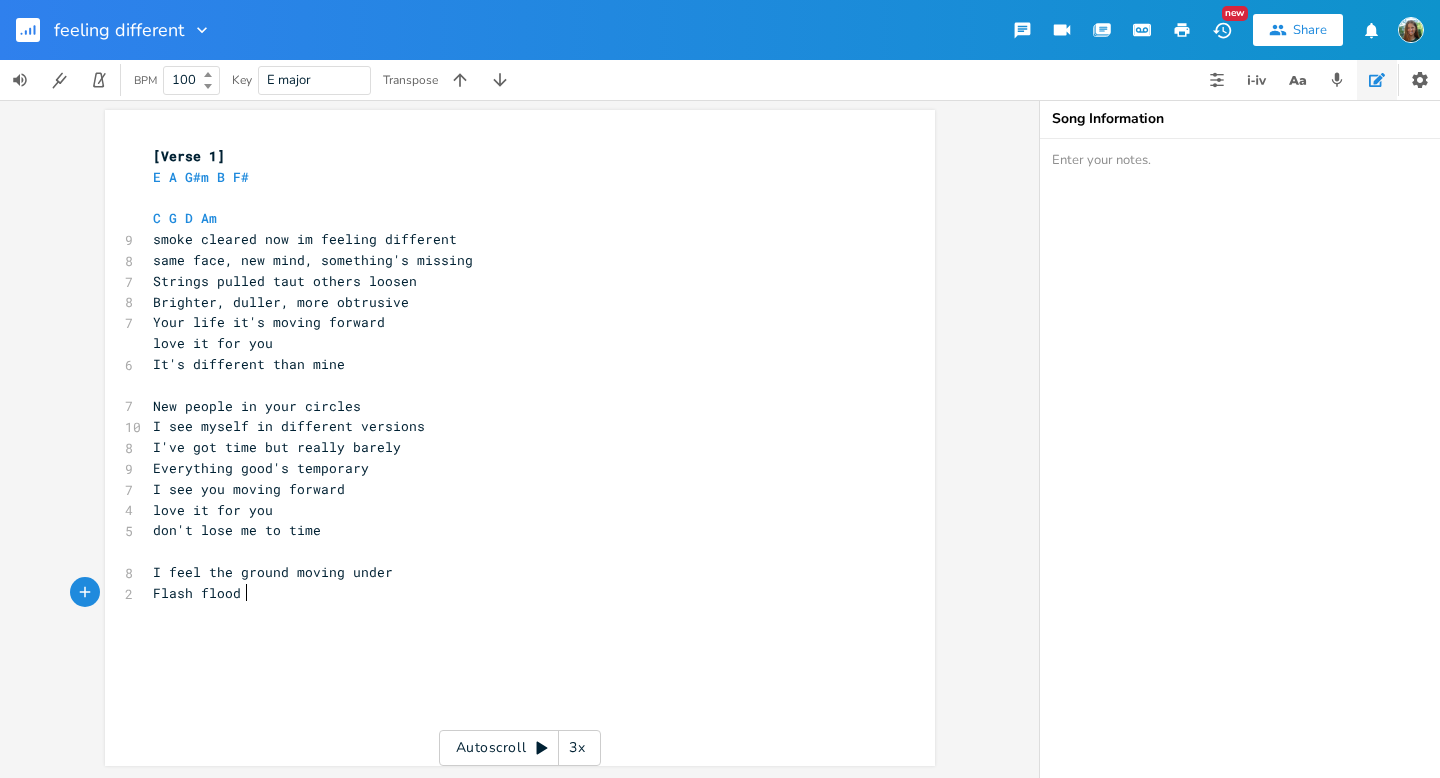 type on "Flash flood" 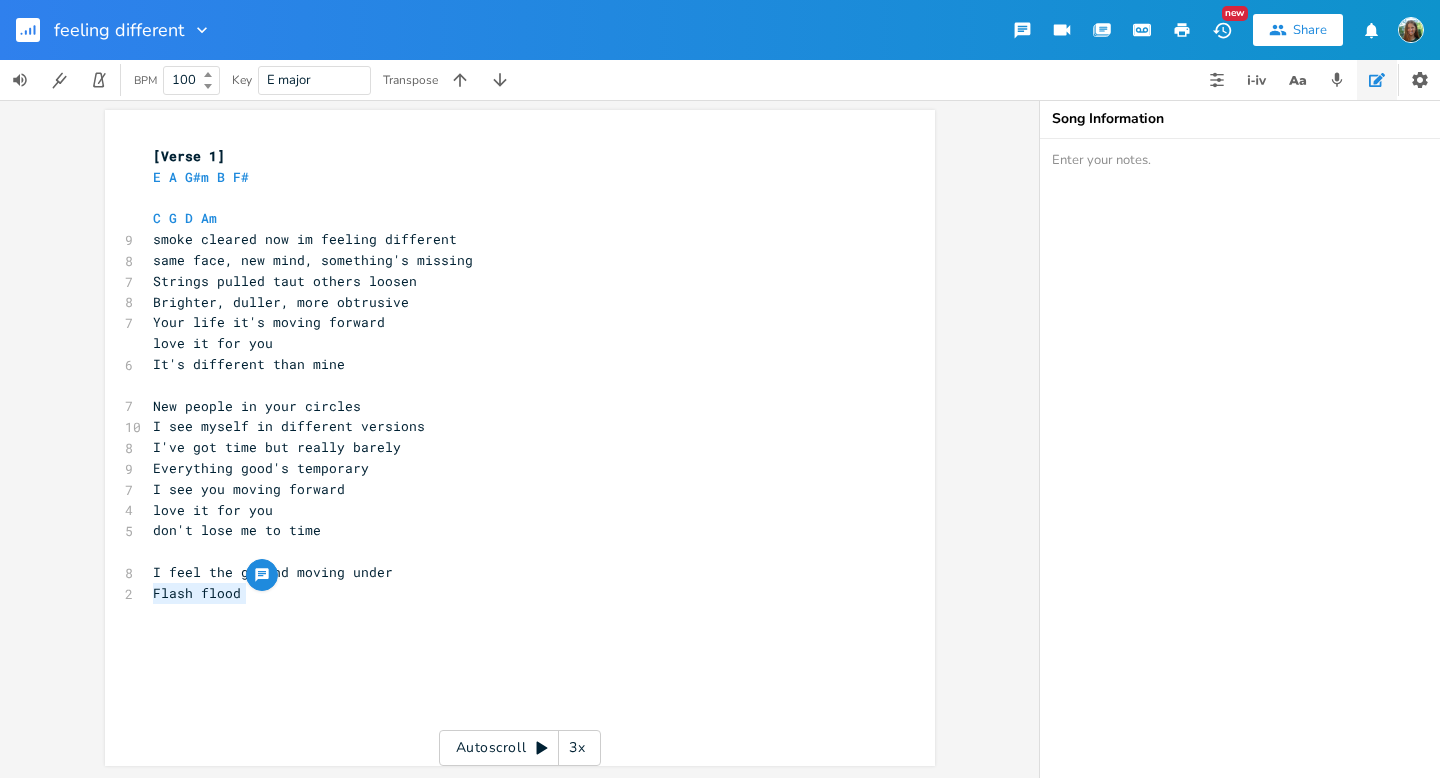 drag, startPoint x: 263, startPoint y: 600, endPoint x: 118, endPoint y: 603, distance: 145.03104 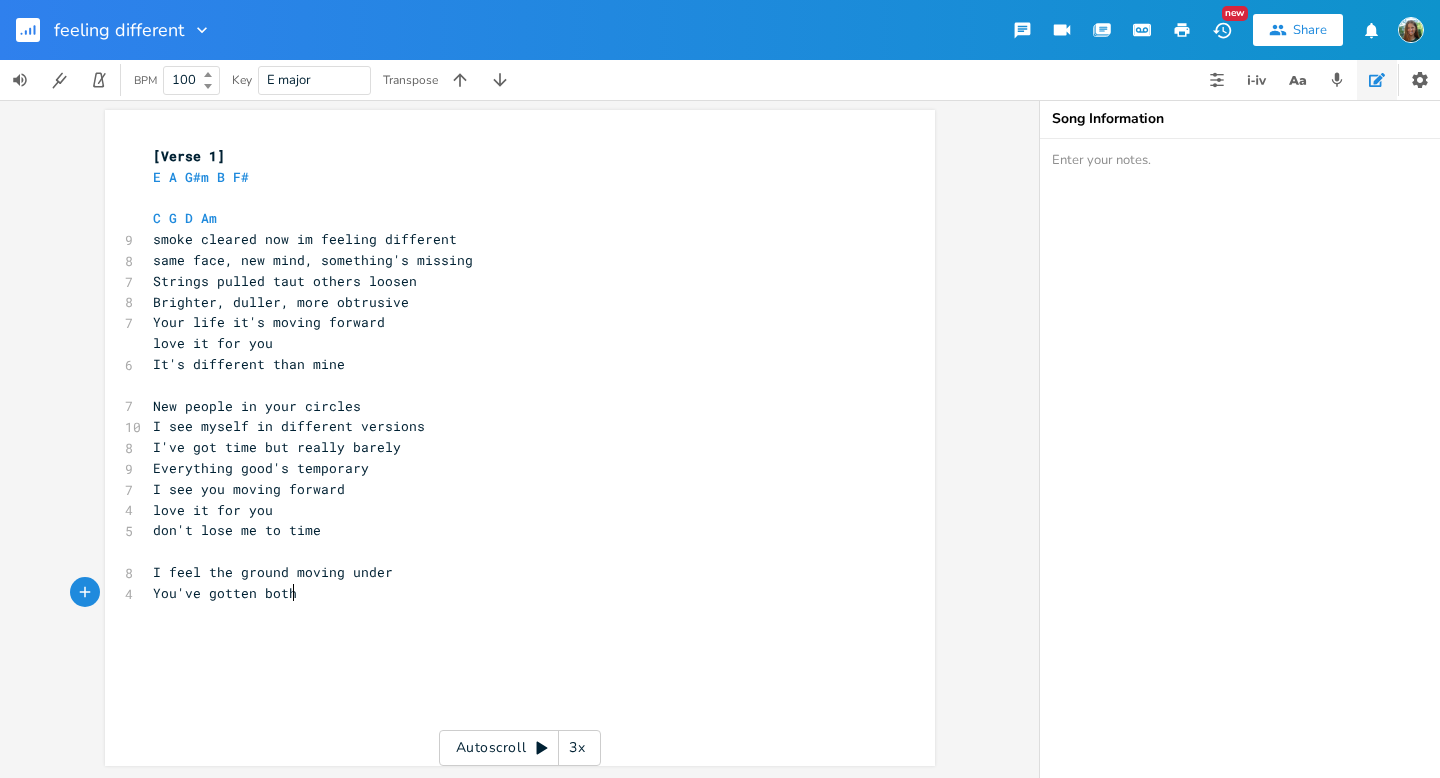 type on "You've gotten both" 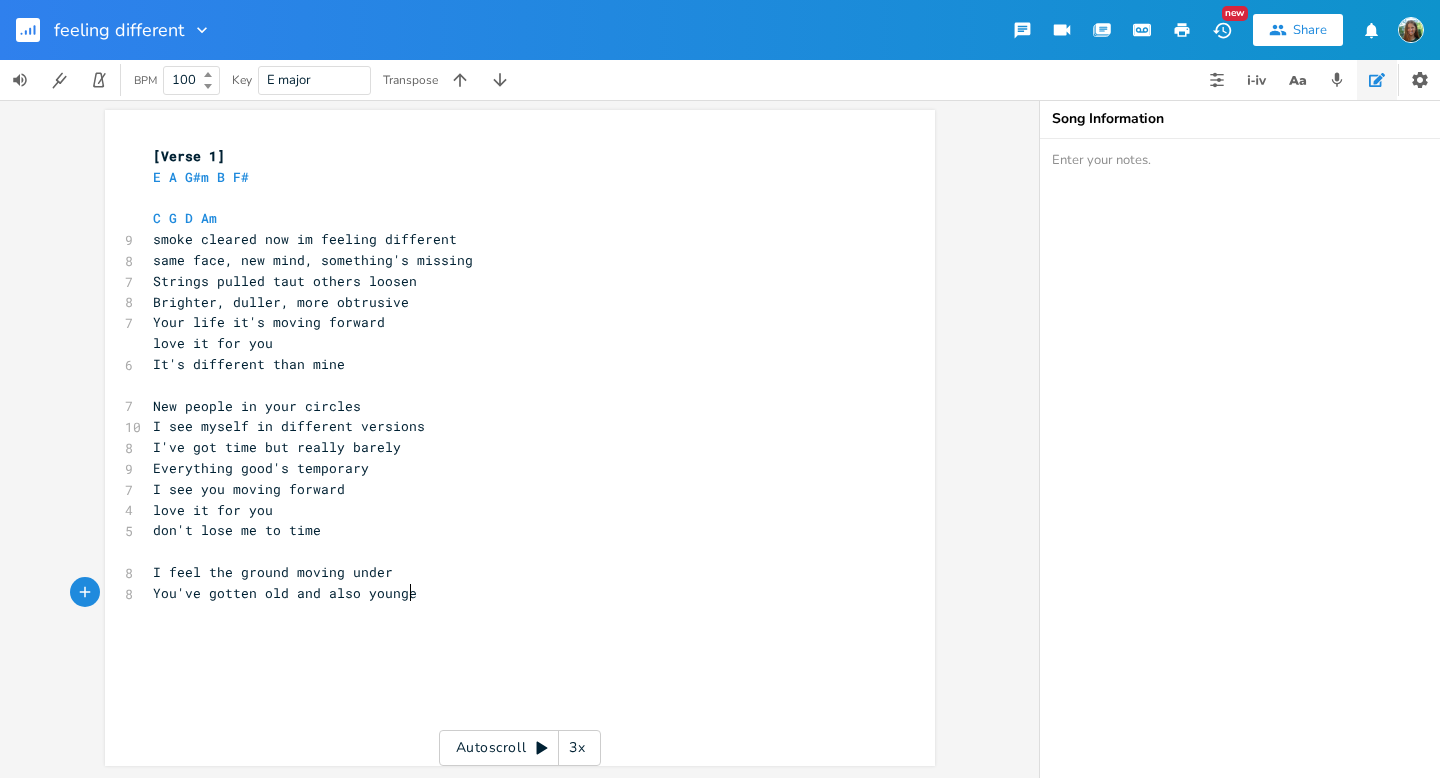 scroll, scrollTop: 0, scrollLeft: 124, axis: horizontal 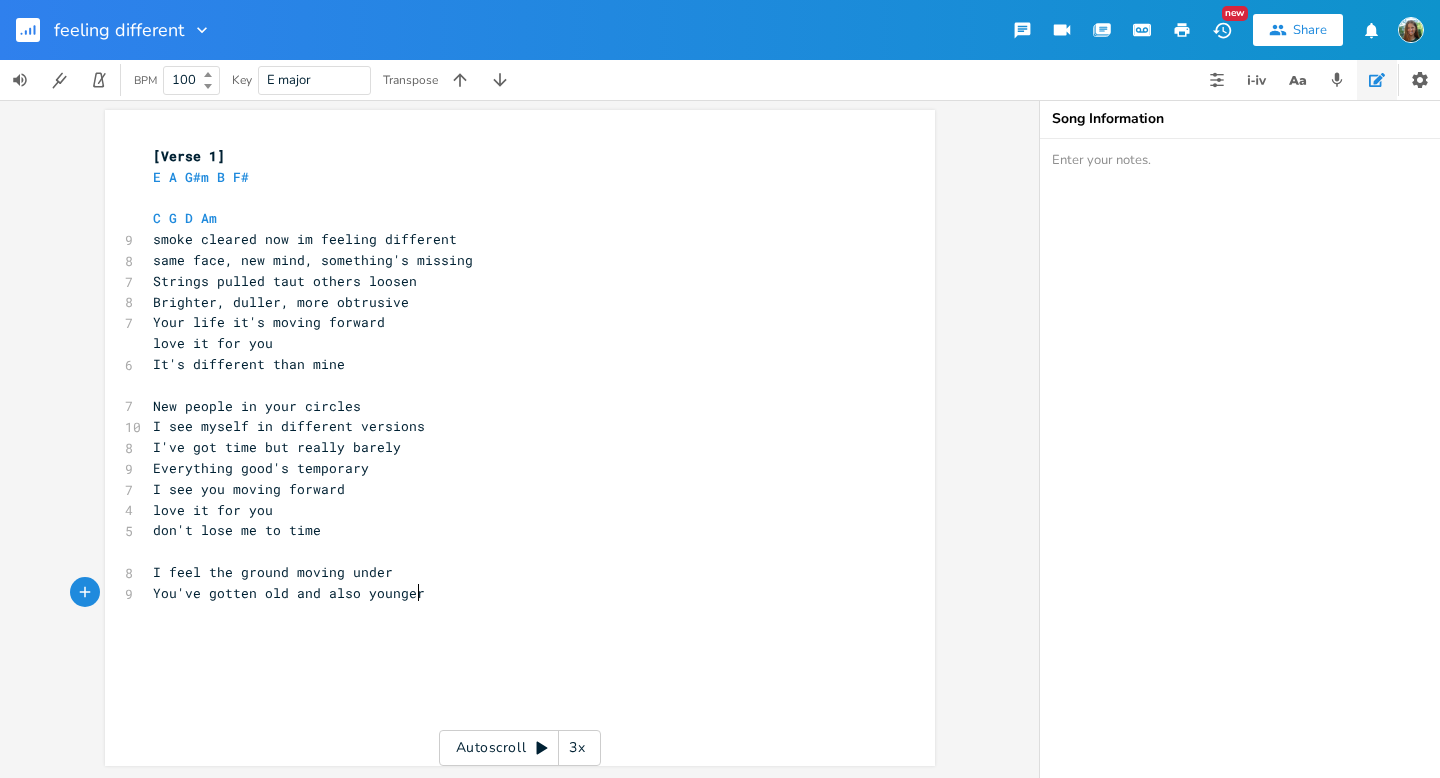 type on "old and also younger" 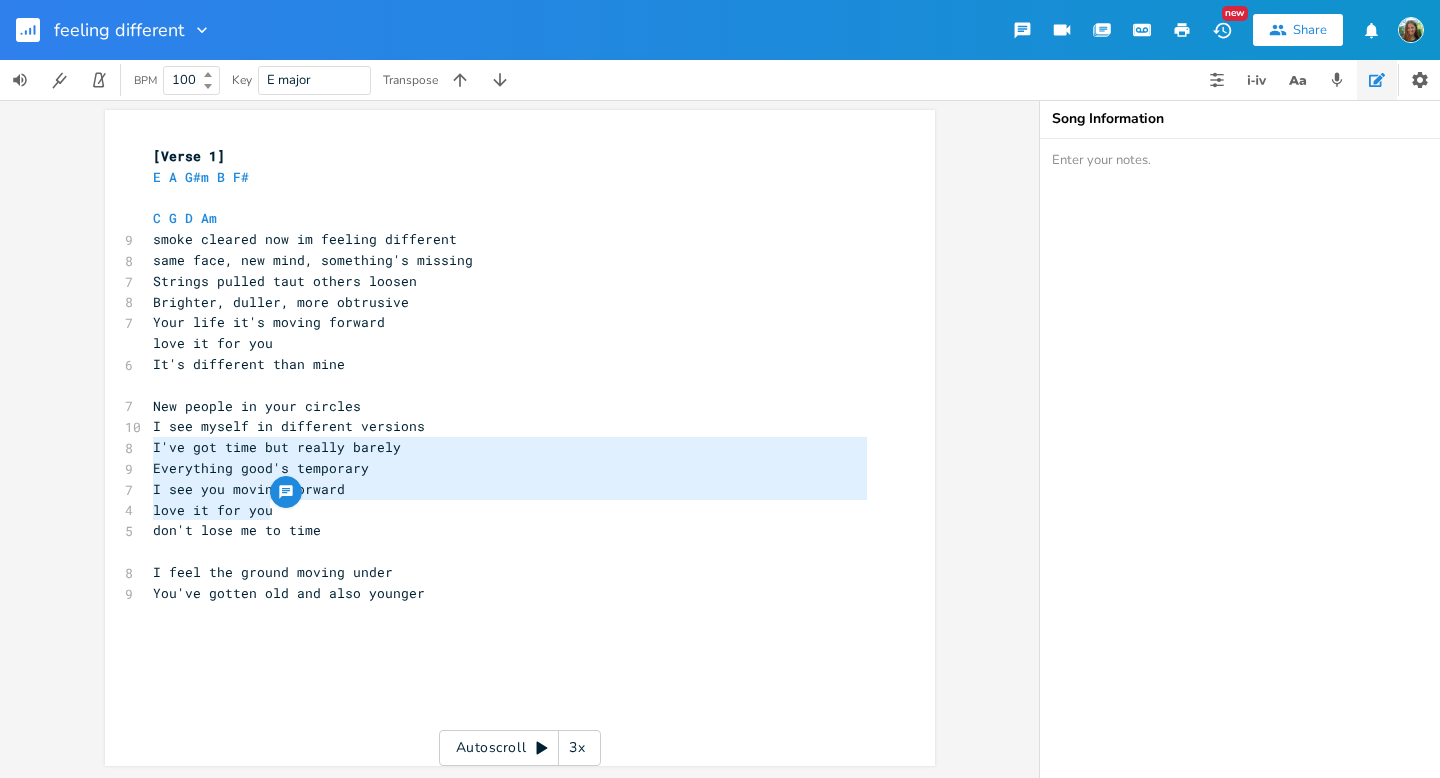 type on "I've got time but really barely
Everything good's temporary
I see you moving forward
love it for you
don't lose me to time" 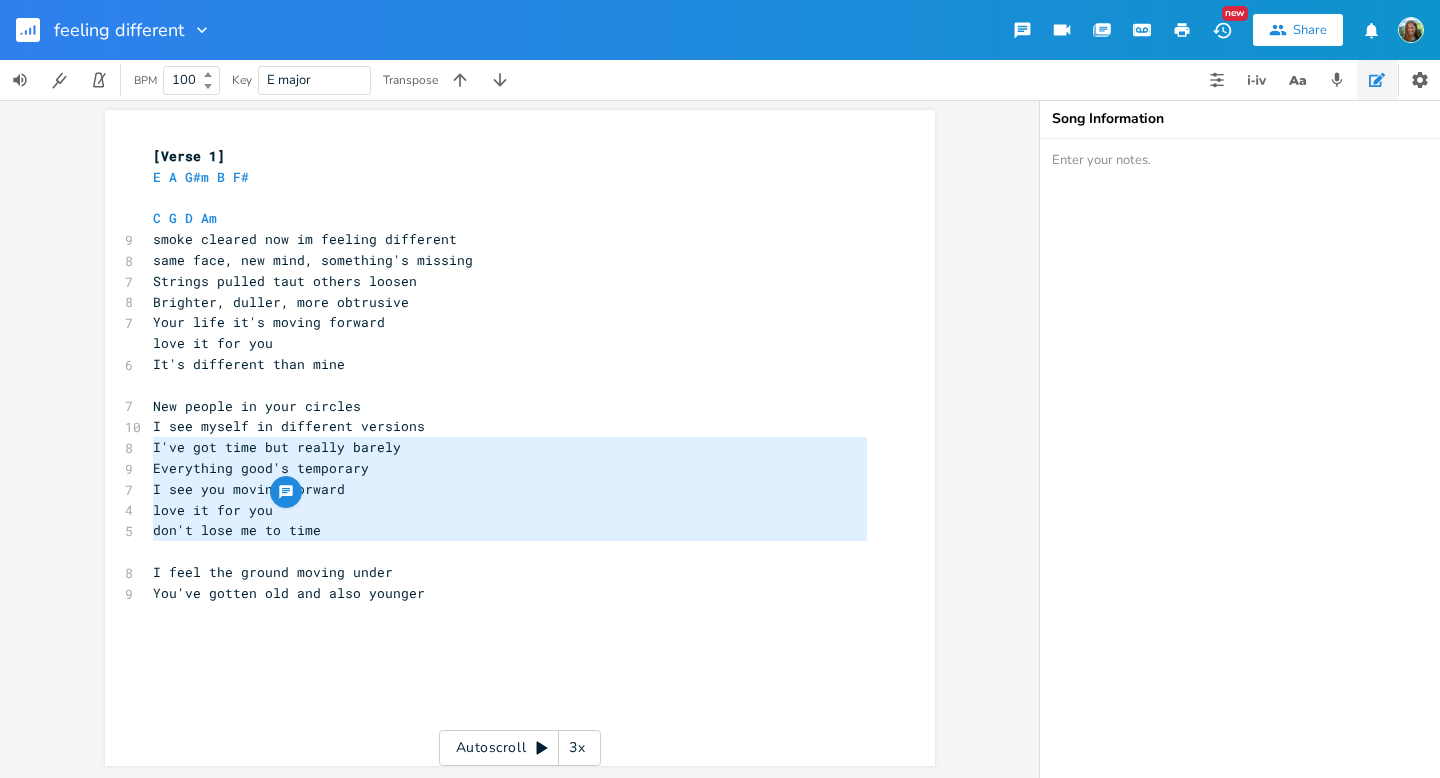 drag, startPoint x: 145, startPoint y: 447, endPoint x: 380, endPoint y: 550, distance: 256.58136 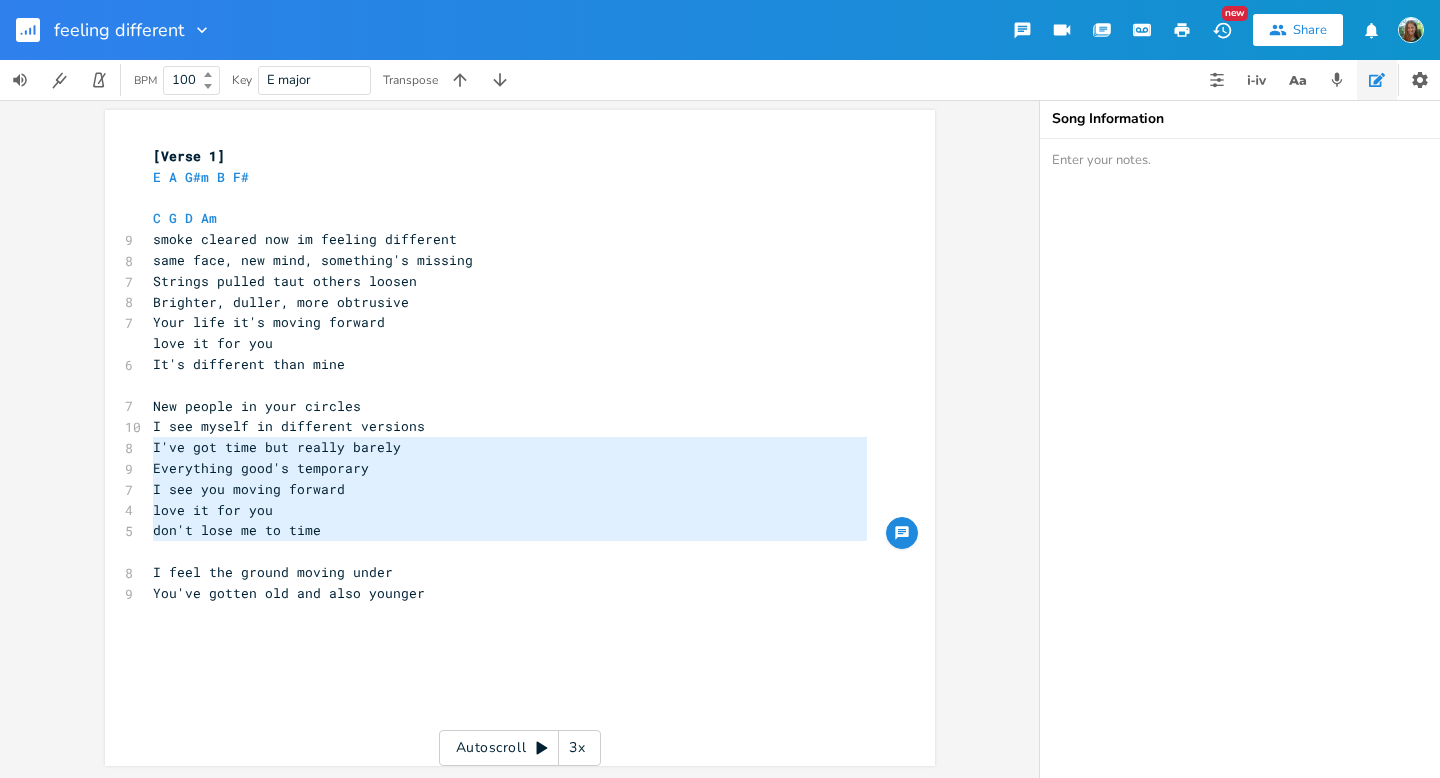 click on "Everything good's temporary" at bounding box center (510, 468) 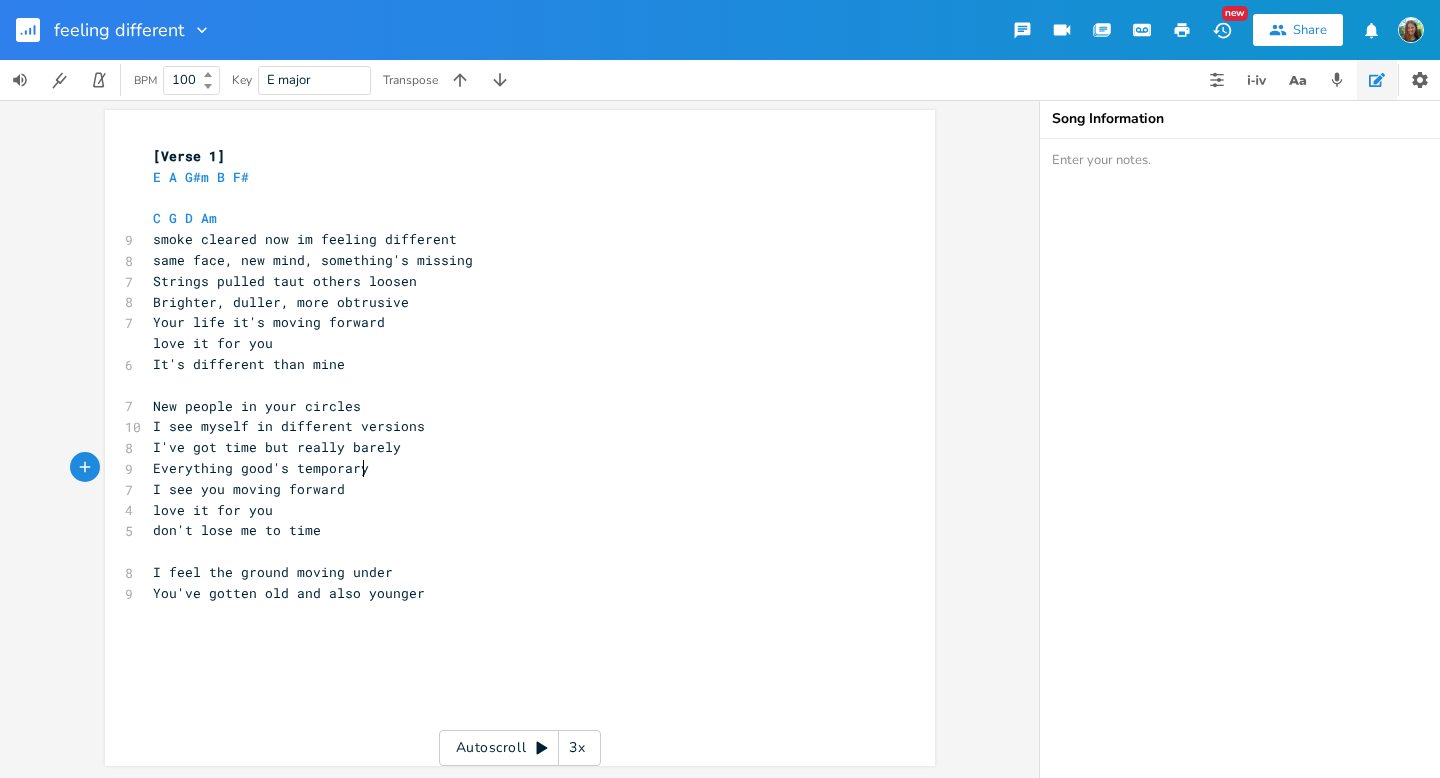 click on "I feel the ground moving under" at bounding box center (273, 572) 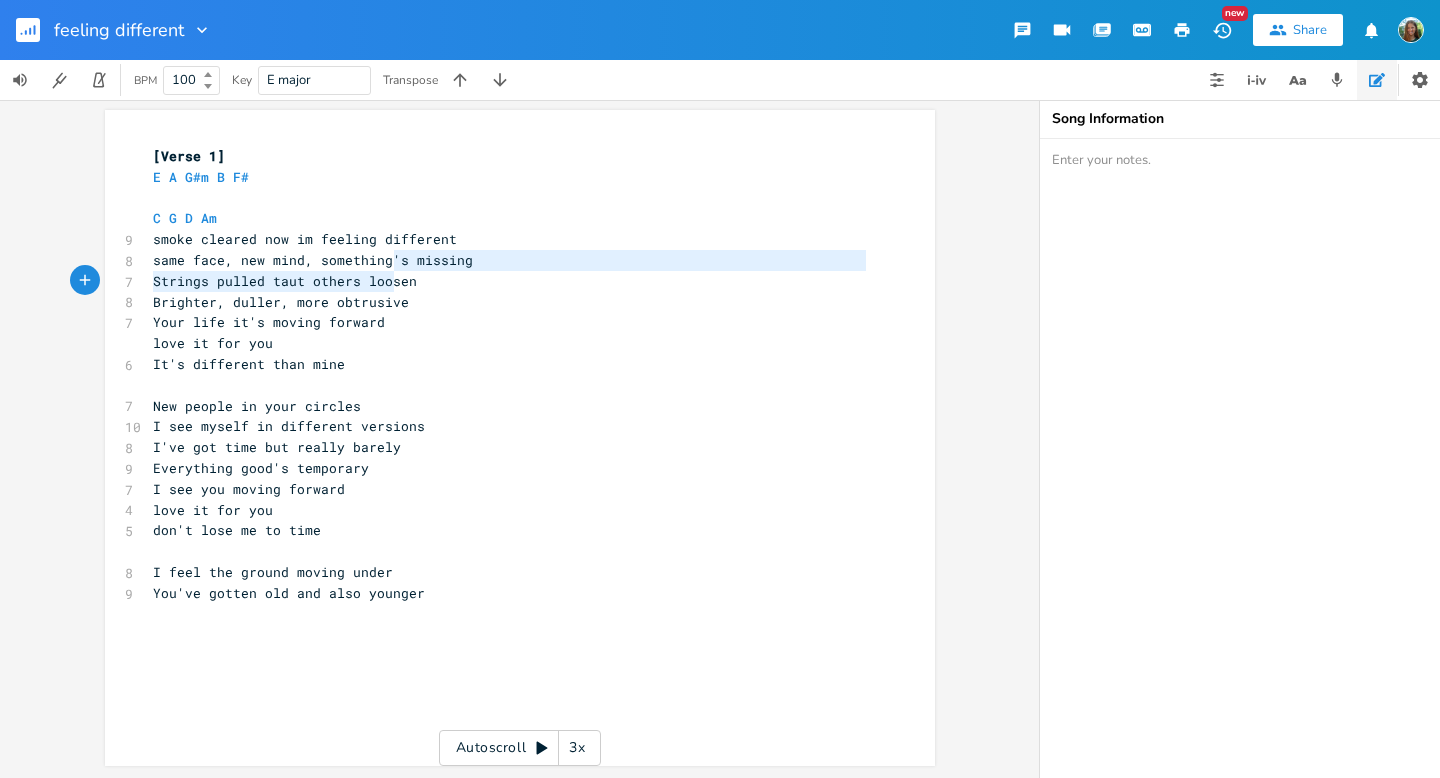 type on "s missing
Strings pulled taut others loosen
Brighter, duller, more obtrusive
Your life it's moving forward
love it for you
It's different than mine" 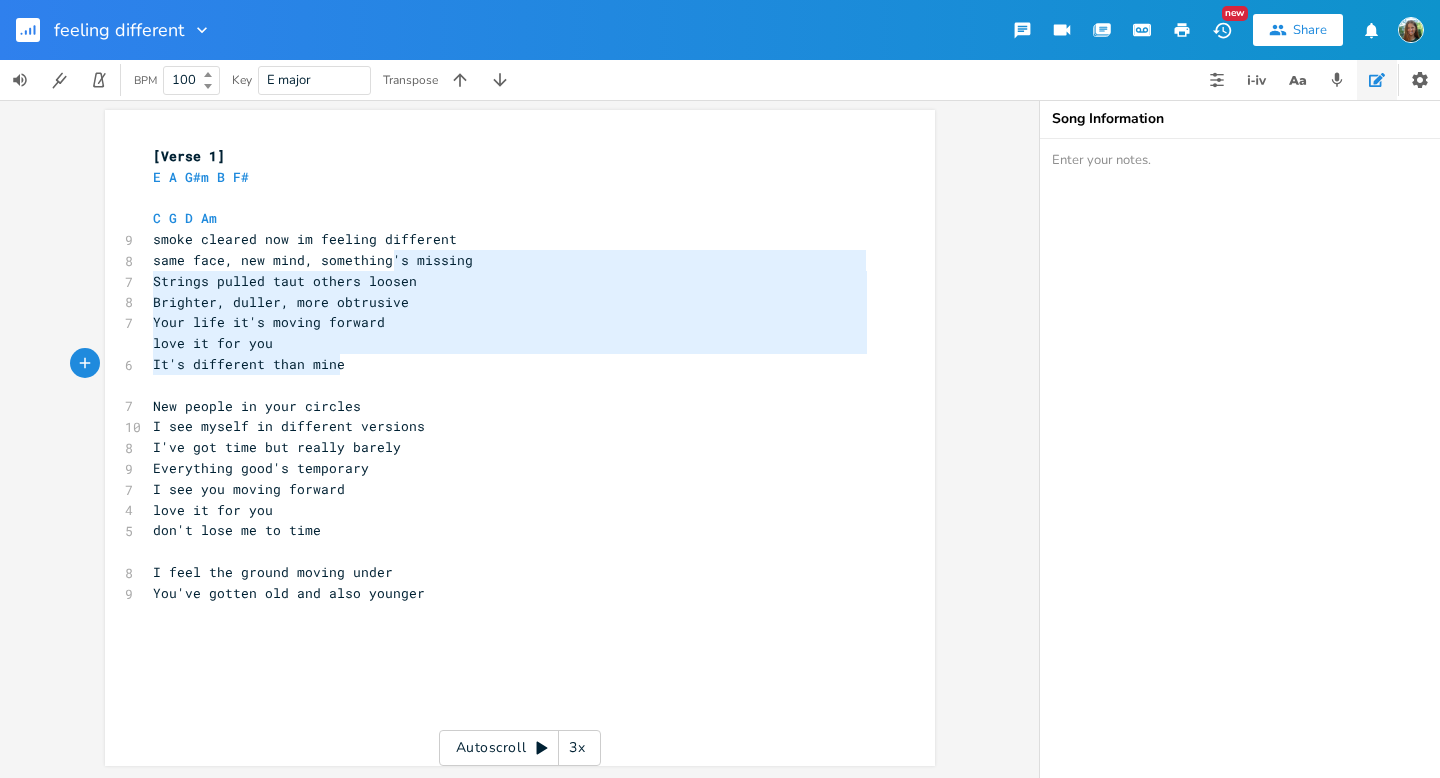 drag, startPoint x: 388, startPoint y: 263, endPoint x: 384, endPoint y: 374, distance: 111.07205 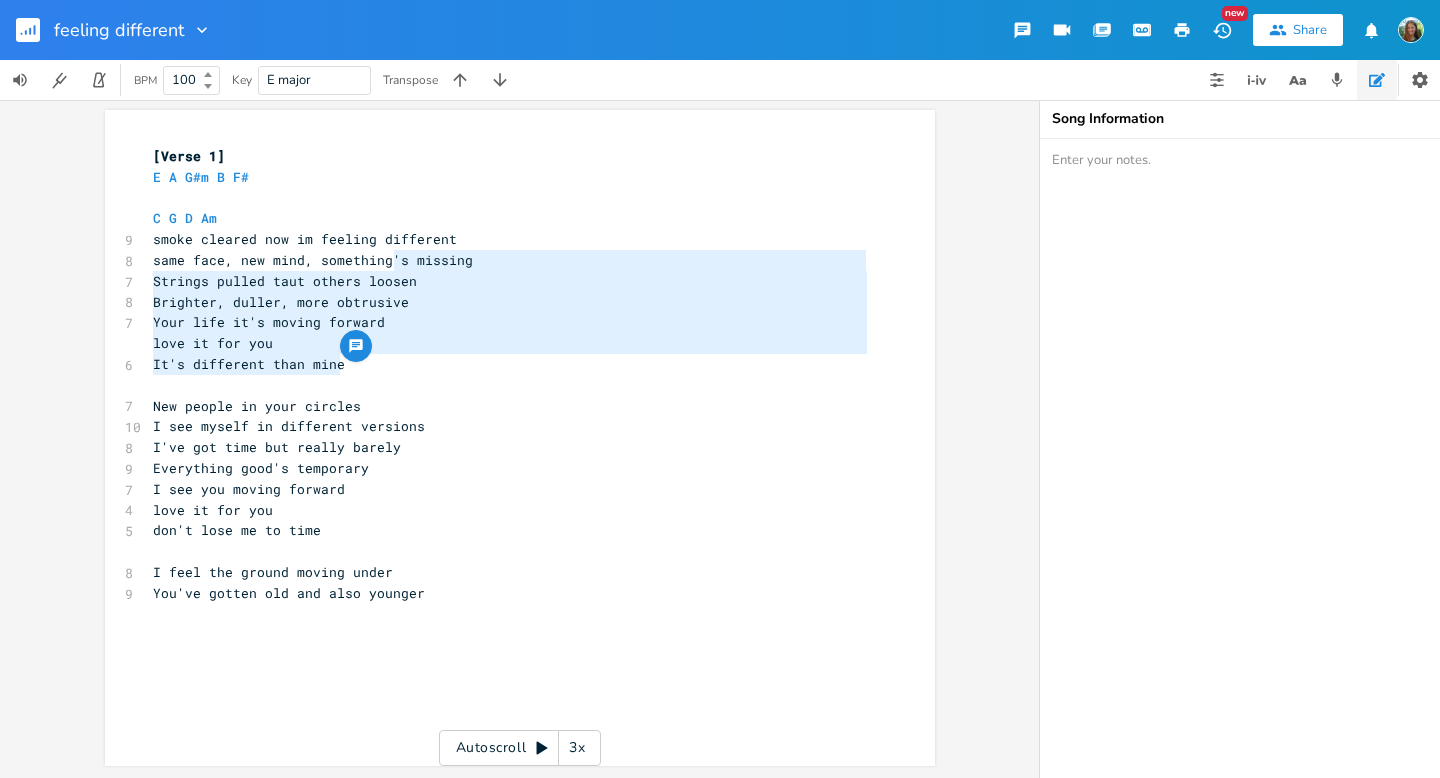 type 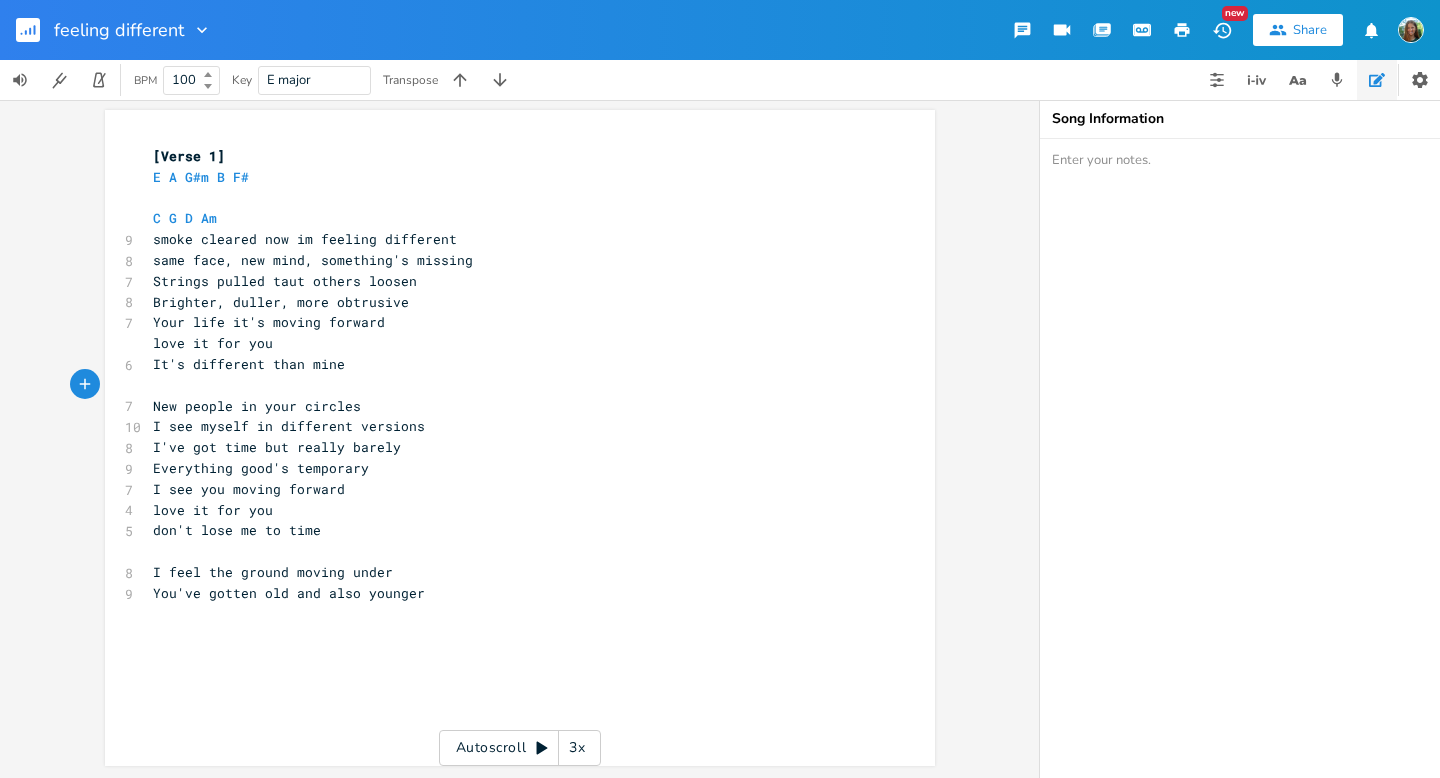 click 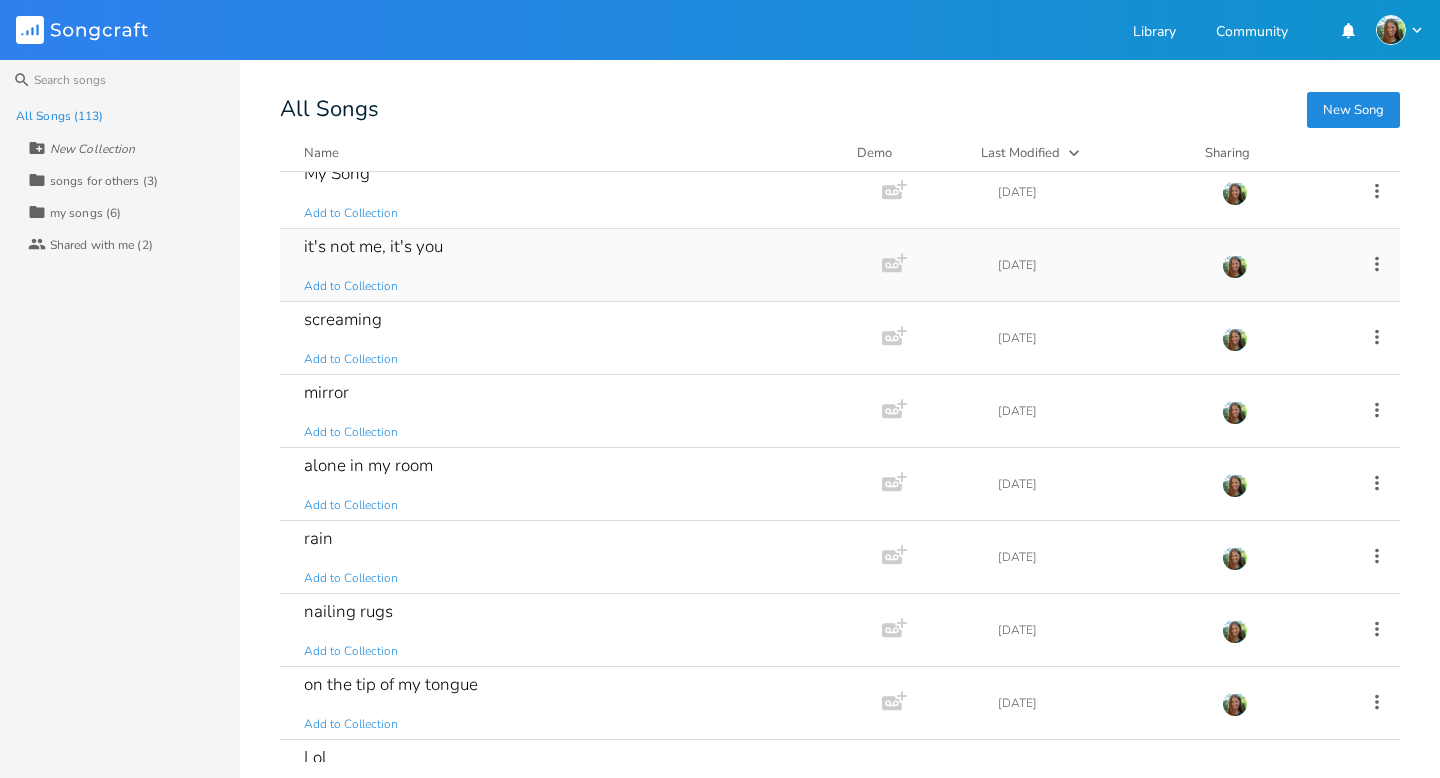 scroll, scrollTop: 966, scrollLeft: 0, axis: vertical 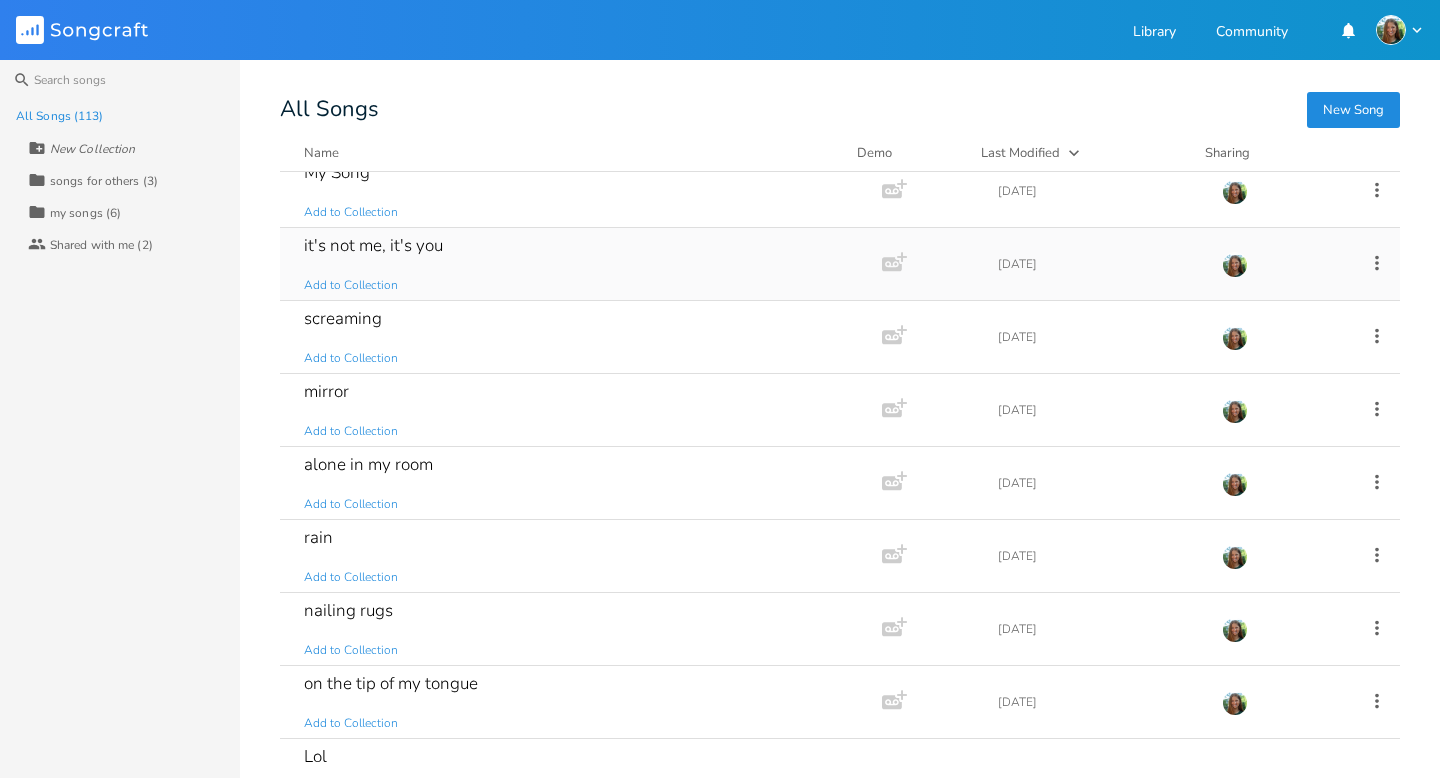 click on "it's not me, it's you" at bounding box center [373, 245] 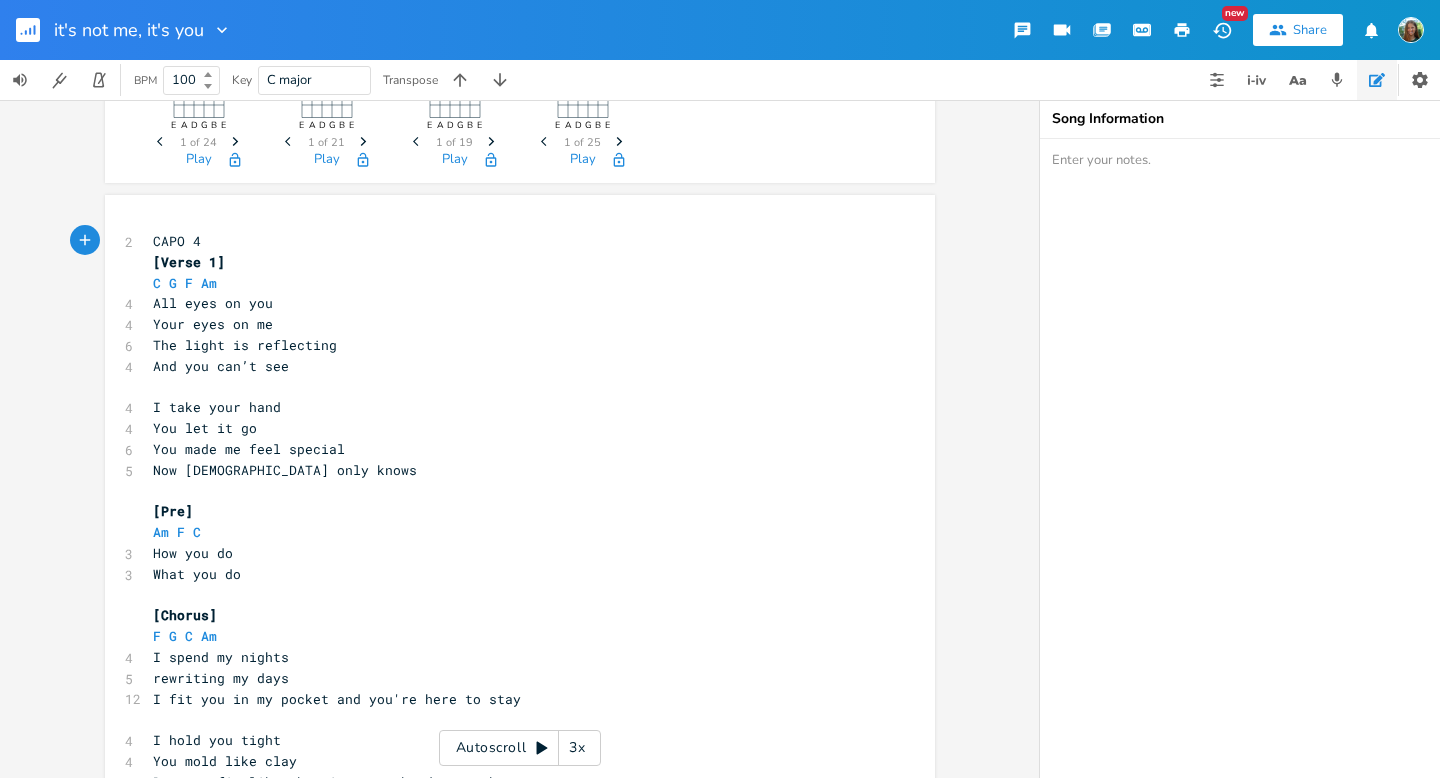 scroll, scrollTop: 159, scrollLeft: 0, axis: vertical 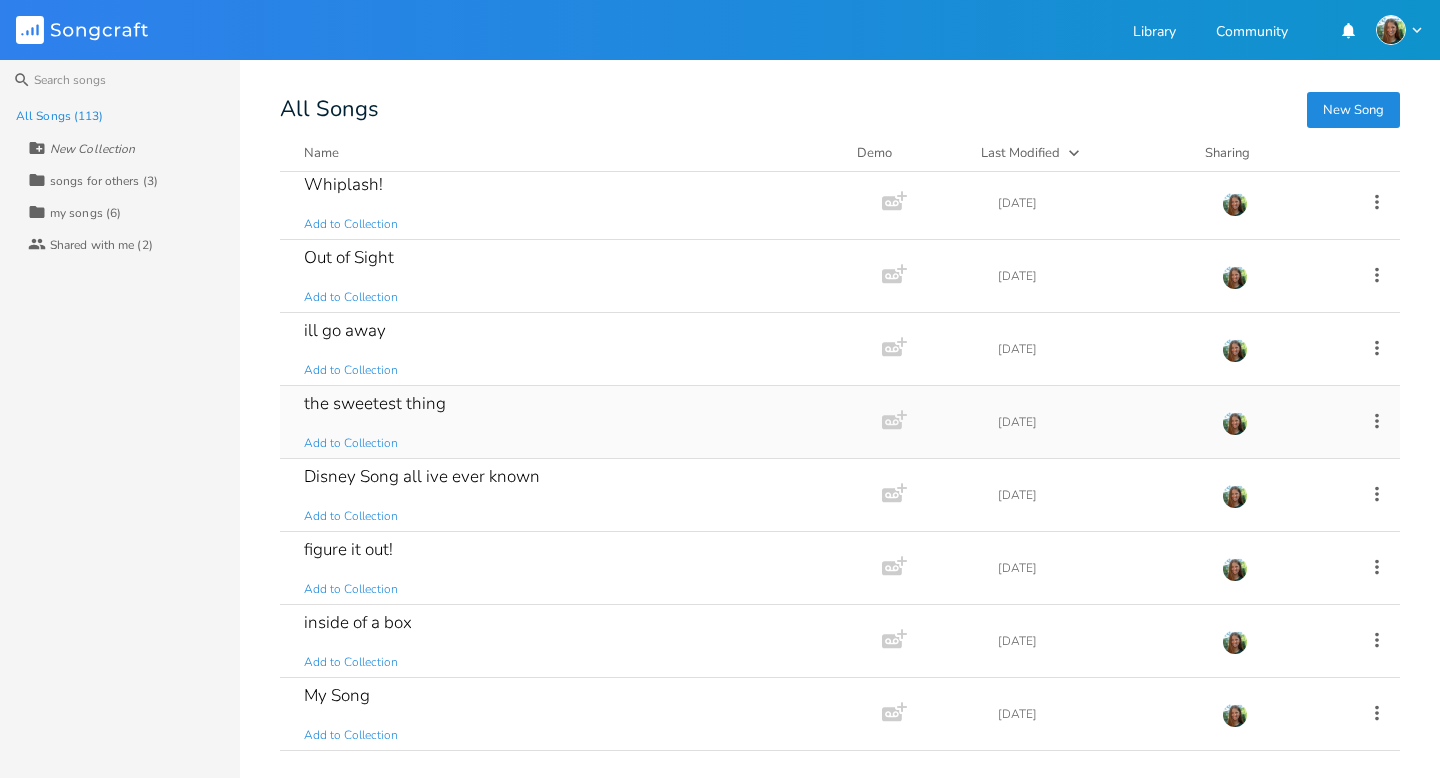 click on "the sweetest thing" at bounding box center [375, 403] 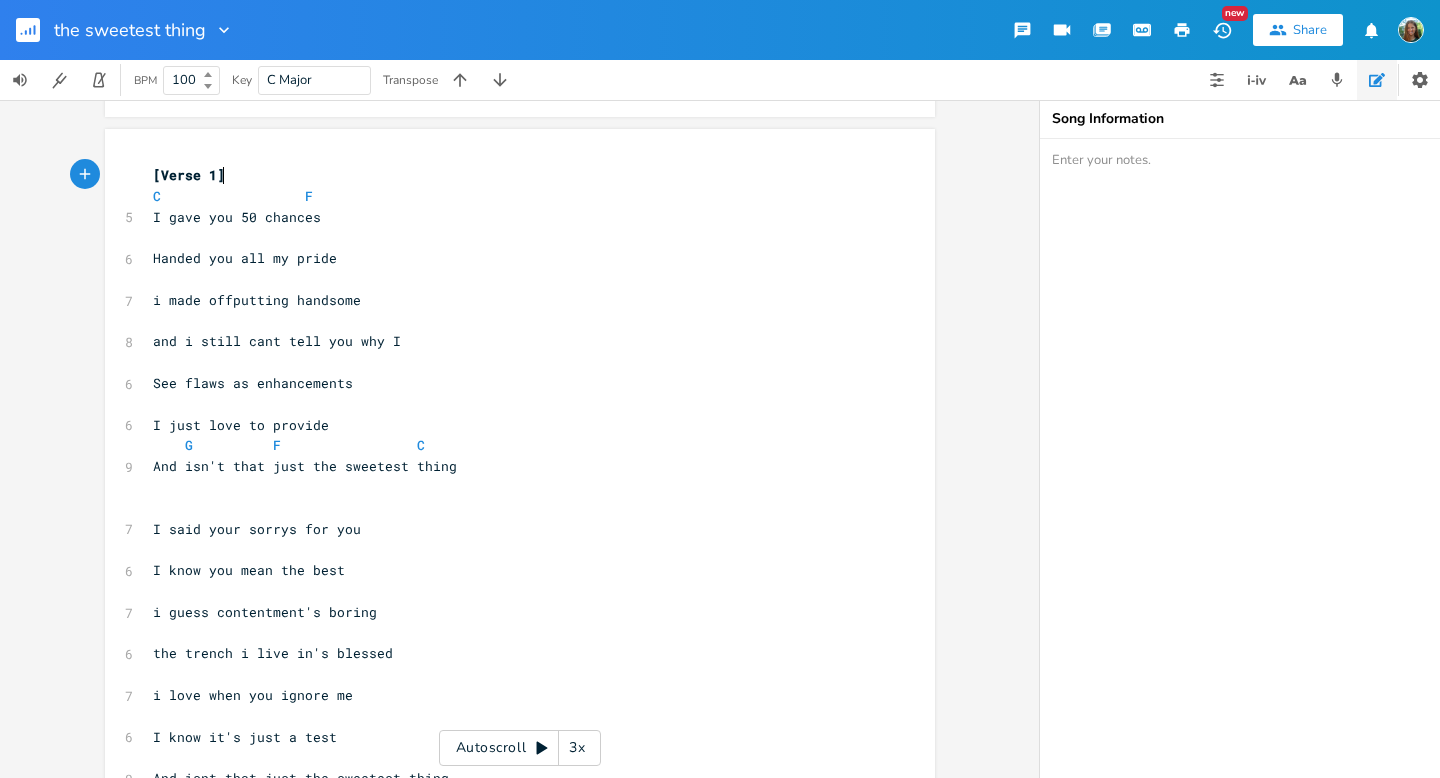 scroll, scrollTop: 169, scrollLeft: 0, axis: vertical 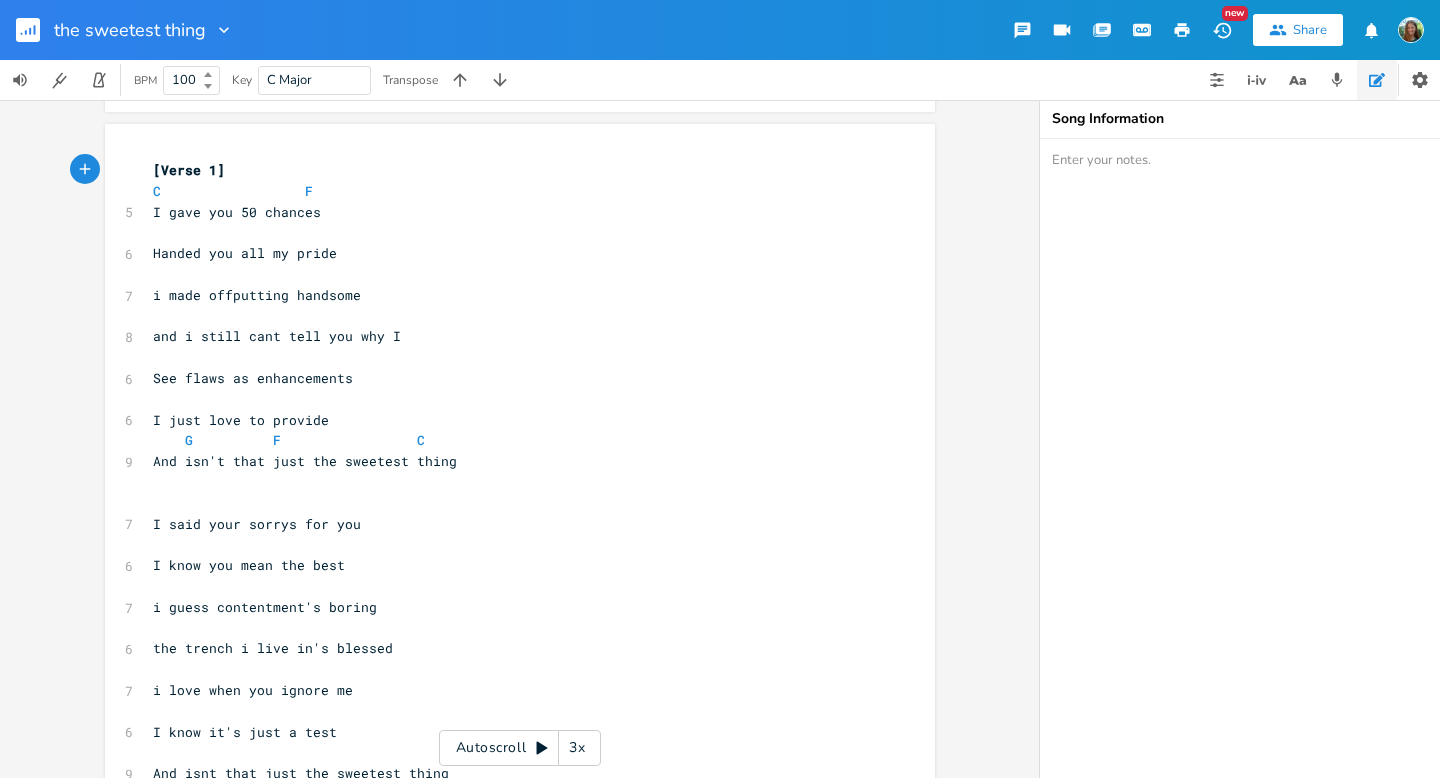 click 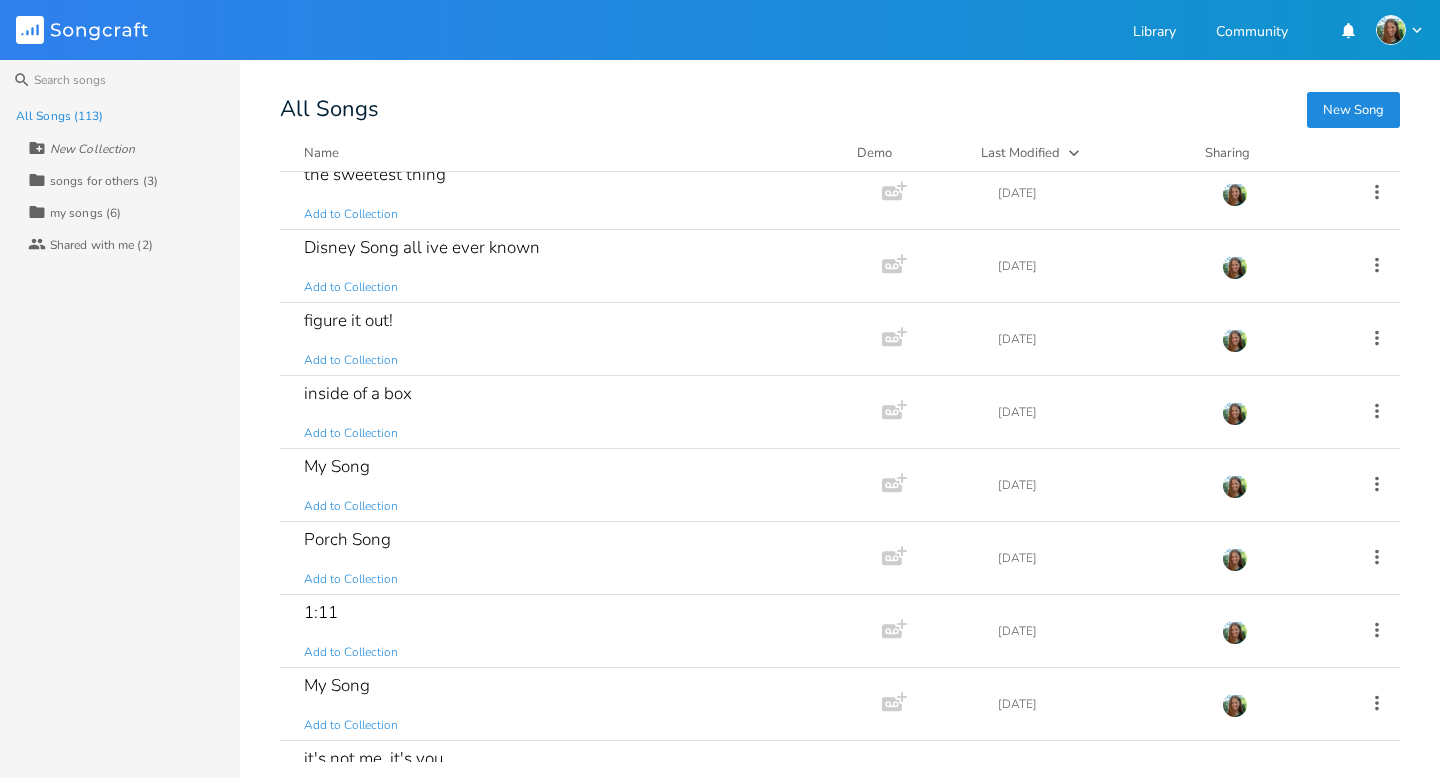 scroll, scrollTop: 471, scrollLeft: 0, axis: vertical 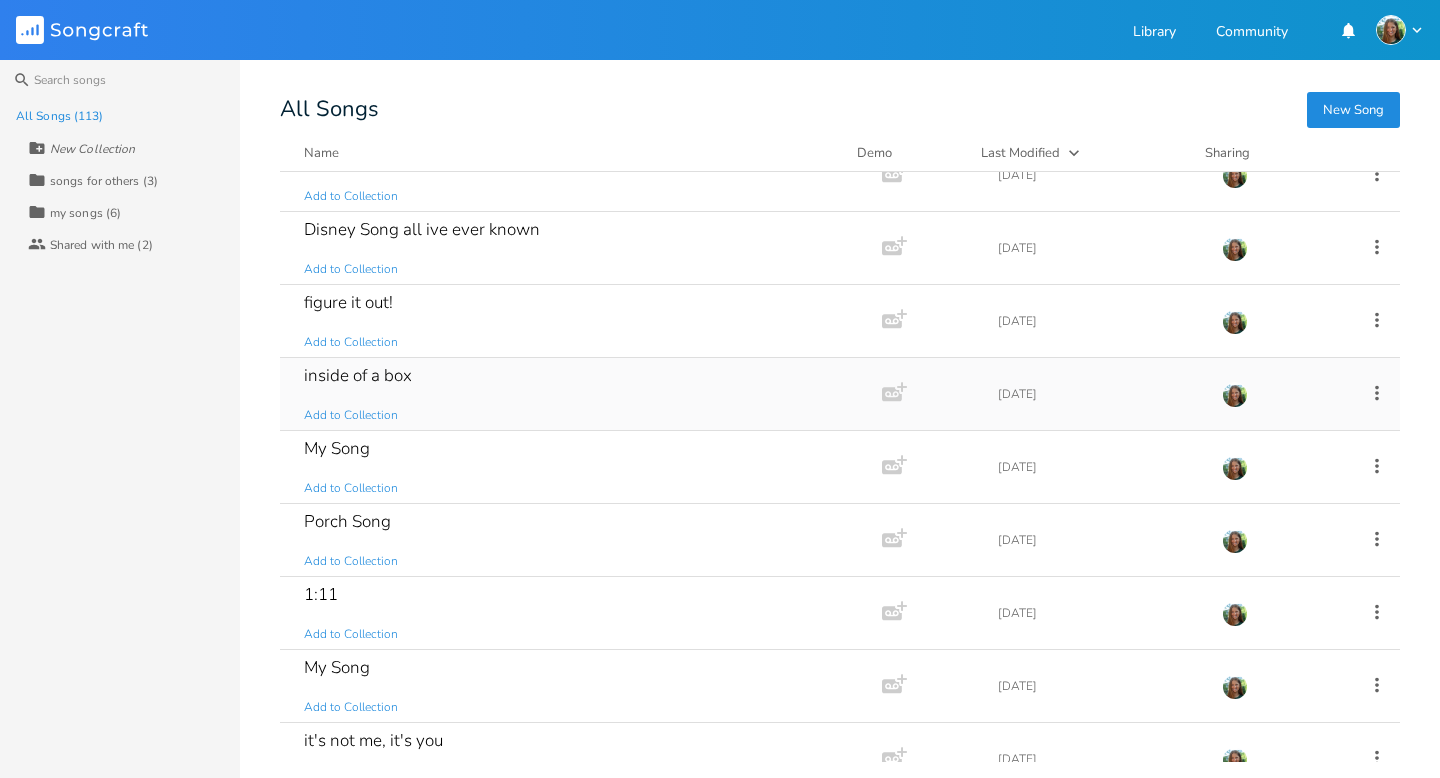 click on "inside of a box" at bounding box center [358, 375] 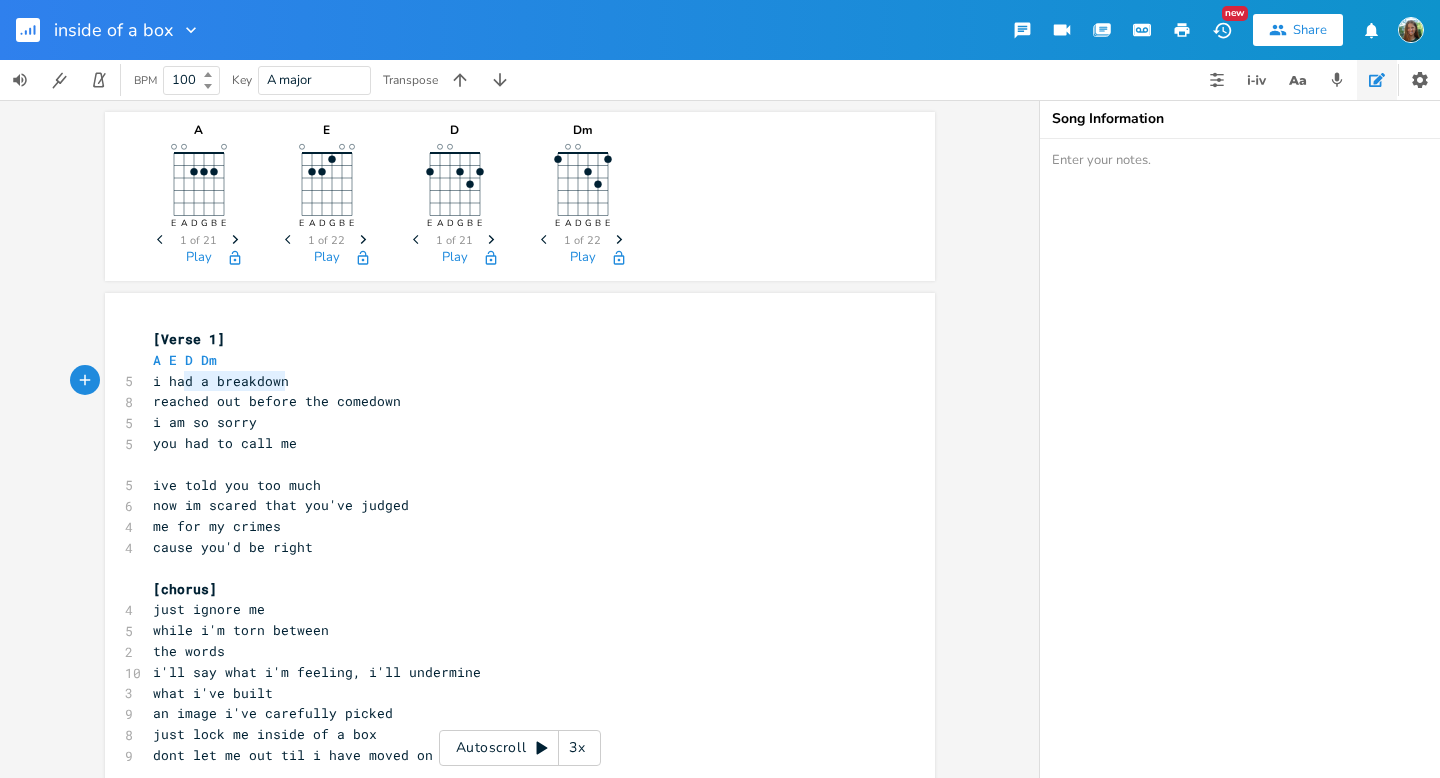 type on "ad a breakdown" 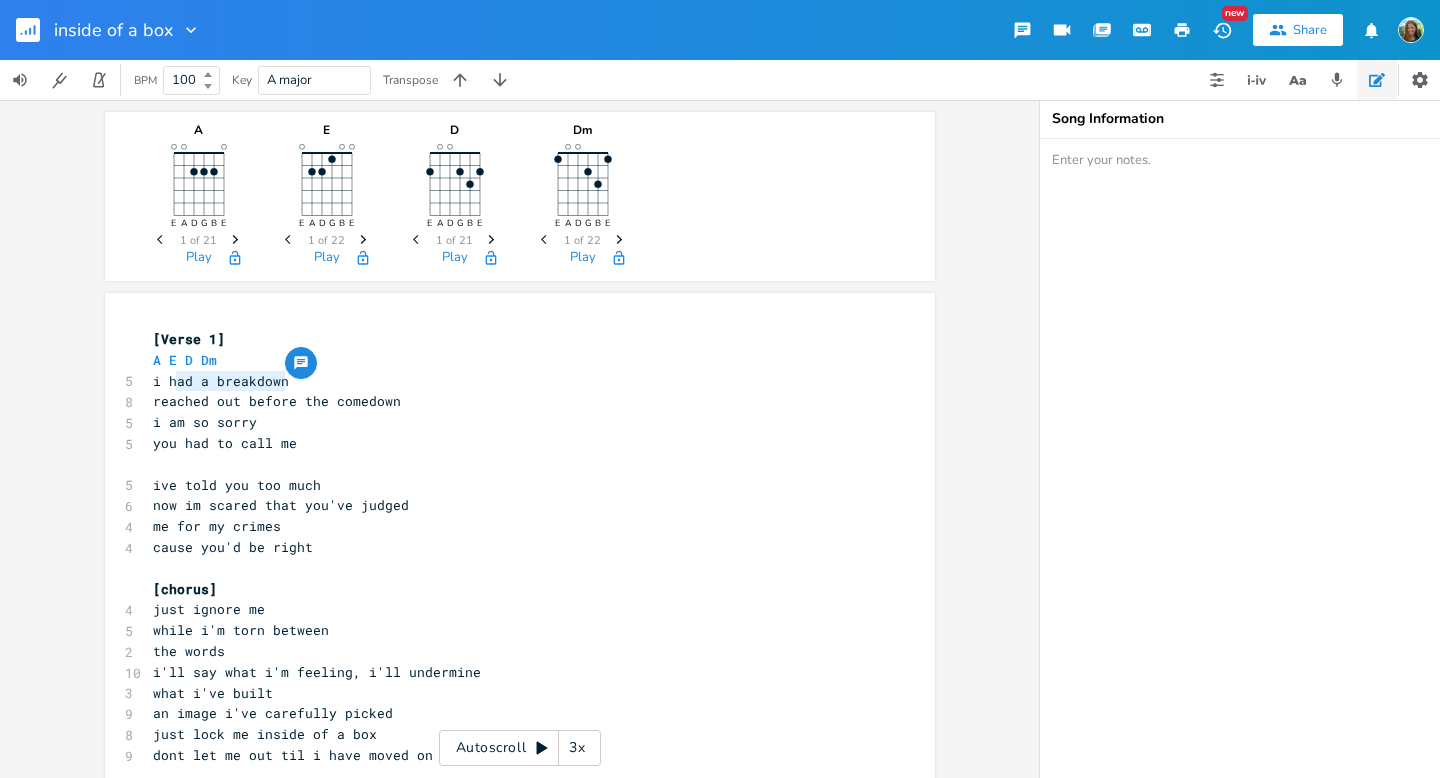 drag, startPoint x: 282, startPoint y: 379, endPoint x: 170, endPoint y: 371, distance: 112.28535 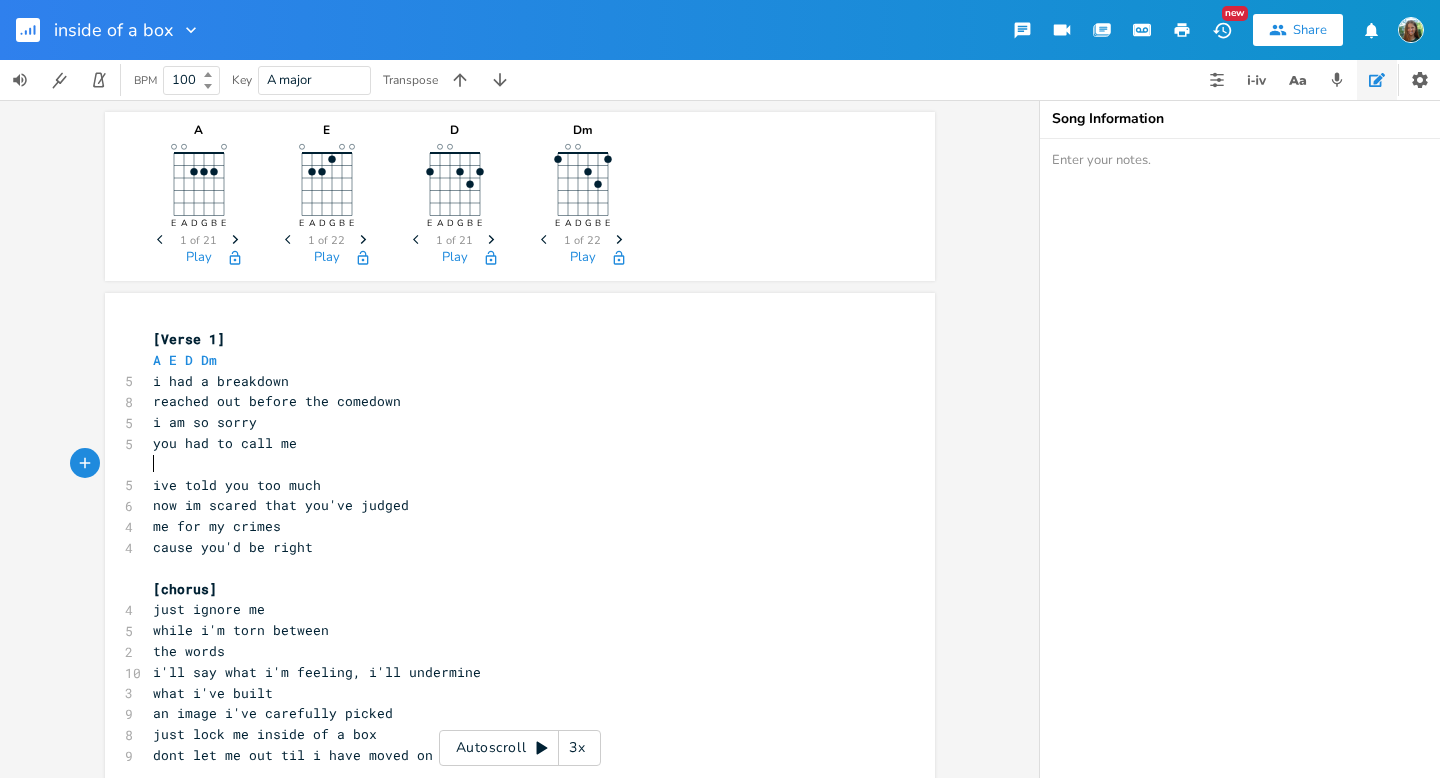 click on "​" at bounding box center (510, 464) 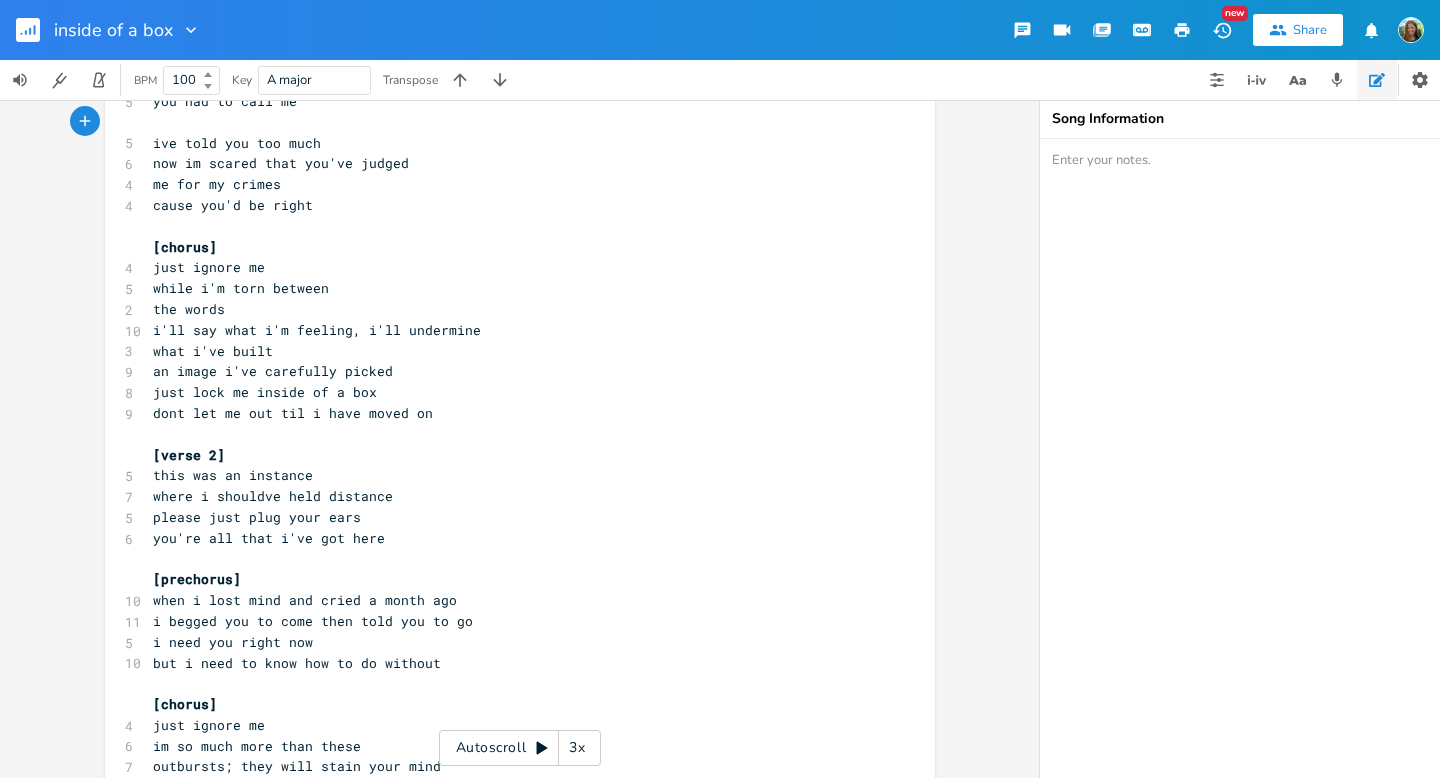 scroll, scrollTop: 0, scrollLeft: 0, axis: both 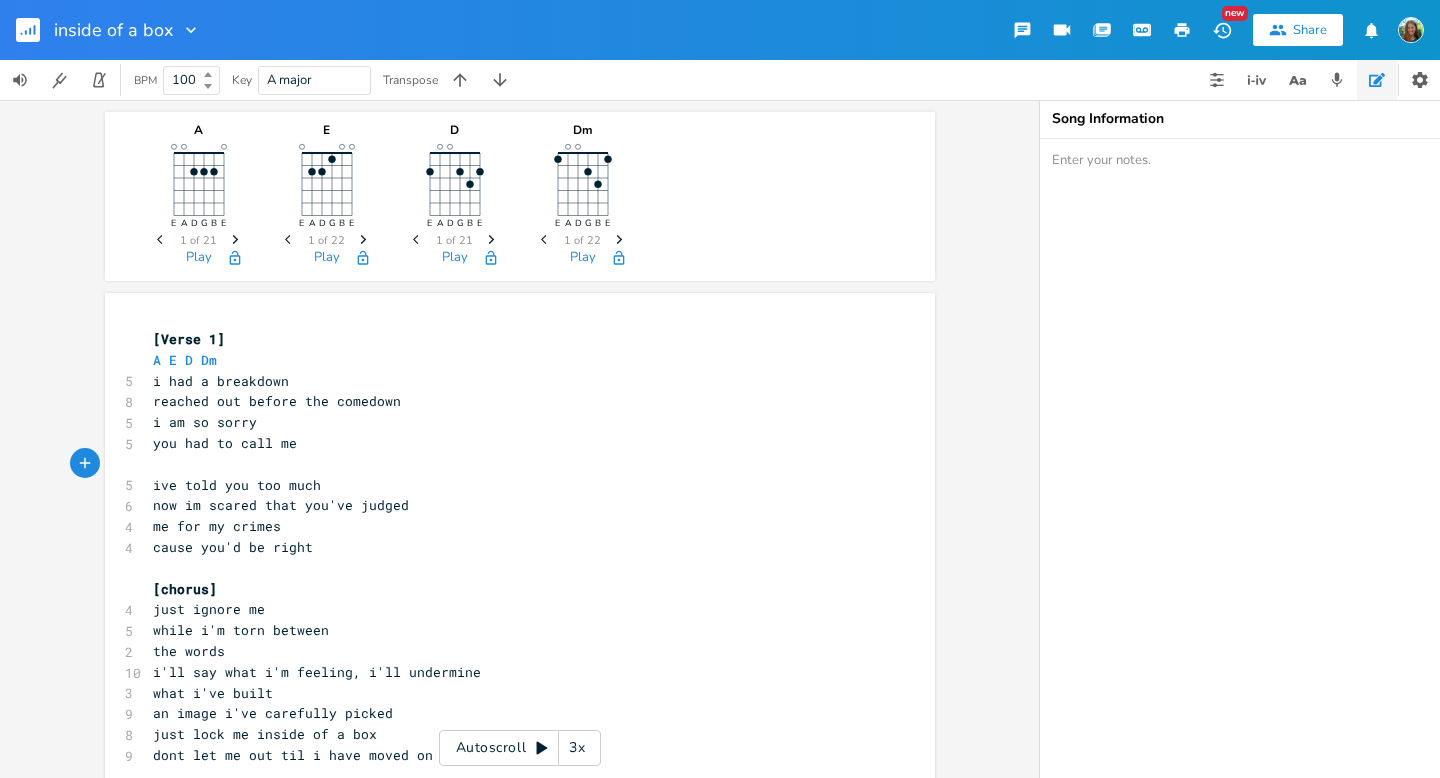 click on "i had a breakdown" at bounding box center [510, 381] 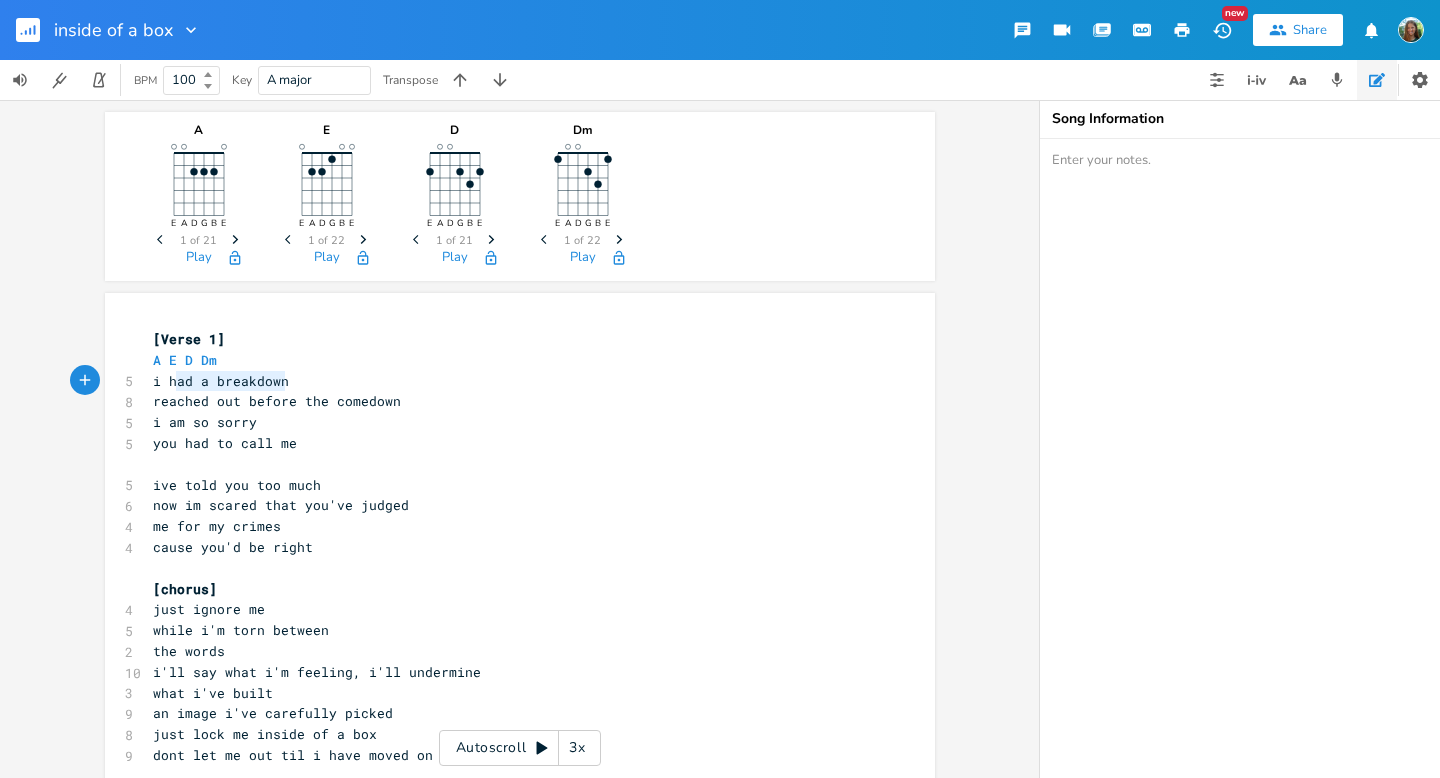 type on "i had a breakdown" 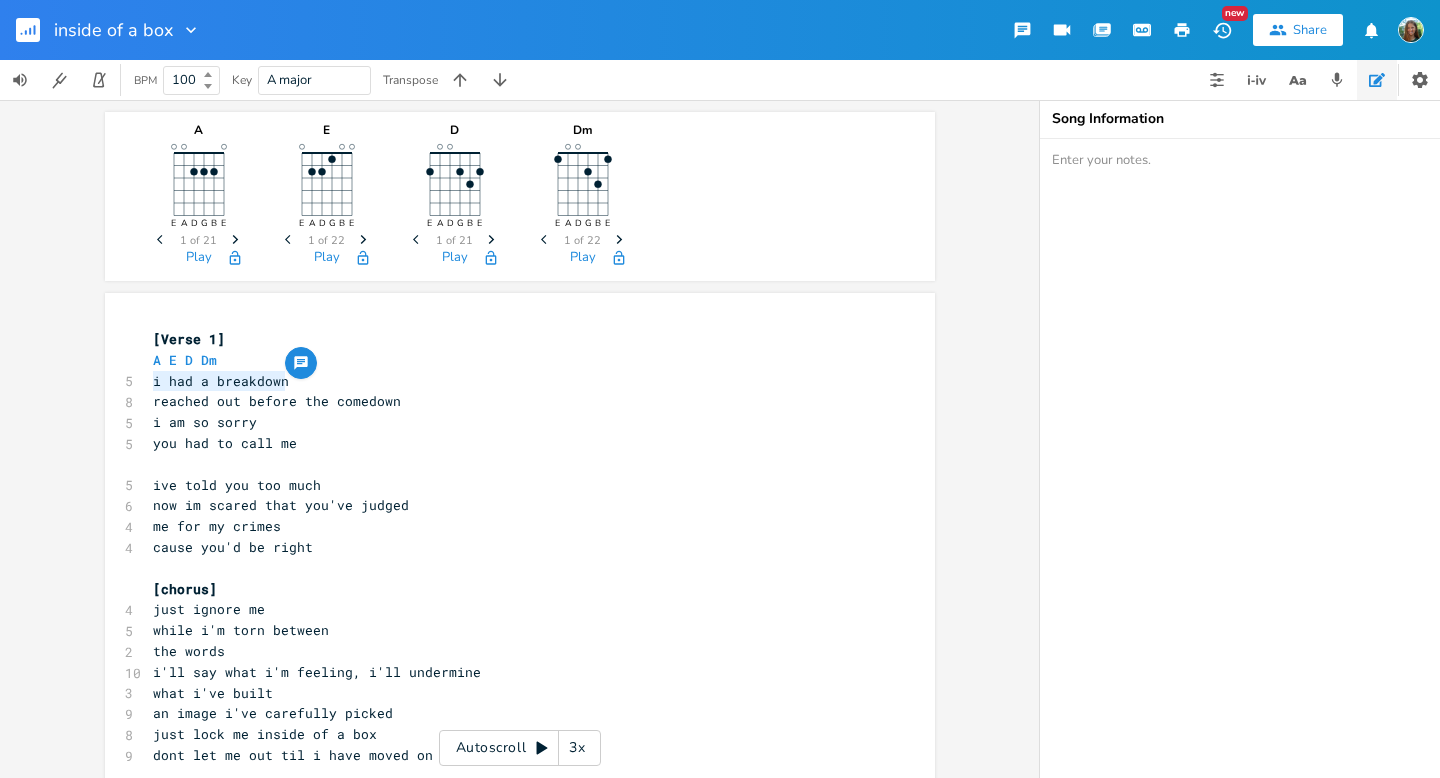 drag, startPoint x: 297, startPoint y: 377, endPoint x: 141, endPoint y: 381, distance: 156.05127 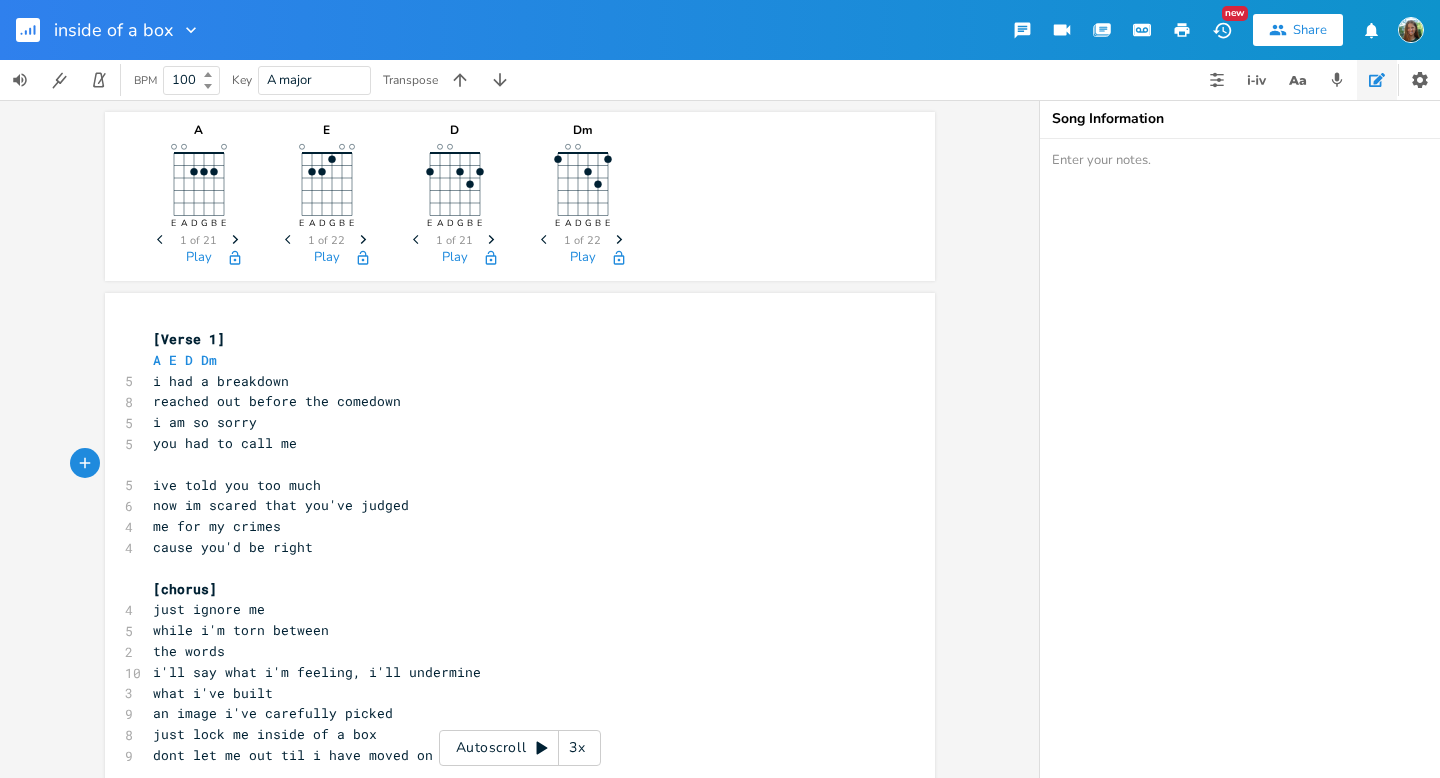 click on "i am so sorry" at bounding box center (510, 422) 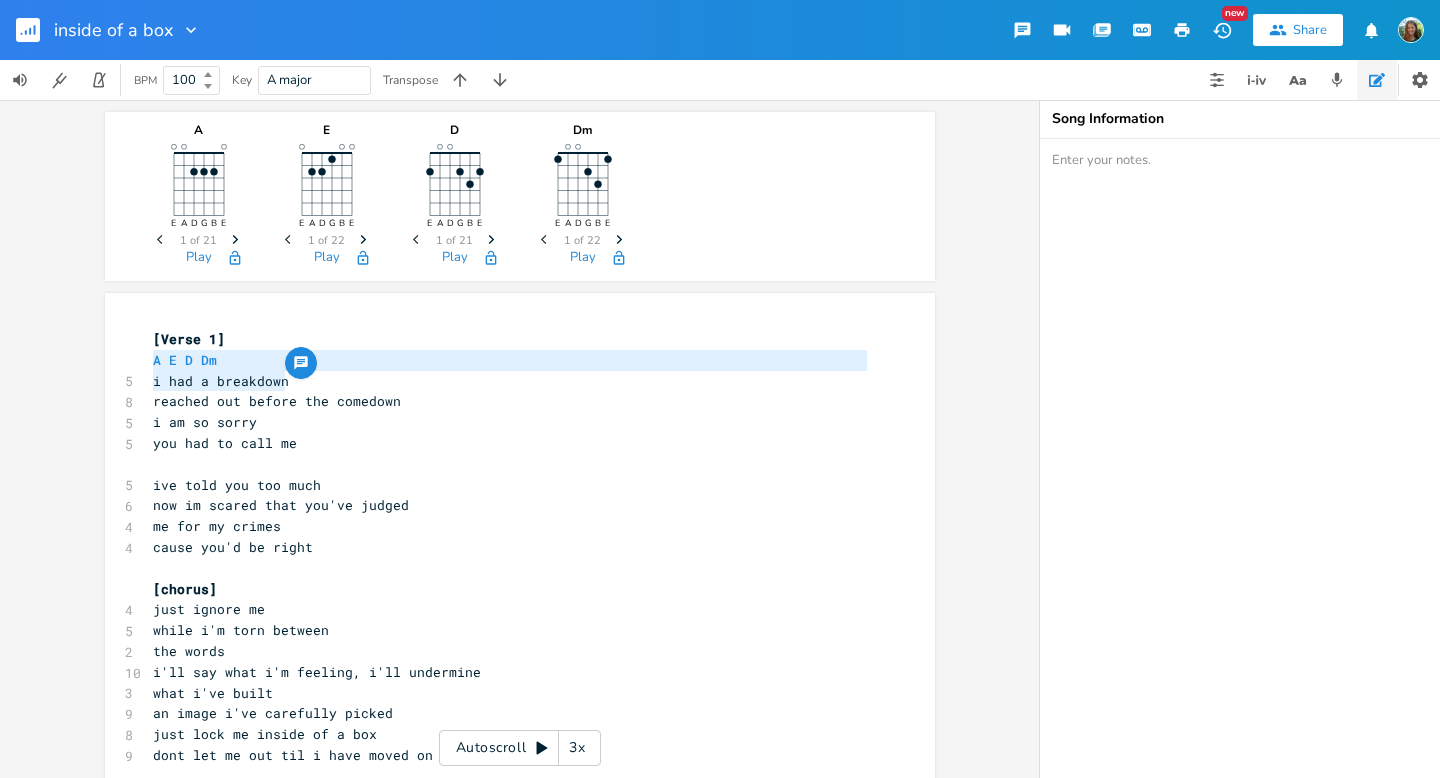 type on "i had a breakdown" 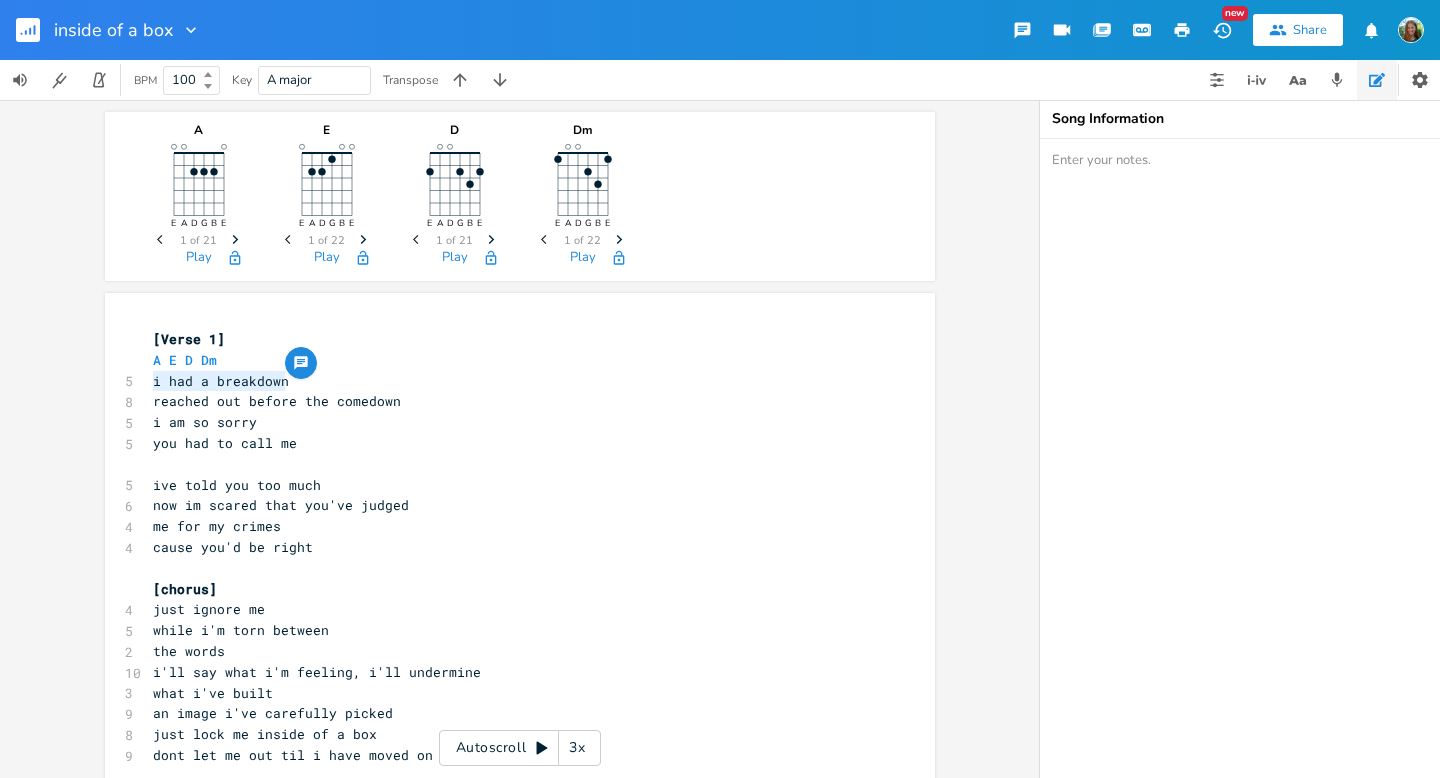 drag, startPoint x: 292, startPoint y: 380, endPoint x: 131, endPoint y: 376, distance: 161.04968 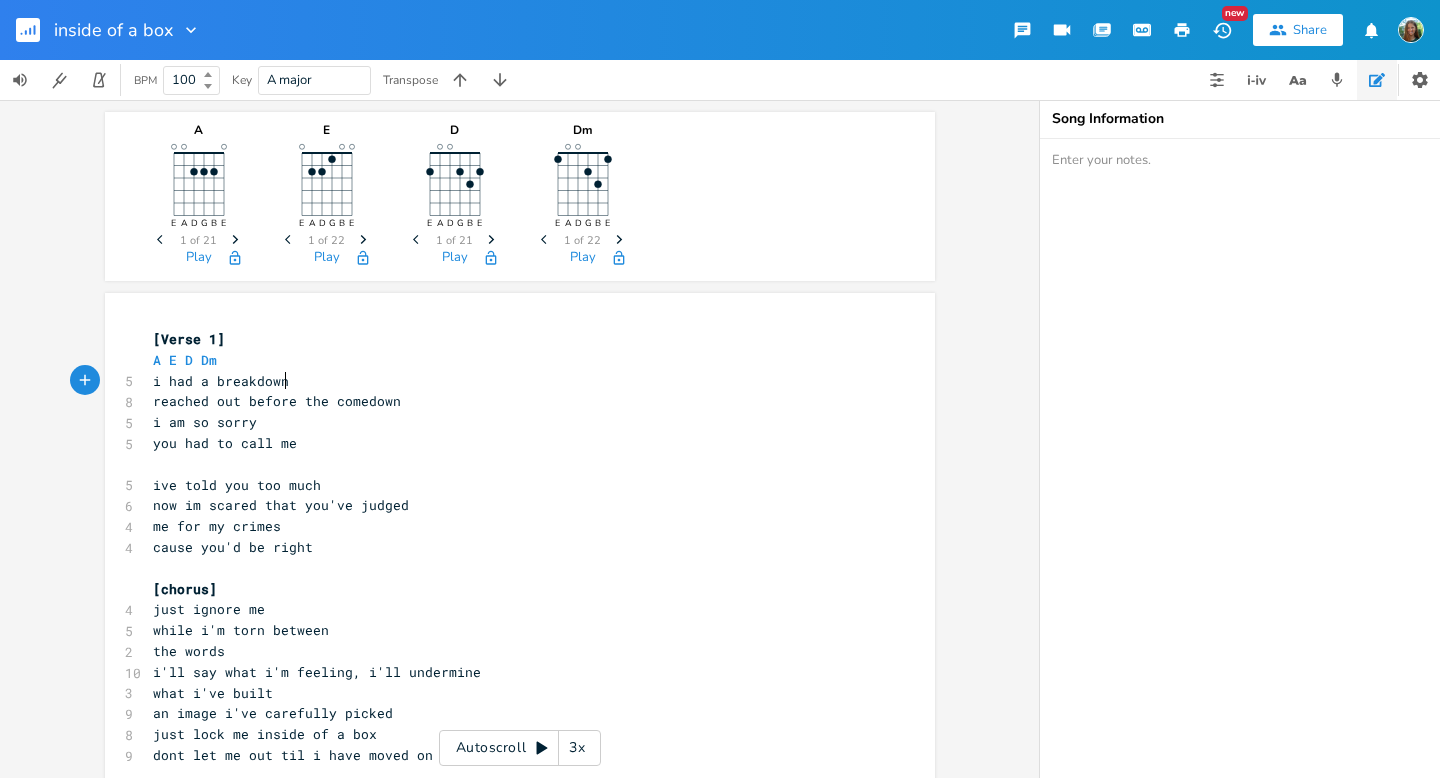click on "i had a breakdown" at bounding box center [510, 381] 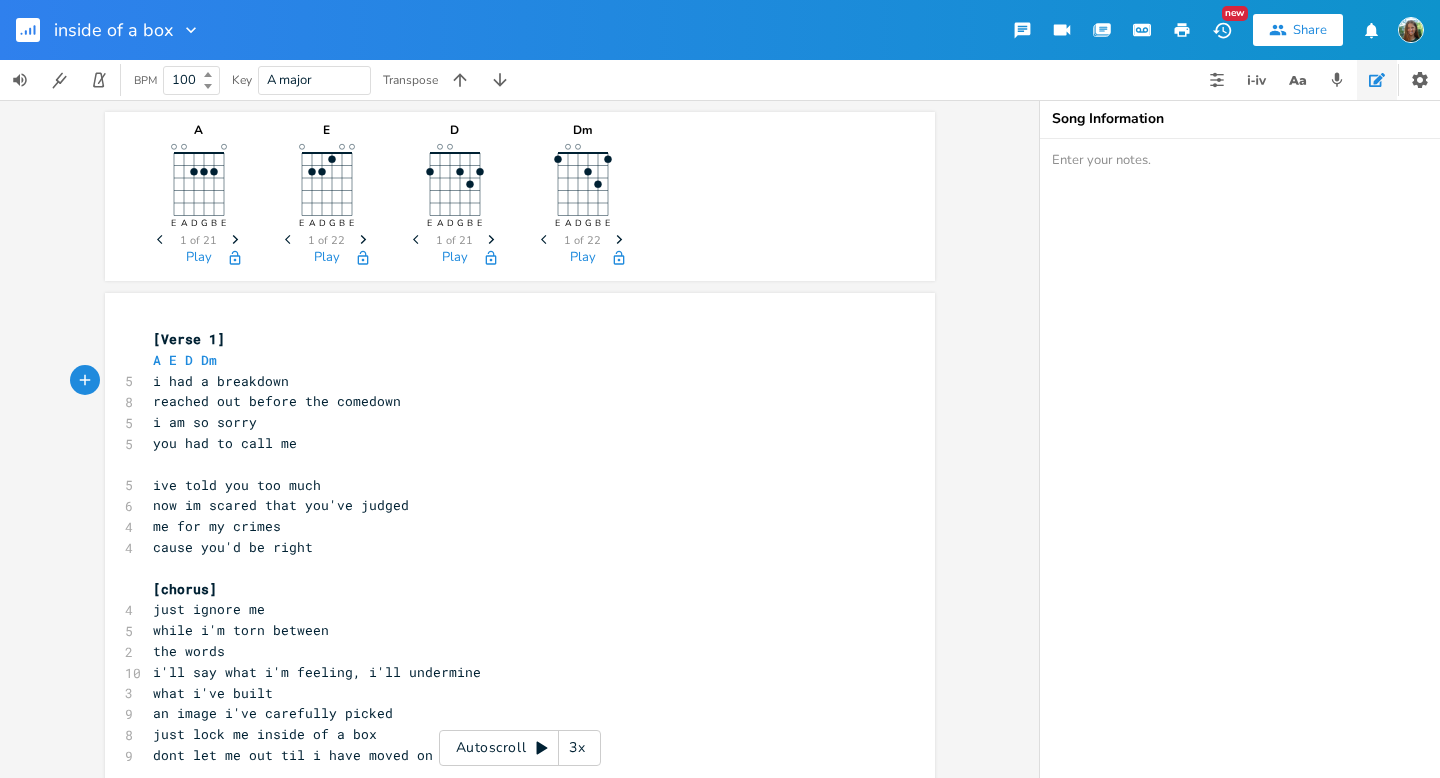 click on "i had a breakdown" at bounding box center [221, 381] 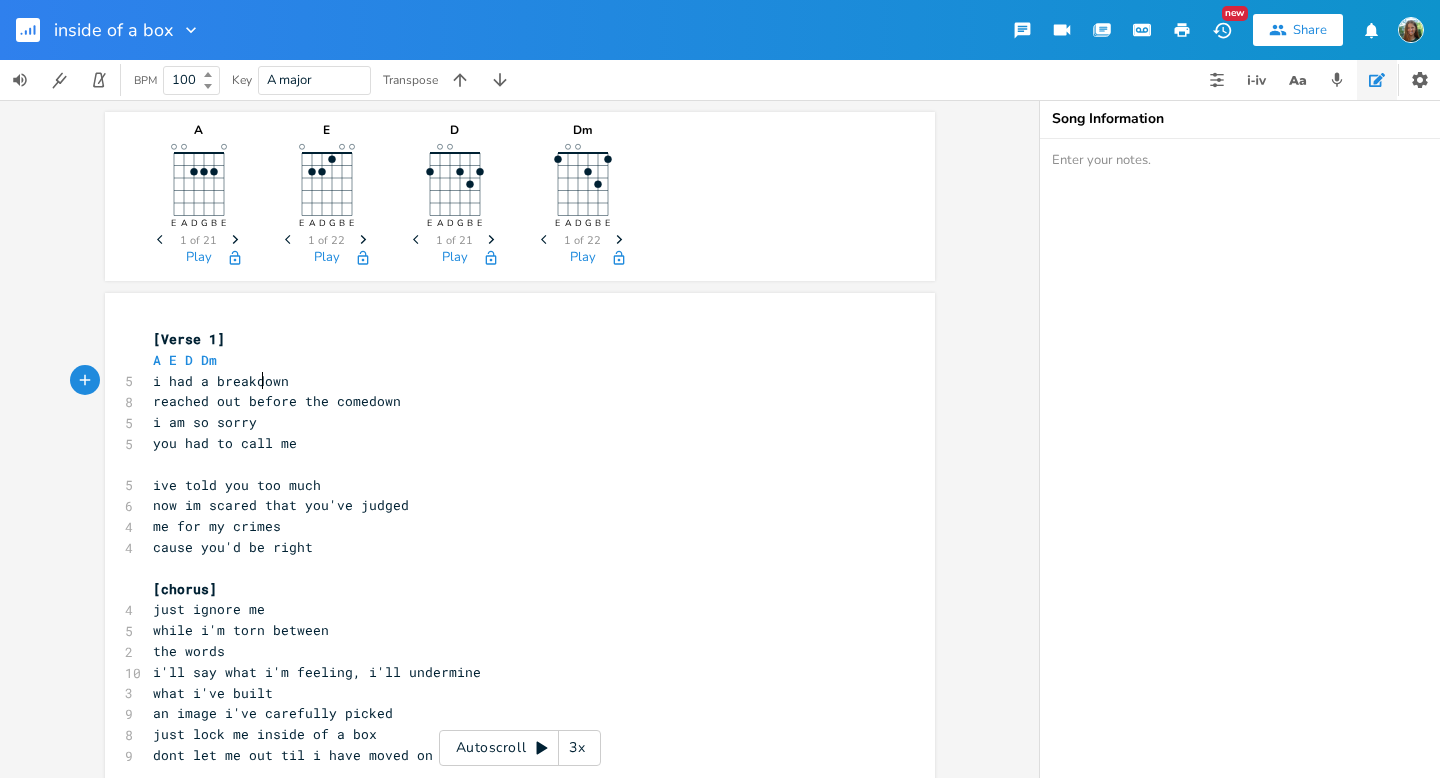 click on "i had a breakdown" at bounding box center (221, 381) 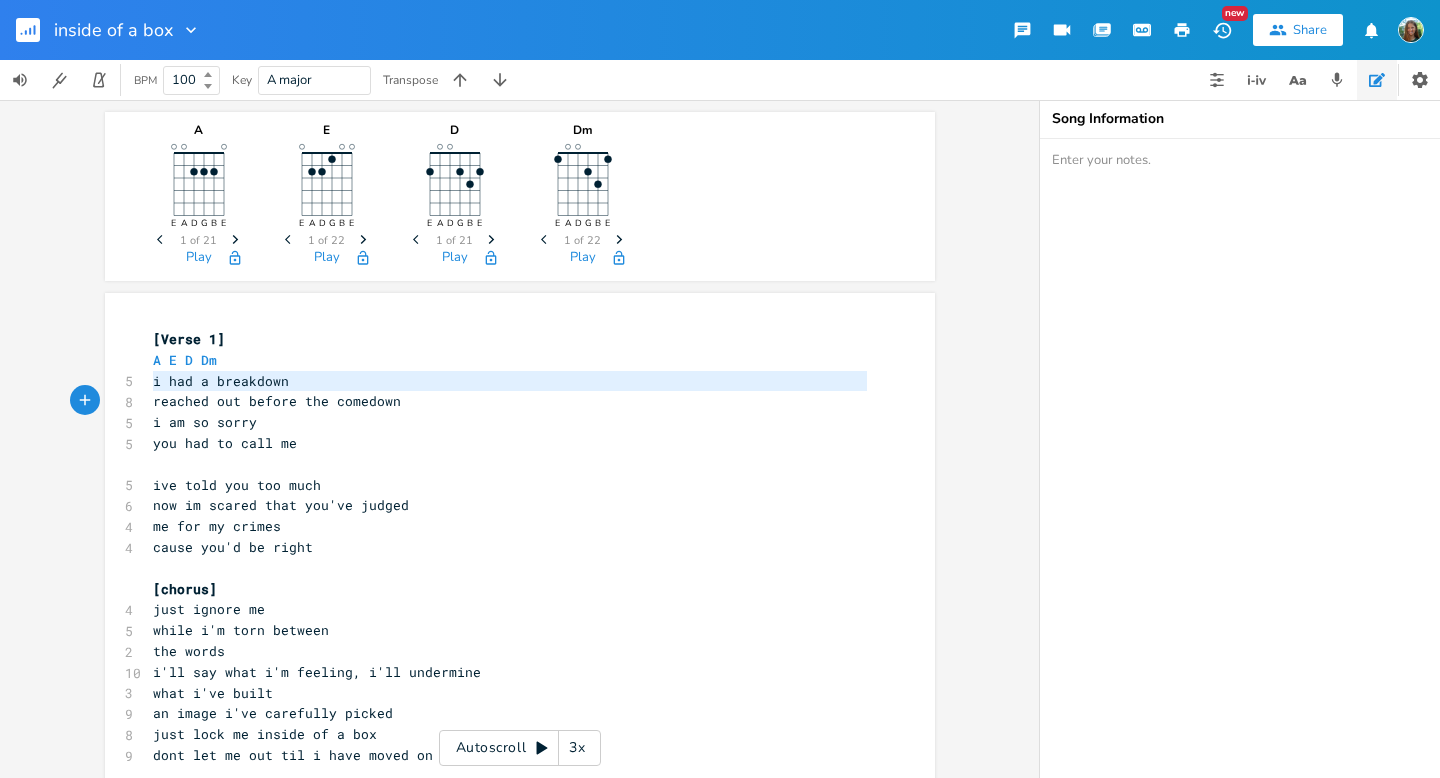 click on "i had a breakdown" at bounding box center [221, 381] 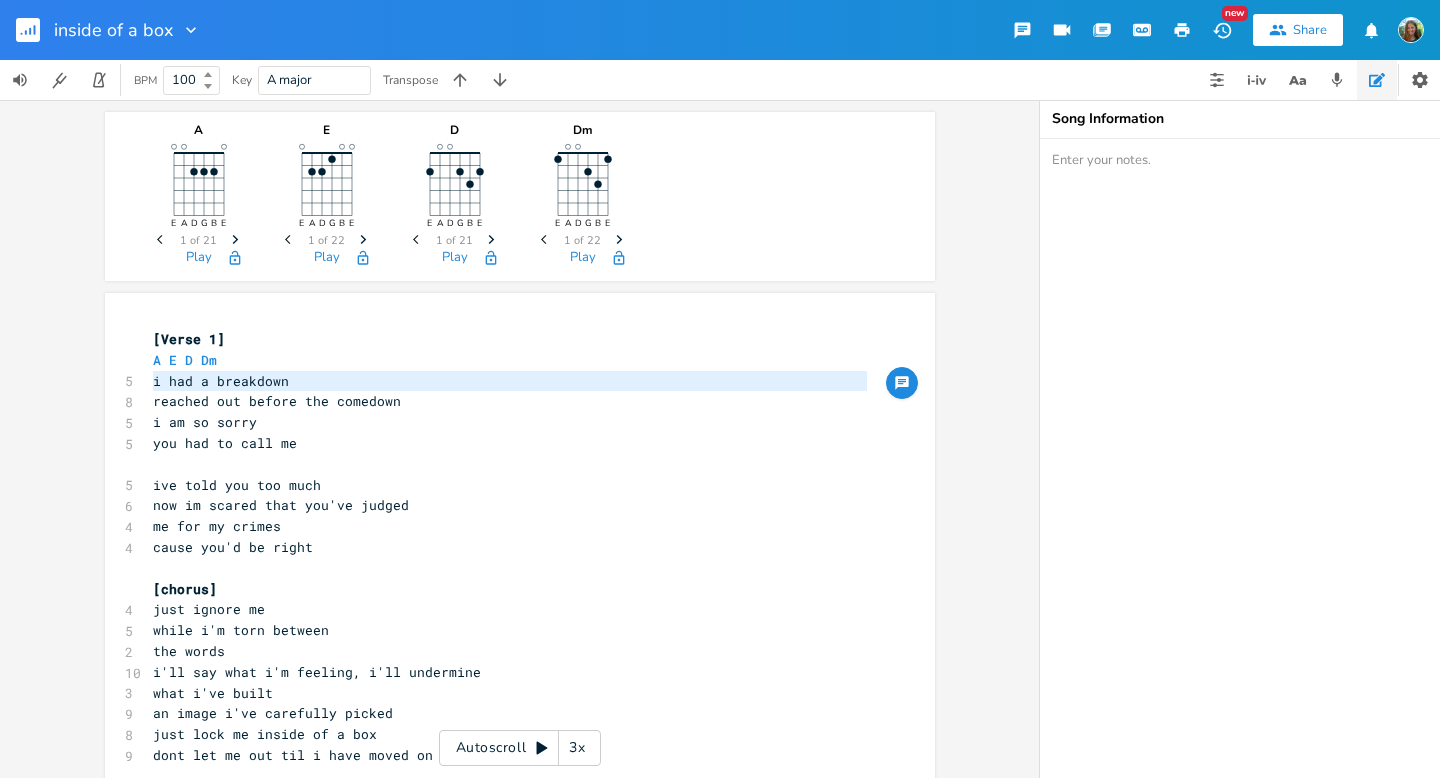 click on "i had a breakdown" at bounding box center [221, 381] 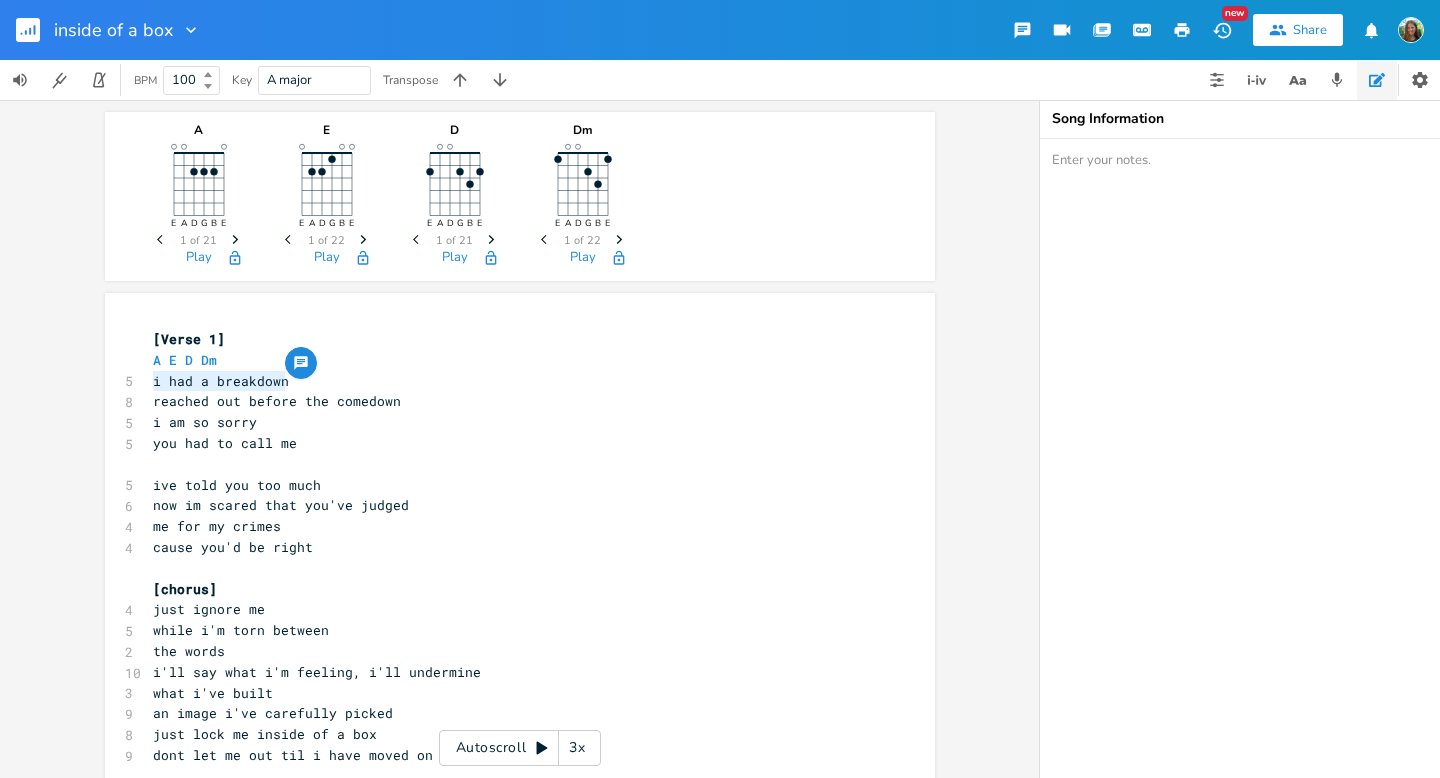 drag, startPoint x: 281, startPoint y: 380, endPoint x: 150, endPoint y: 377, distance: 131.03435 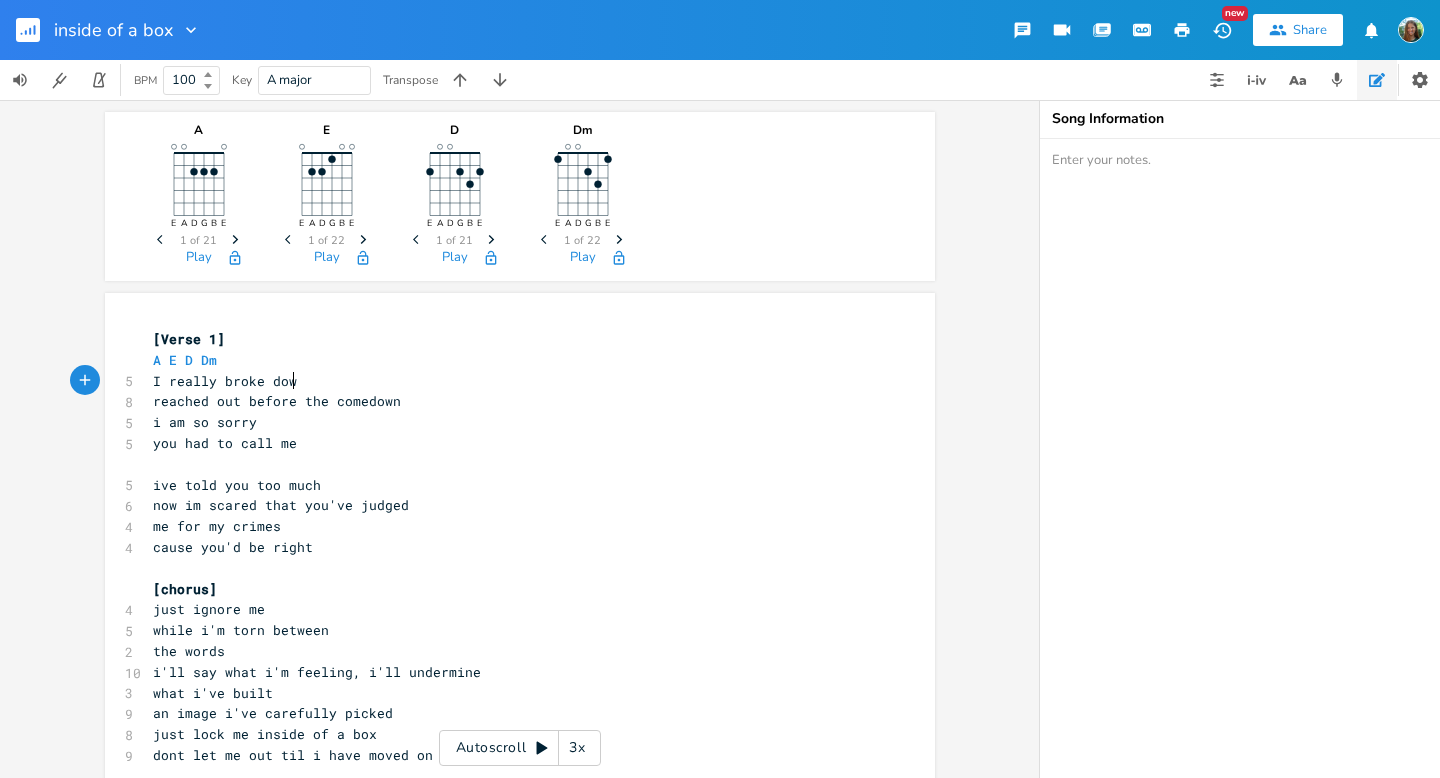 scroll, scrollTop: 0, scrollLeft: 113, axis: horizontal 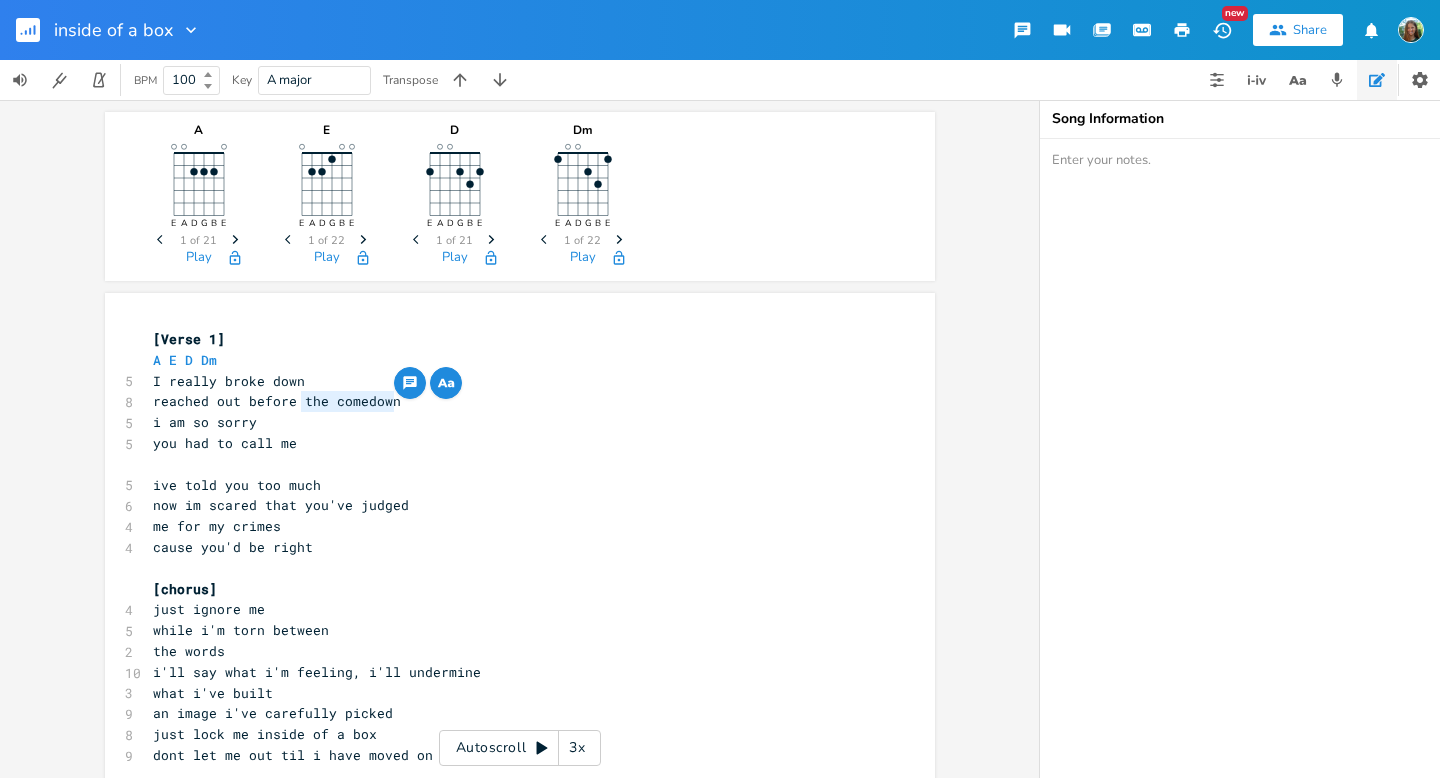 drag, startPoint x: 293, startPoint y: 404, endPoint x: 396, endPoint y: 399, distance: 103.121284 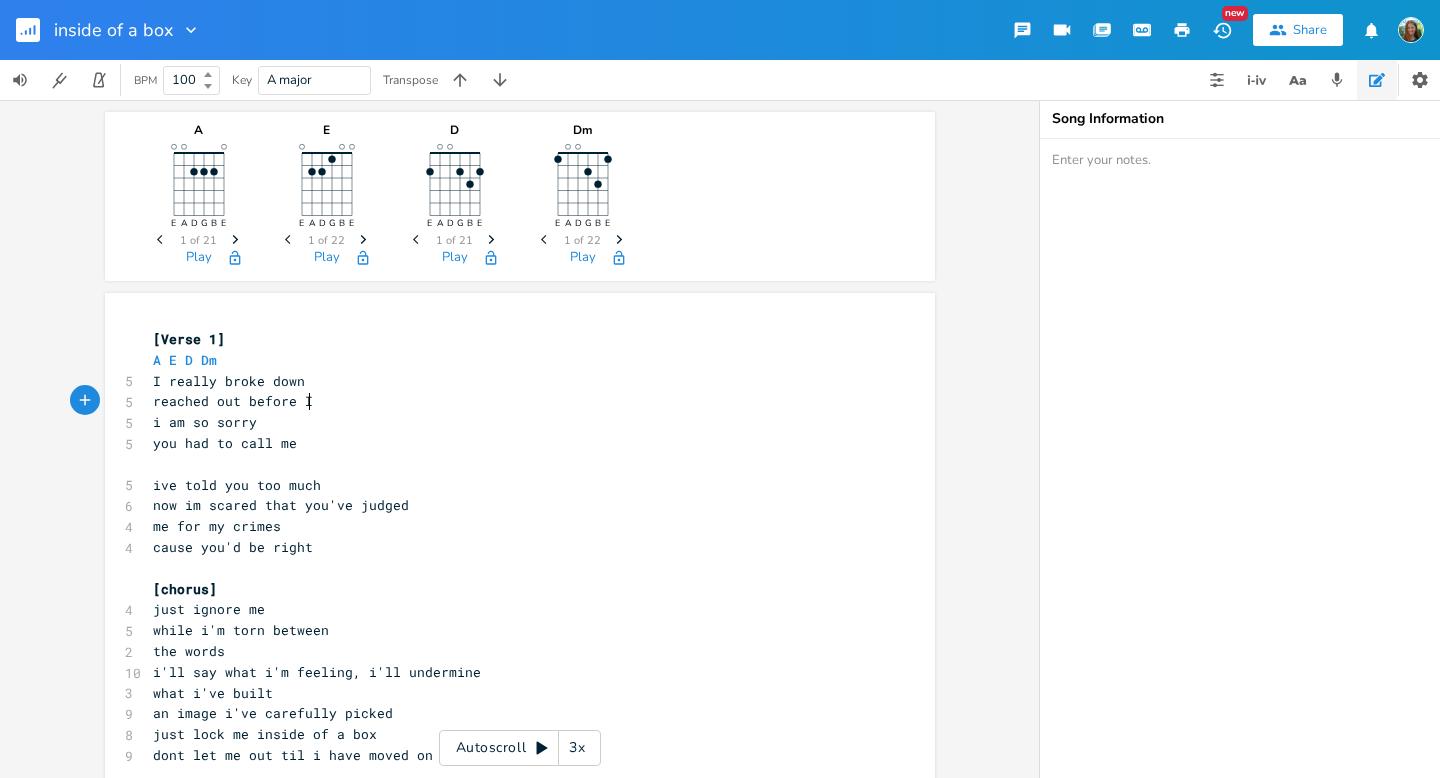 type on "Ic" 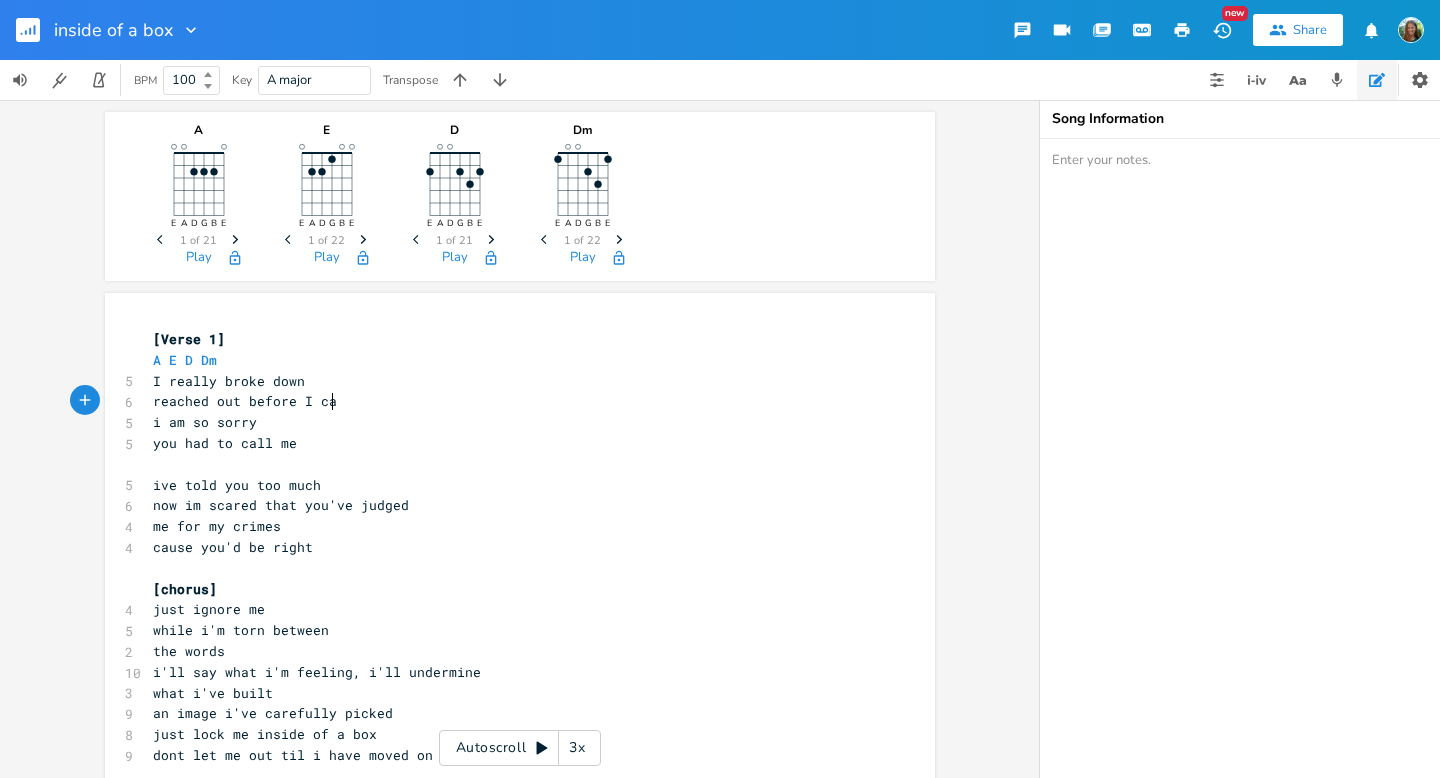 type on "came" 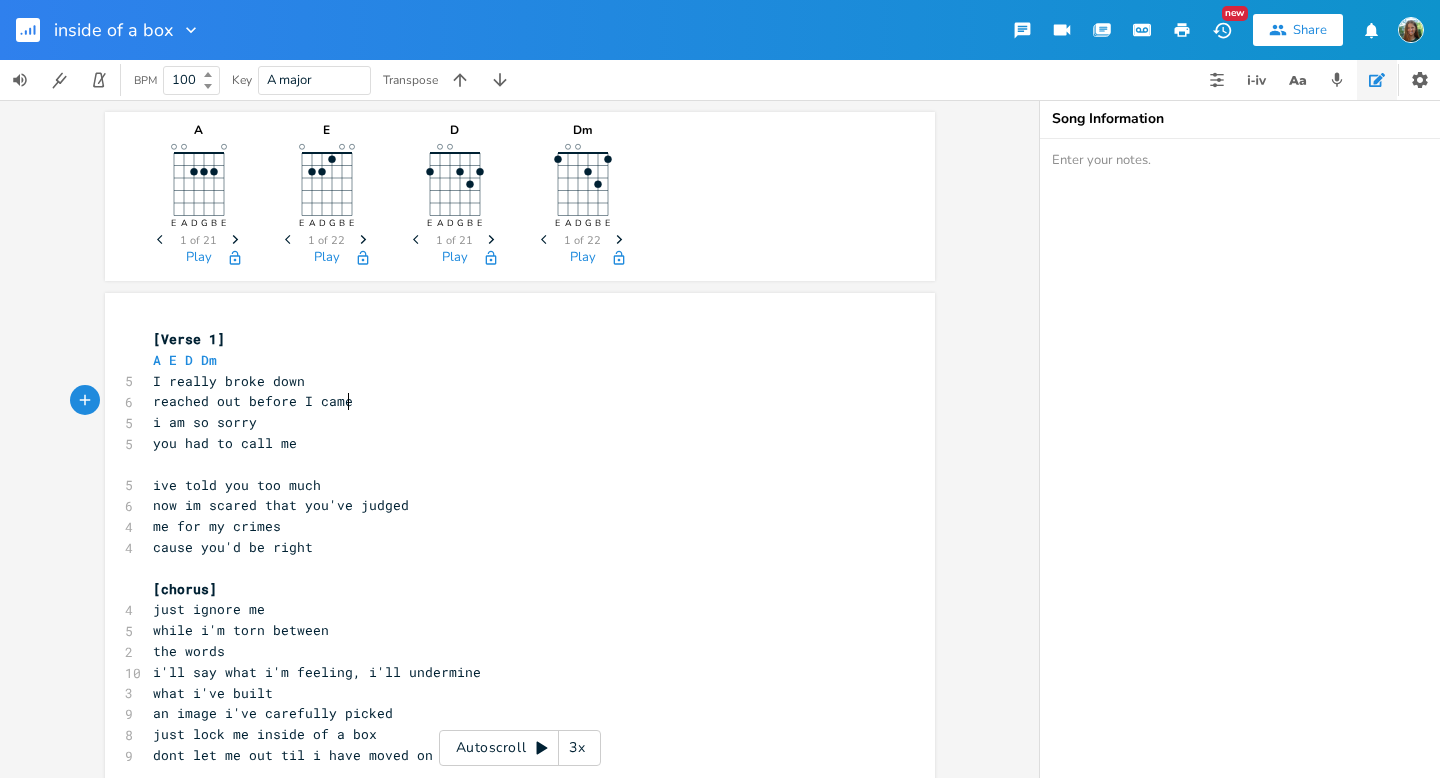 scroll, scrollTop: 0, scrollLeft: 34, axis: horizontal 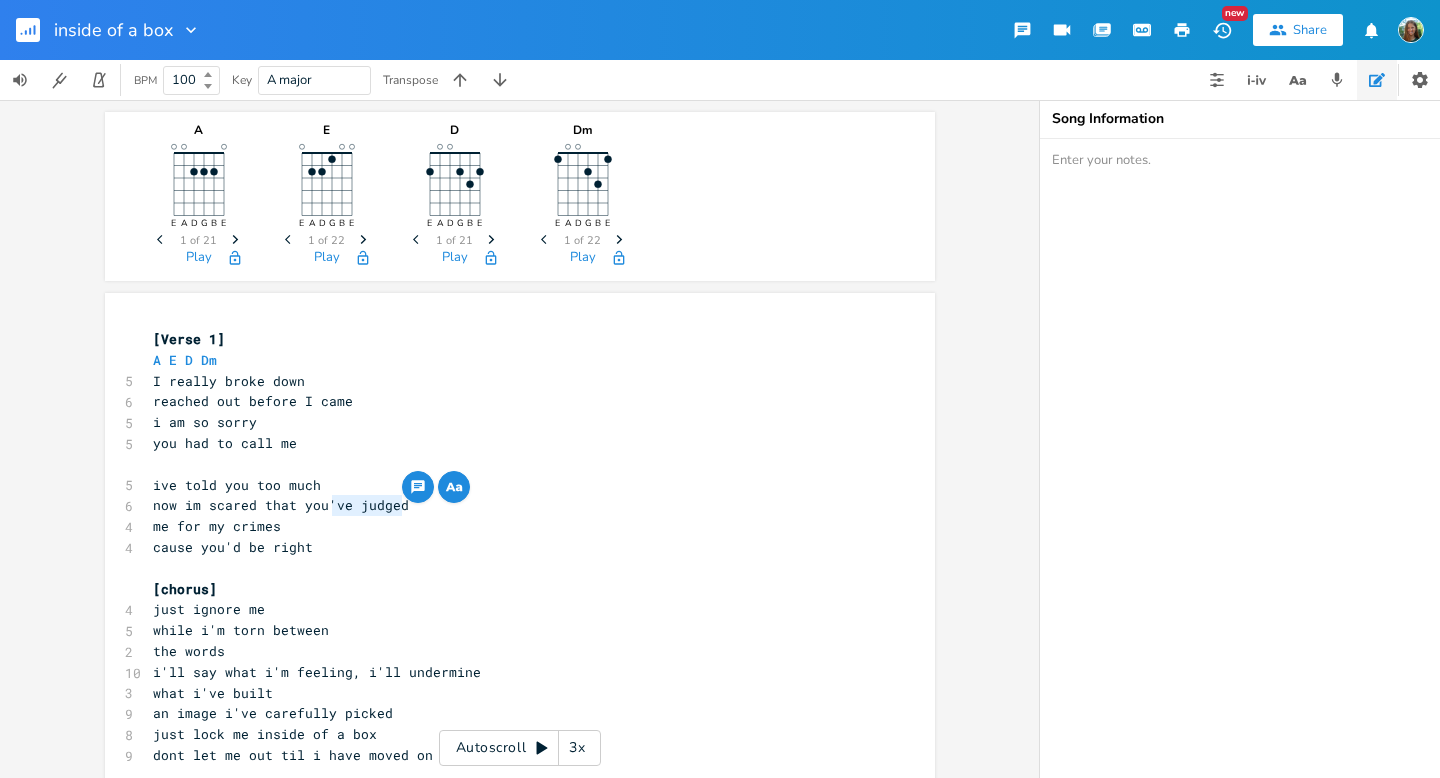 drag, startPoint x: 327, startPoint y: 507, endPoint x: 396, endPoint y: 509, distance: 69.02898 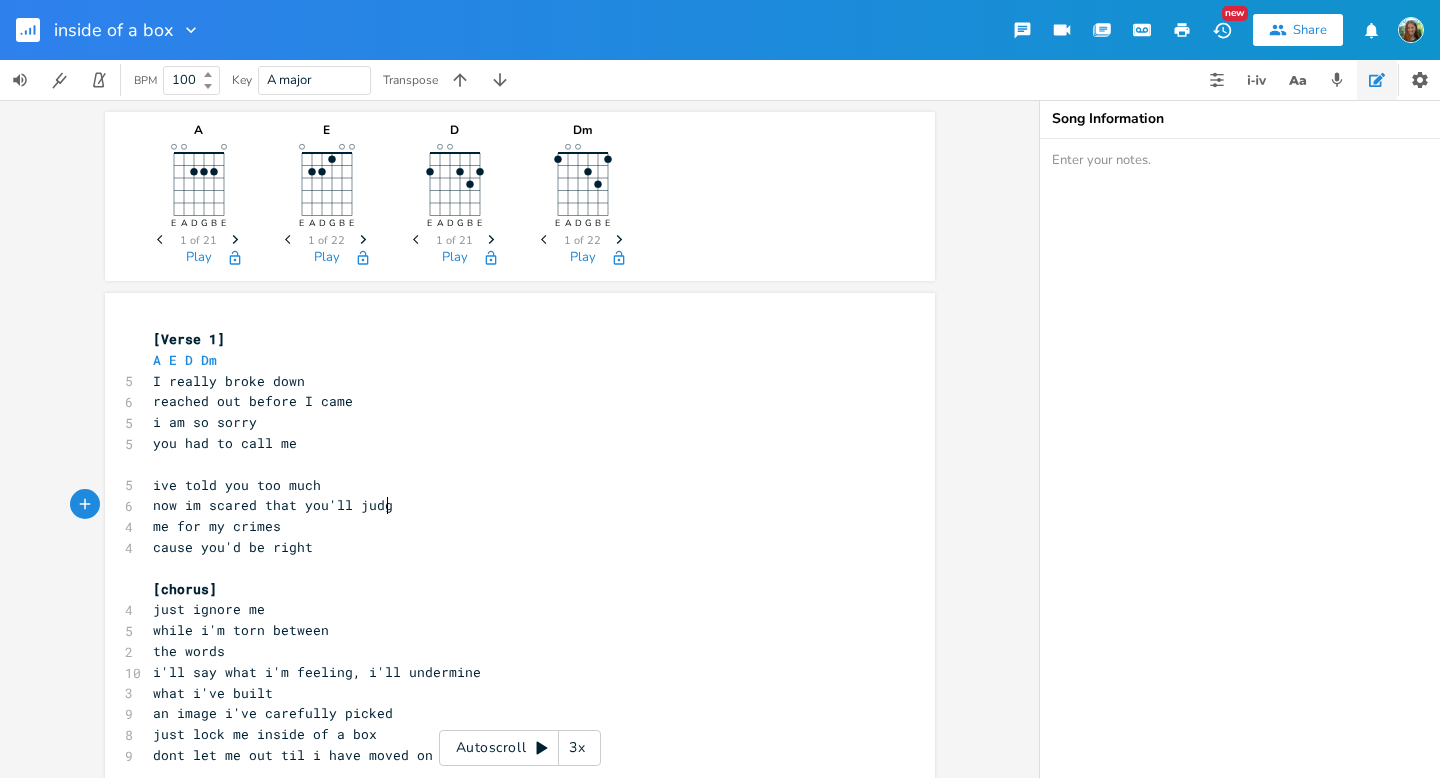 type on "ll judge" 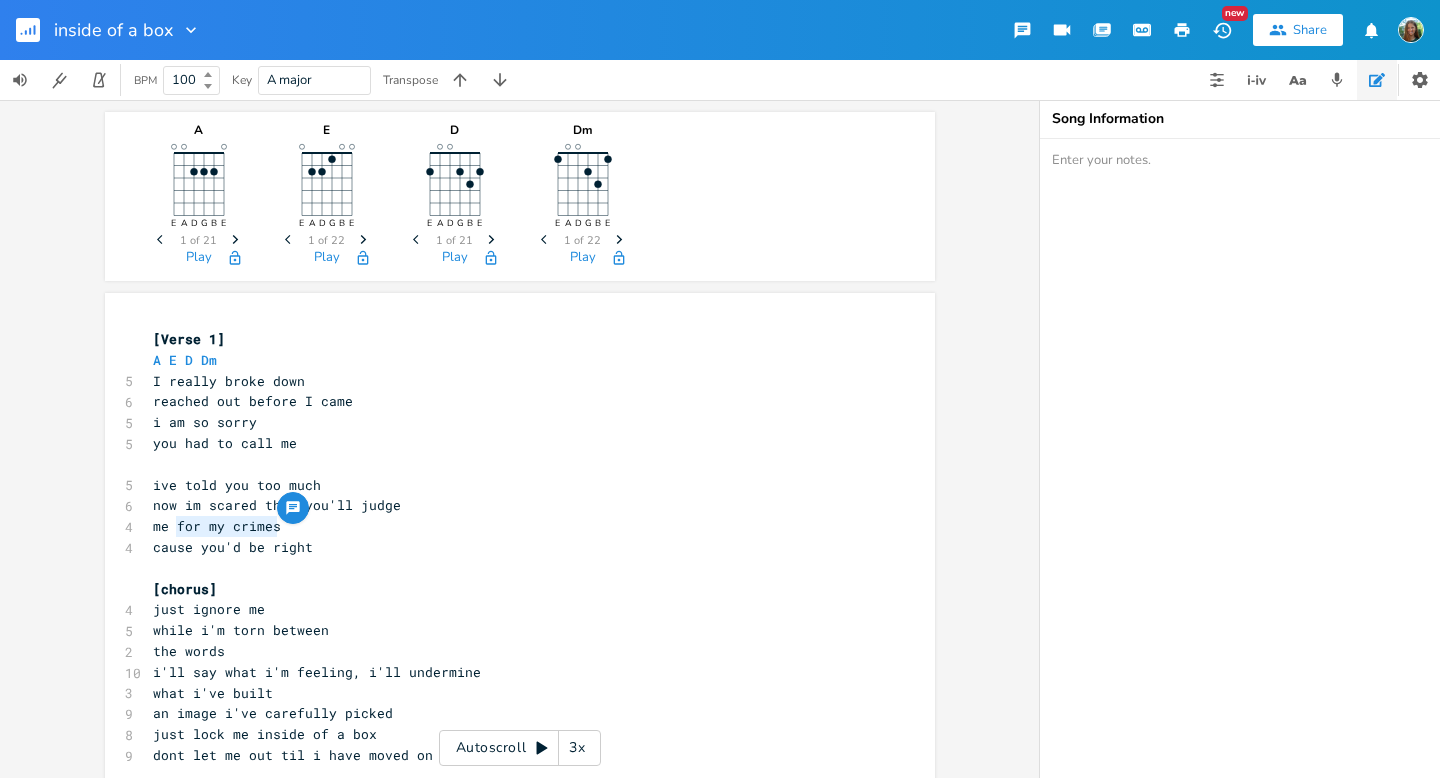 drag, startPoint x: 273, startPoint y: 526, endPoint x: 171, endPoint y: 523, distance: 102.044106 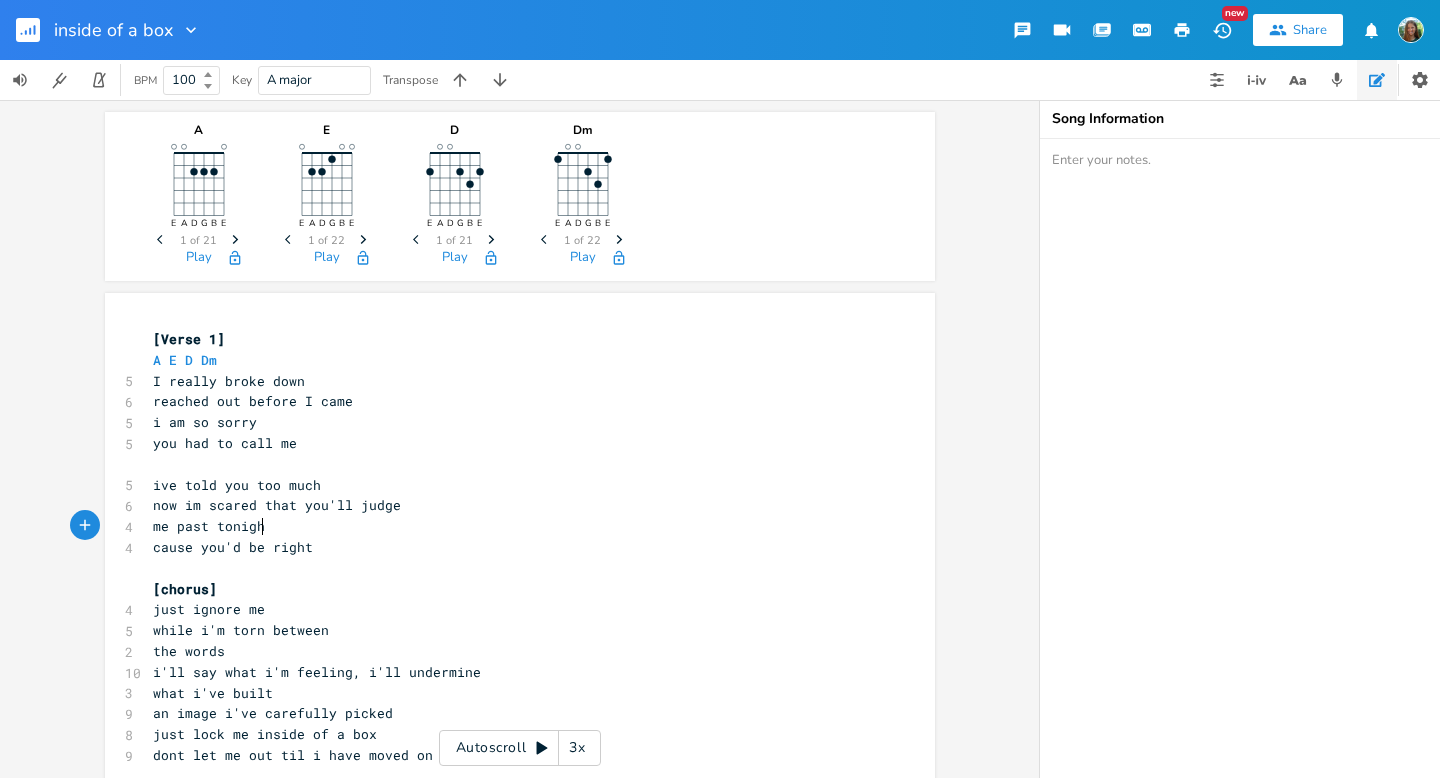 type on "past tonight" 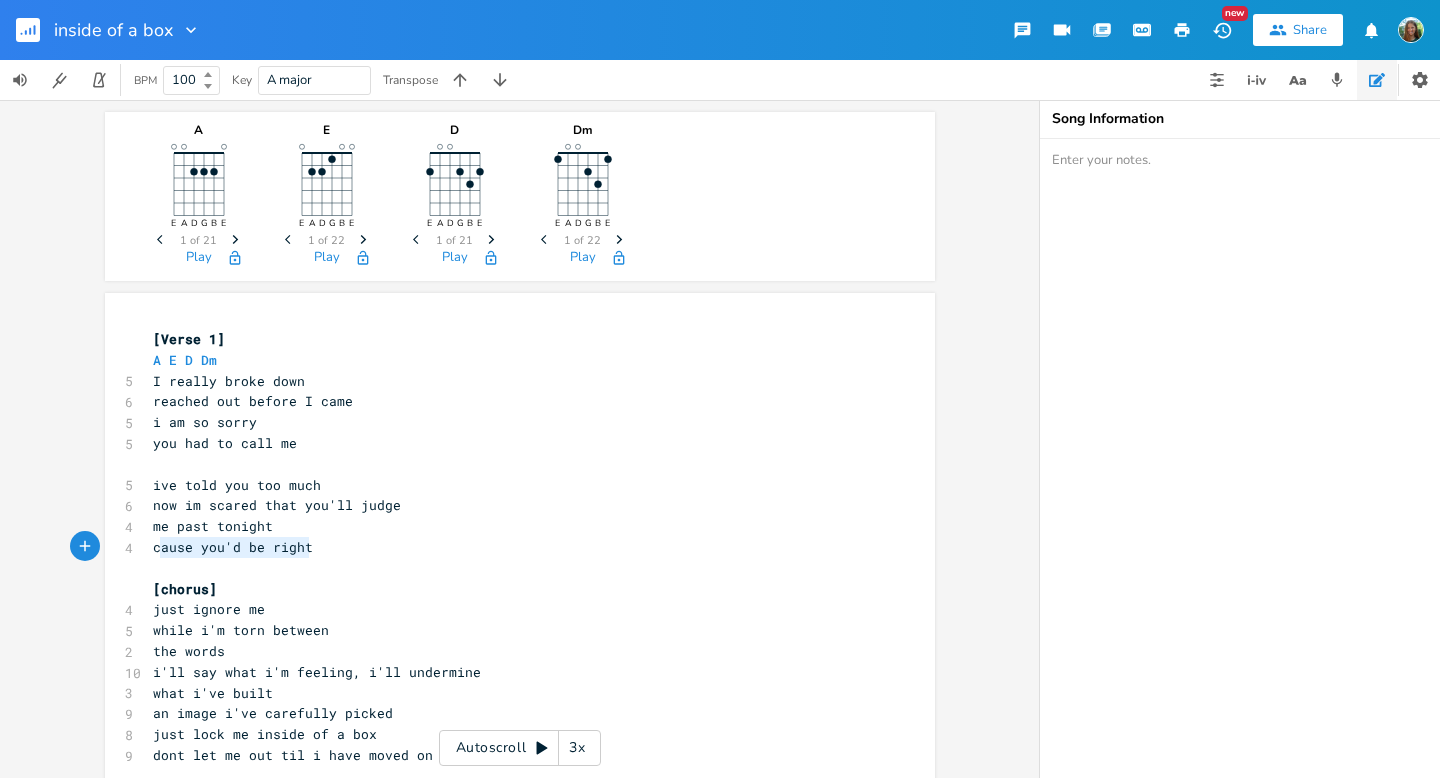 type on "cause you'd be right" 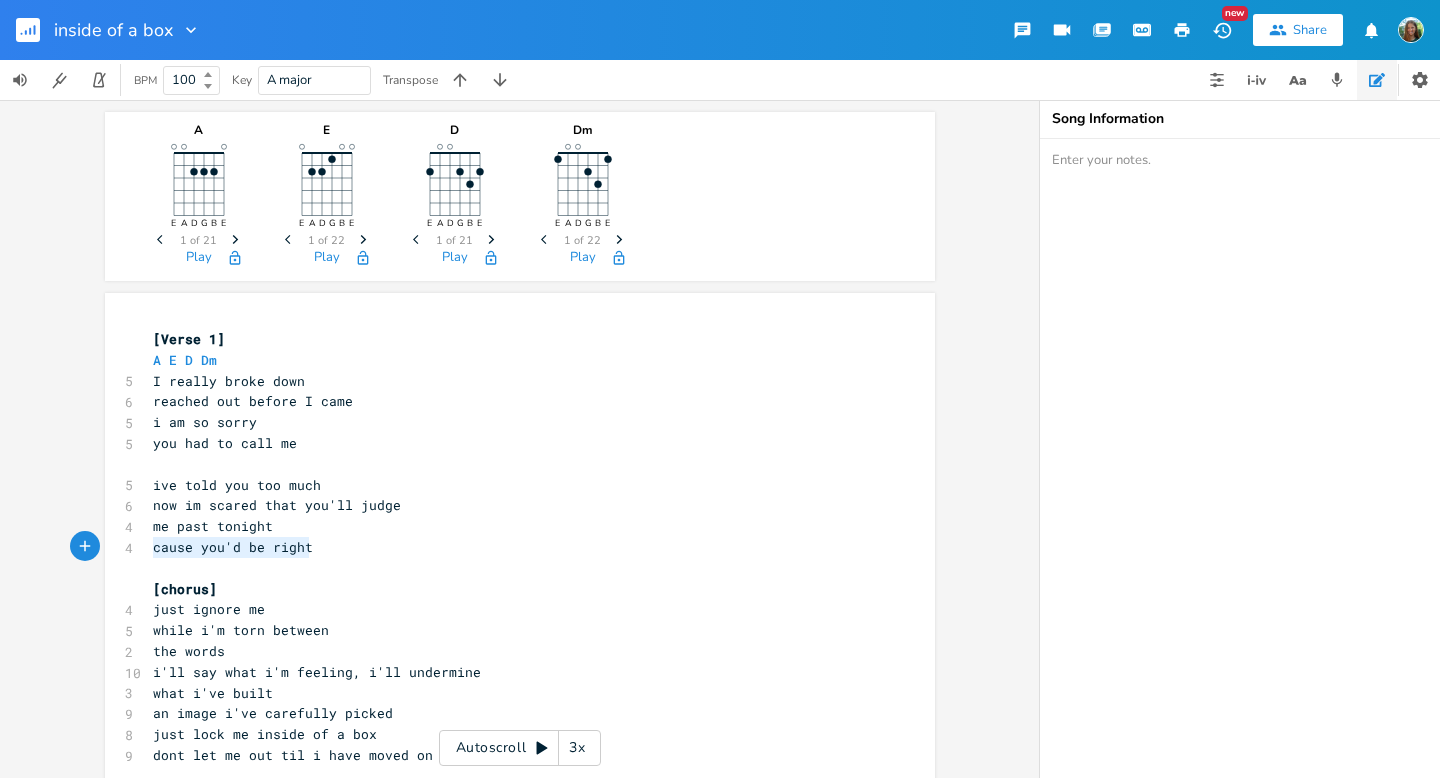 drag, startPoint x: 313, startPoint y: 550, endPoint x: 146, endPoint y: 551, distance: 167.00299 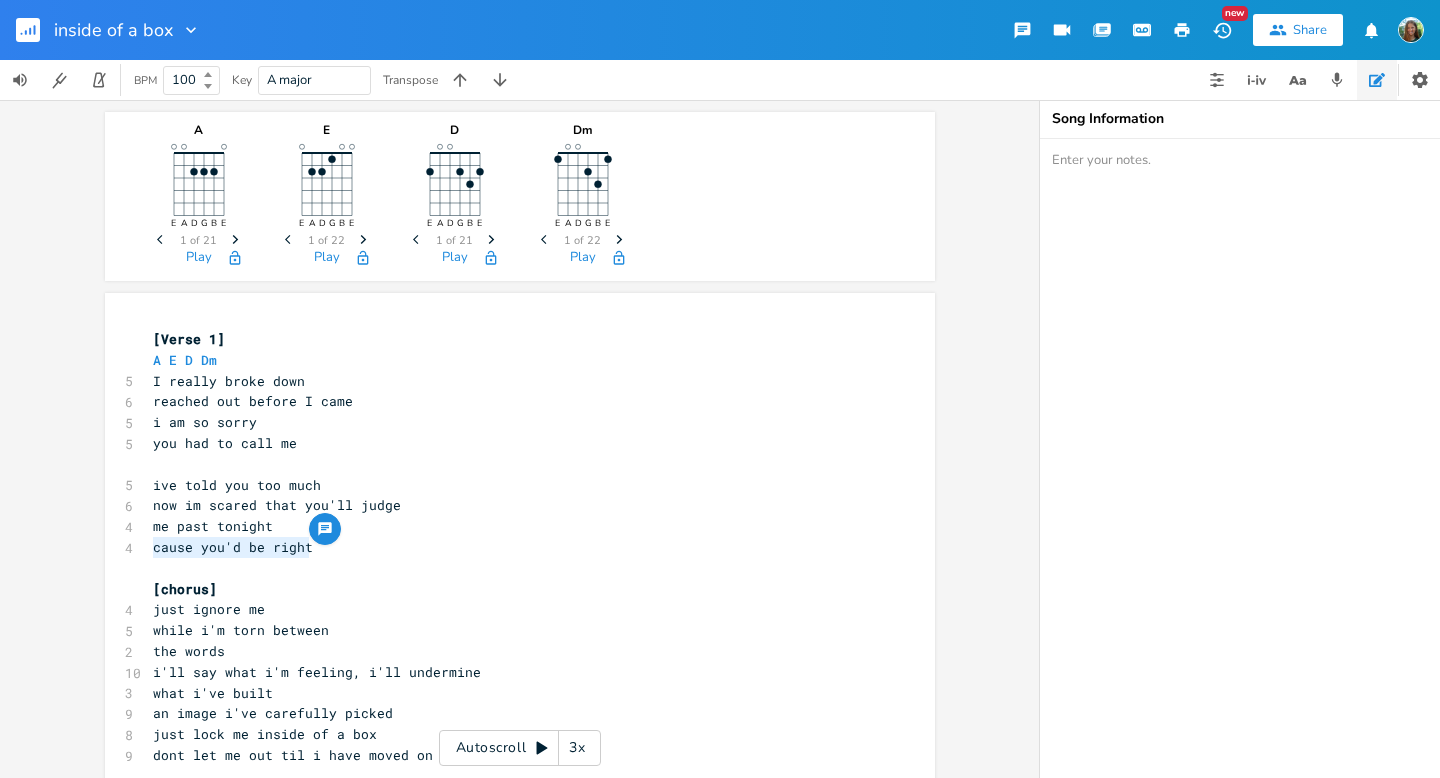 click on "​" at bounding box center (510, 464) 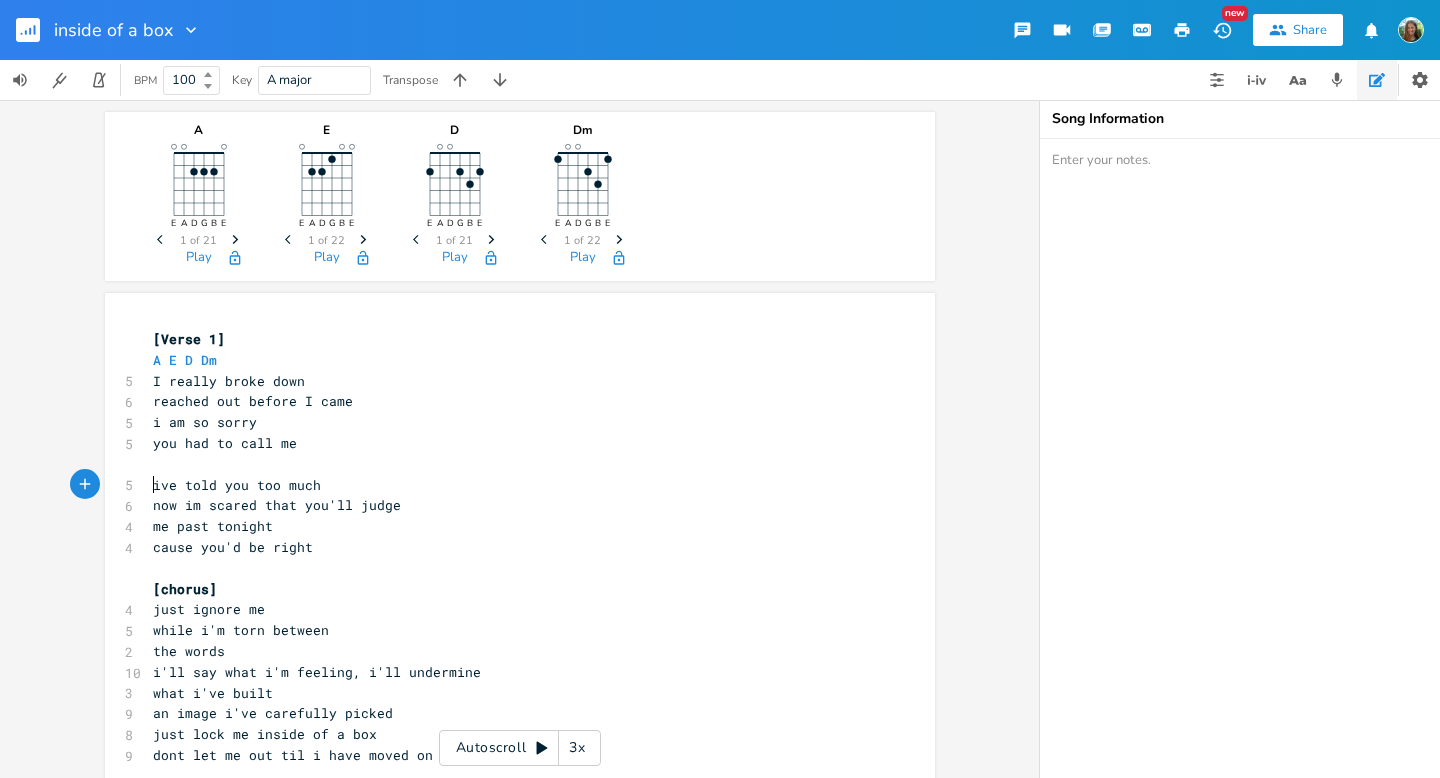 click on "ive told you too much" at bounding box center (237, 485) 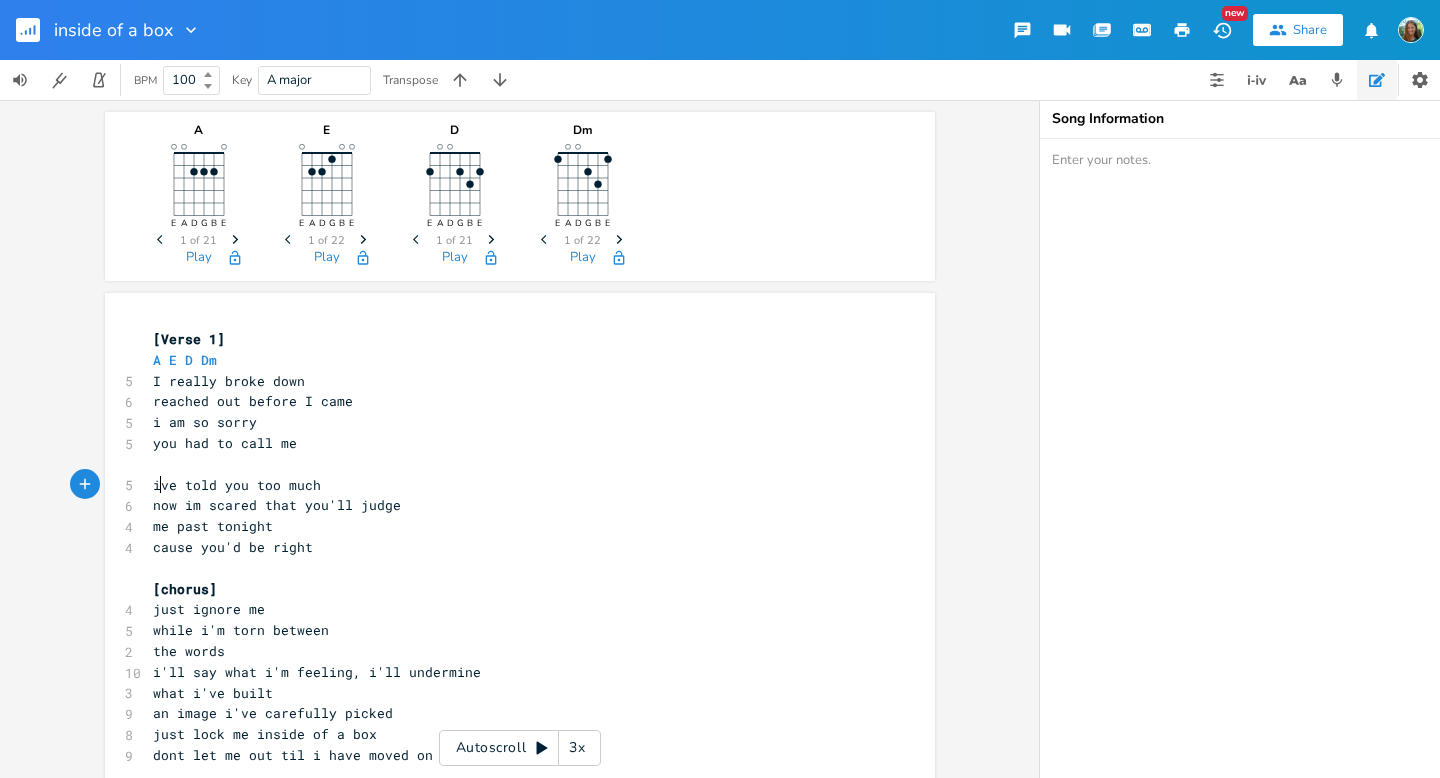 type on "'" 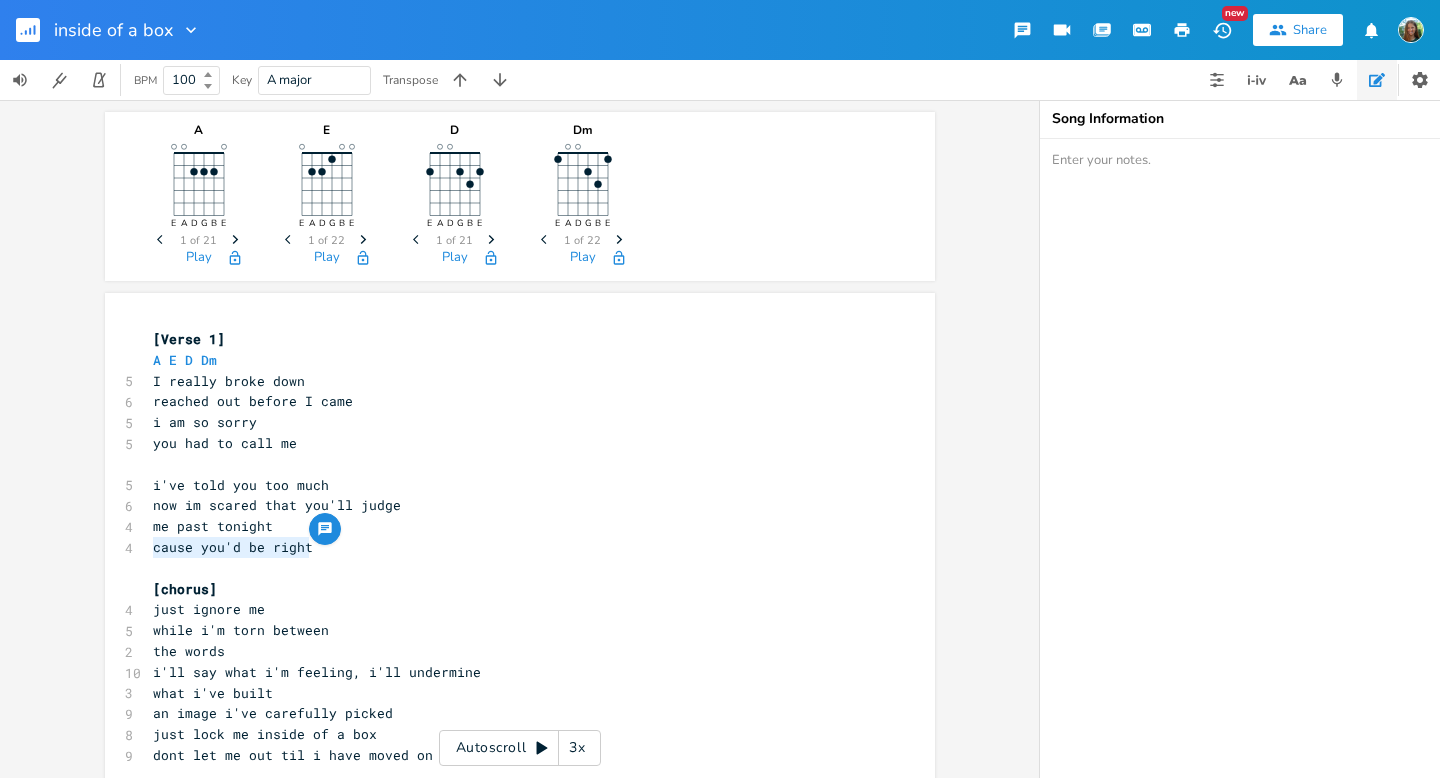 drag, startPoint x: 323, startPoint y: 548, endPoint x: 141, endPoint y: 539, distance: 182.2224 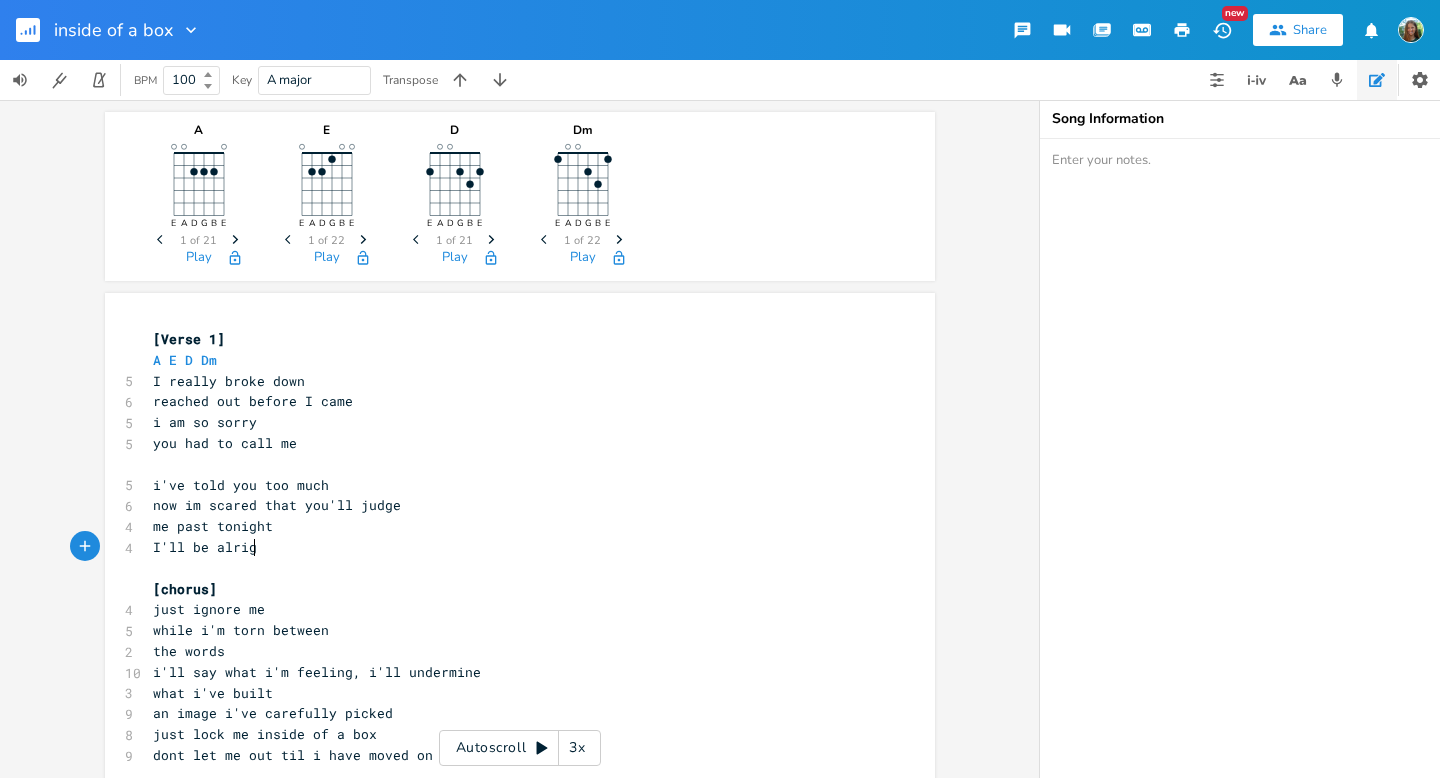 scroll, scrollTop: 0, scrollLeft: 74, axis: horizontal 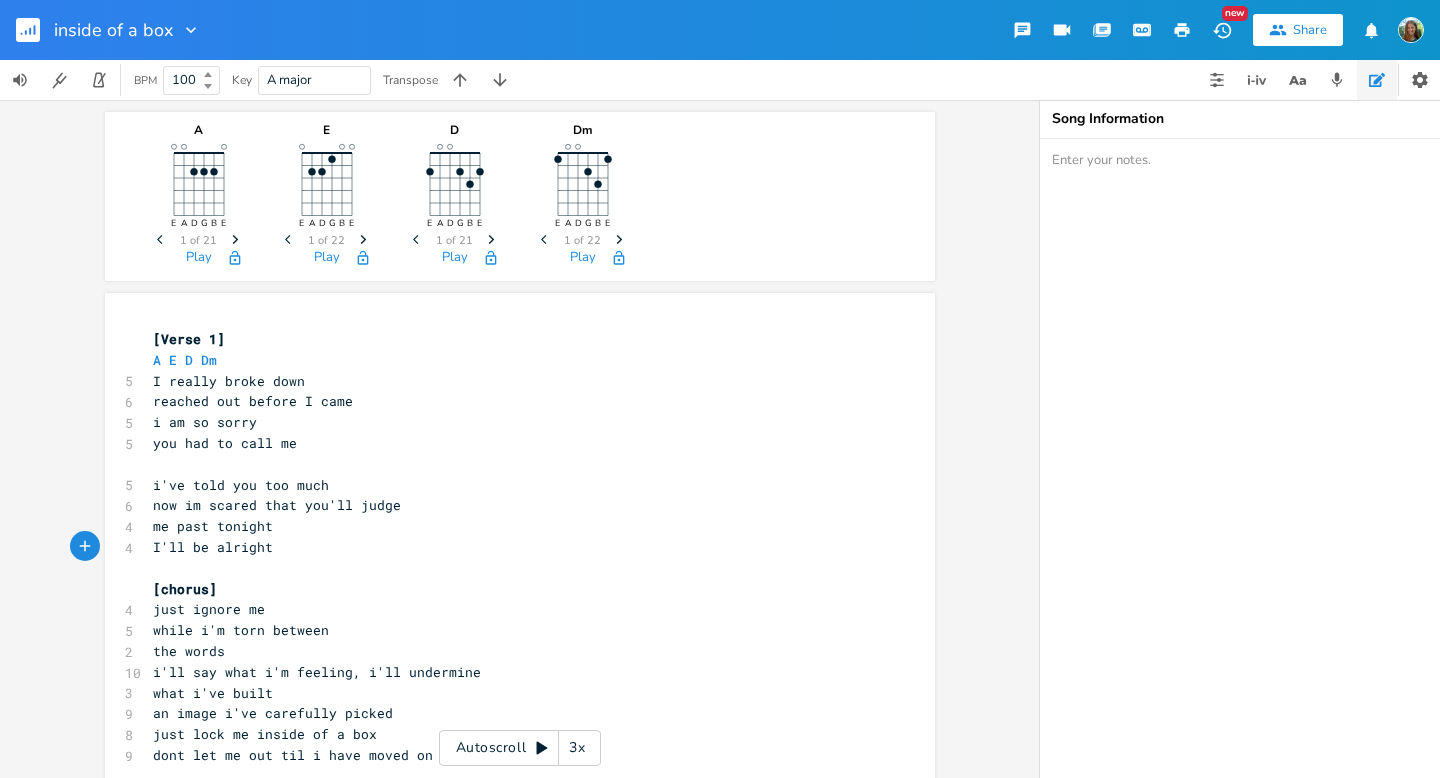 type on "I'll be alright" 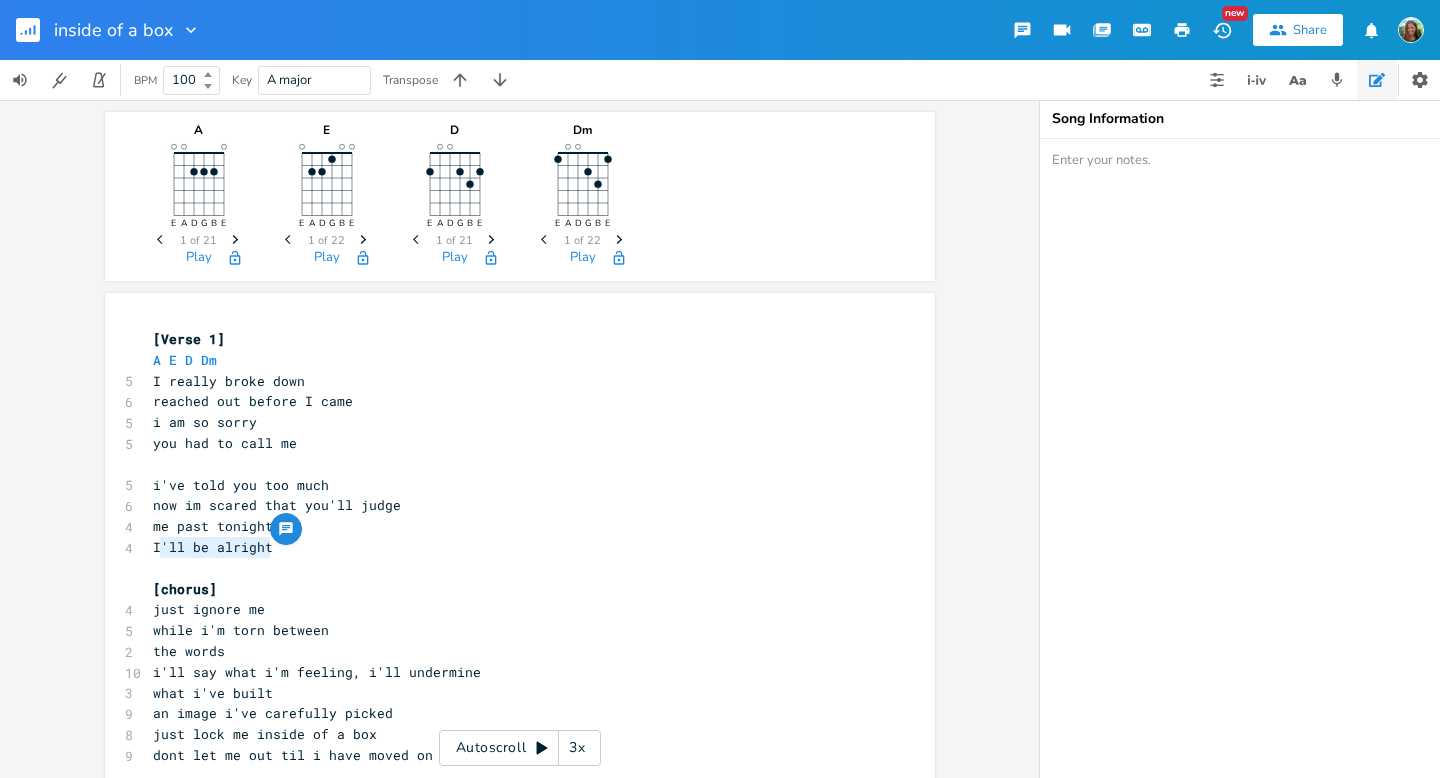 type on "I'll be alright" 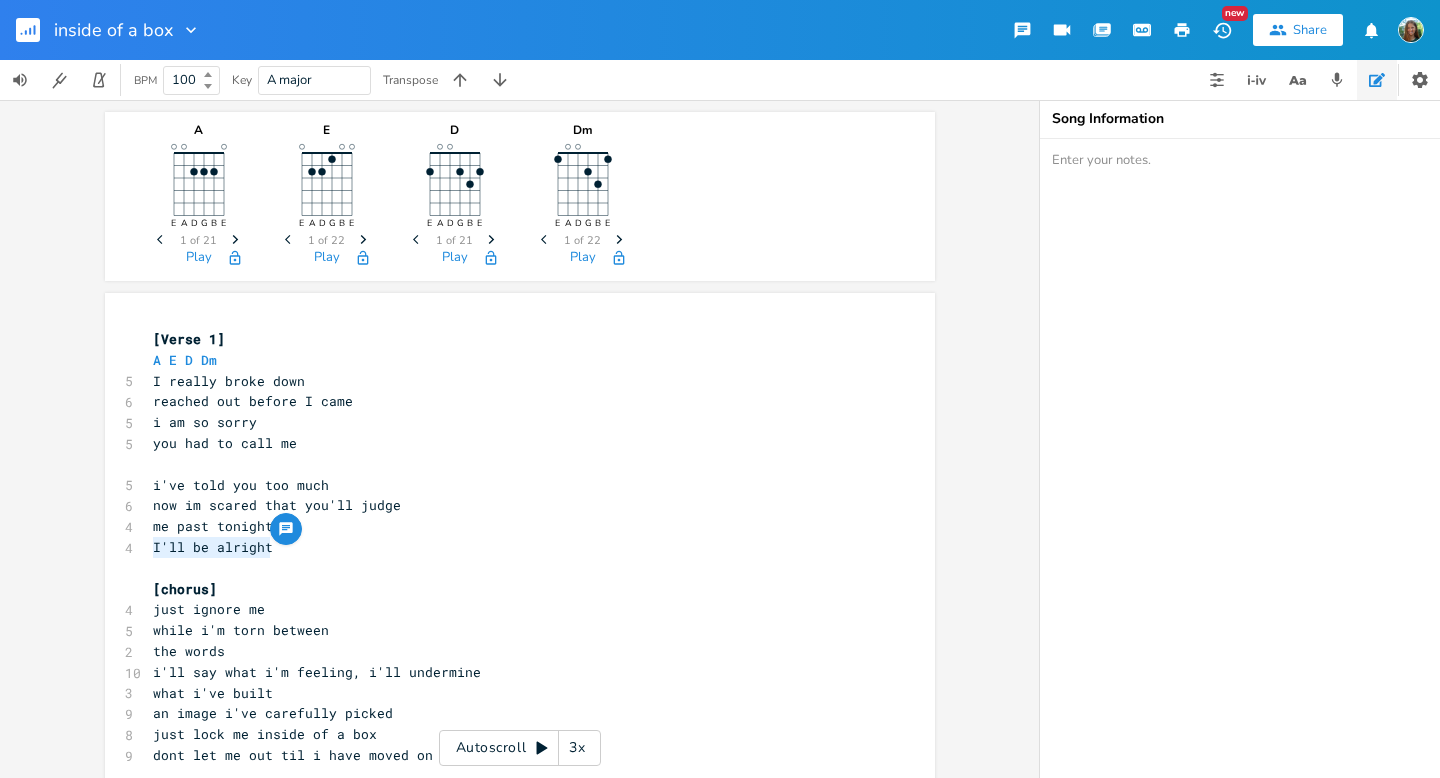 drag, startPoint x: 291, startPoint y: 544, endPoint x: 136, endPoint y: 540, distance: 155.0516 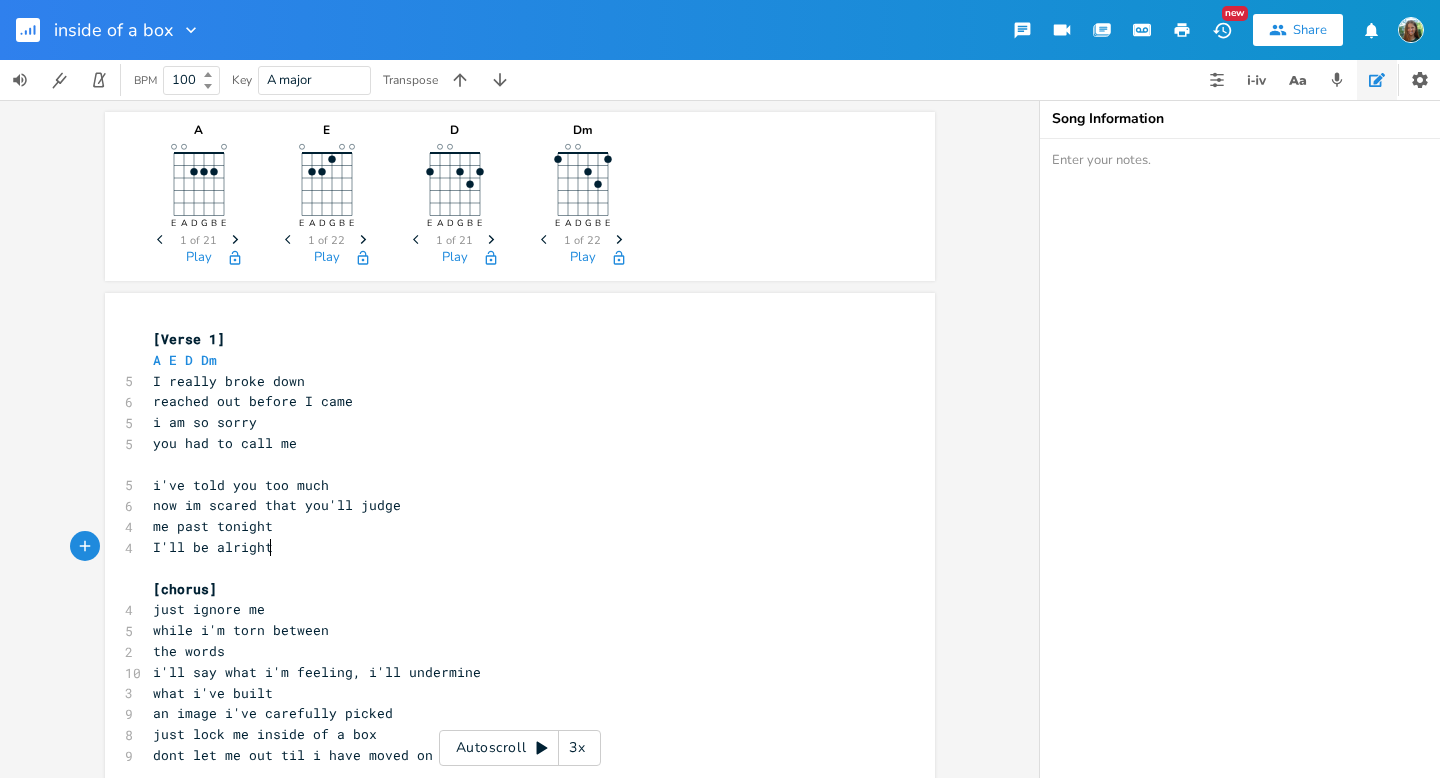 type on "I'll be alright" 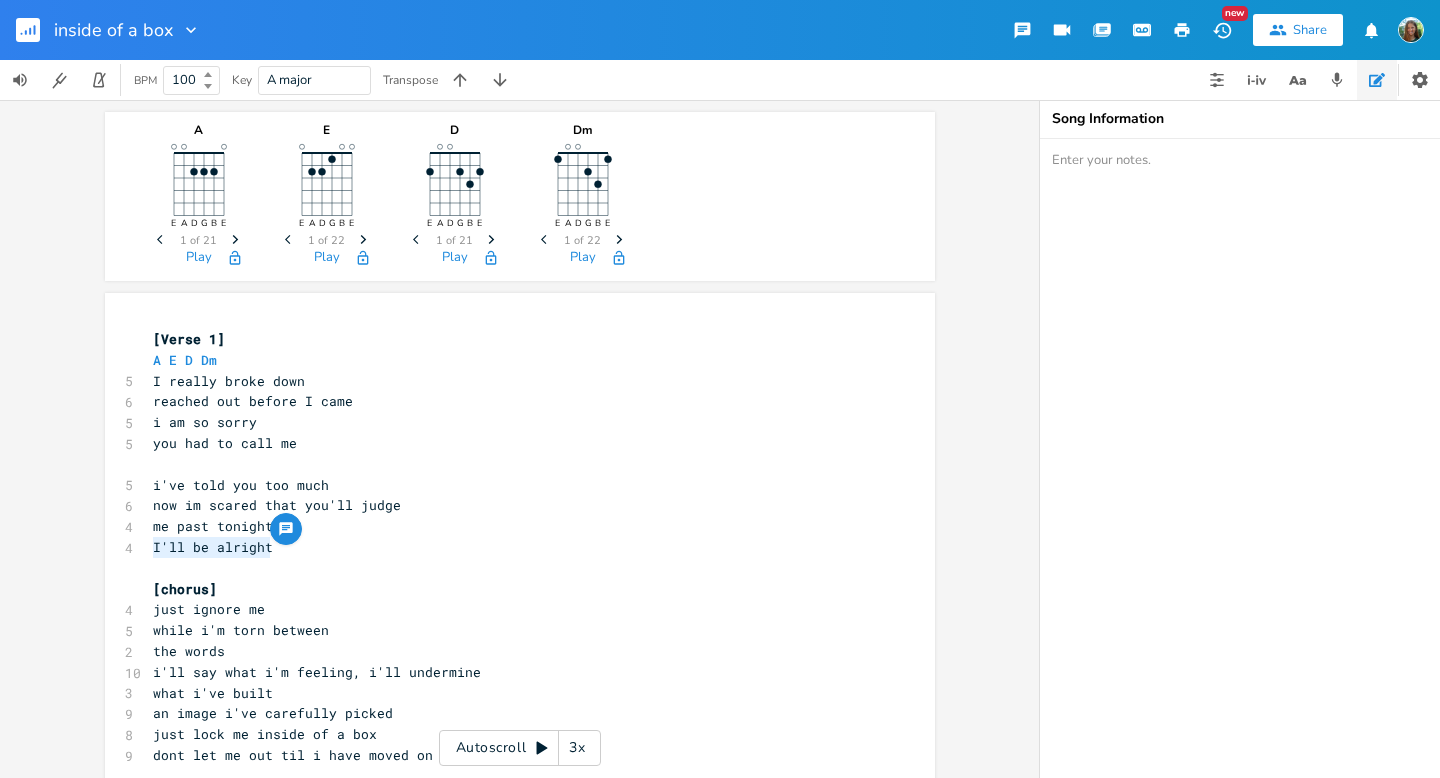 drag, startPoint x: 271, startPoint y: 543, endPoint x: 117, endPoint y: 542, distance: 154.00325 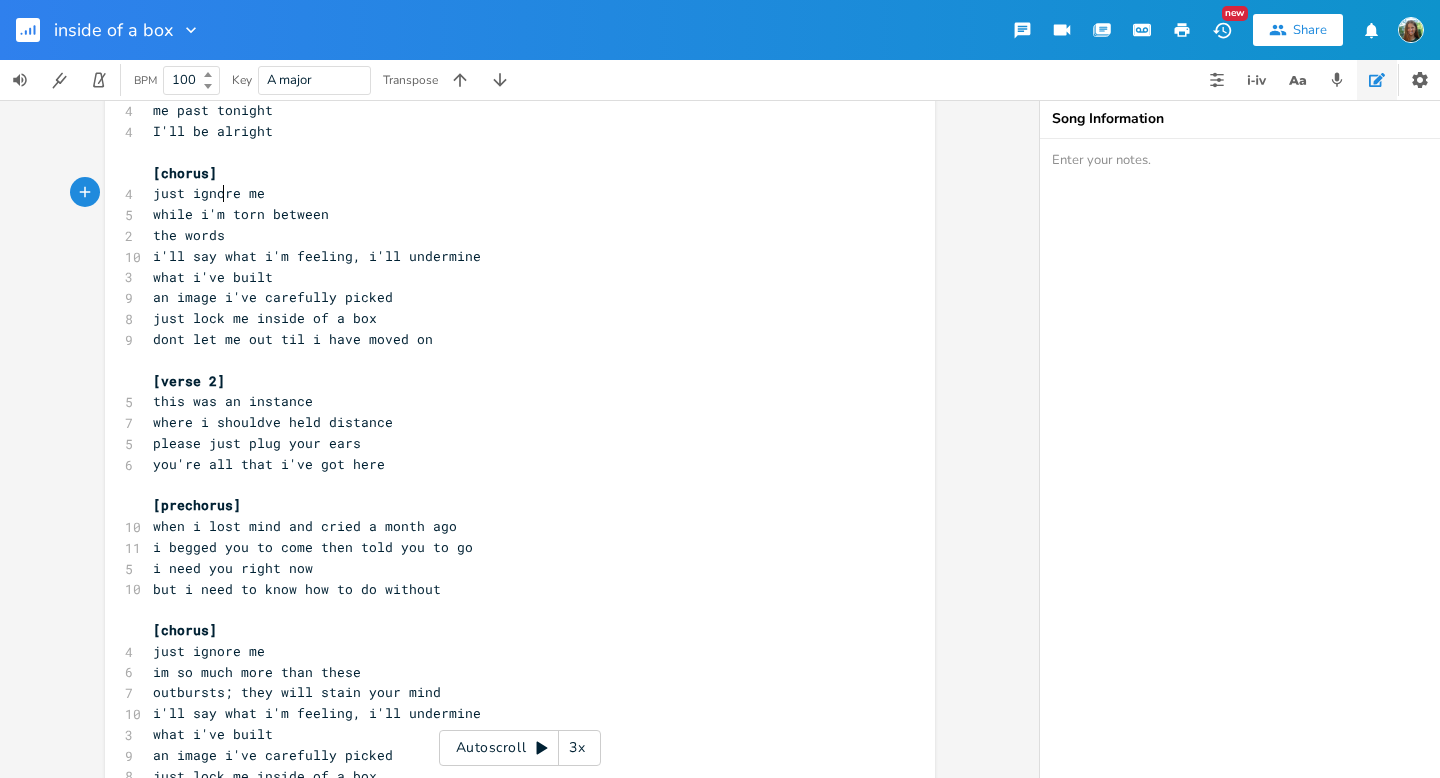 scroll, scrollTop: 441, scrollLeft: 0, axis: vertical 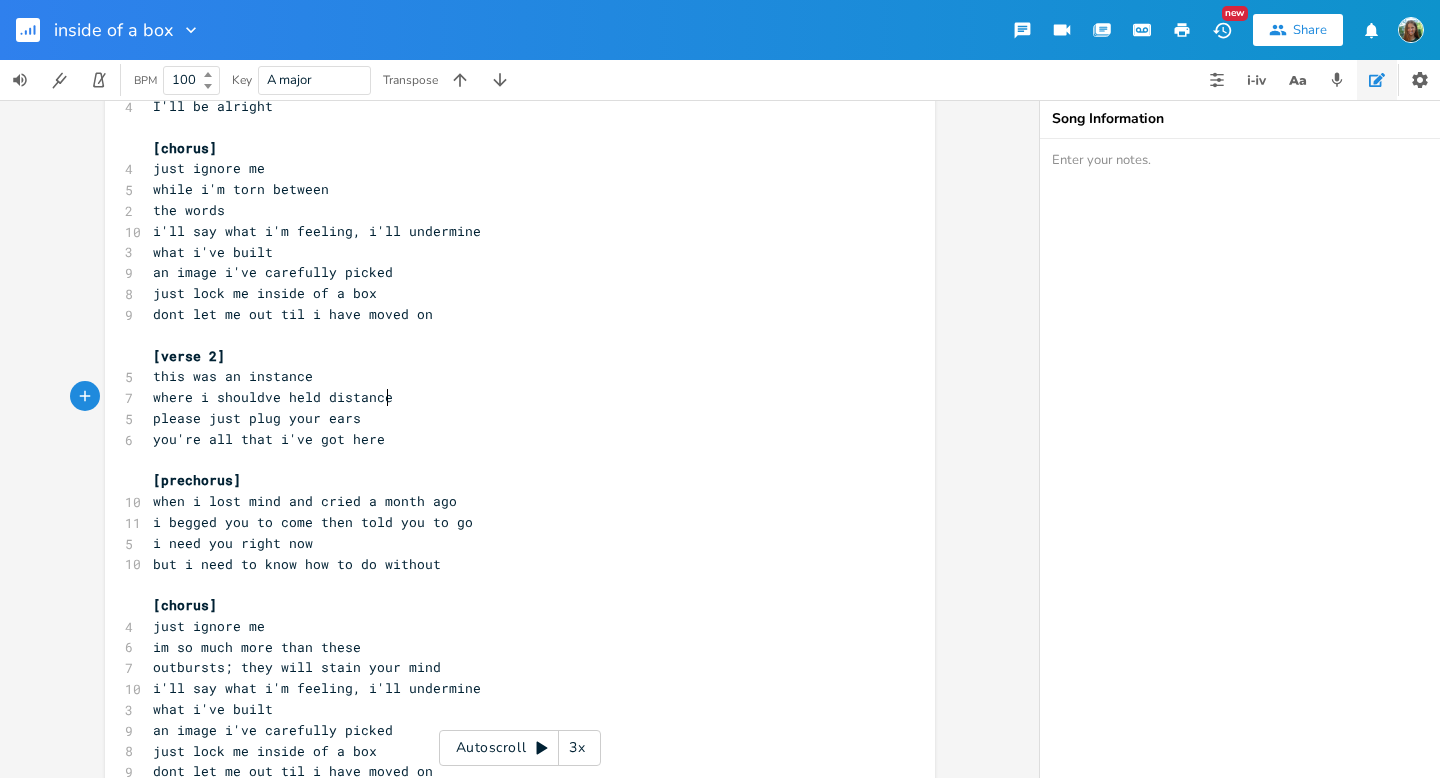 type on "tance" 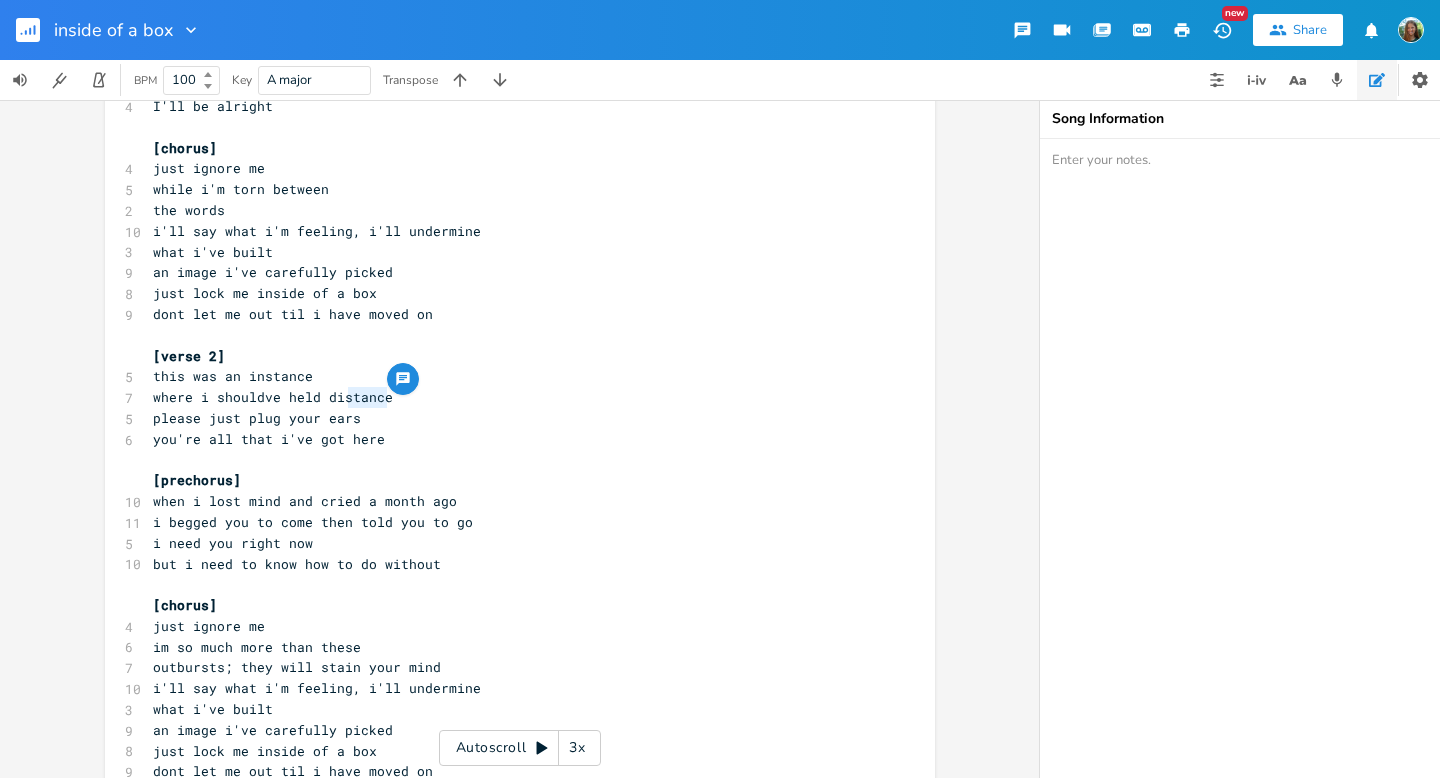drag, startPoint x: 391, startPoint y: 398, endPoint x: 338, endPoint y: 403, distance: 53.235325 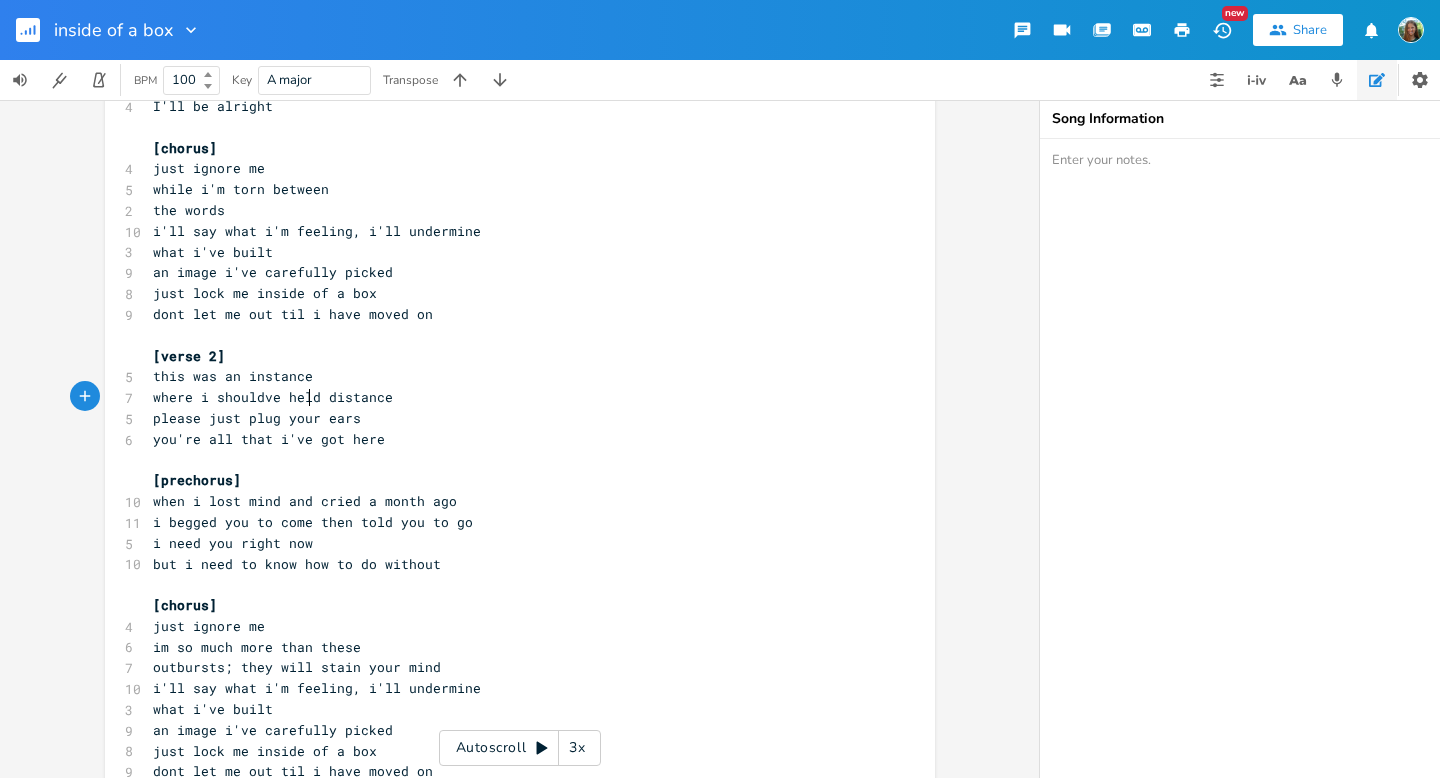 click on "this was an instance" at bounding box center (233, 376) 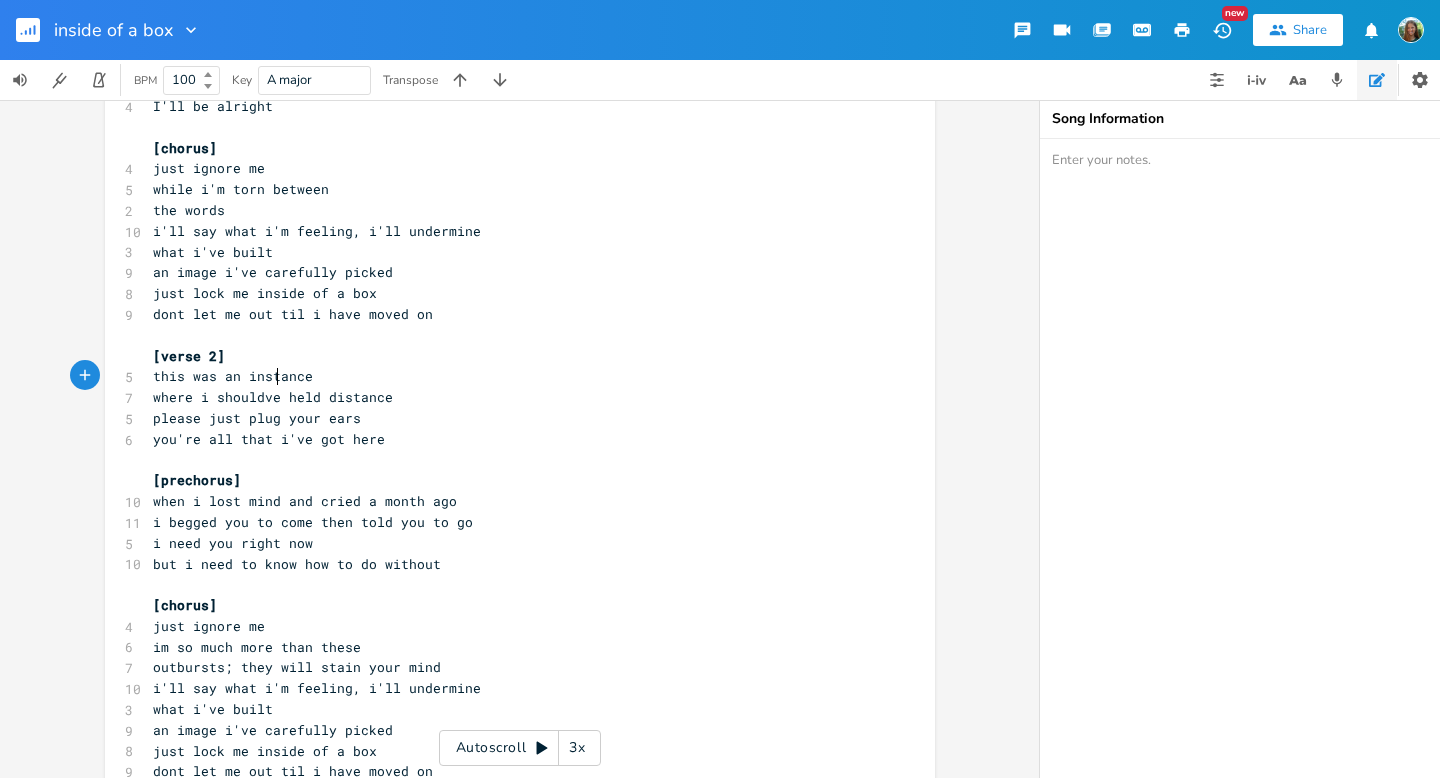 type on "instance" 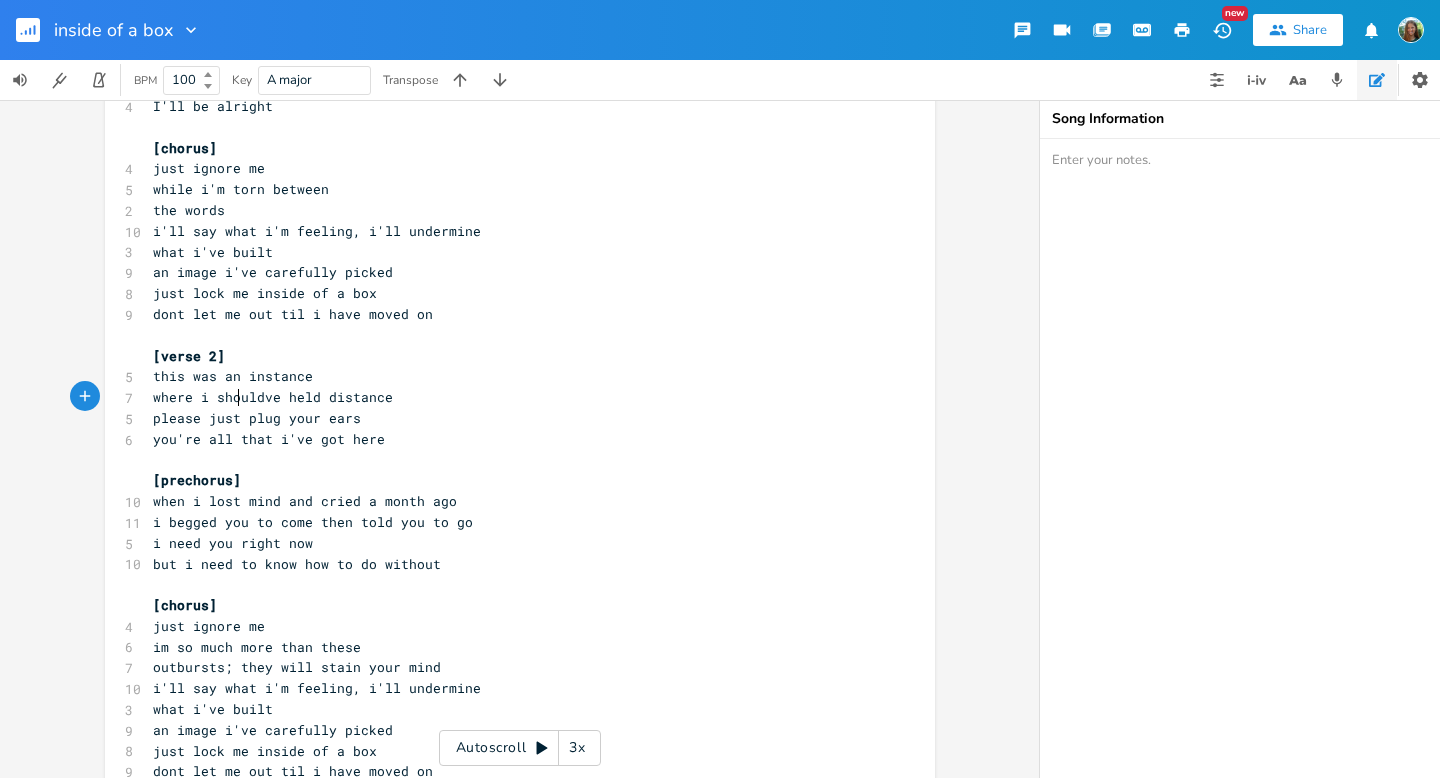 click on "where i shouldve held distance" at bounding box center (273, 397) 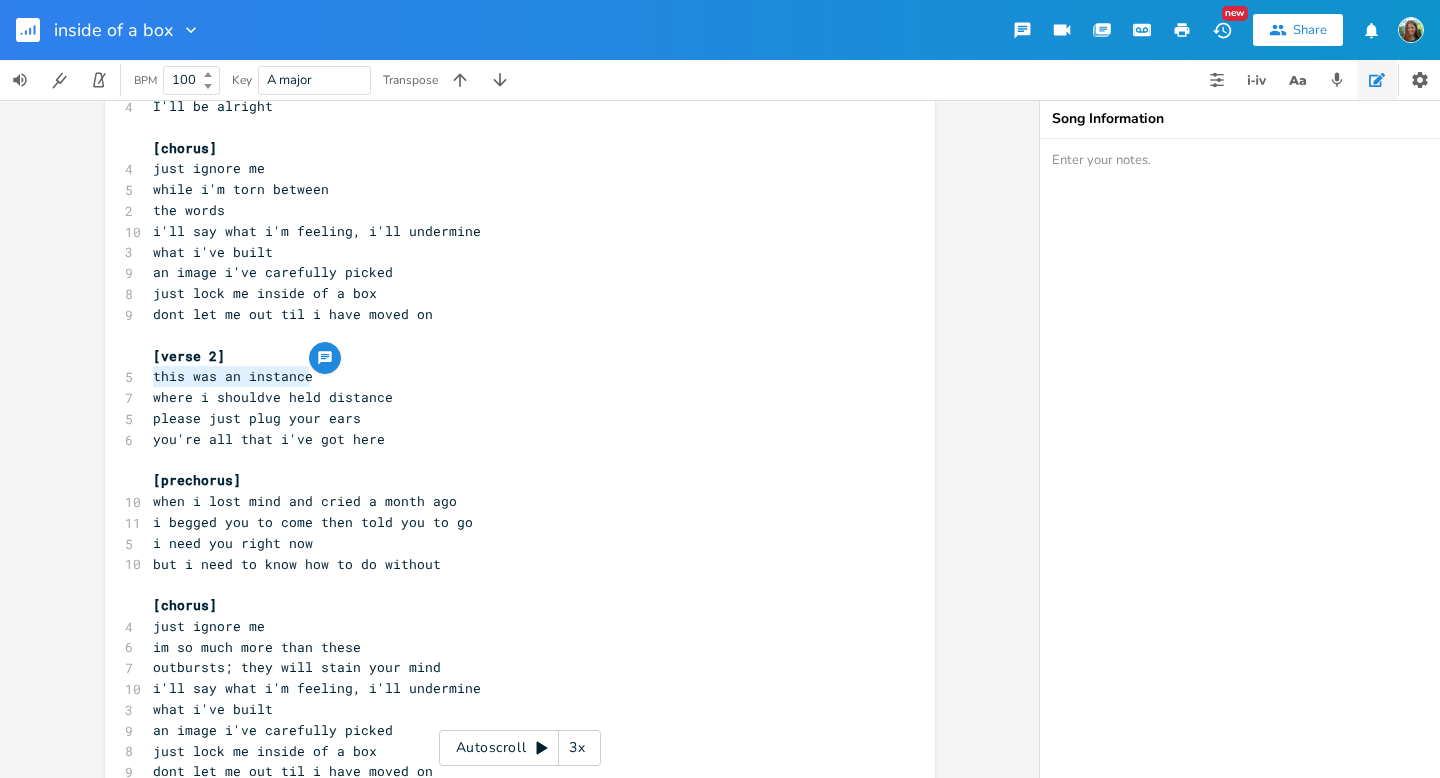 drag, startPoint x: 321, startPoint y: 378, endPoint x: 146, endPoint y: 368, distance: 175.28548 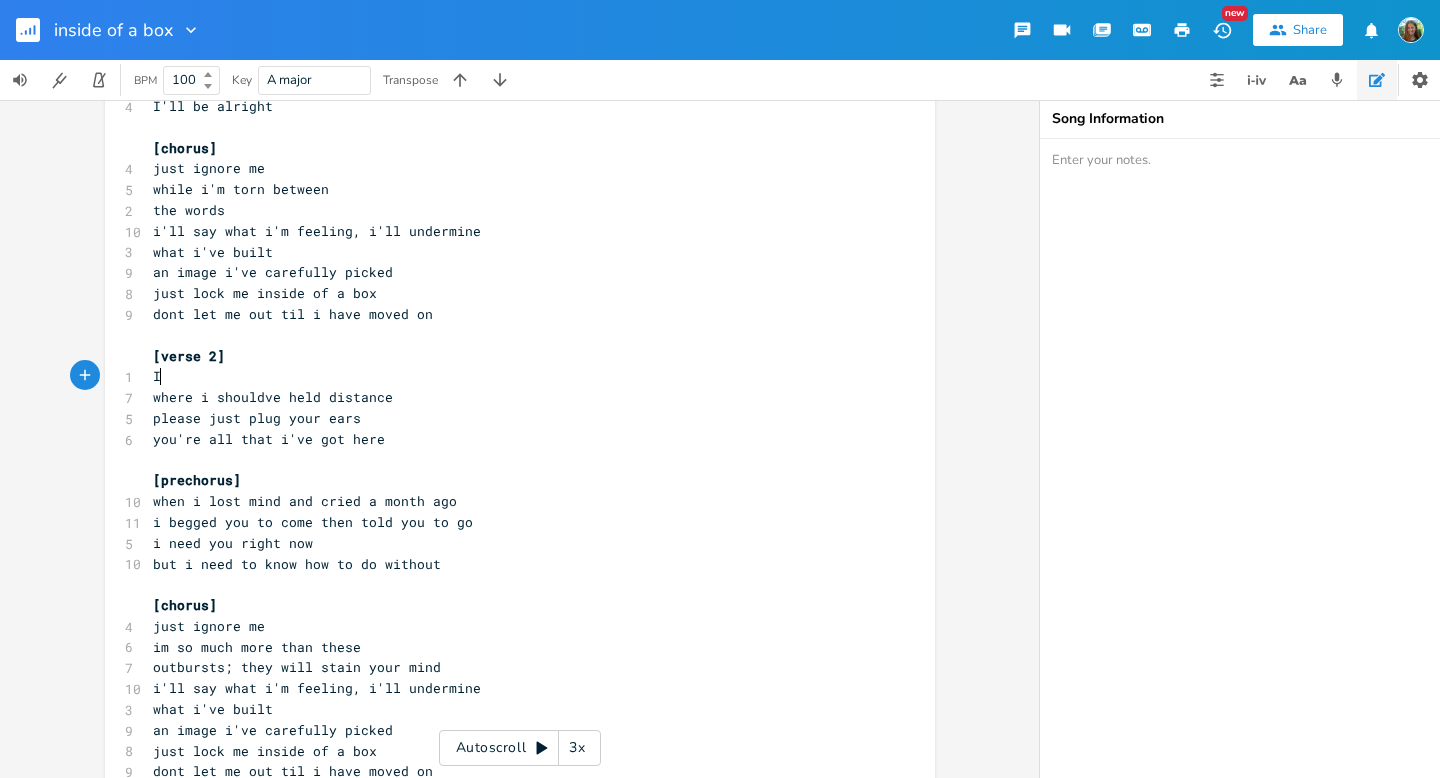scroll, scrollTop: 0, scrollLeft: 6, axis: horizontal 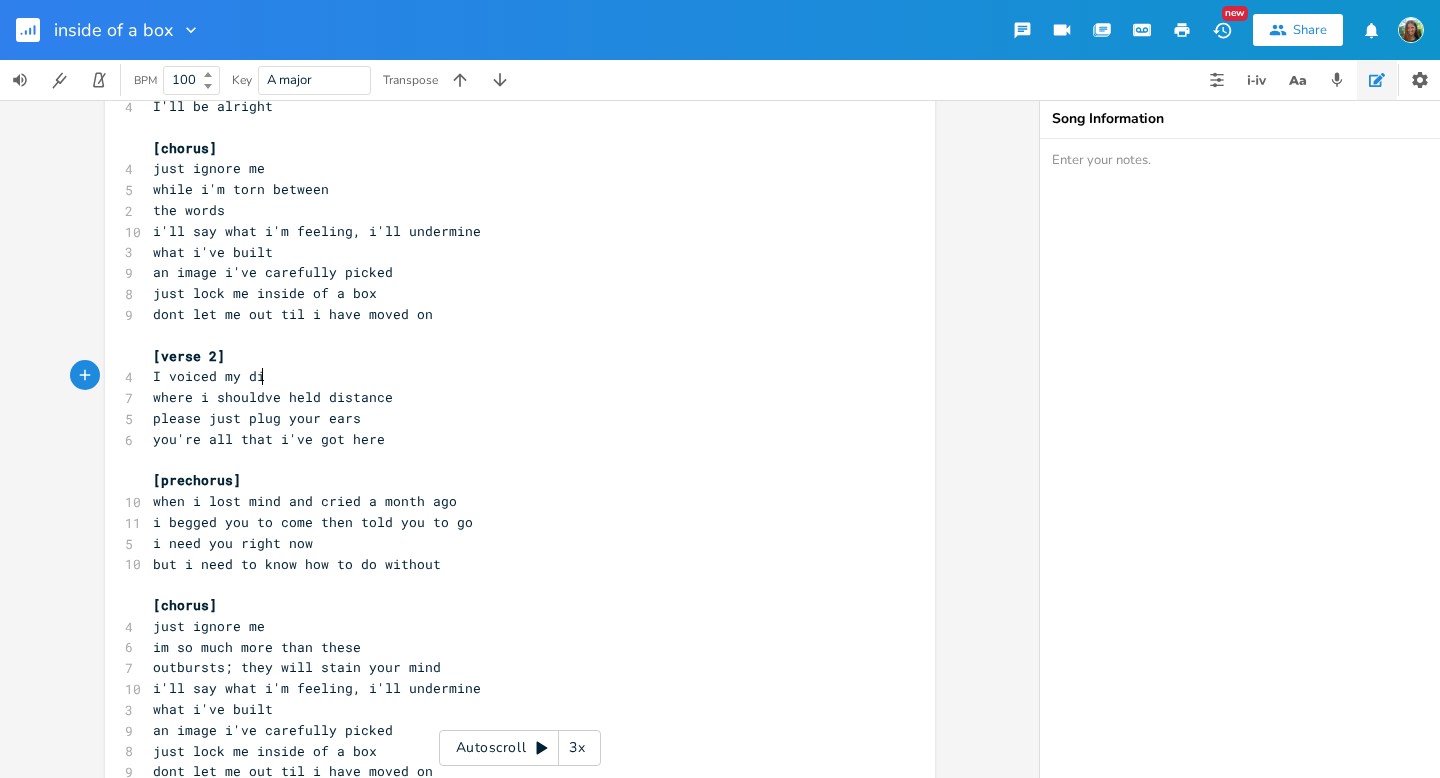 type on "I voiced my dit" 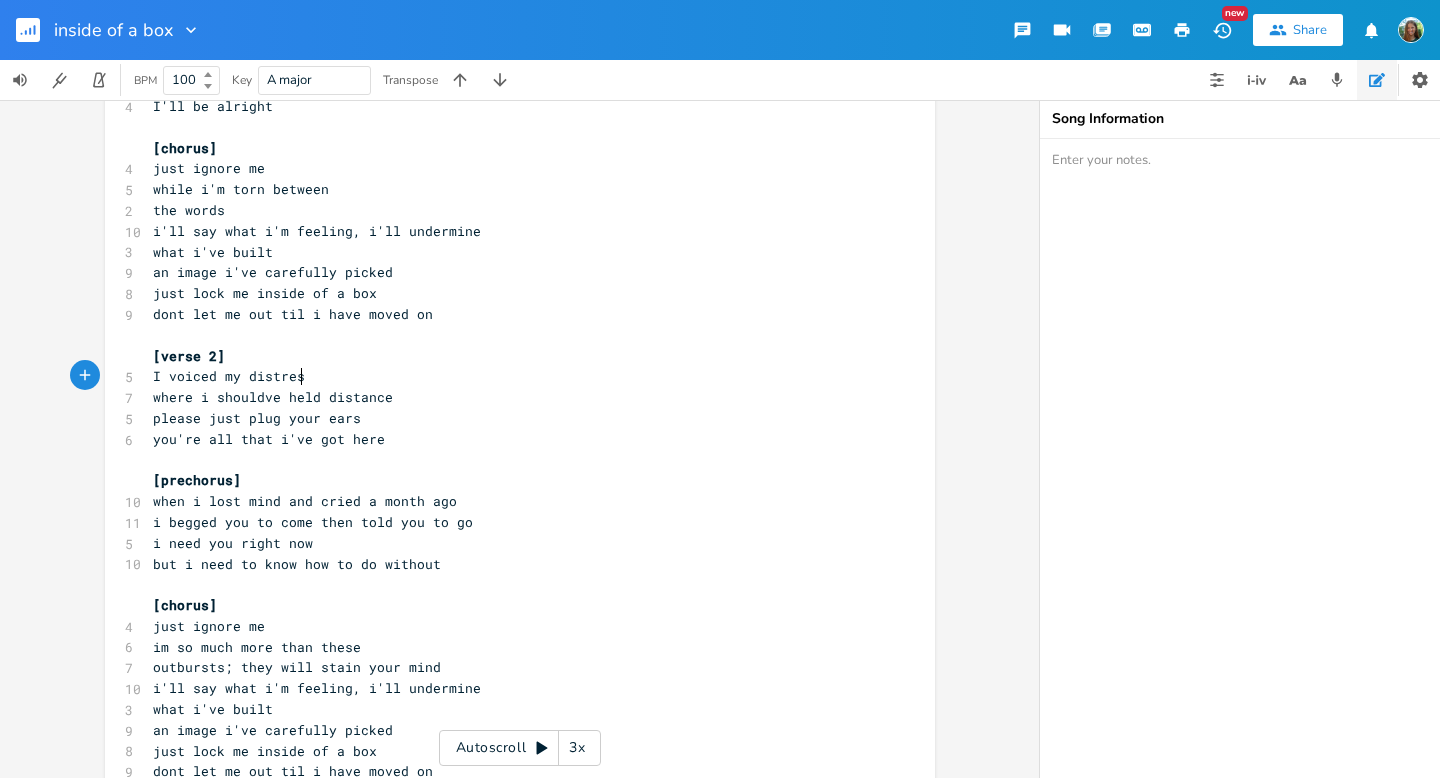 scroll, scrollTop: 0, scrollLeft: 34, axis: horizontal 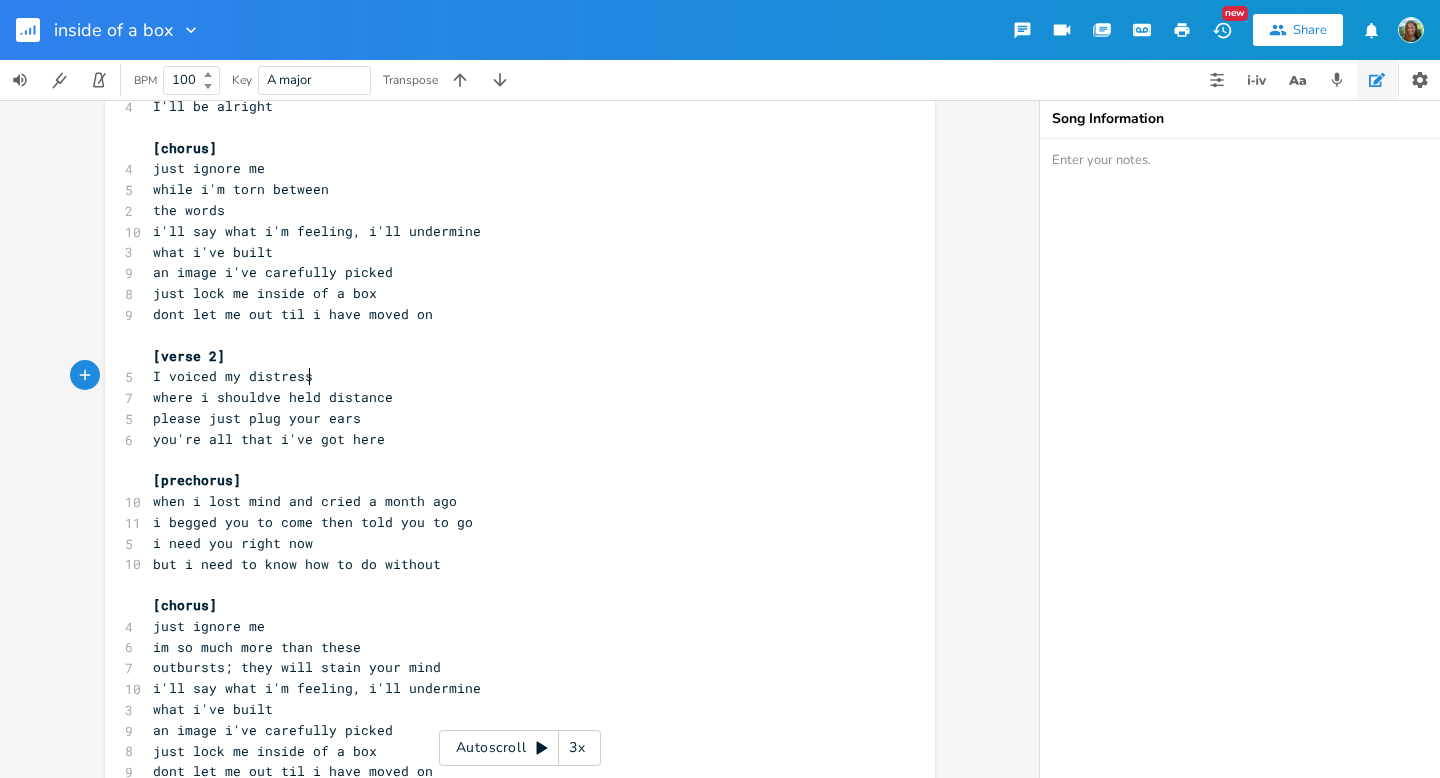 type on "stress" 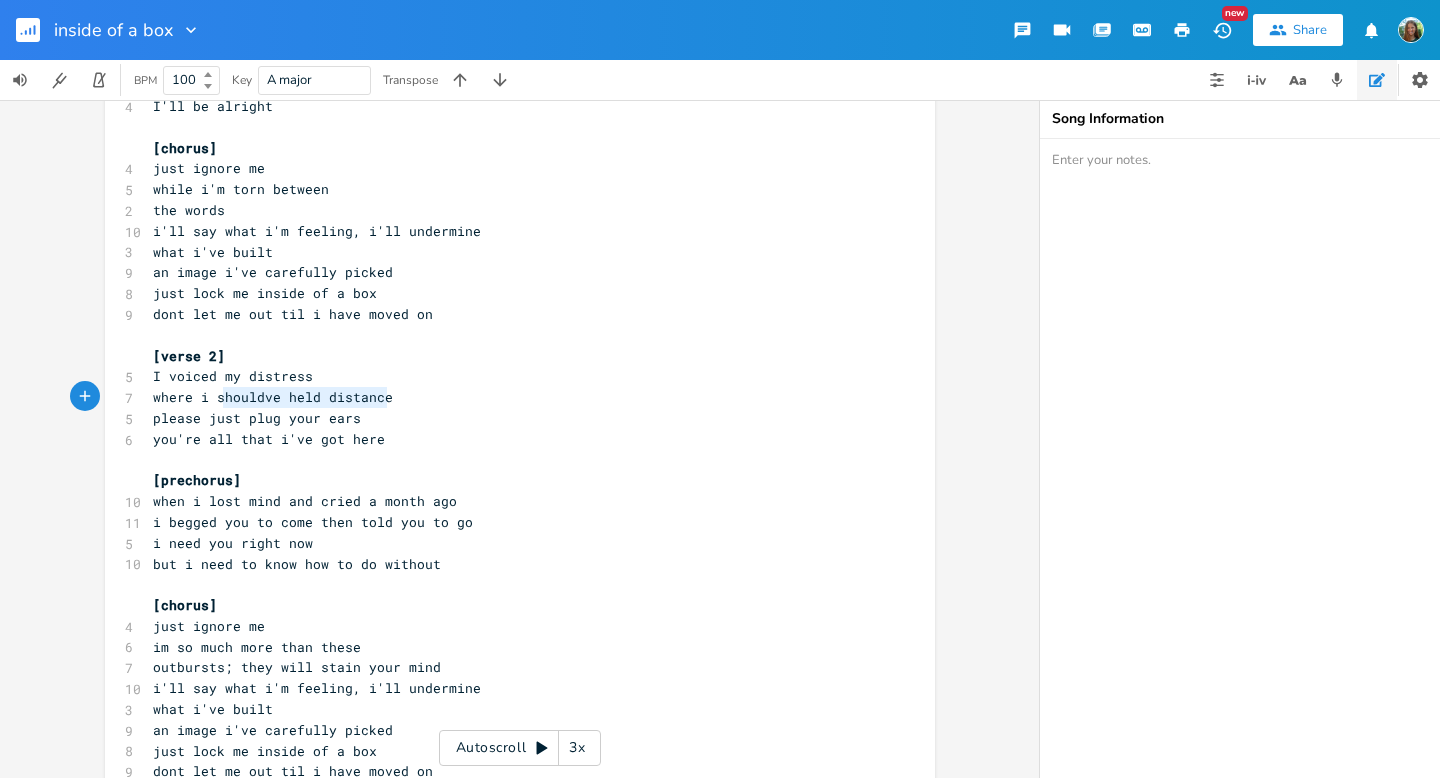 type on "ere i shouldve held distance" 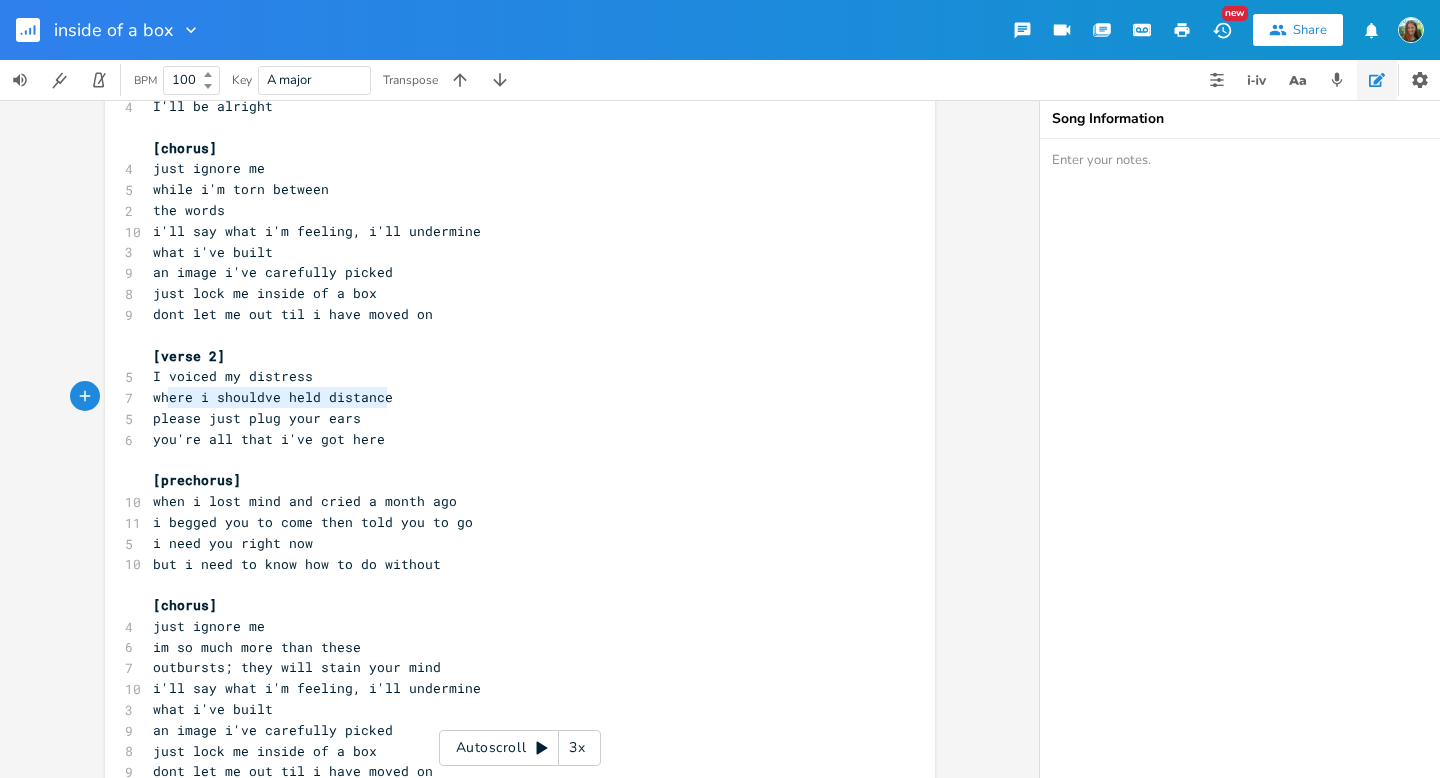 drag, startPoint x: 382, startPoint y: 404, endPoint x: 166, endPoint y: 396, distance: 216.1481 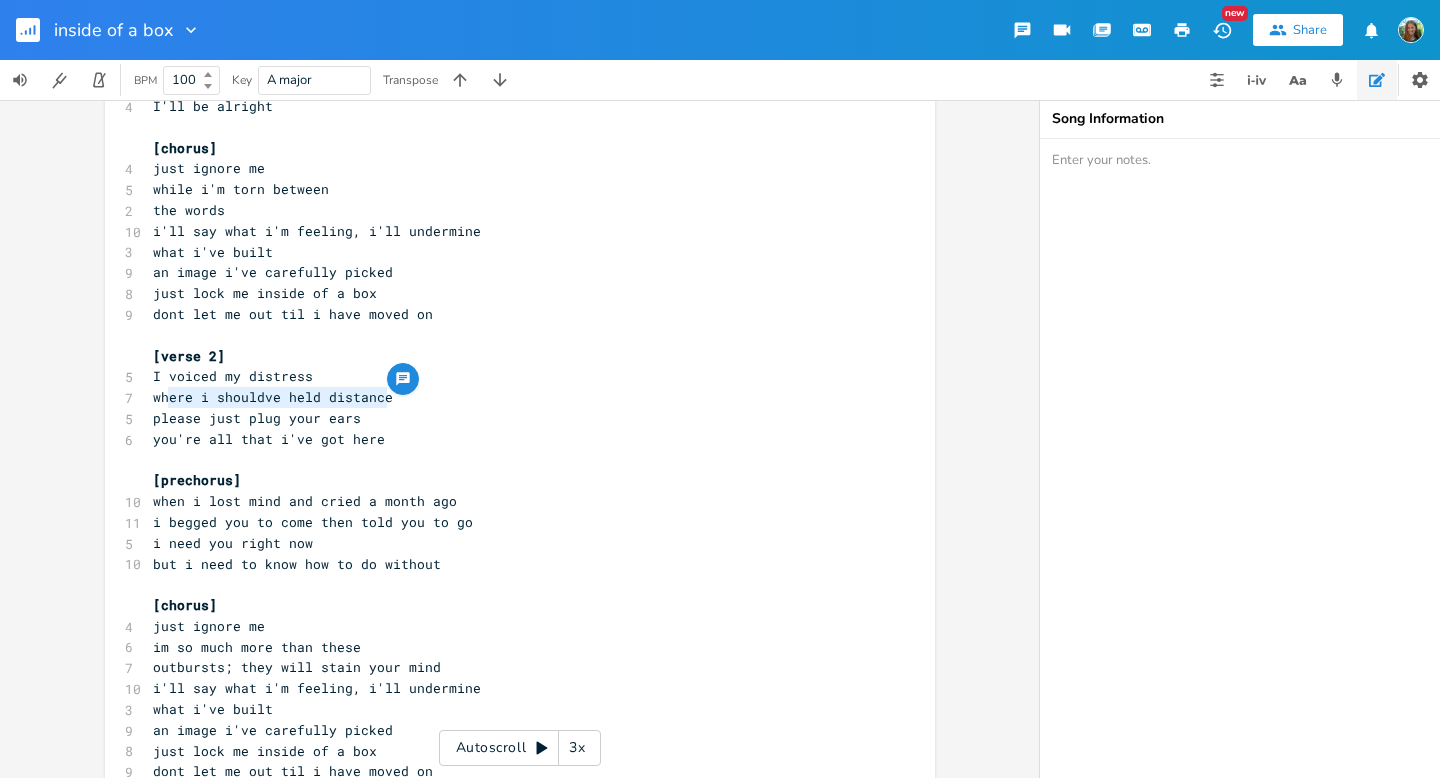 click on "i need you right now" at bounding box center (510, 543) 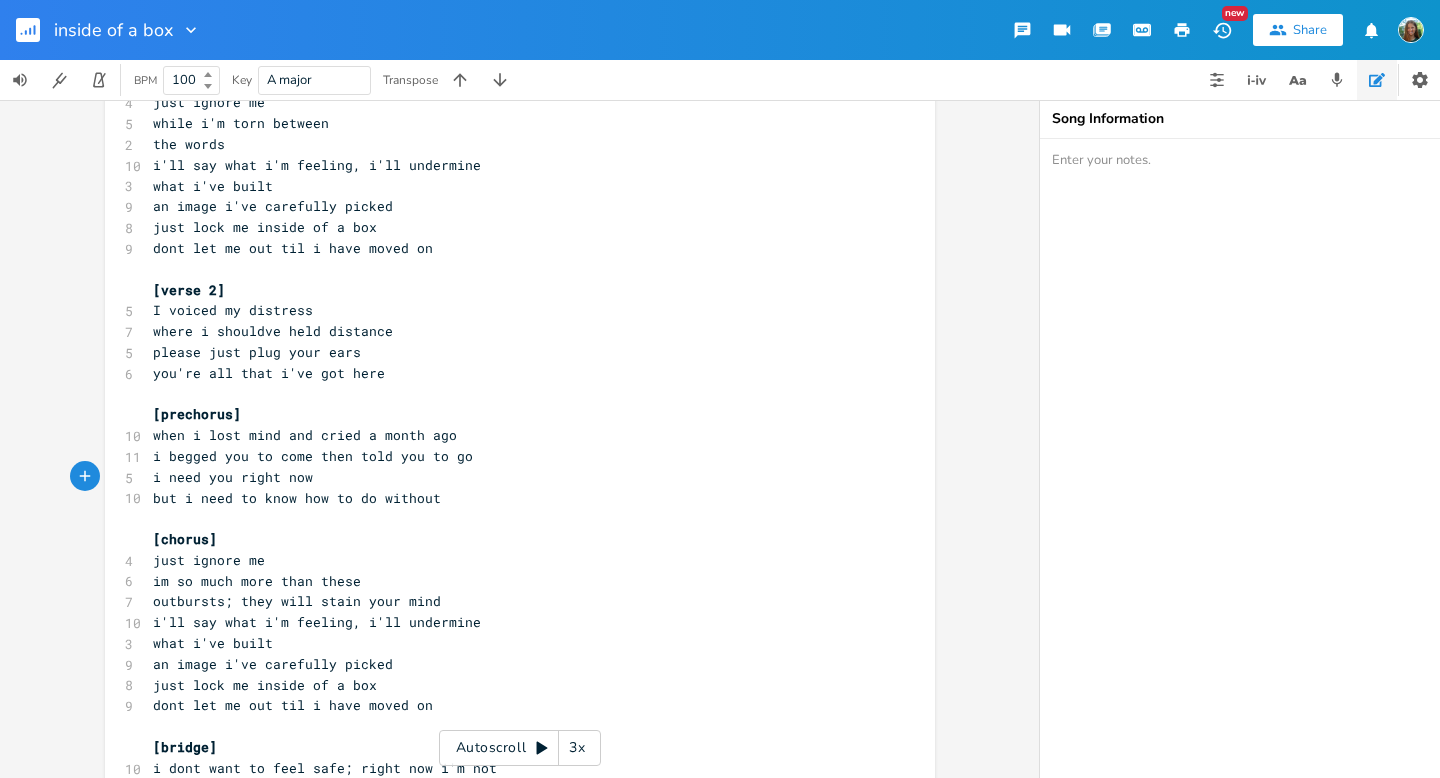 scroll, scrollTop: 509, scrollLeft: 0, axis: vertical 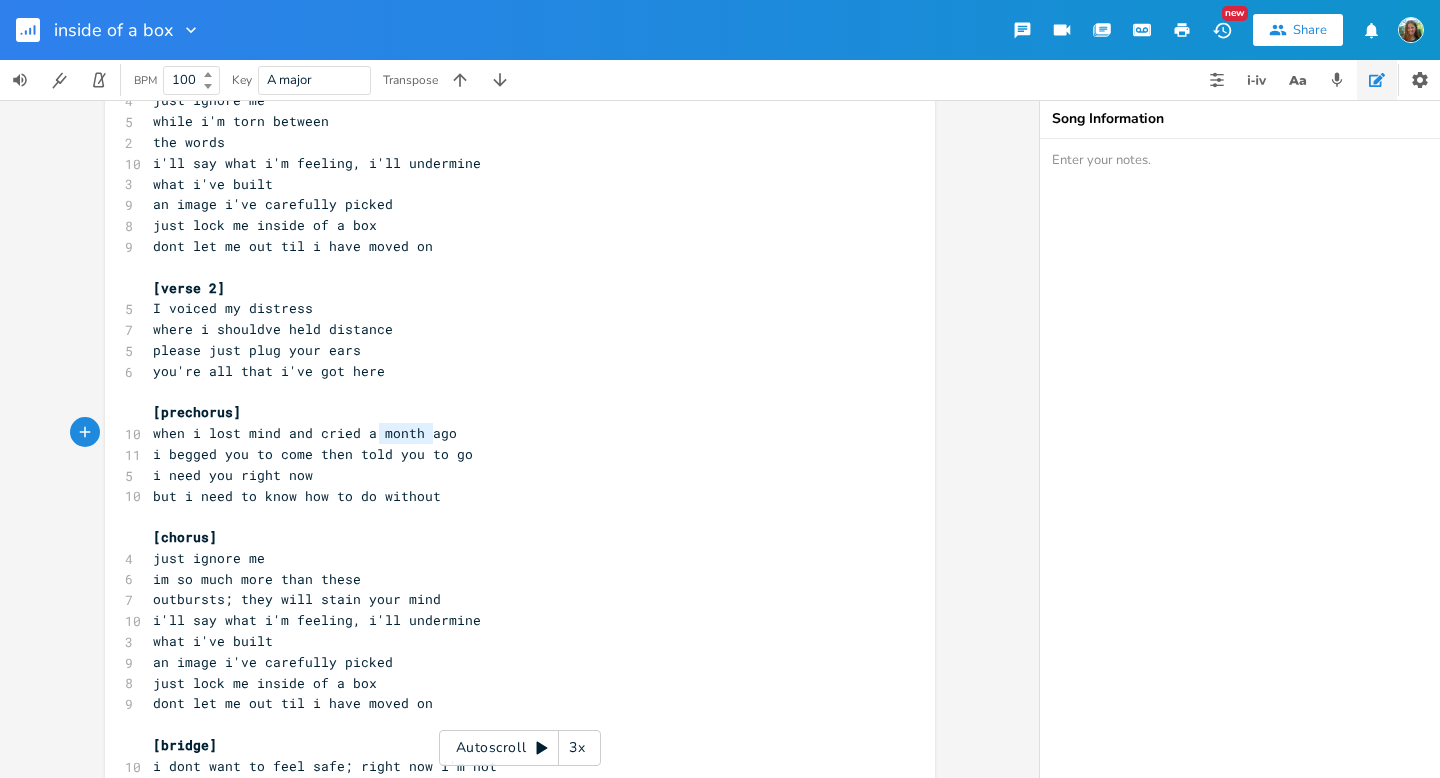 type on "month ag" 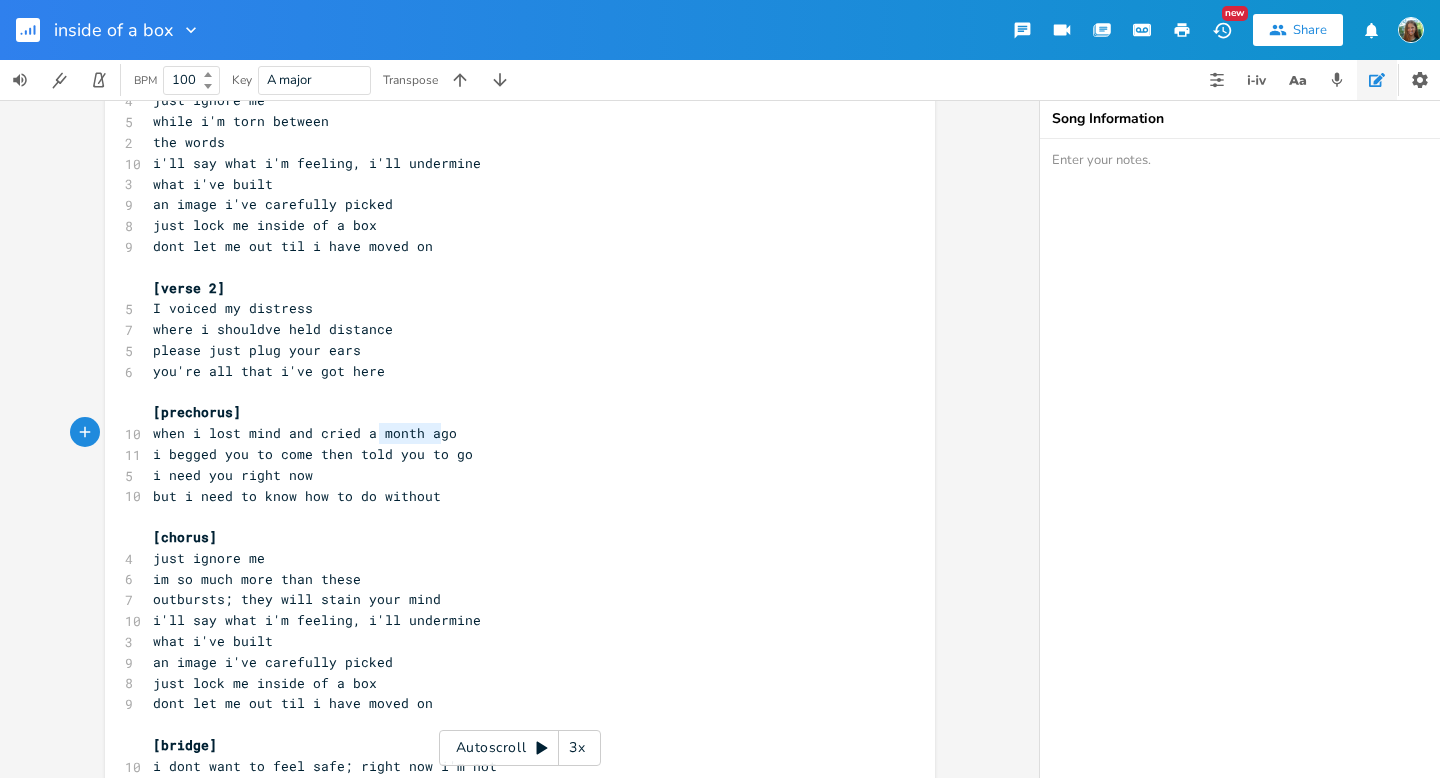 drag, startPoint x: 370, startPoint y: 435, endPoint x: 438, endPoint y: 434, distance: 68.007355 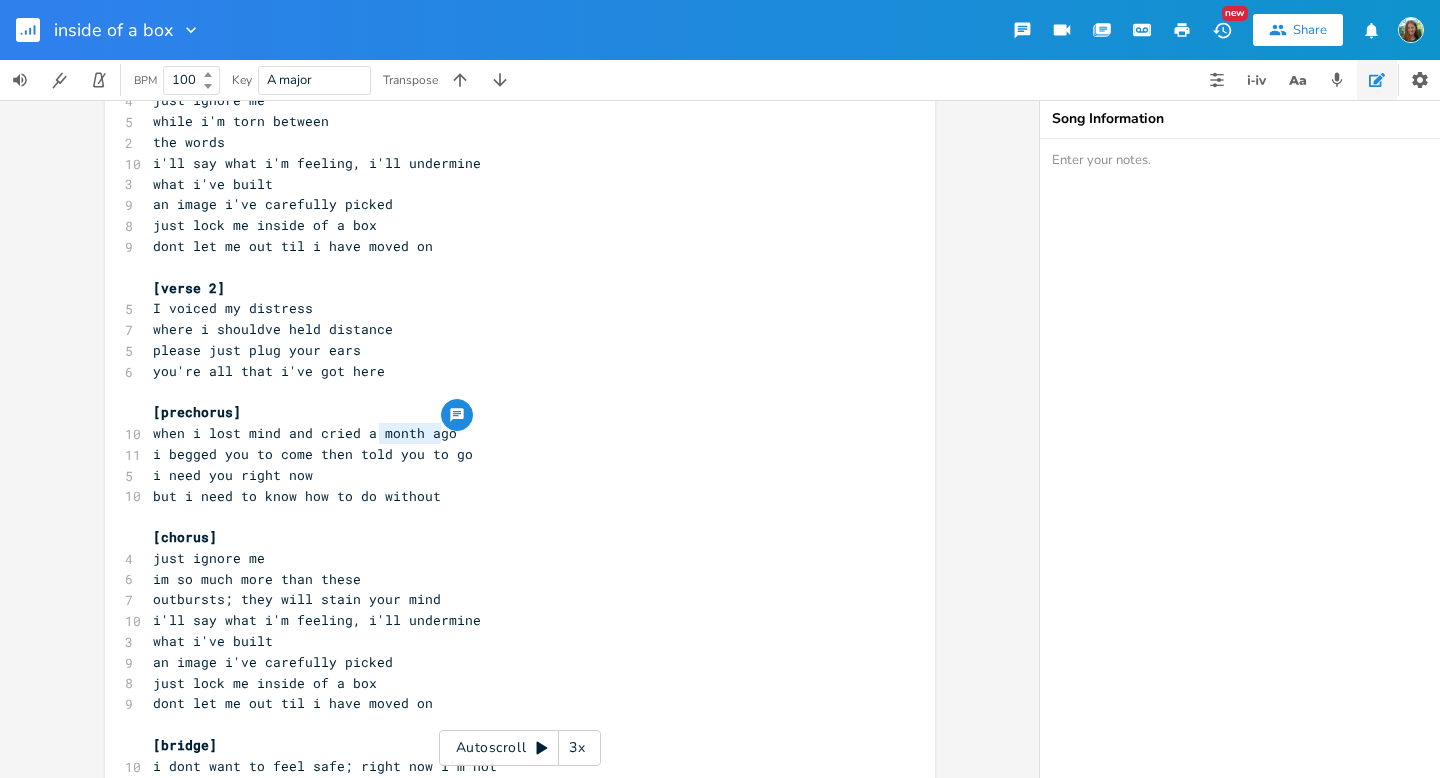 click on "i begged you to come then told you to go" at bounding box center (313, 454) 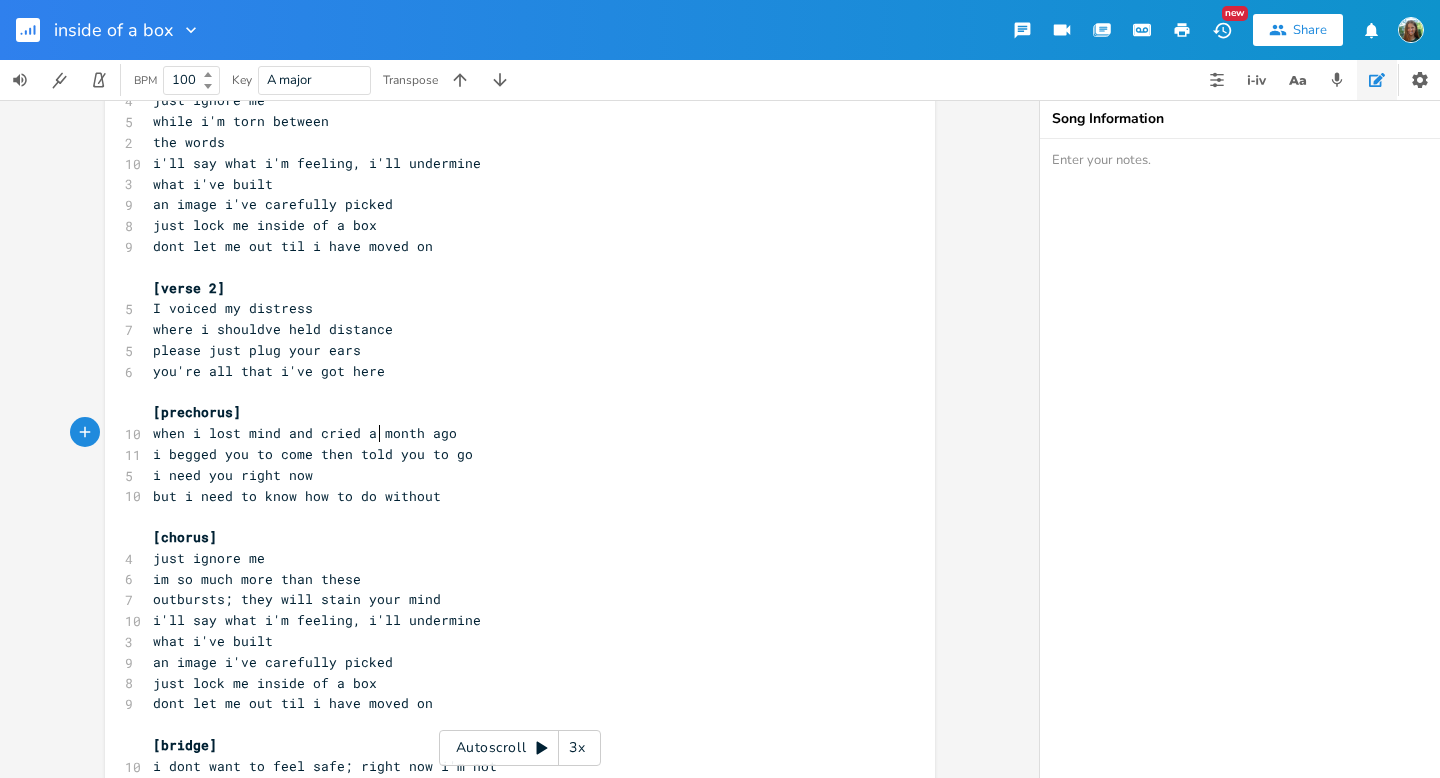 click on "when i lost mind and cried a month ago" at bounding box center (305, 433) 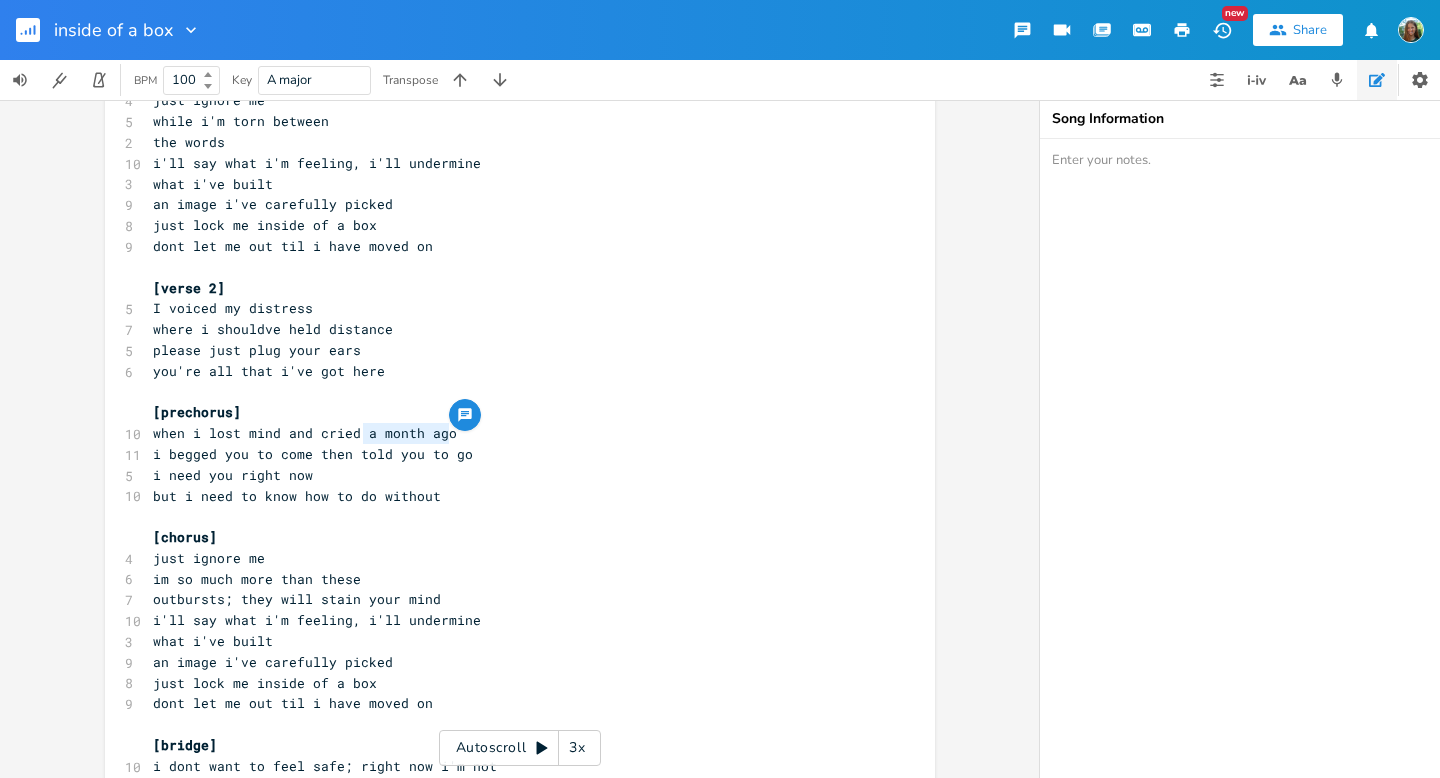 drag, startPoint x: 358, startPoint y: 429, endPoint x: 445, endPoint y: 434, distance: 87.14356 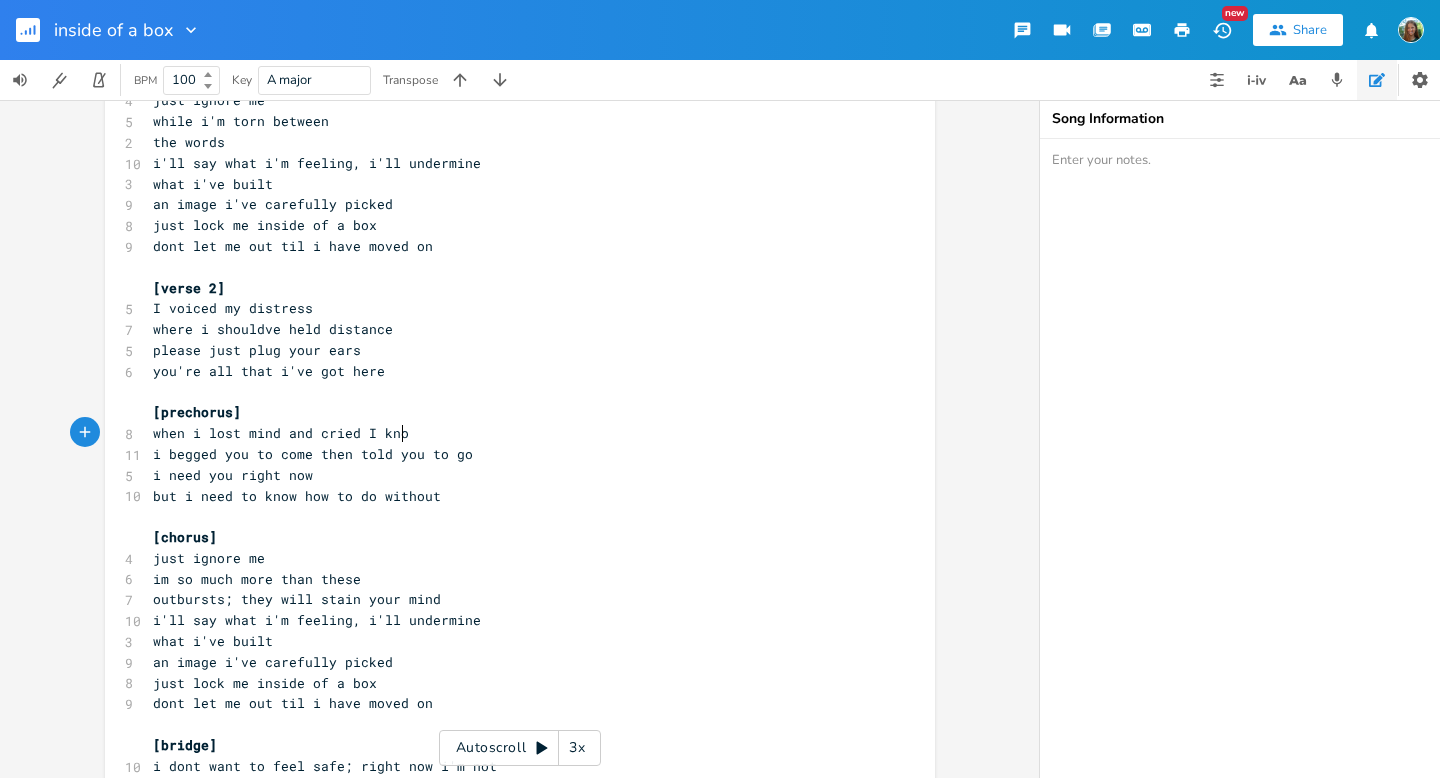 type on "I know" 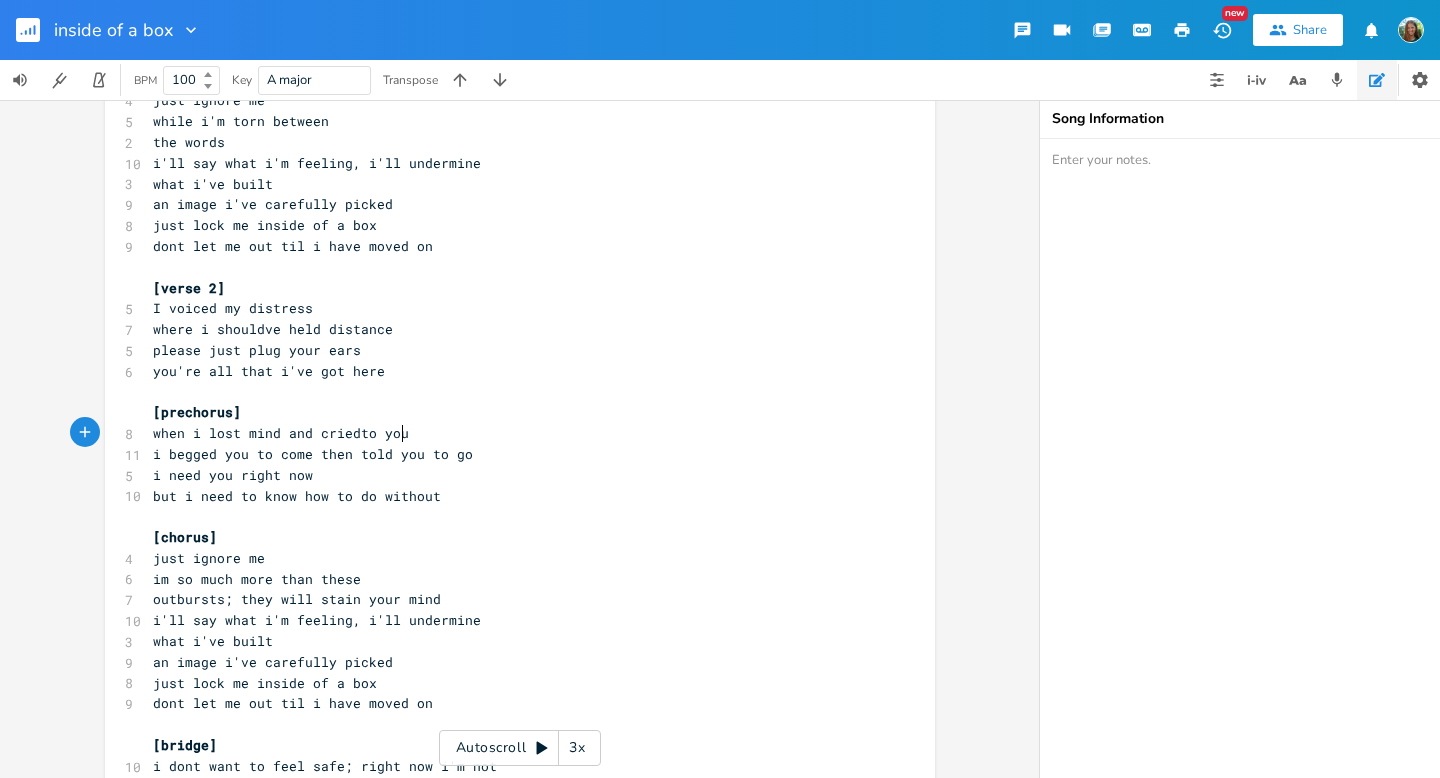 type on "to youn" 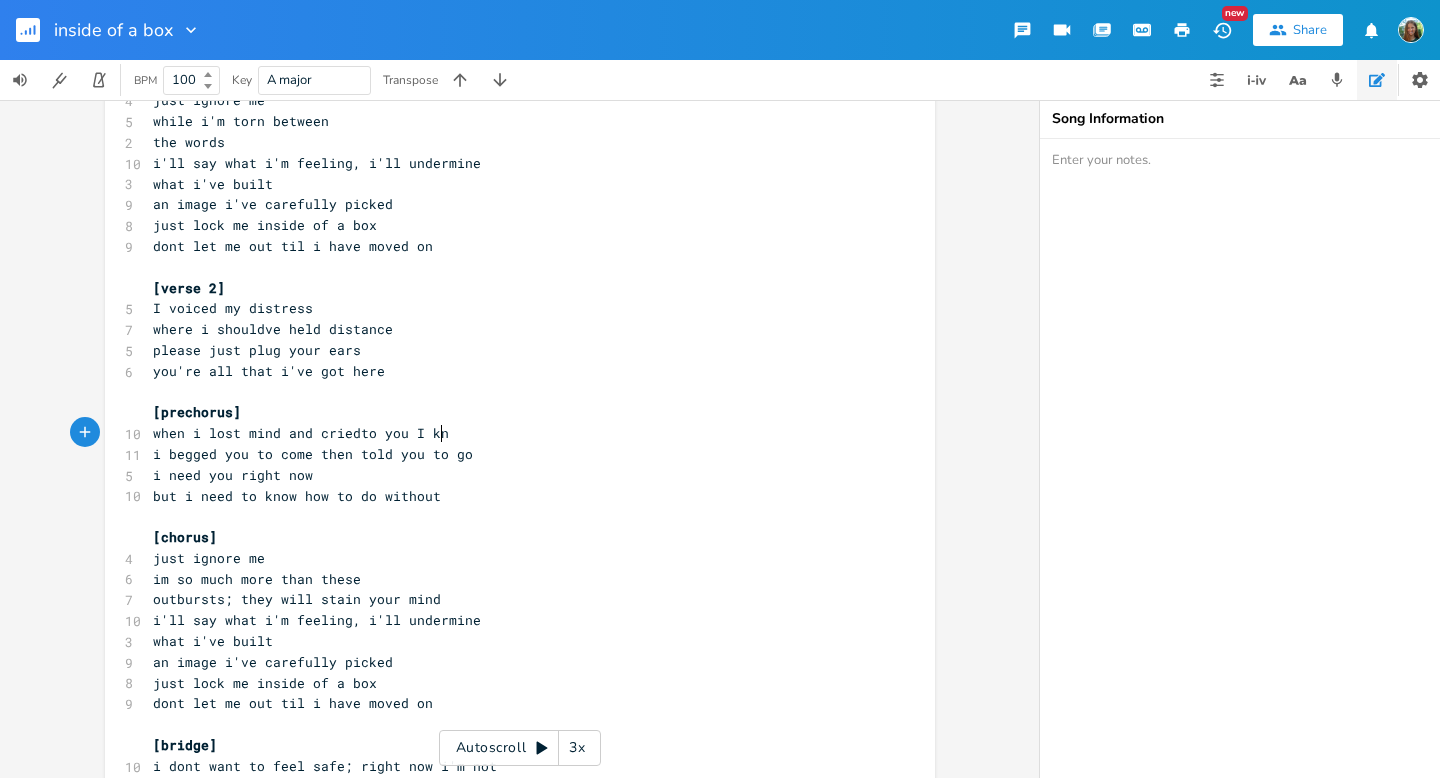 type on "I know" 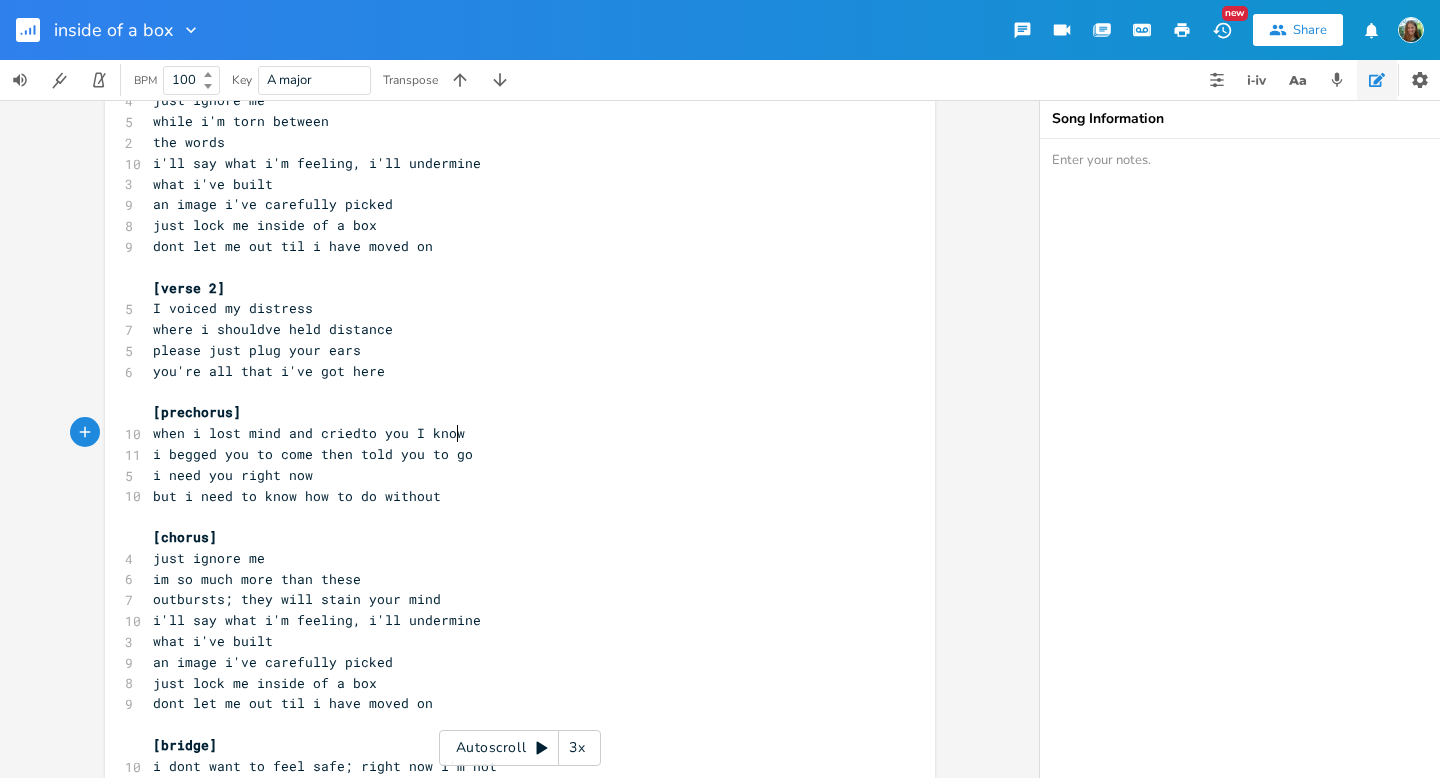 scroll, scrollTop: 0, scrollLeft: 42, axis: horizontal 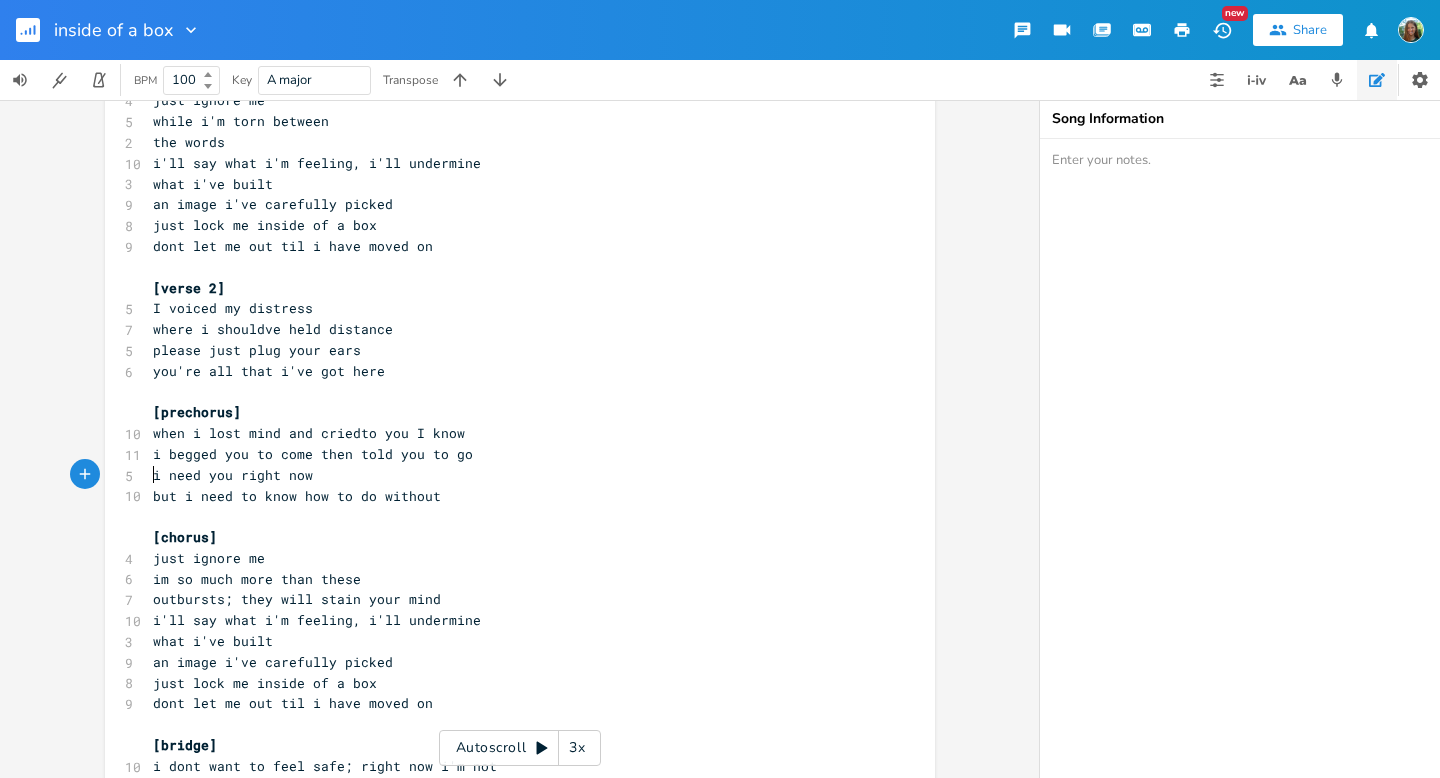 click on "i need you right now" at bounding box center [233, 475] 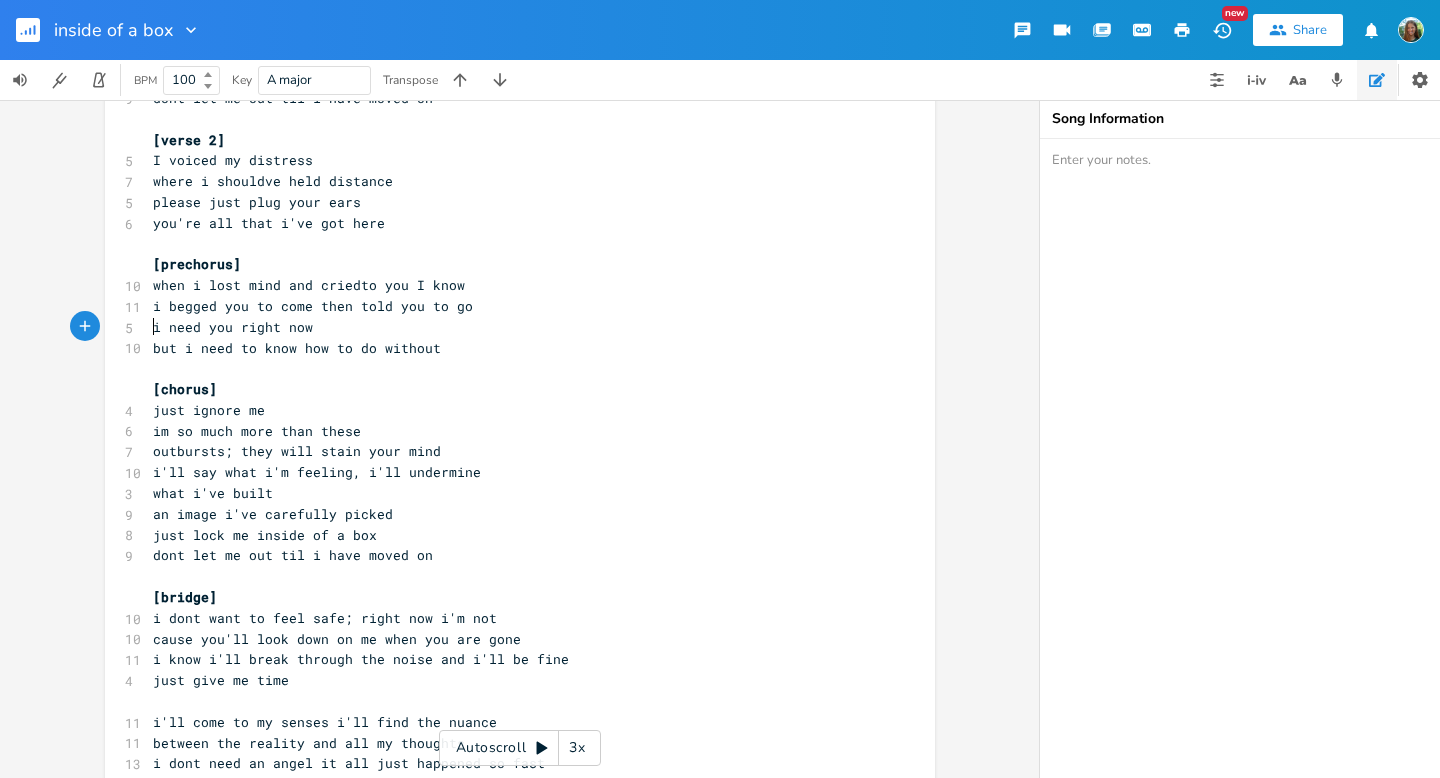 scroll, scrollTop: 662, scrollLeft: 0, axis: vertical 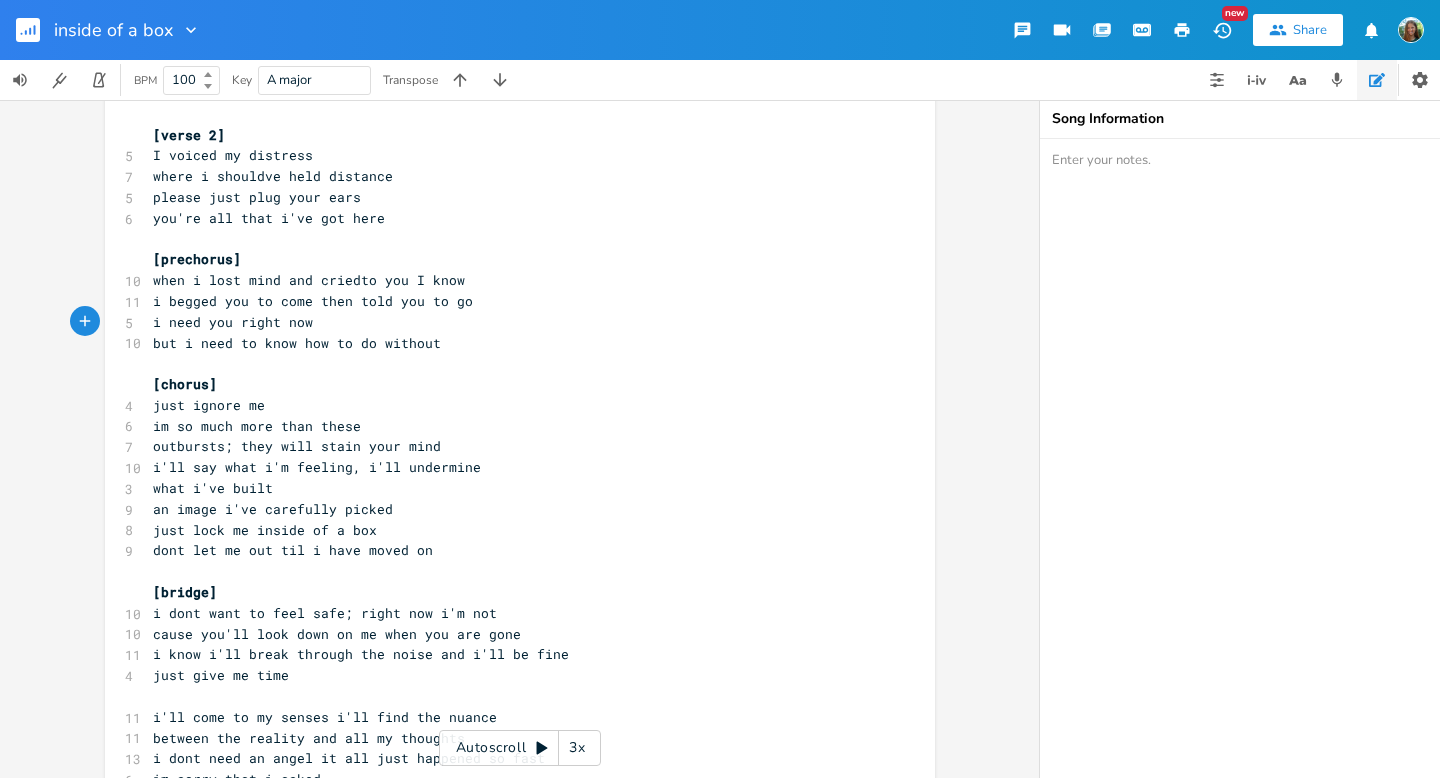 click on "when i lost mind and criedto you I know" at bounding box center (510, 280) 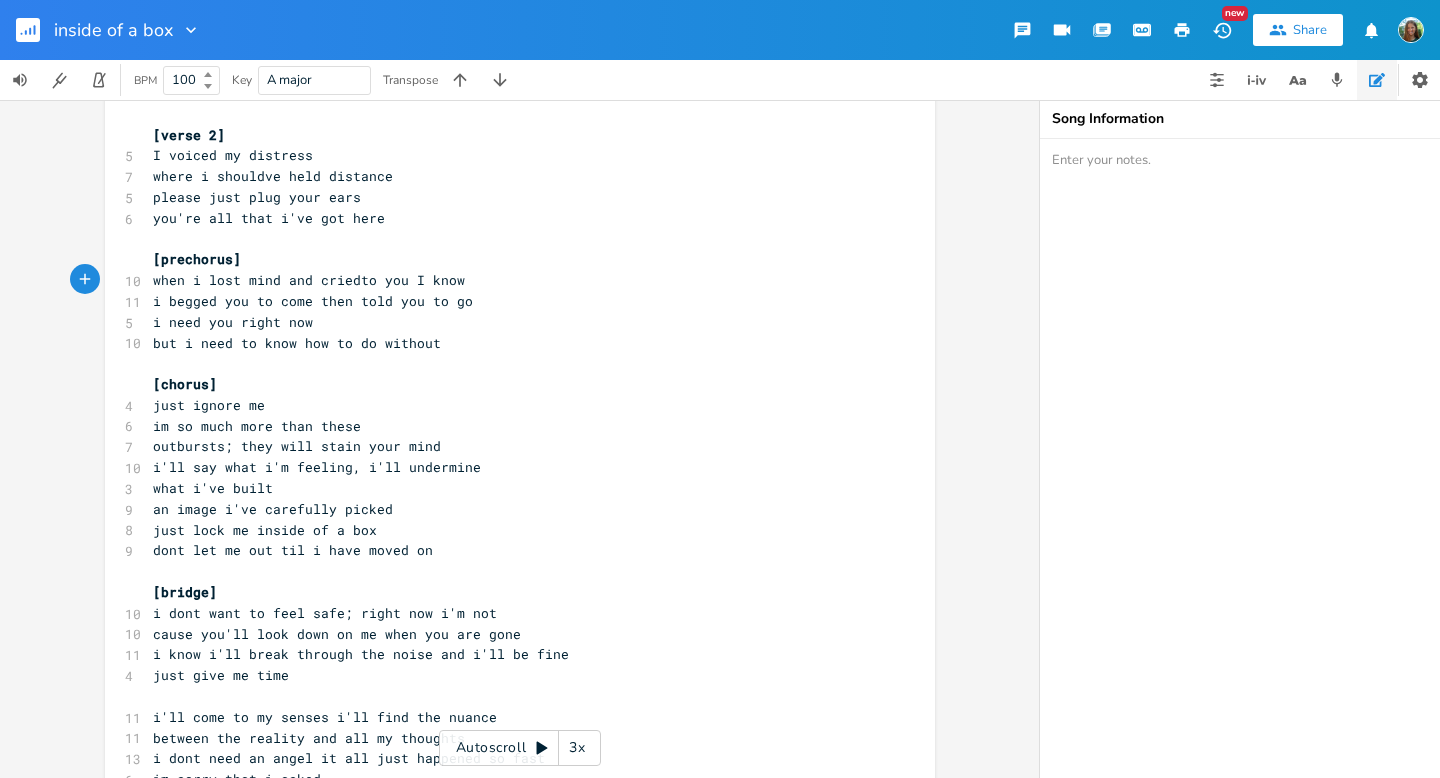 click on "when i lost mind and criedto you I know" at bounding box center [309, 280] 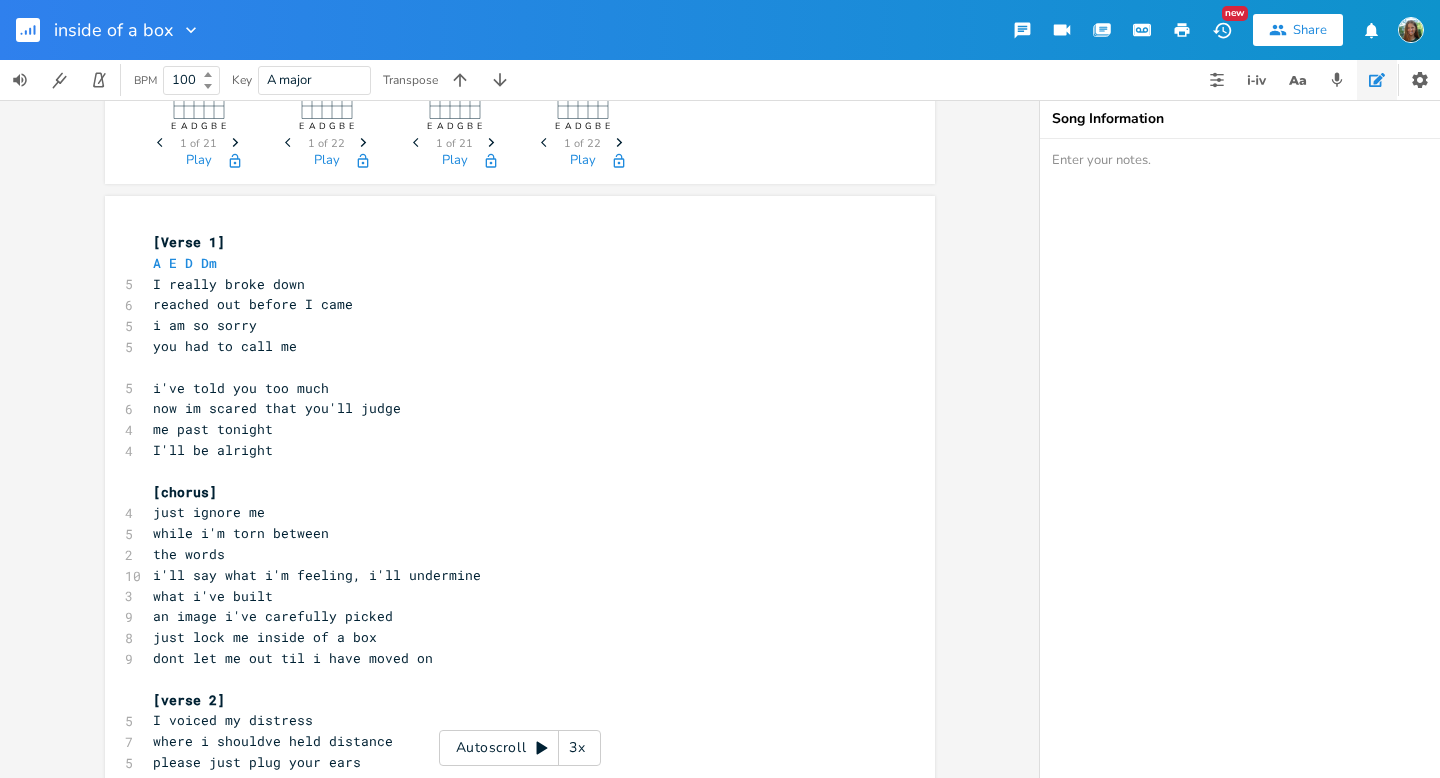 scroll, scrollTop: 120, scrollLeft: 0, axis: vertical 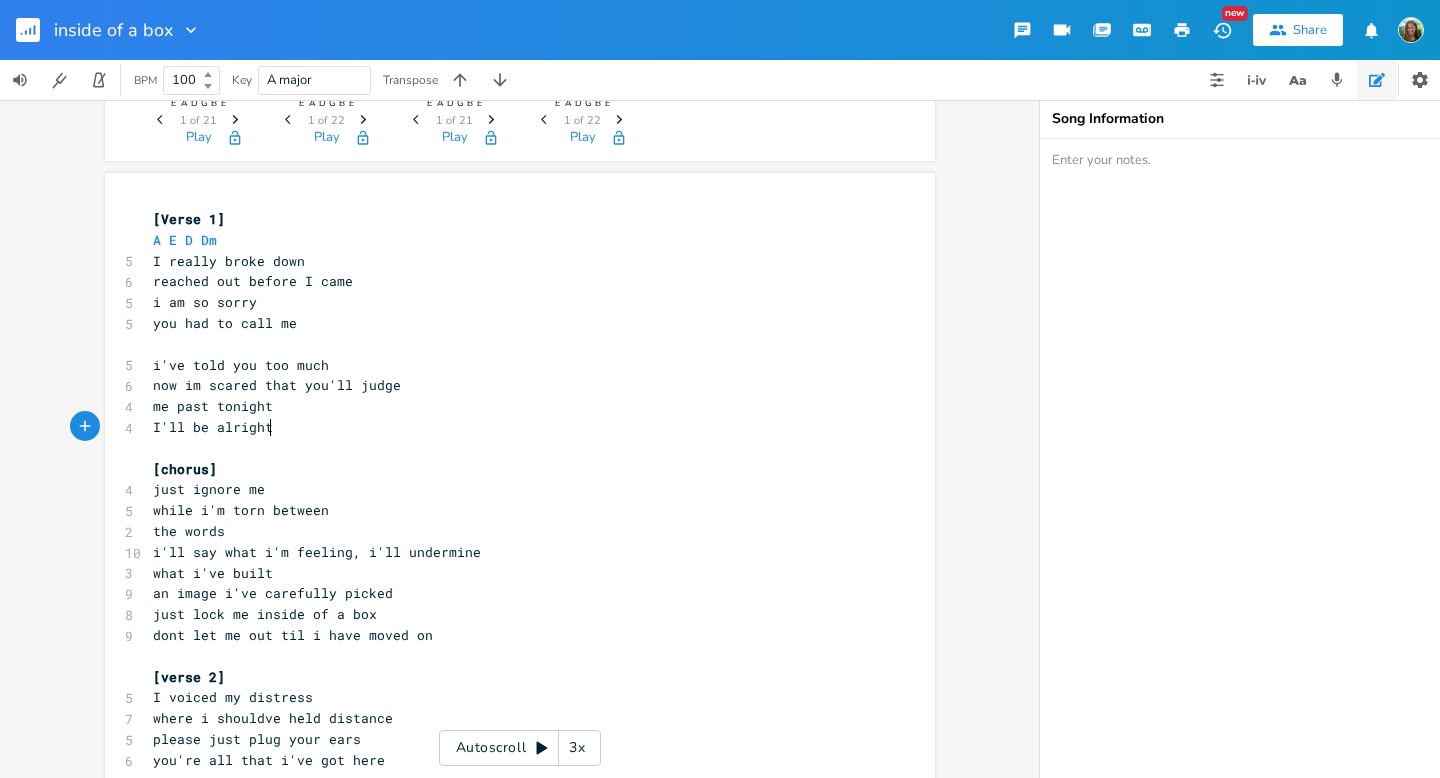 click on "I'll be alright" at bounding box center (510, 427) 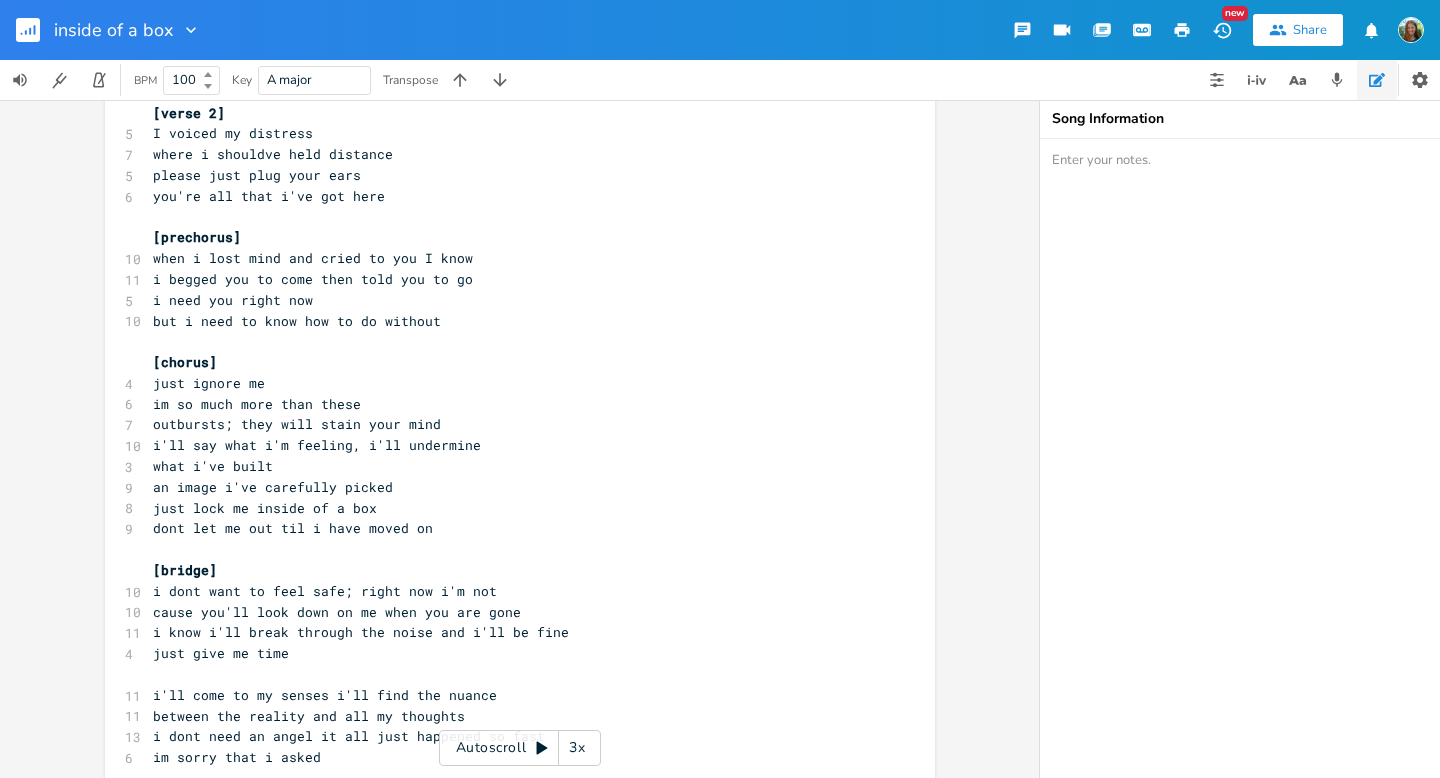 scroll, scrollTop: 686, scrollLeft: 0, axis: vertical 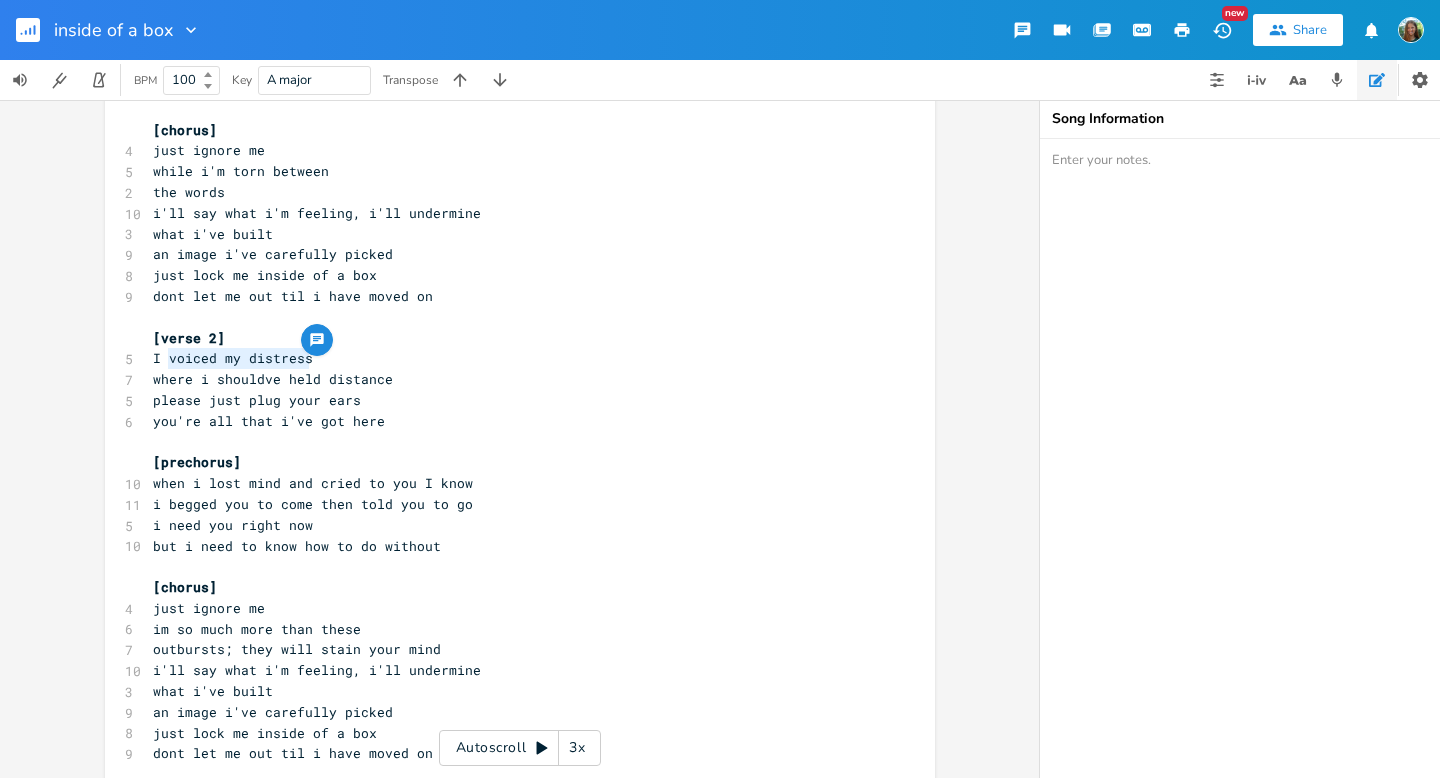 drag, startPoint x: 162, startPoint y: 362, endPoint x: 299, endPoint y: 352, distance: 137.36447 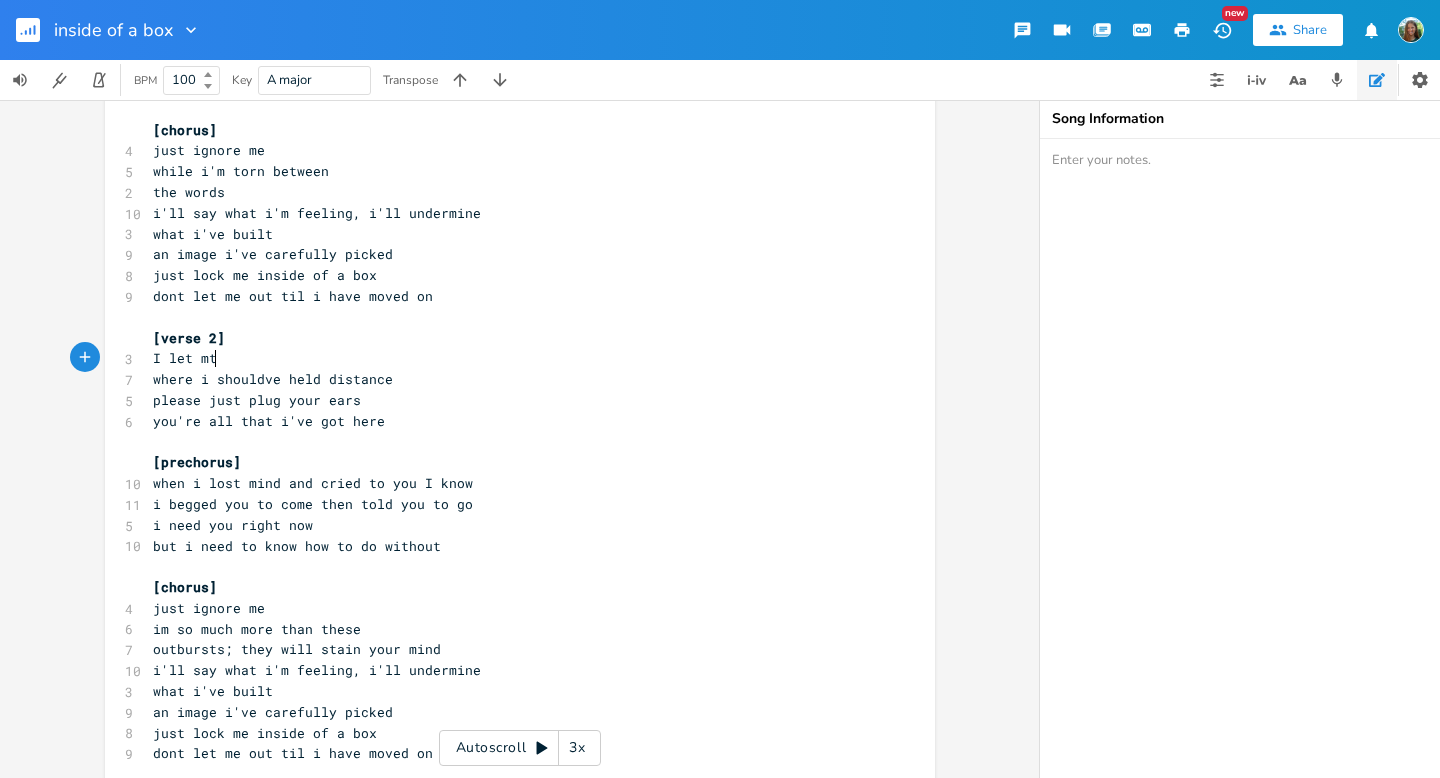 type on "let mt" 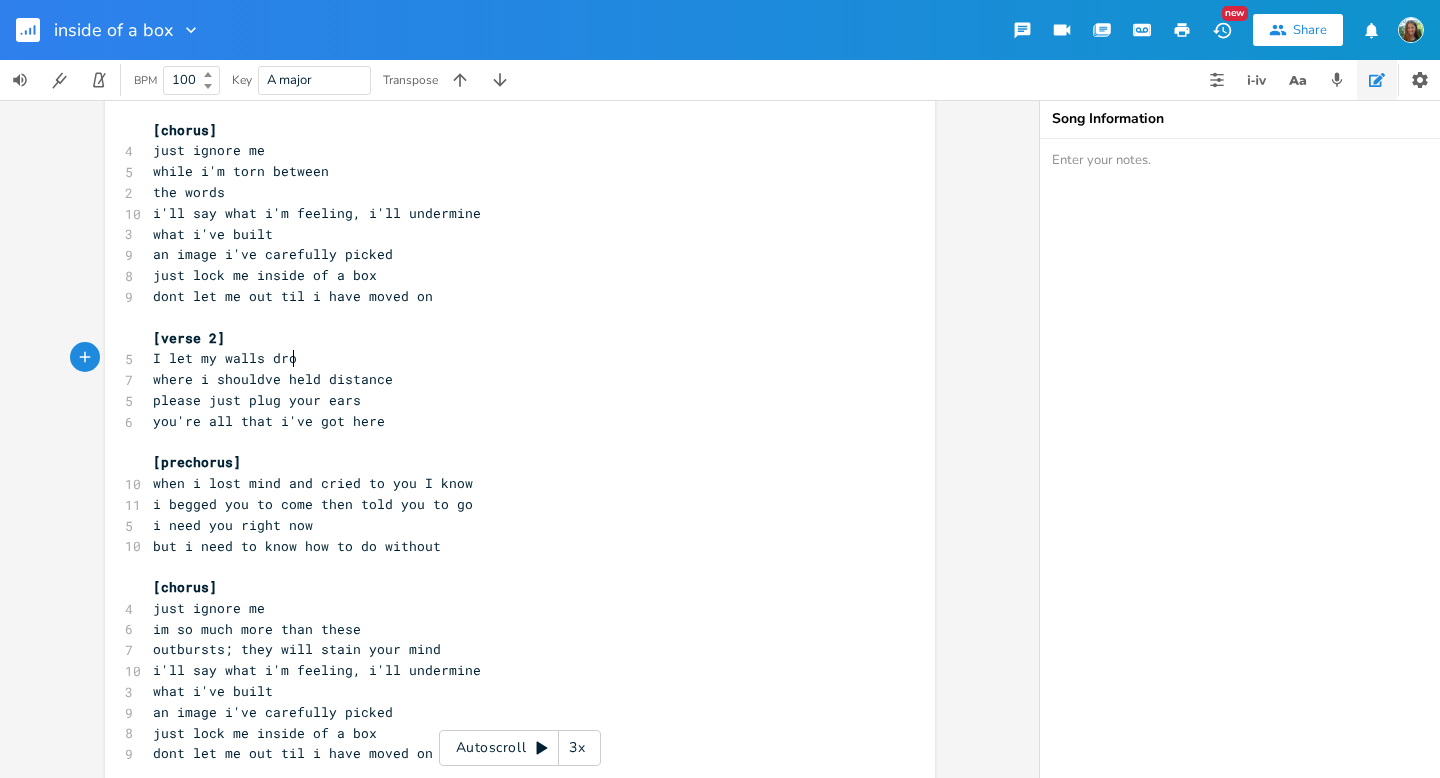 scroll, scrollTop: 0, scrollLeft: 72, axis: horizontal 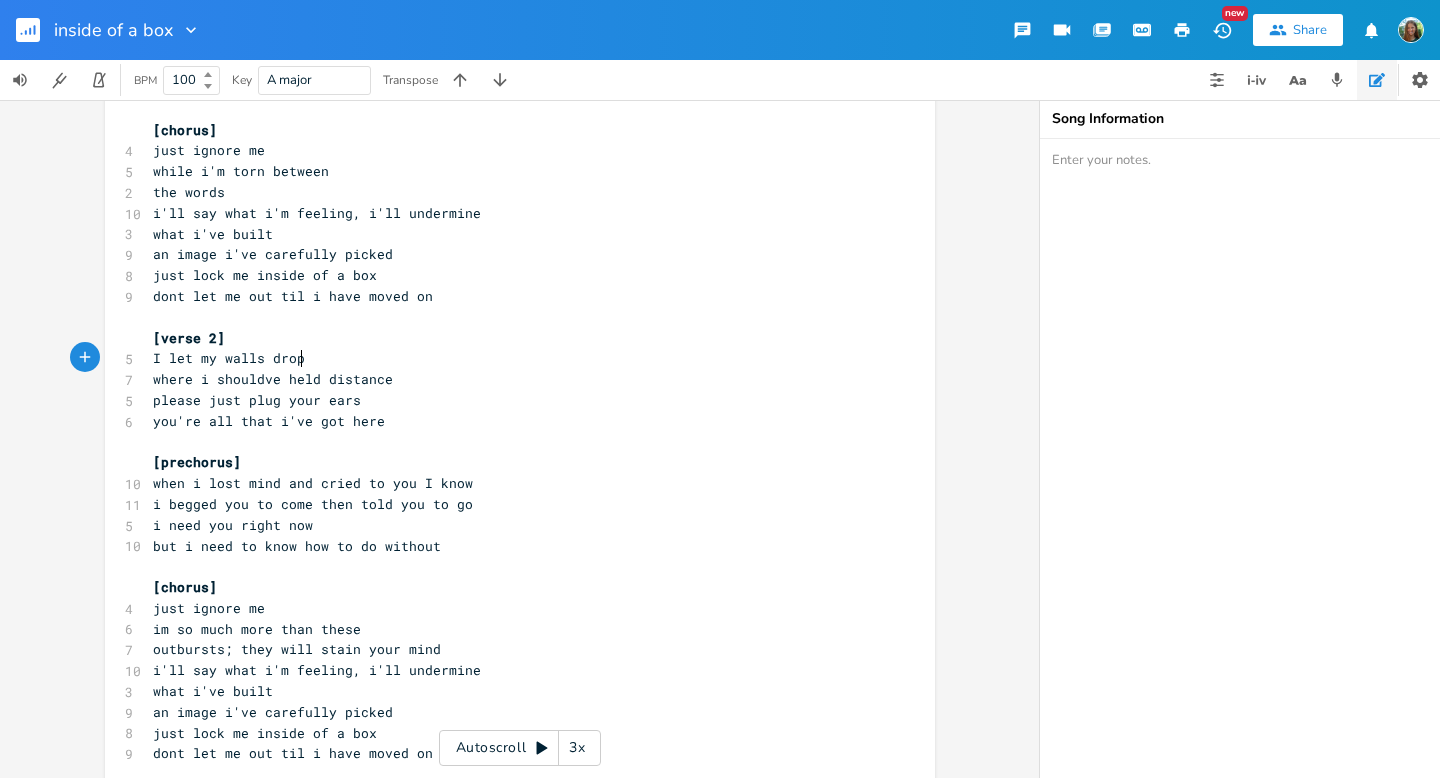 type on "y walls drop" 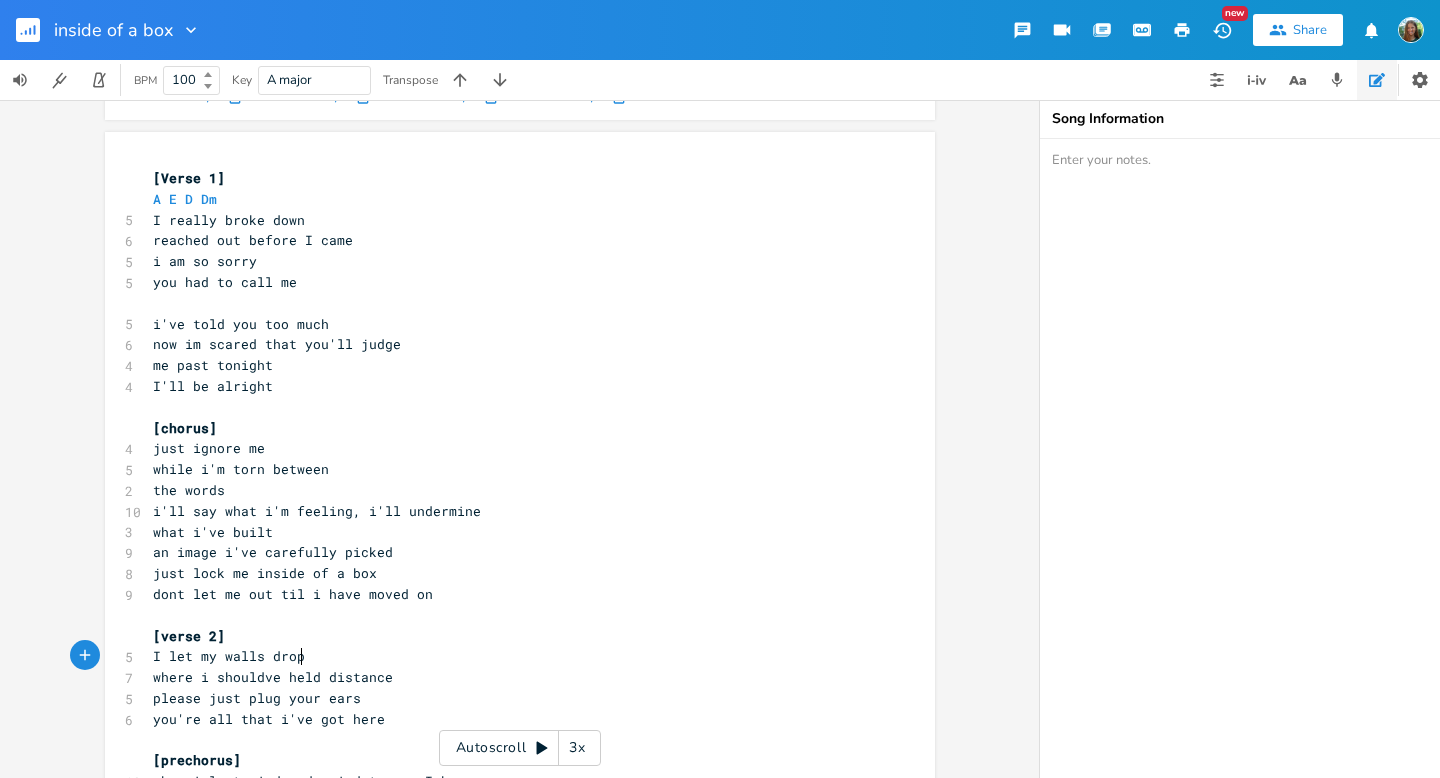 scroll, scrollTop: 151, scrollLeft: 0, axis: vertical 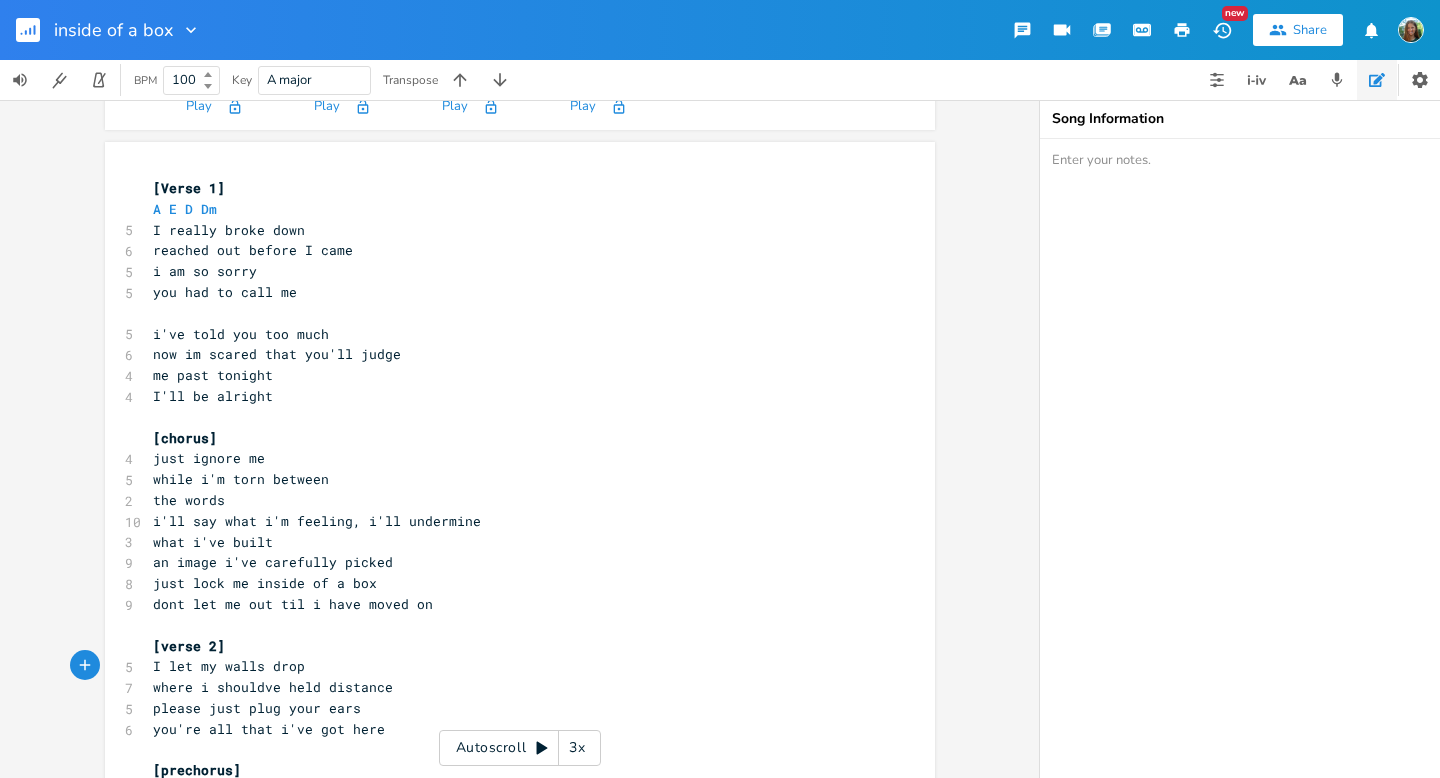 click on "reached out before I came" at bounding box center (510, 250) 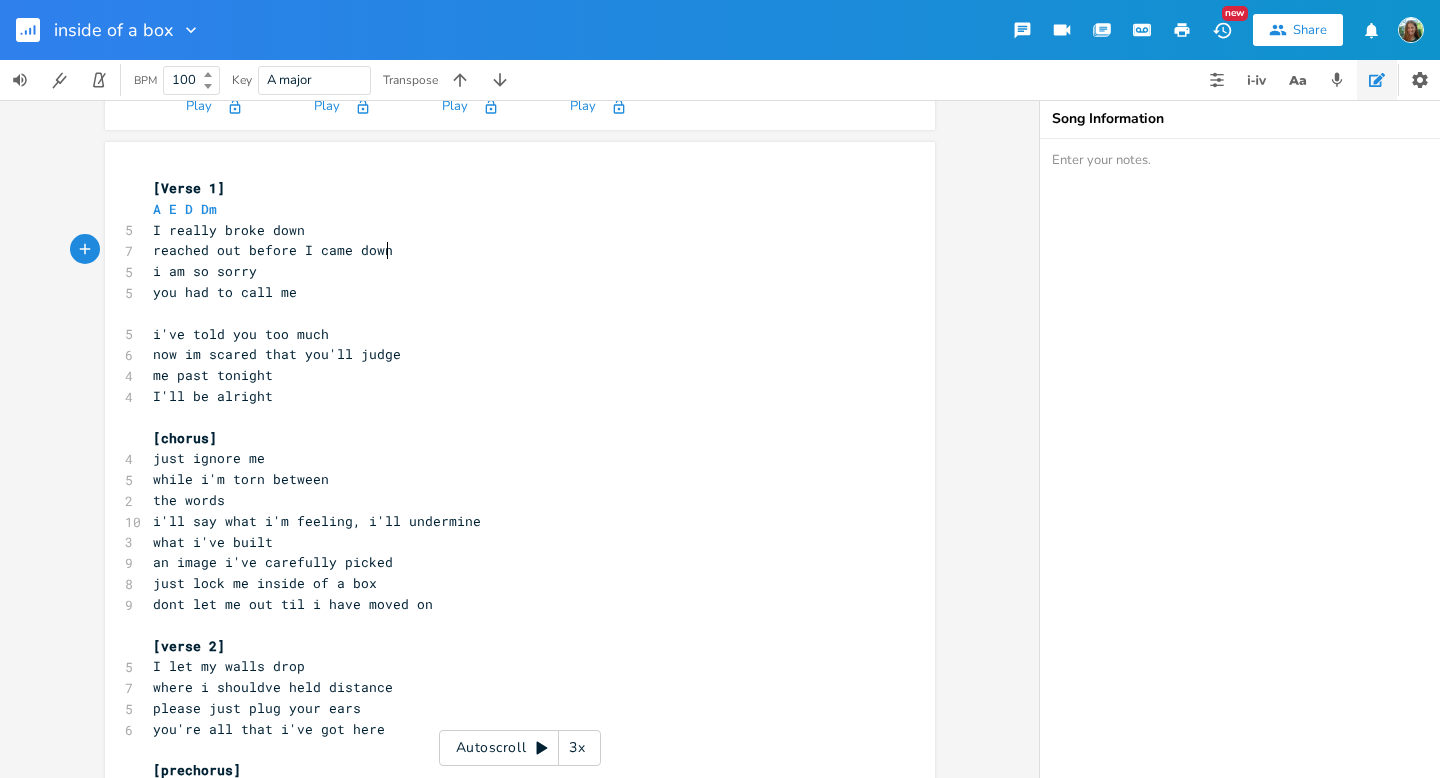 scroll, scrollTop: 0, scrollLeft: 36, axis: horizontal 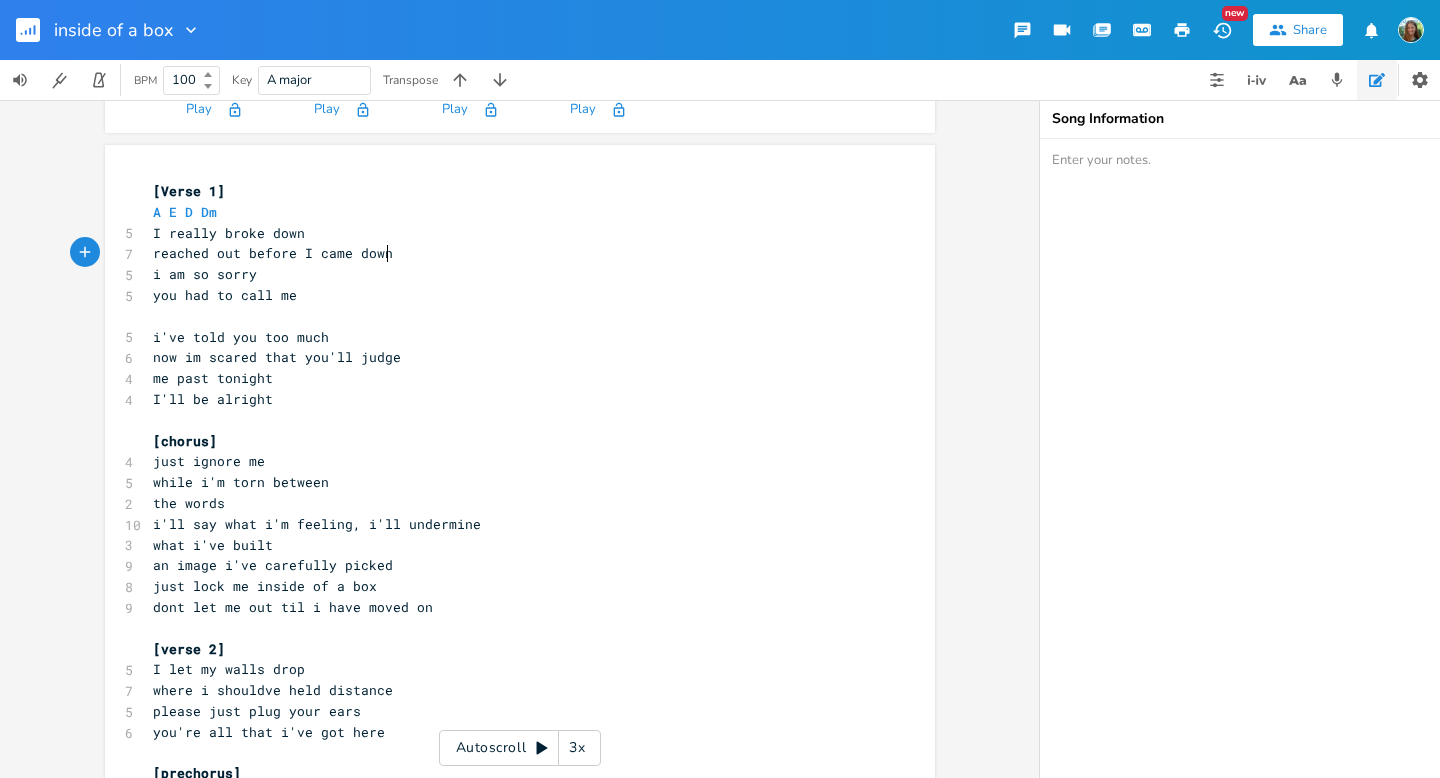 type on "down" 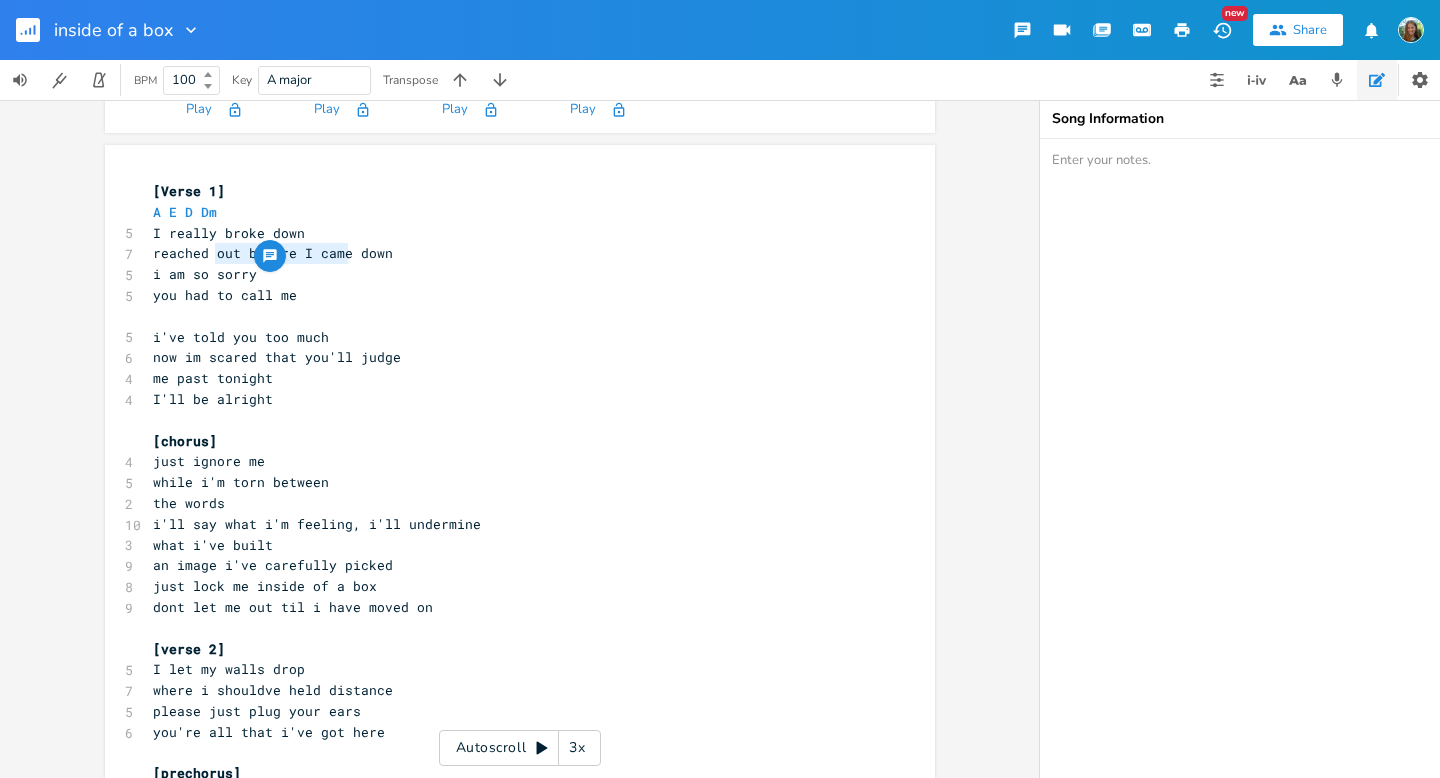 type on "ed out before I came" 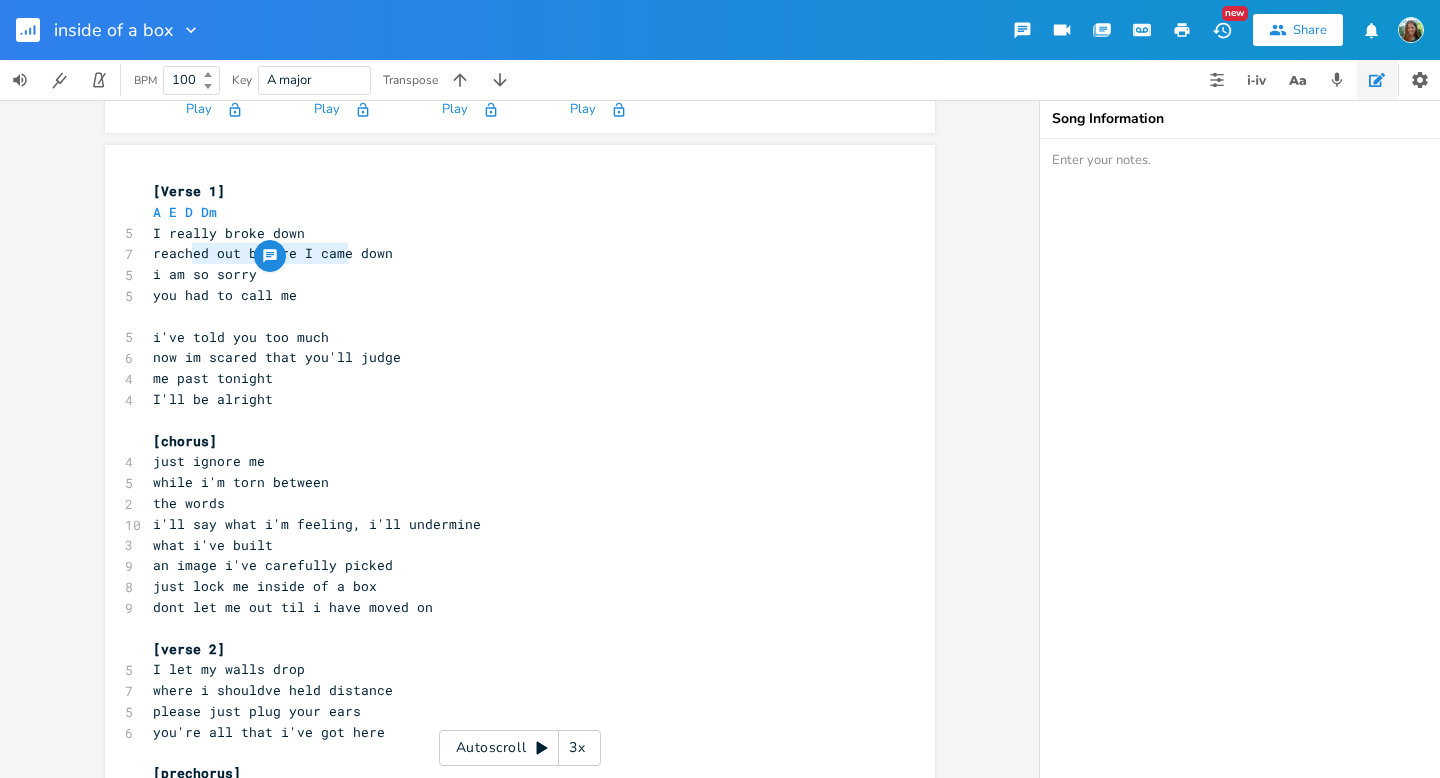 drag, startPoint x: 342, startPoint y: 256, endPoint x: 188, endPoint y: 258, distance: 154.01299 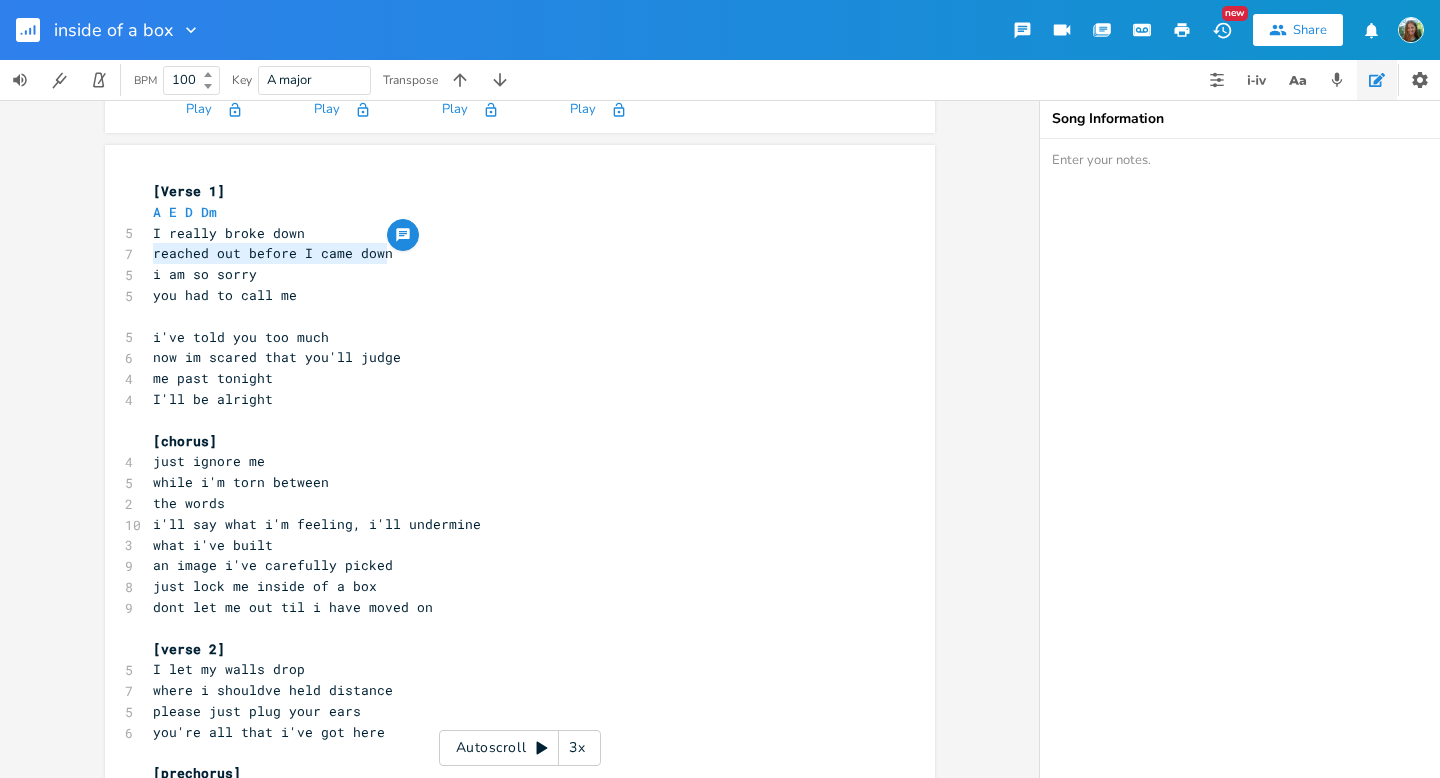 drag, startPoint x: 397, startPoint y: 258, endPoint x: 139, endPoint y: 255, distance: 258.01746 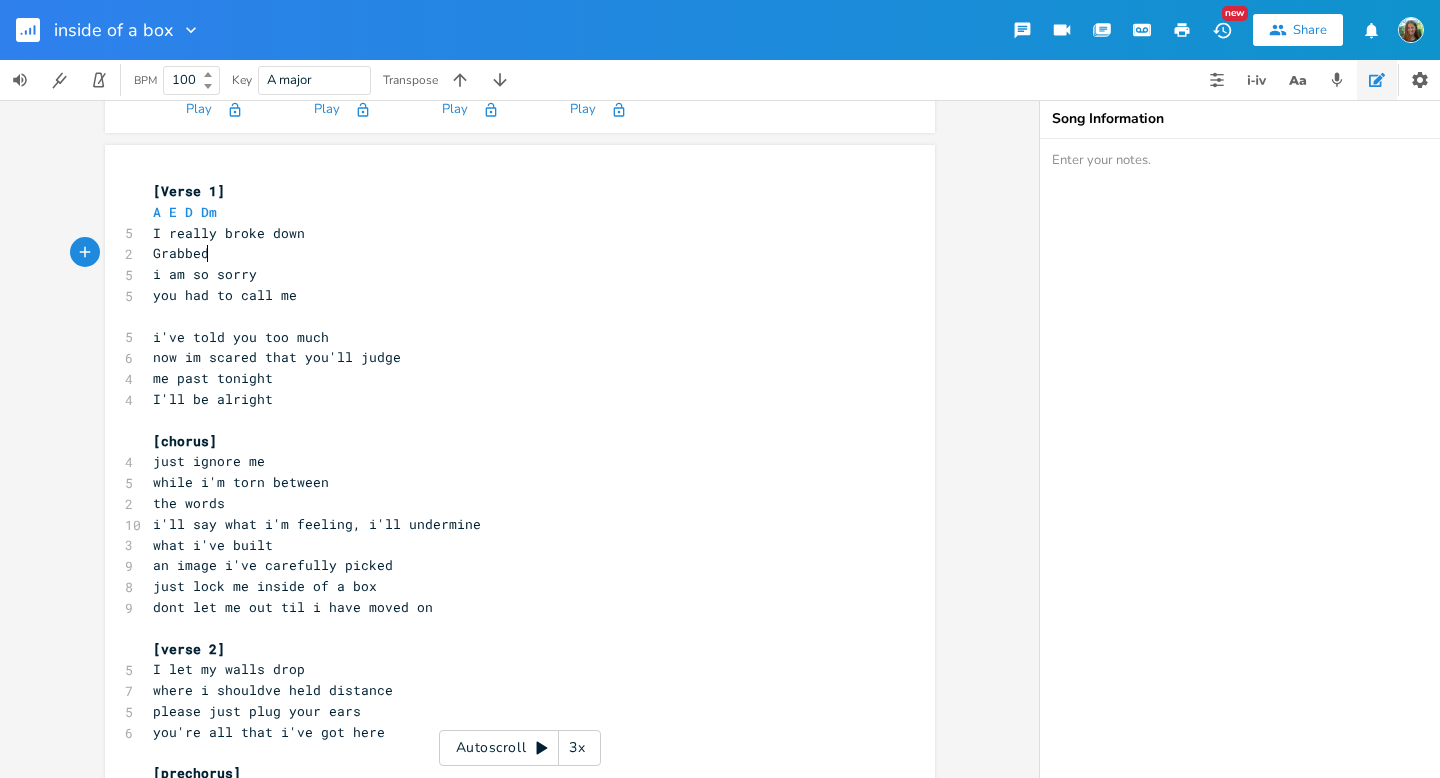 scroll, scrollTop: 0, scrollLeft: 54, axis: horizontal 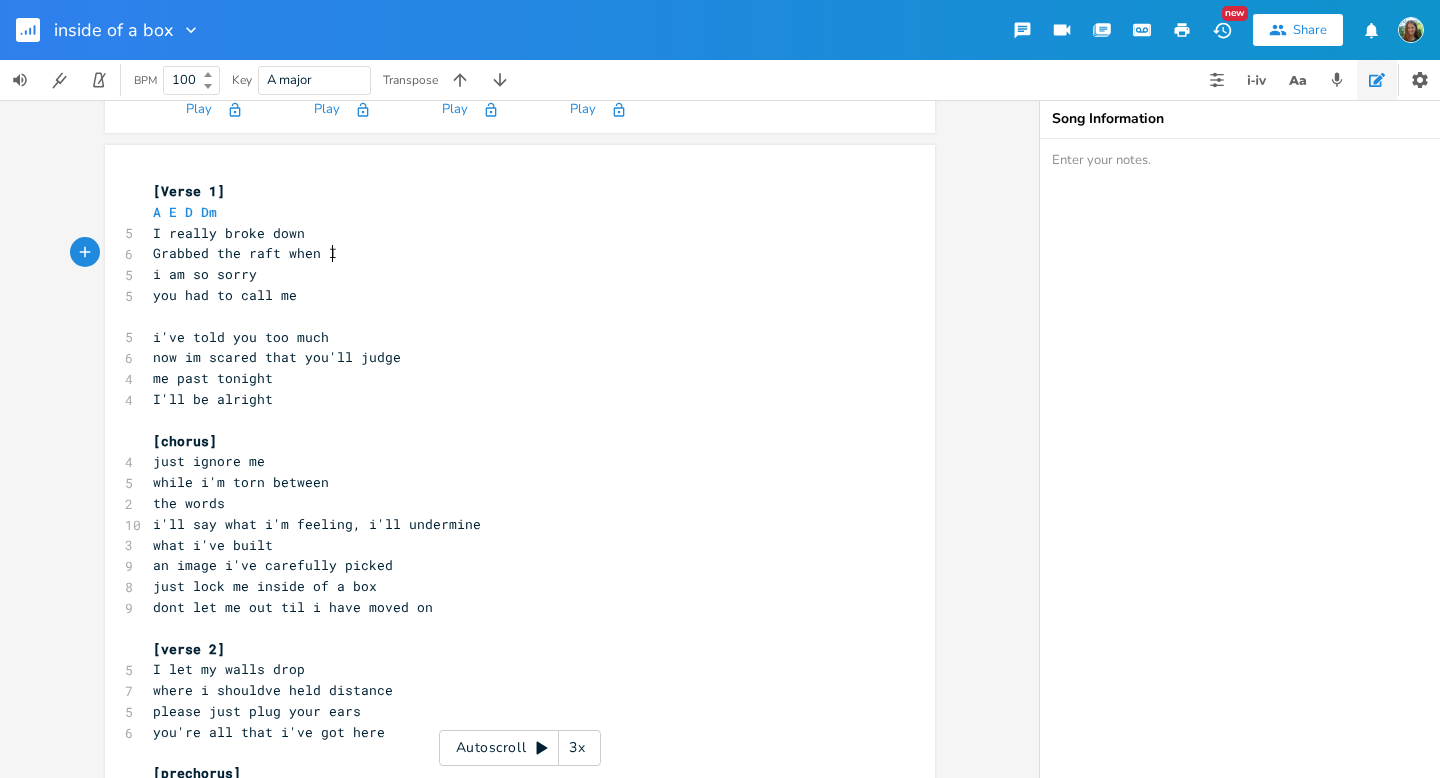 type on "Grabbed the raft when I" 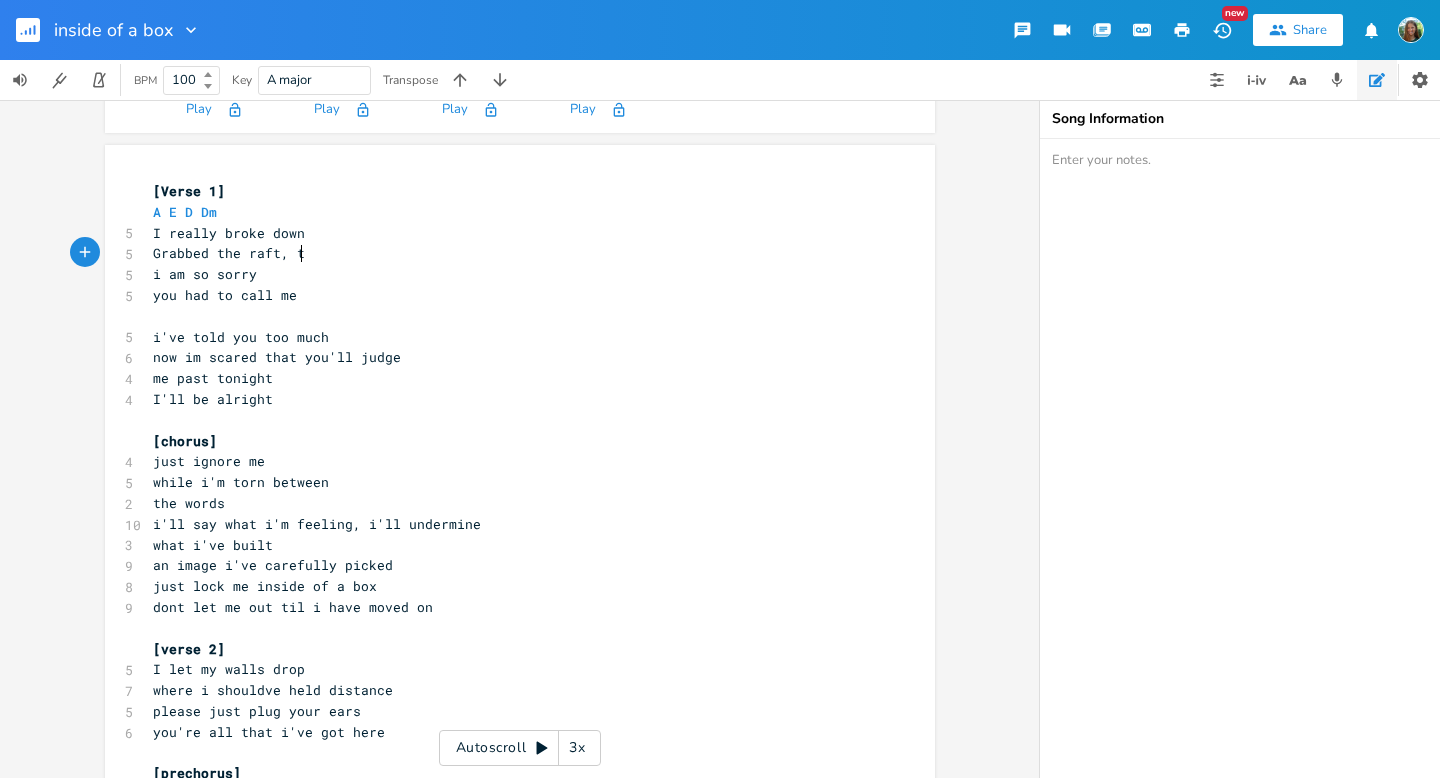 type on ", th" 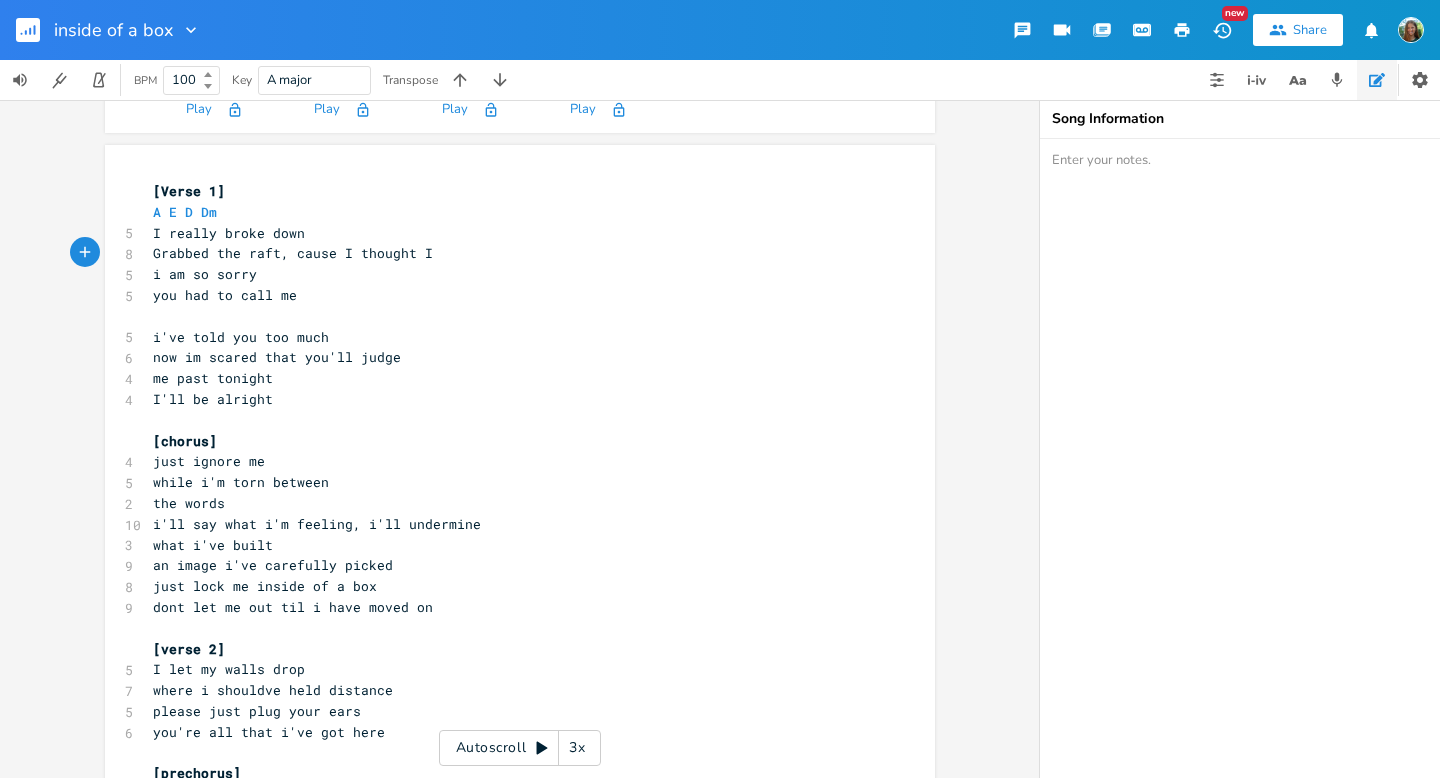 type on "cause I thought I" 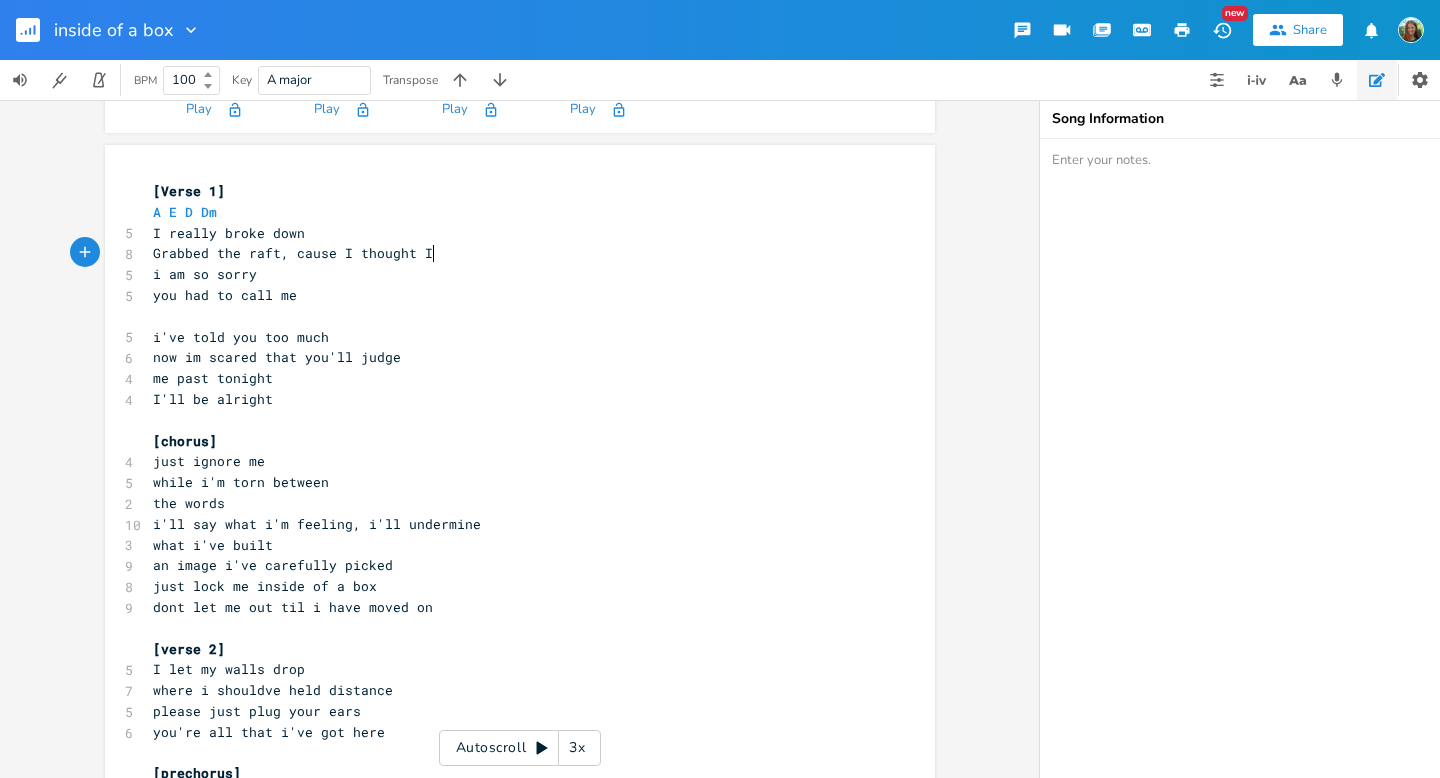 click on "i am so sorry" at bounding box center [510, 274] 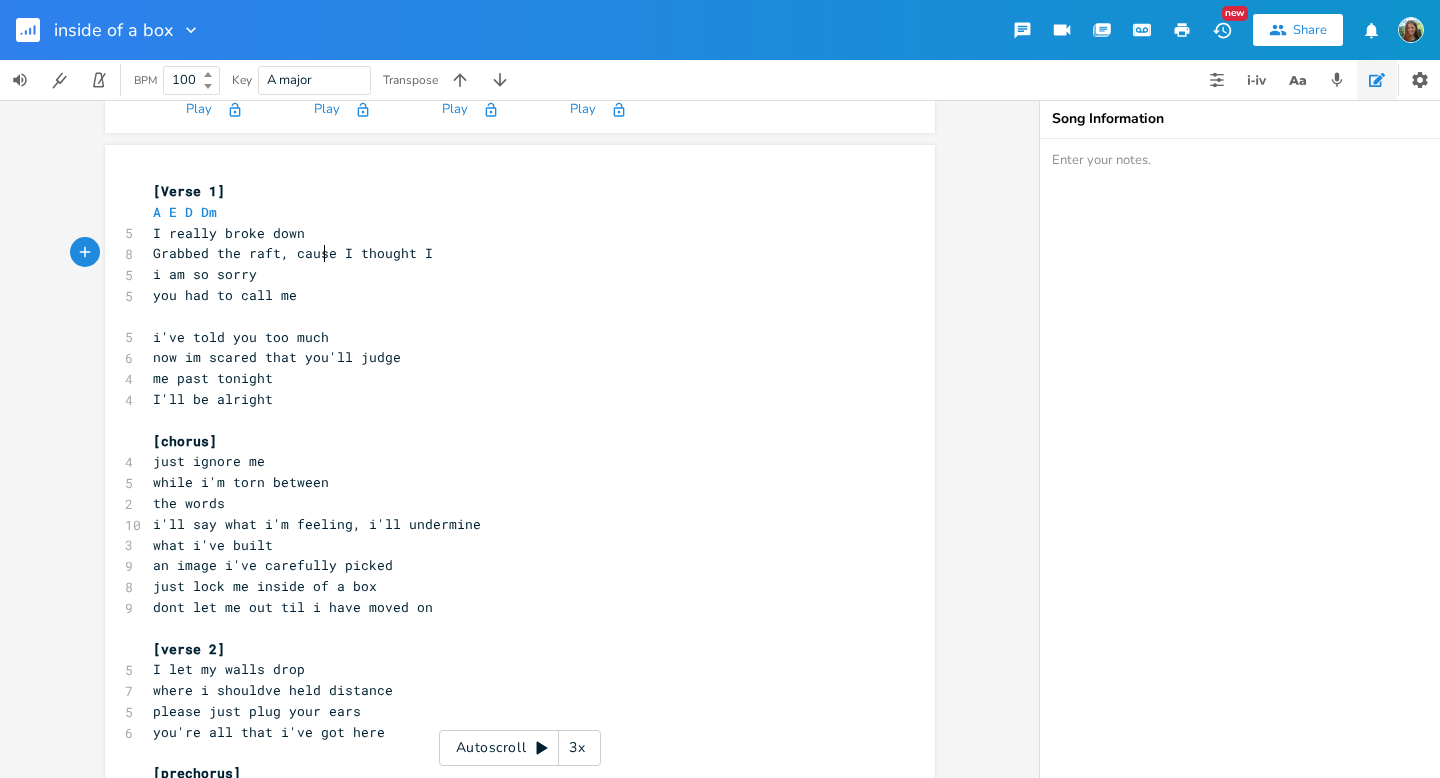 type on "cause" 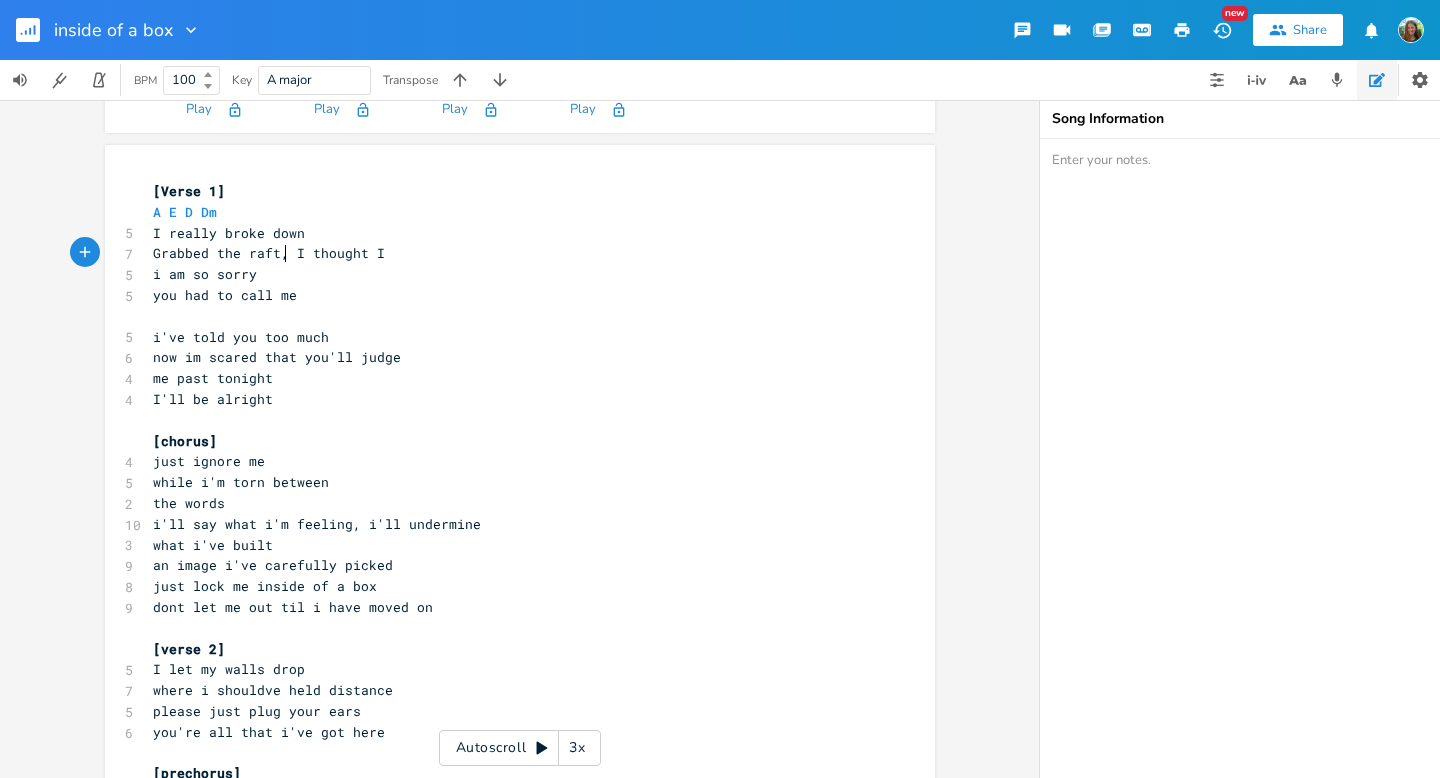 click on "Grabbed the raft, I thought I" at bounding box center (510, 253) 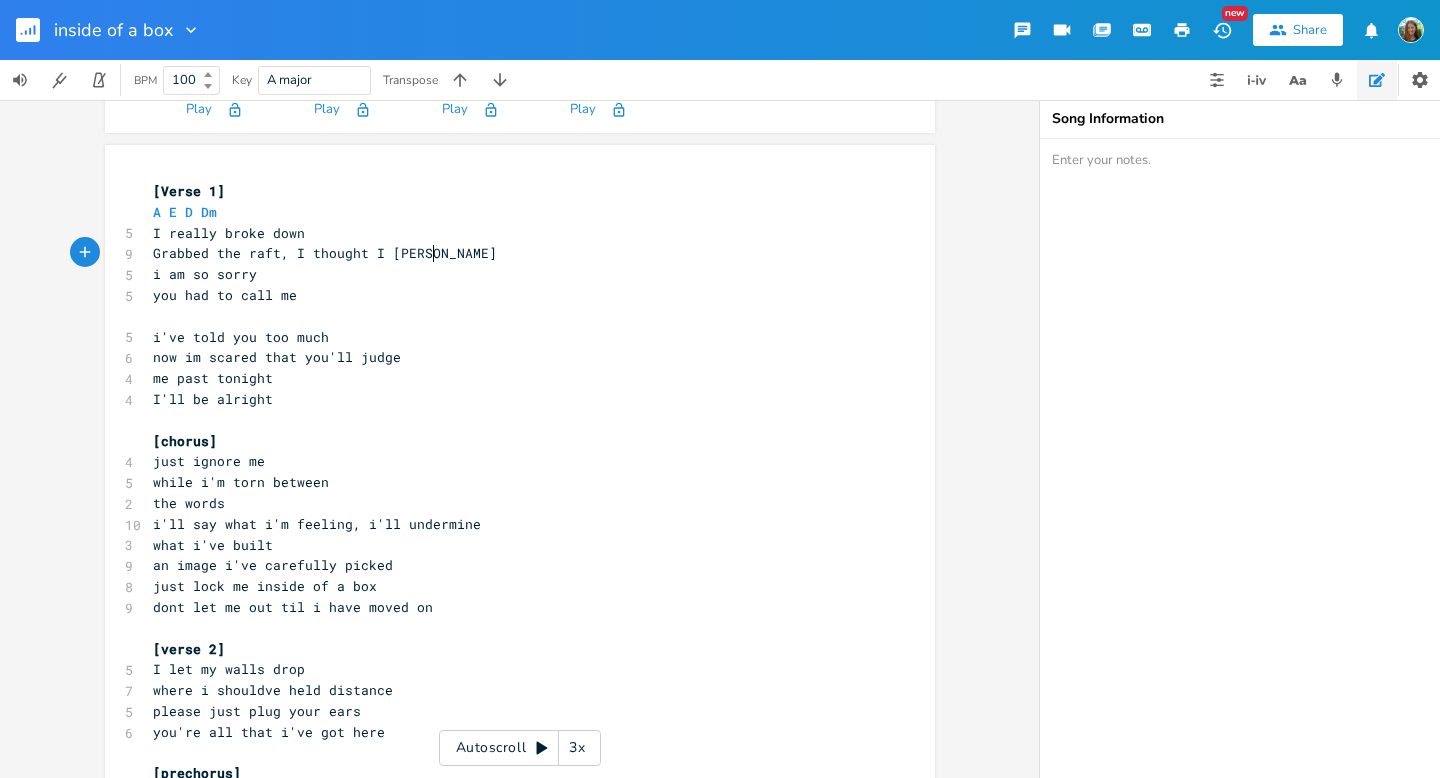 type on "[MEDICAL_DATA]" 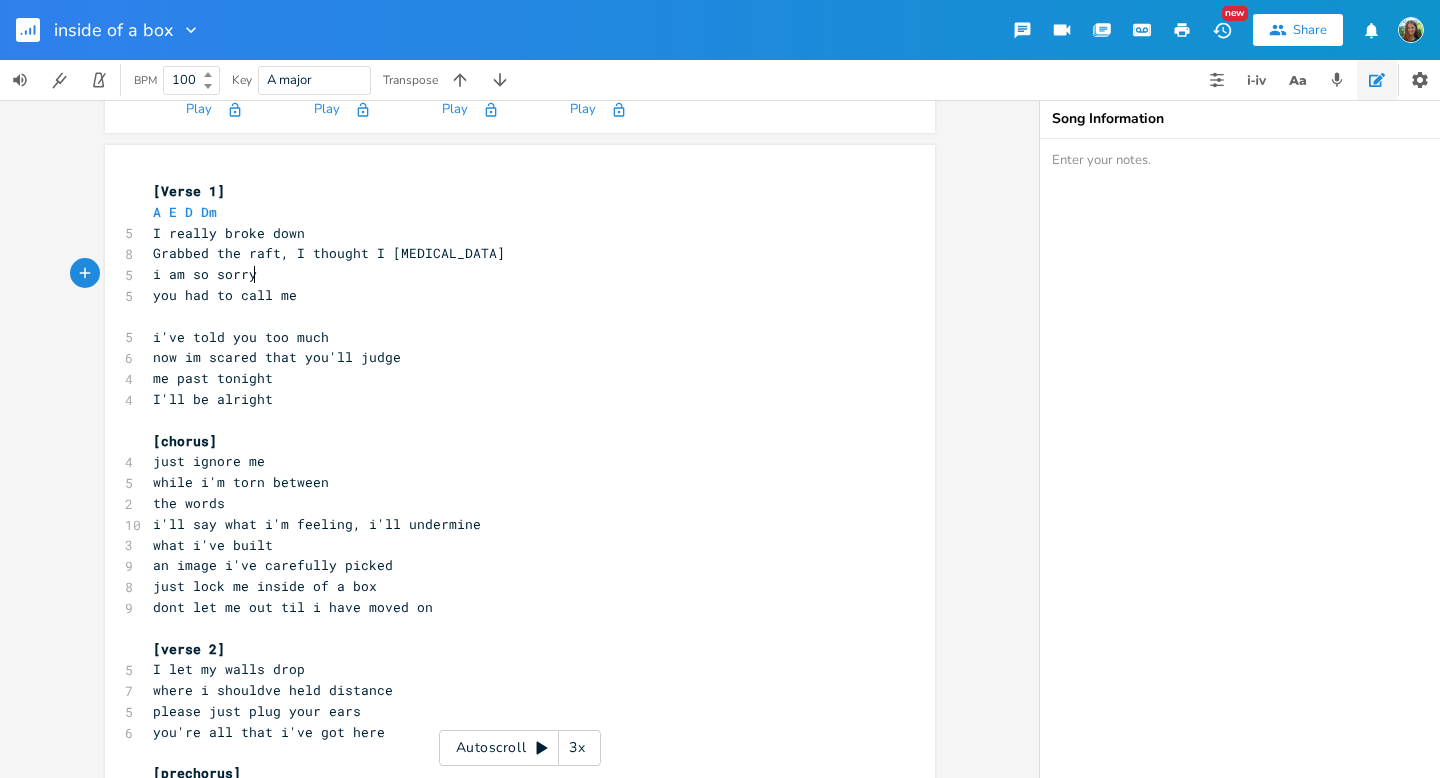 click on "i am so sorry" at bounding box center [510, 274] 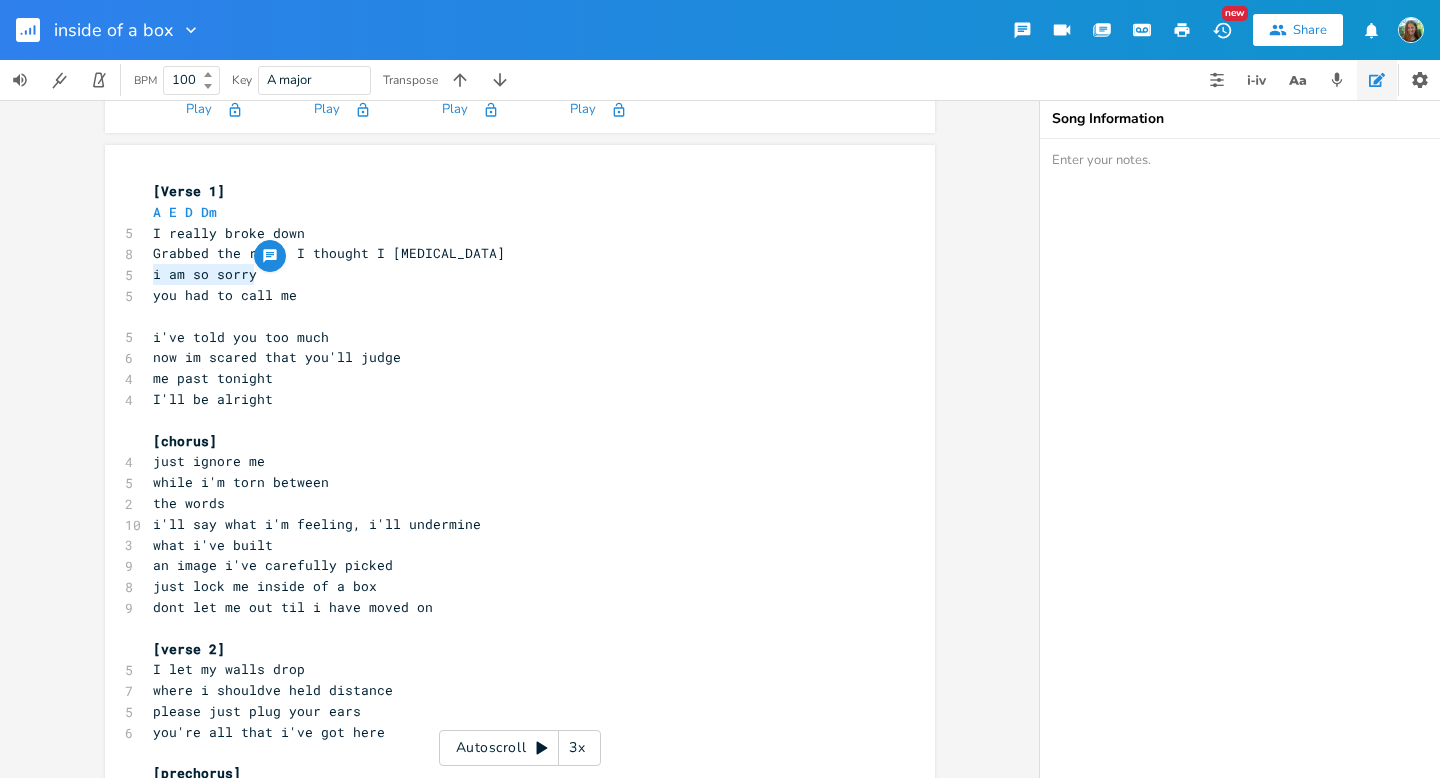 drag, startPoint x: 261, startPoint y: 276, endPoint x: 139, endPoint y: 271, distance: 122.10242 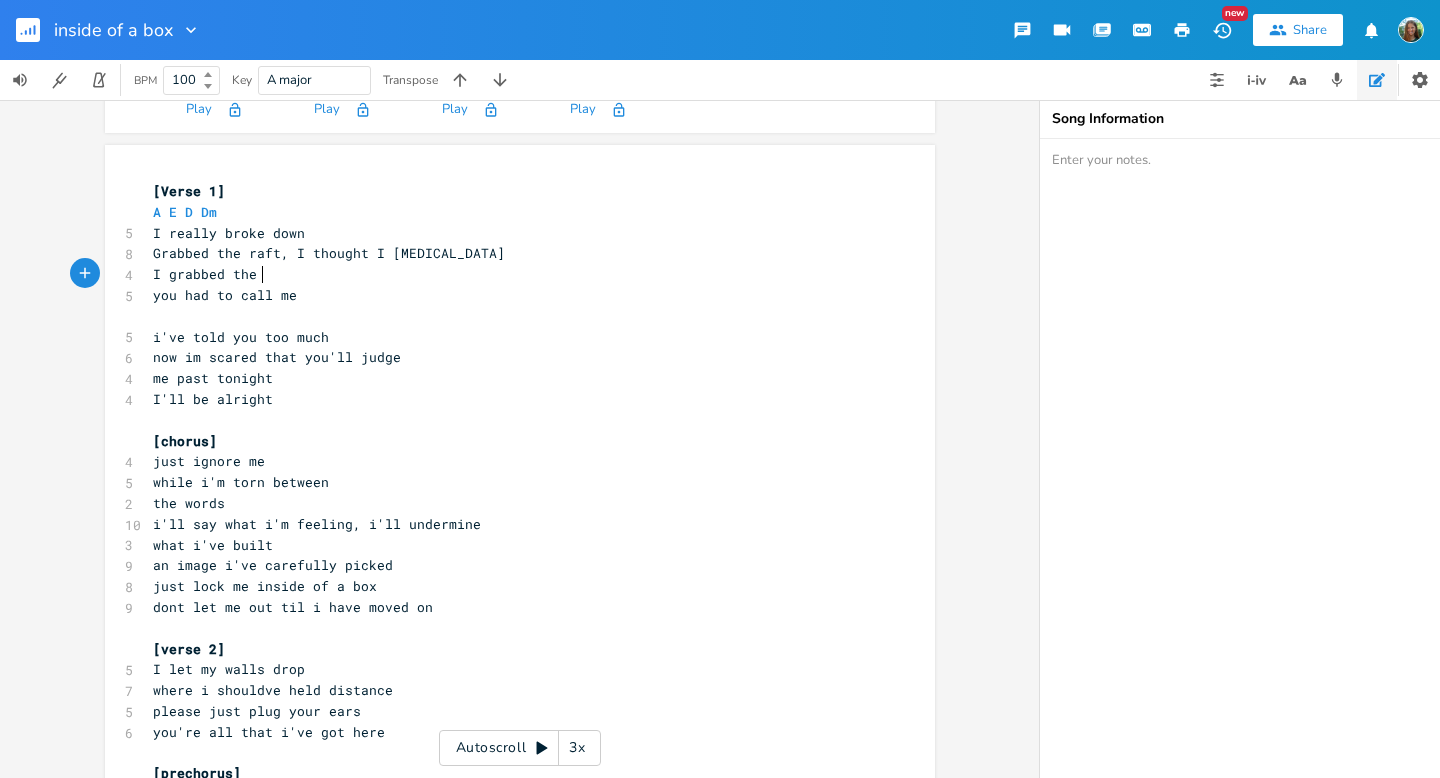 type on "I grabbed the k" 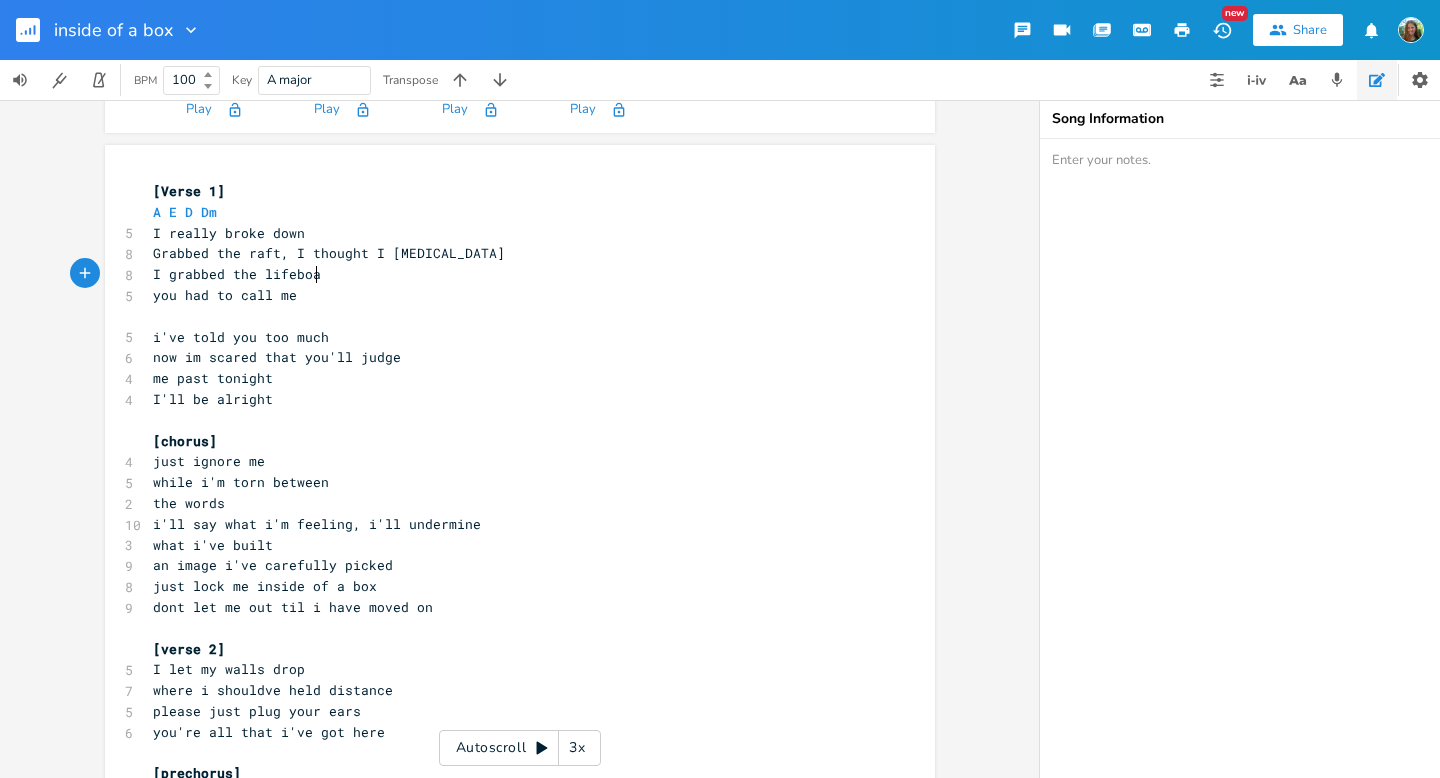 scroll, scrollTop: 0, scrollLeft: 44, axis: horizontal 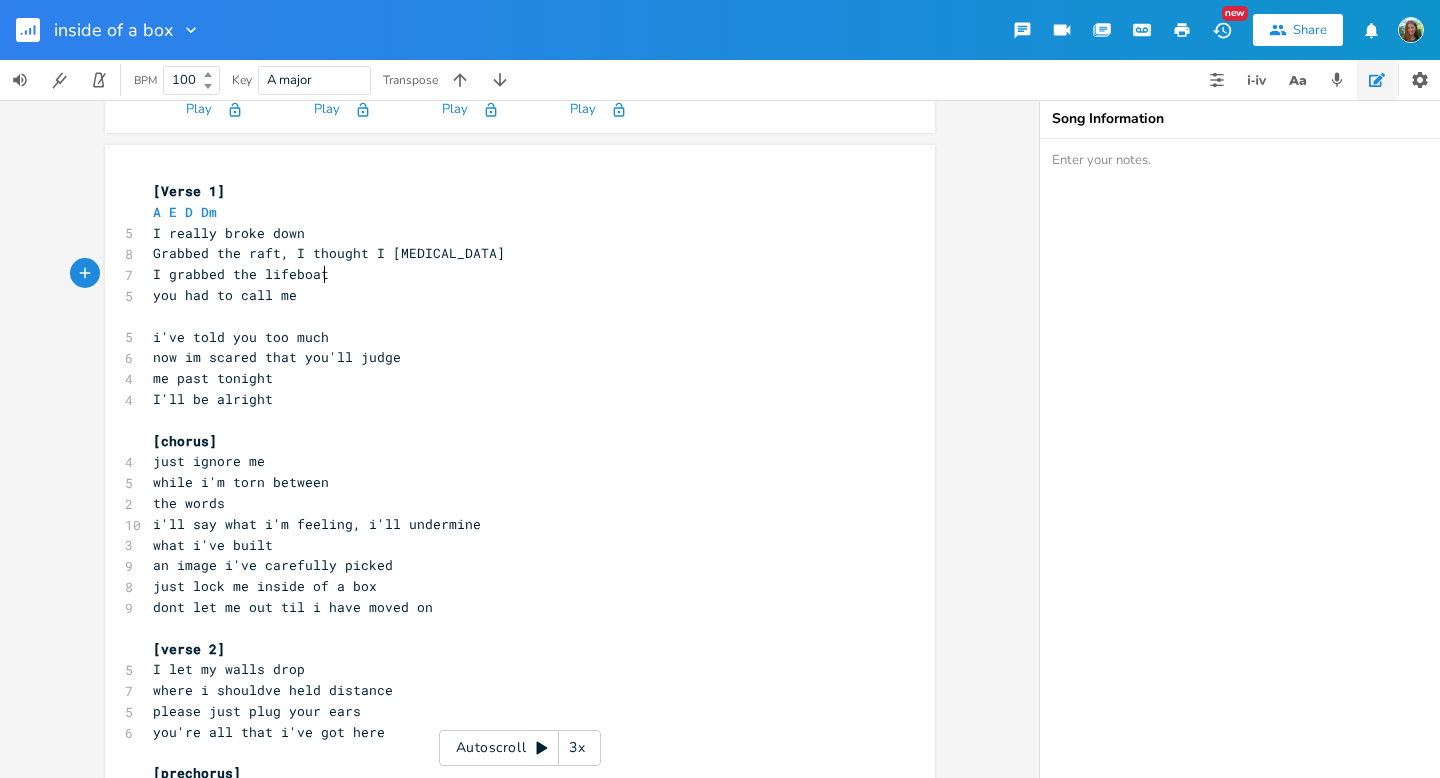 type on "lifeboat" 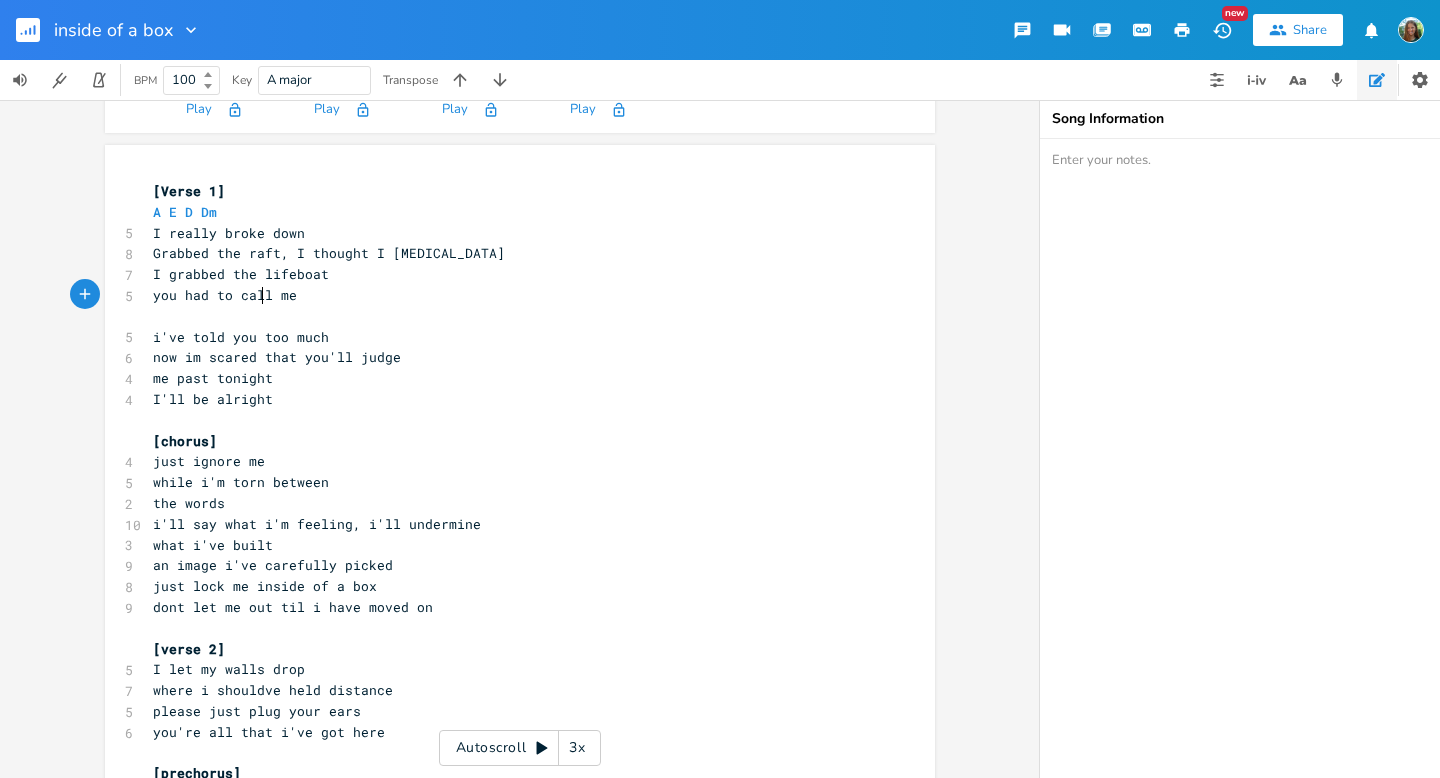 click on "you had to call me" at bounding box center [225, 295] 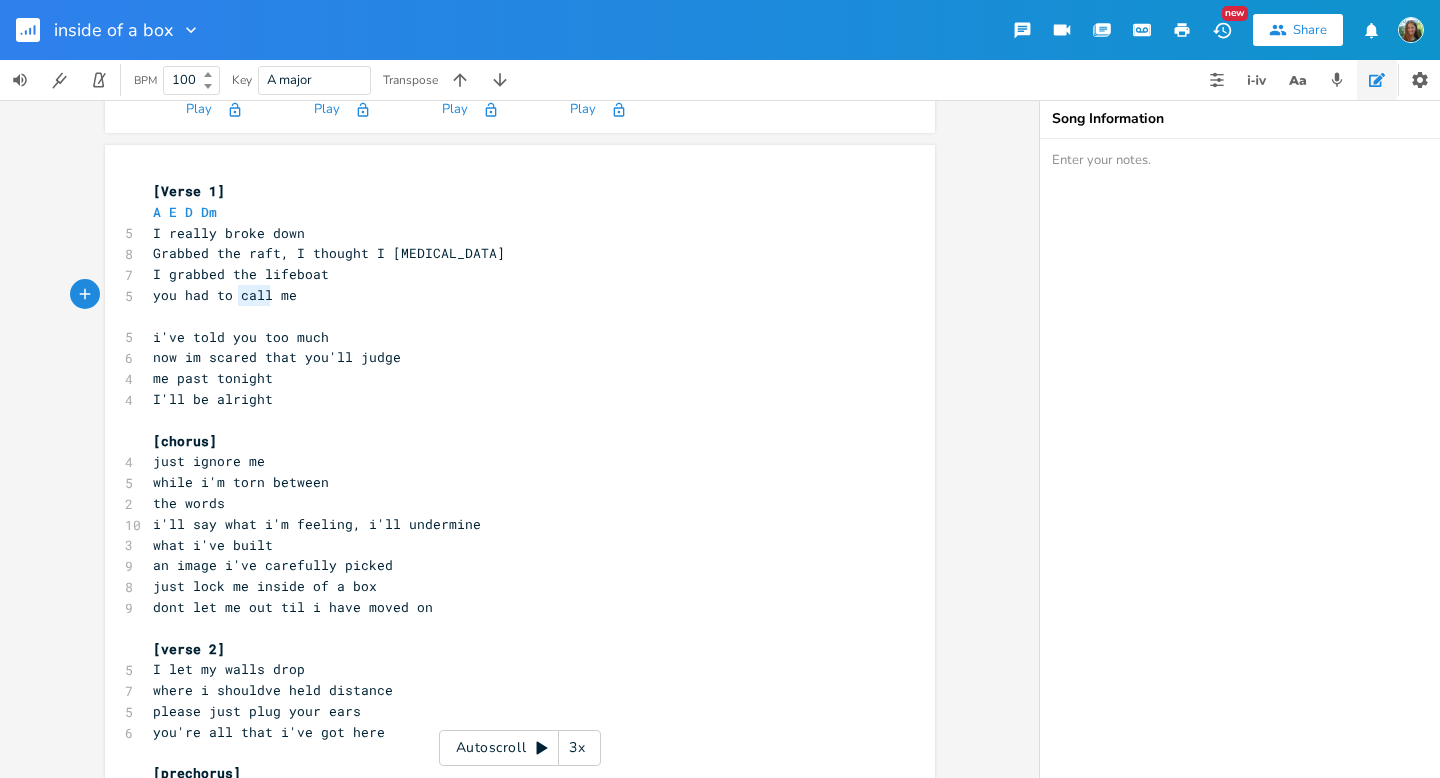 click on "you had to call me" at bounding box center [225, 295] 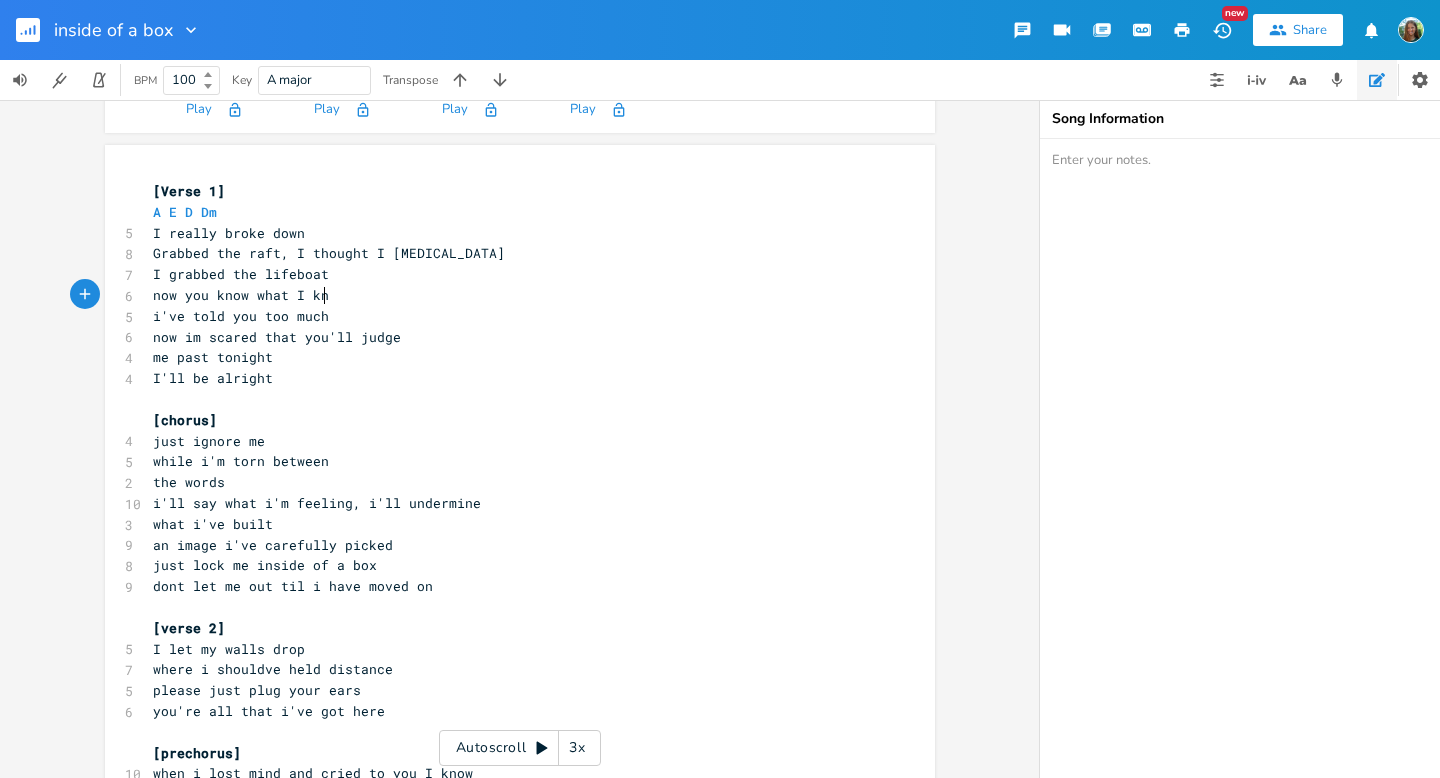 type on "now you know what I know" 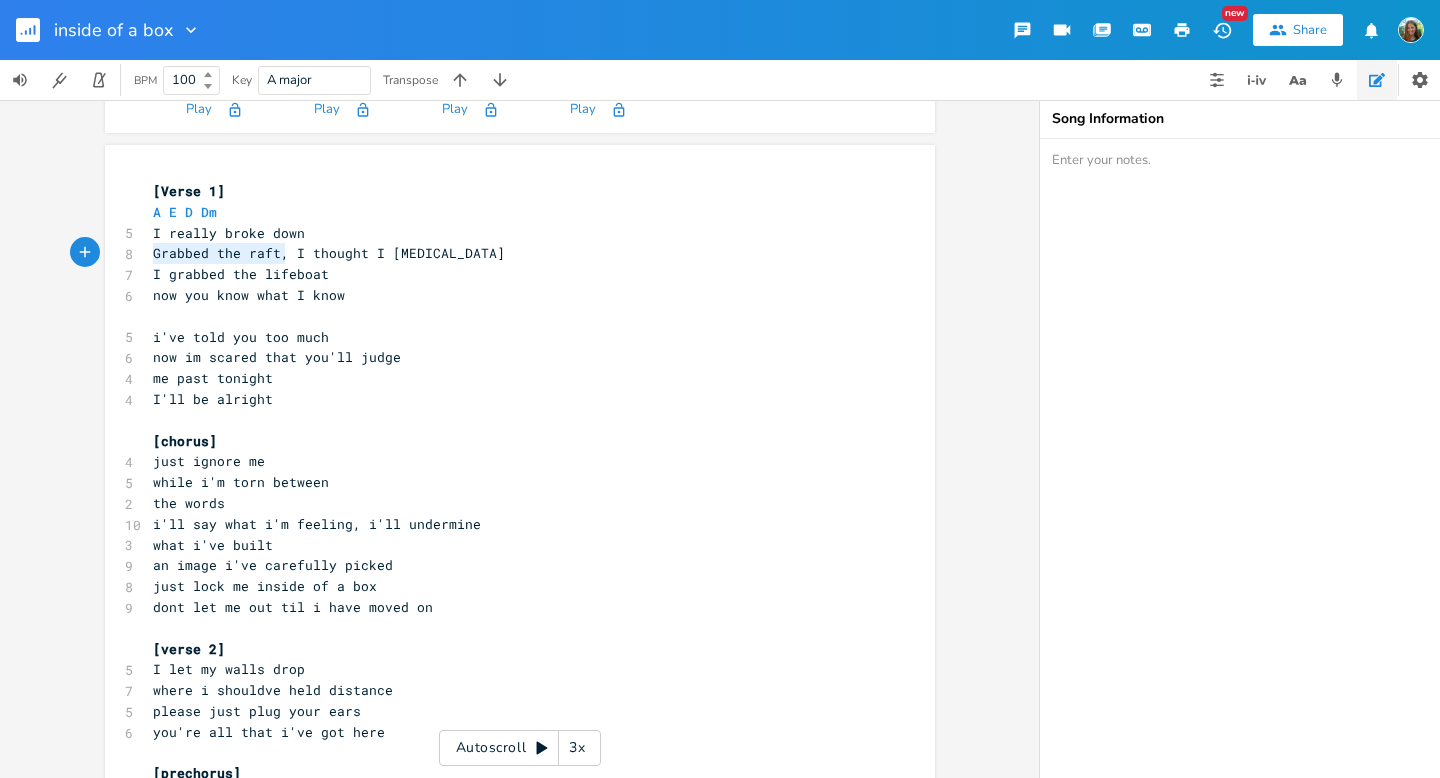 drag, startPoint x: 278, startPoint y: 260, endPoint x: 106, endPoint y: 260, distance: 172 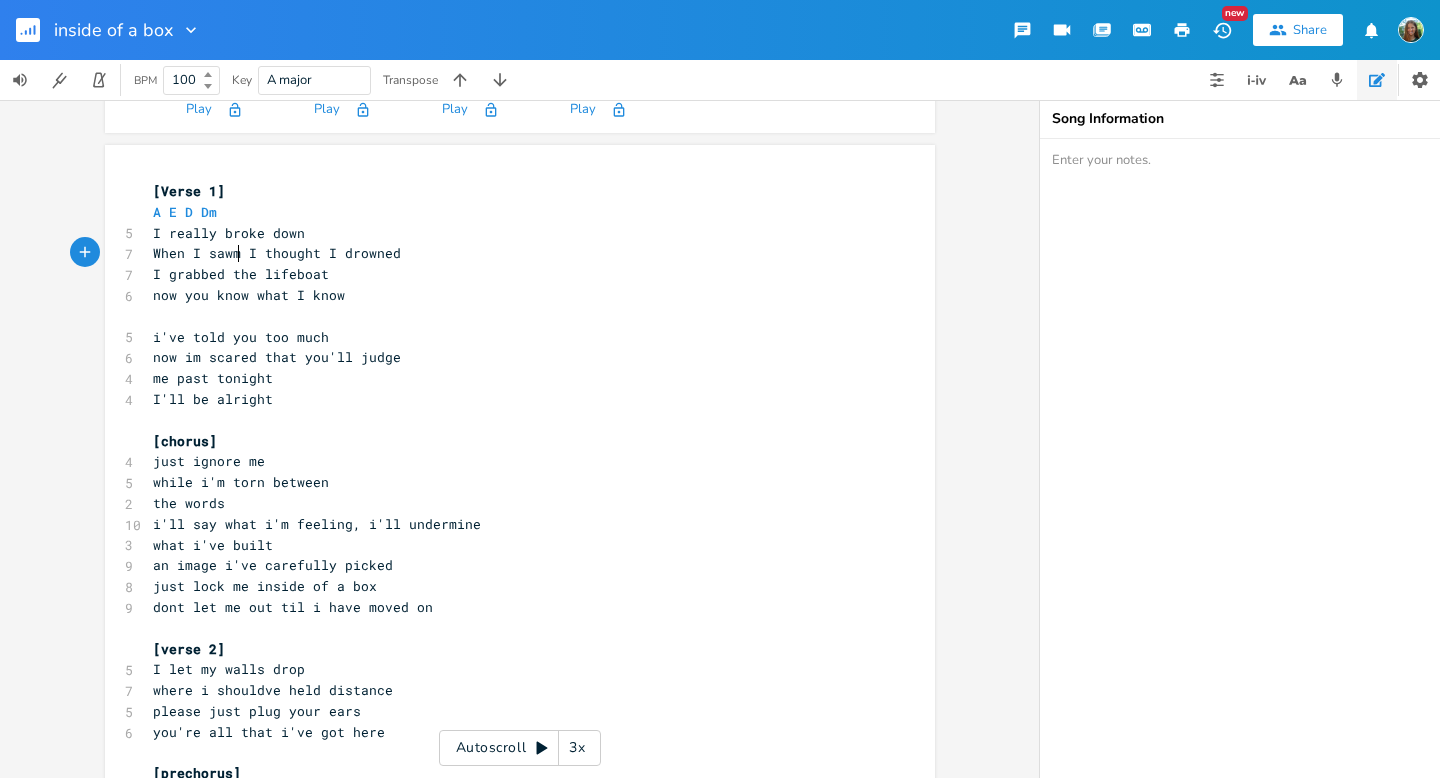 type on "When I sawm" 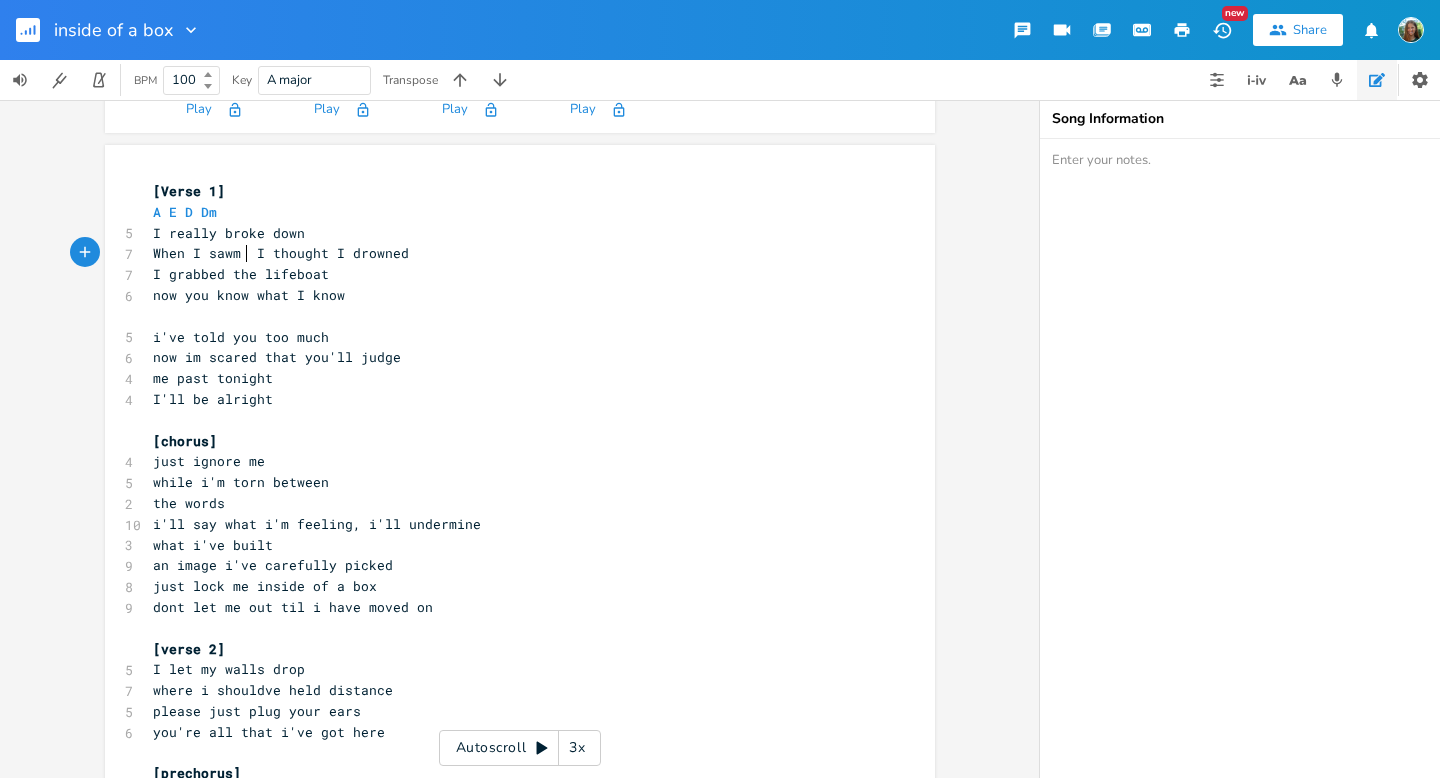 scroll, scrollTop: 0, scrollLeft: 86, axis: horizontal 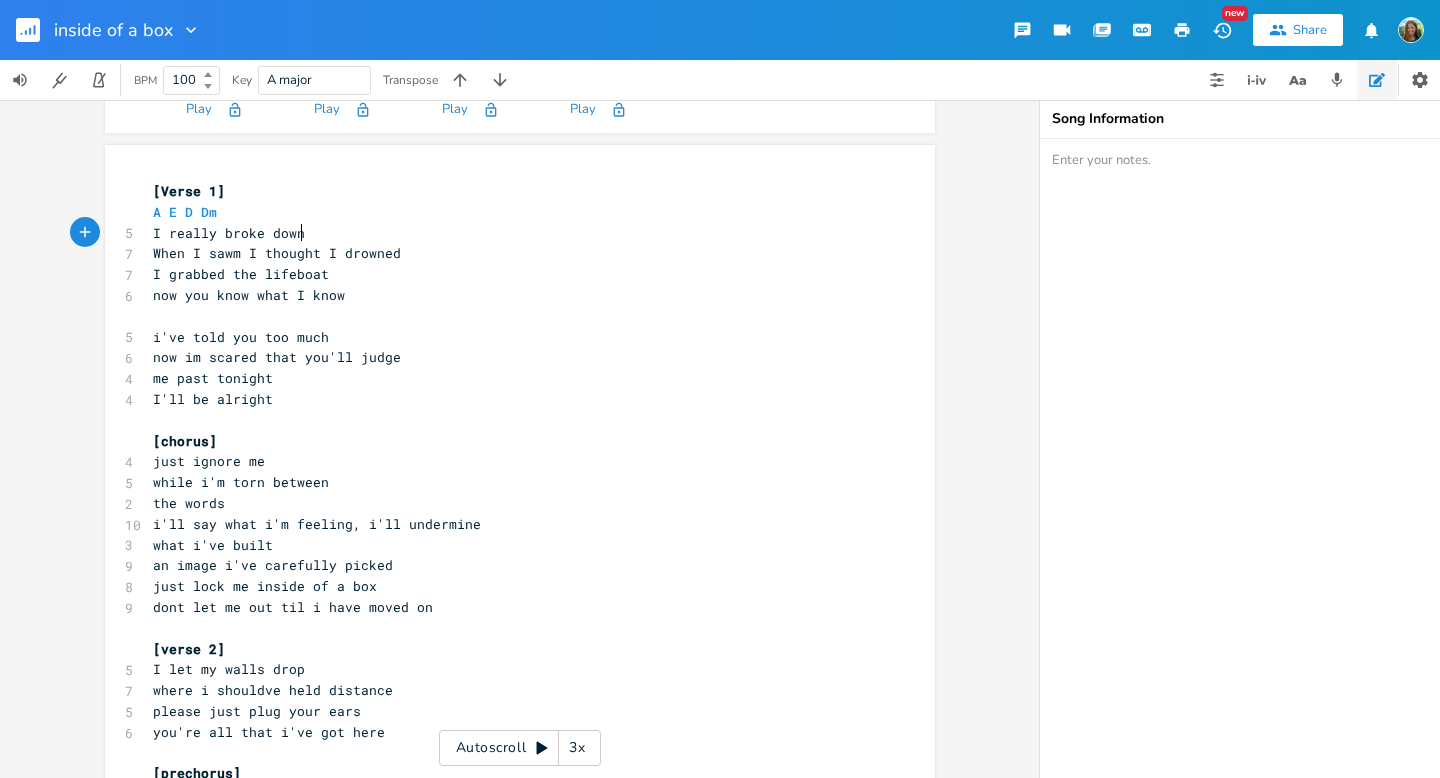 click on "I really broke down" at bounding box center [229, 233] 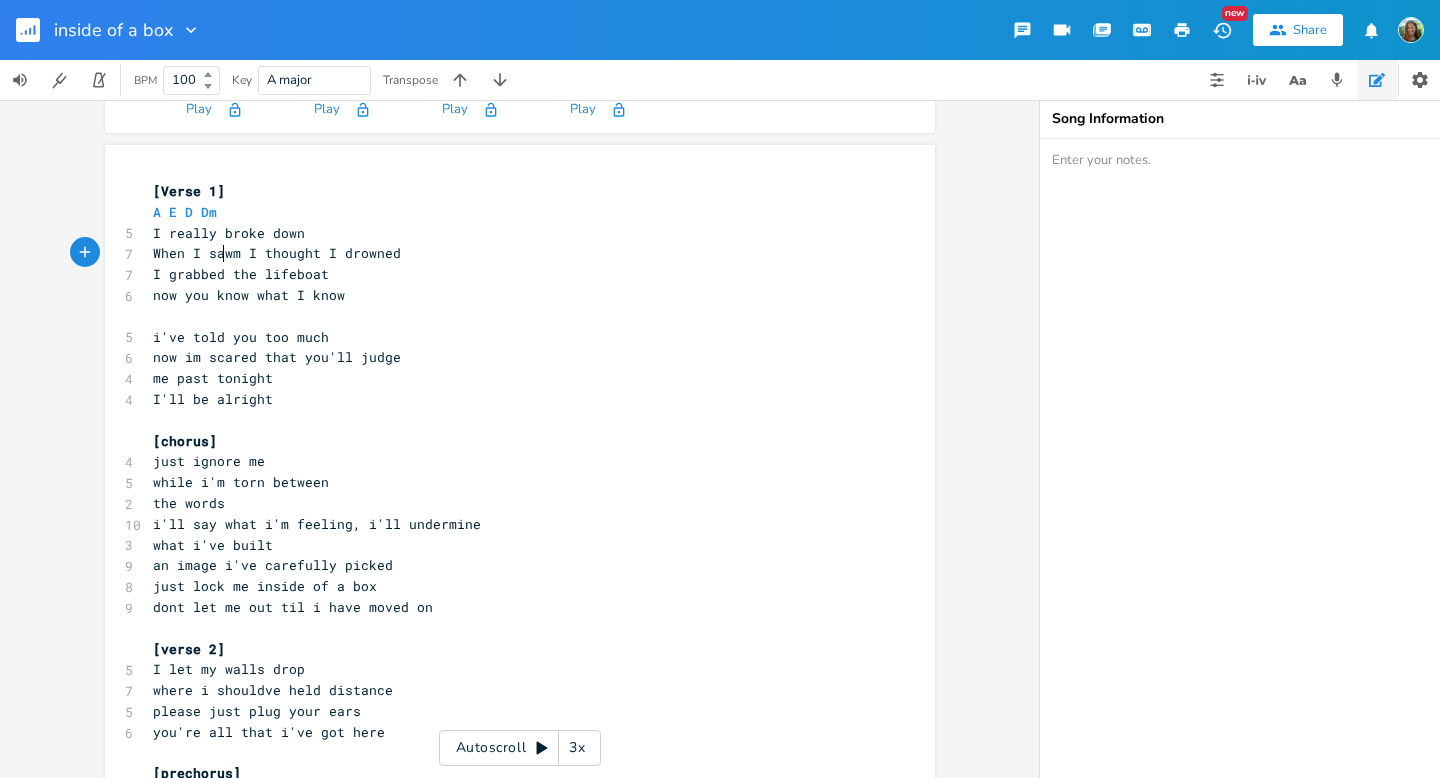 click on "When I sawm I thought I drowned" at bounding box center (277, 253) 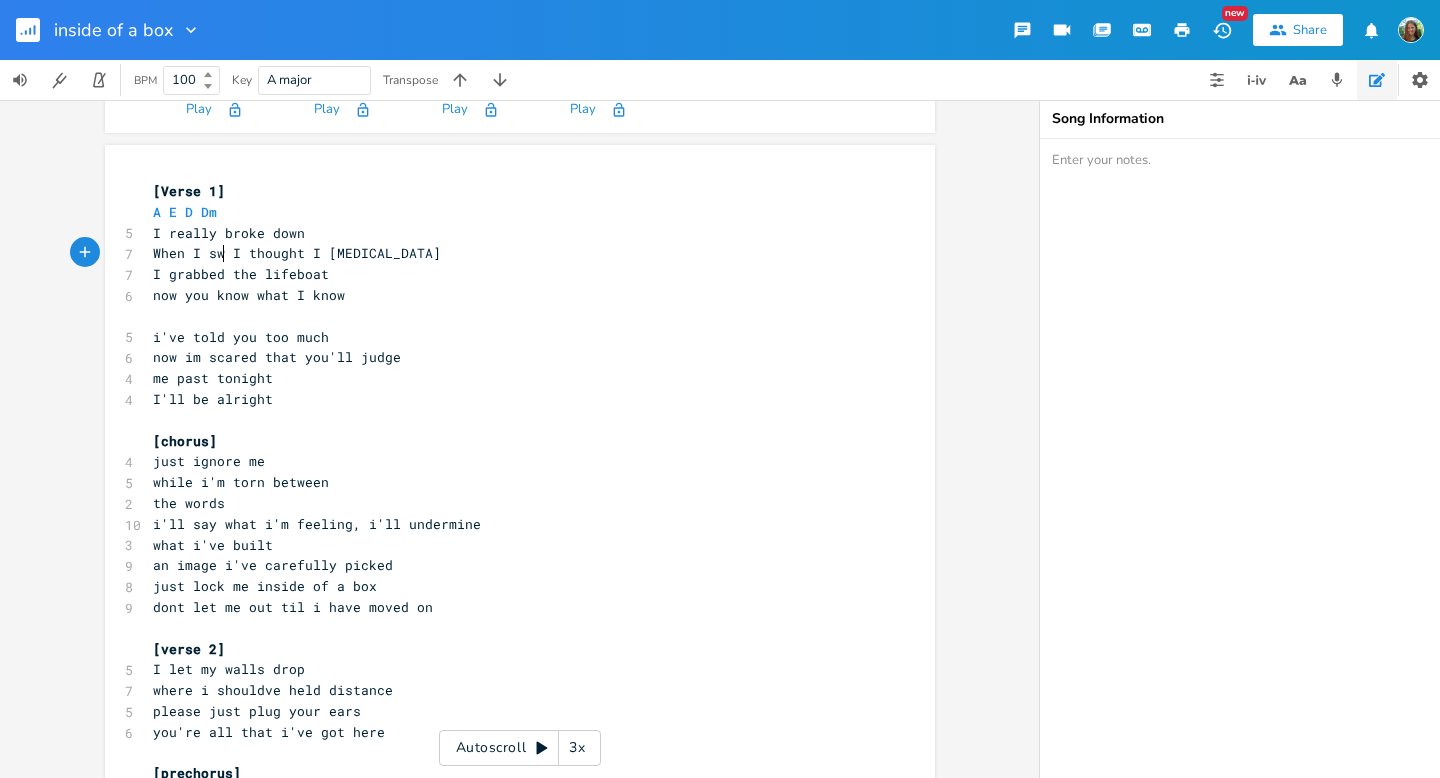 type on "swim" 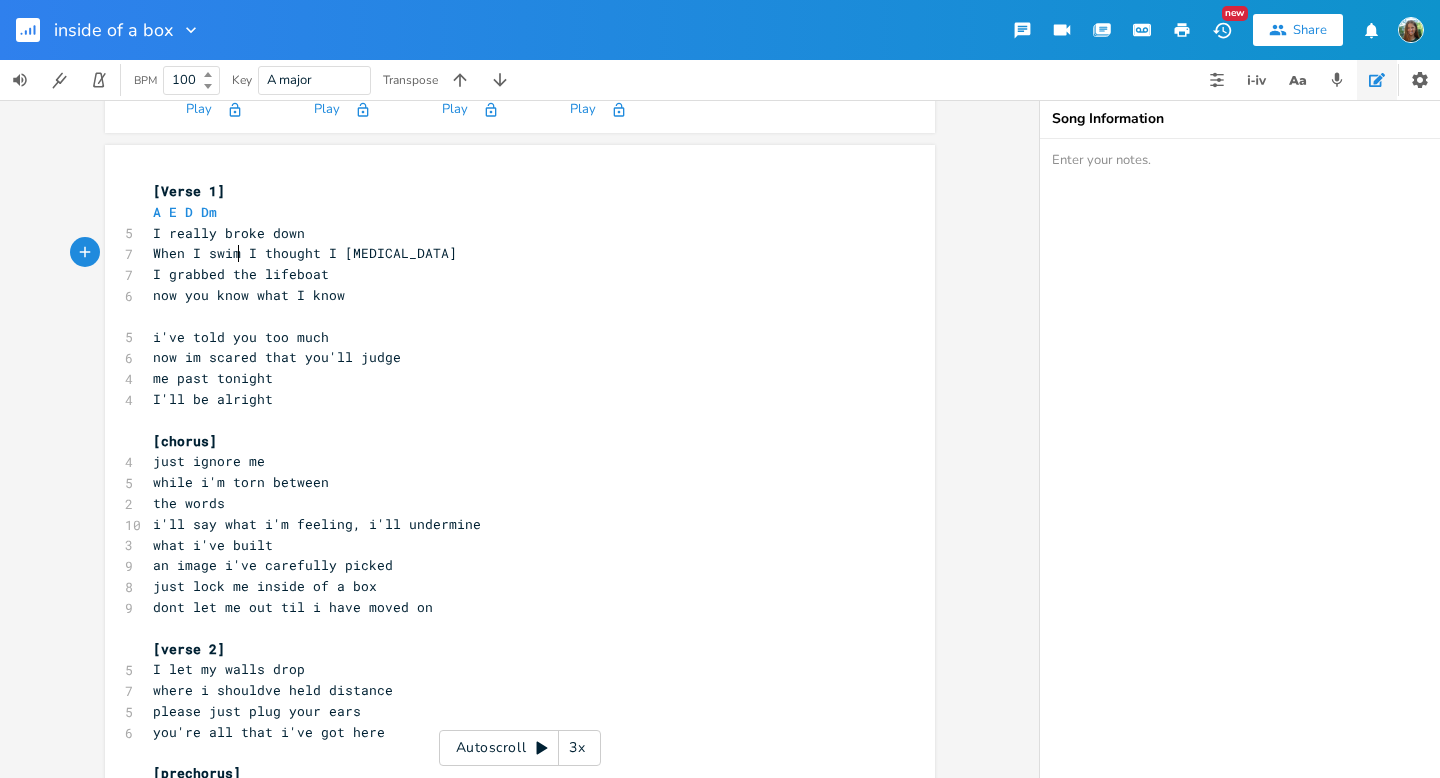 scroll, scrollTop: 0, scrollLeft: 30, axis: horizontal 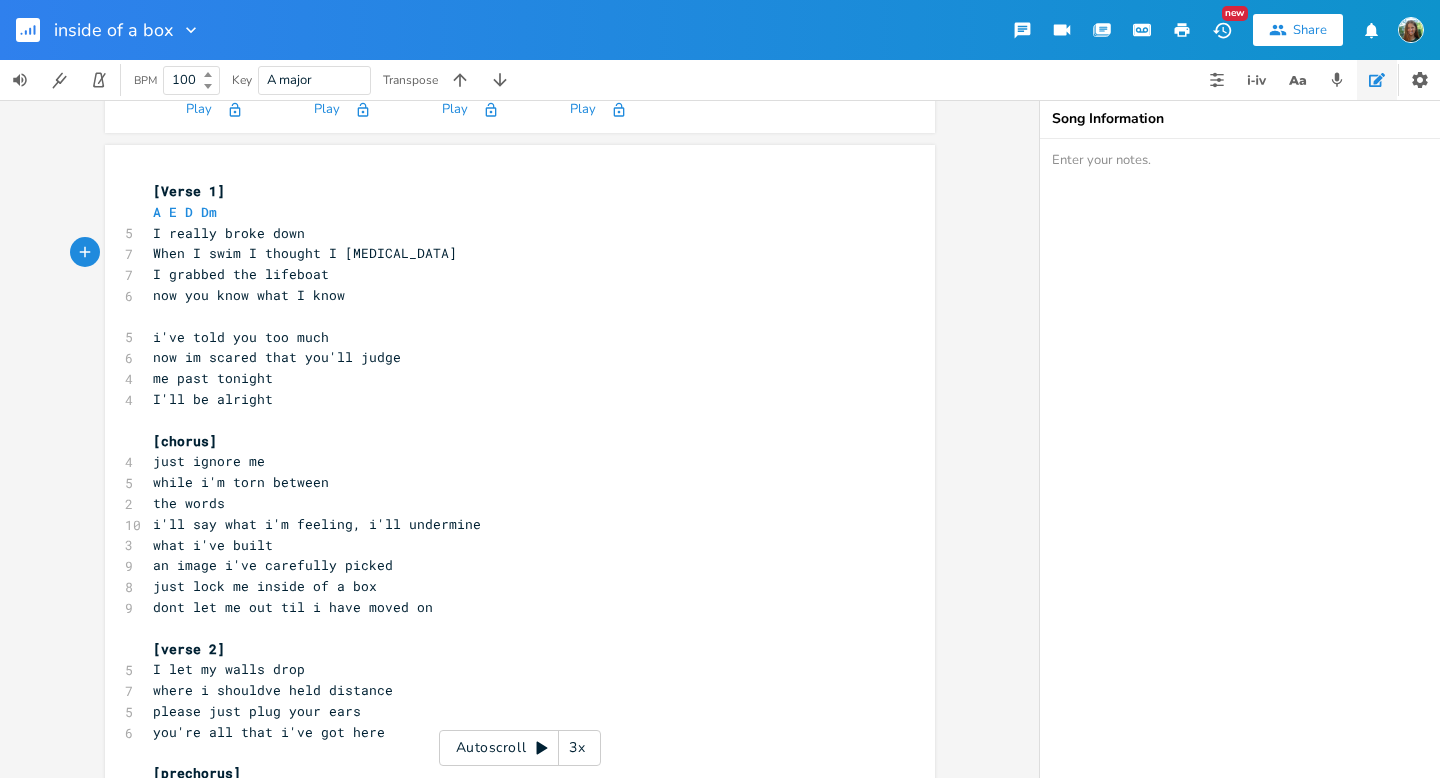click on "I grabbed the lifeboat" at bounding box center [510, 274] 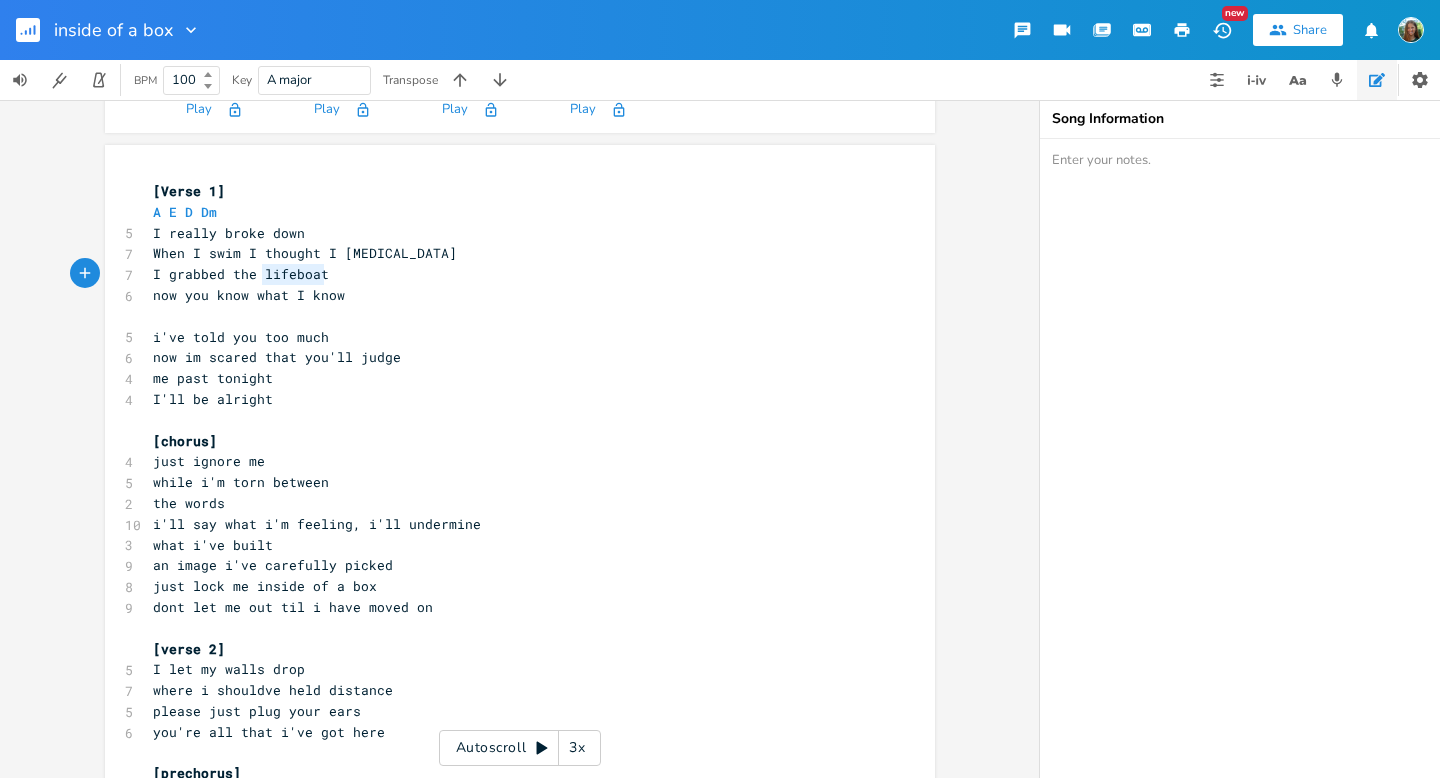 click on "I grabbed the lifeboat" at bounding box center (510, 274) 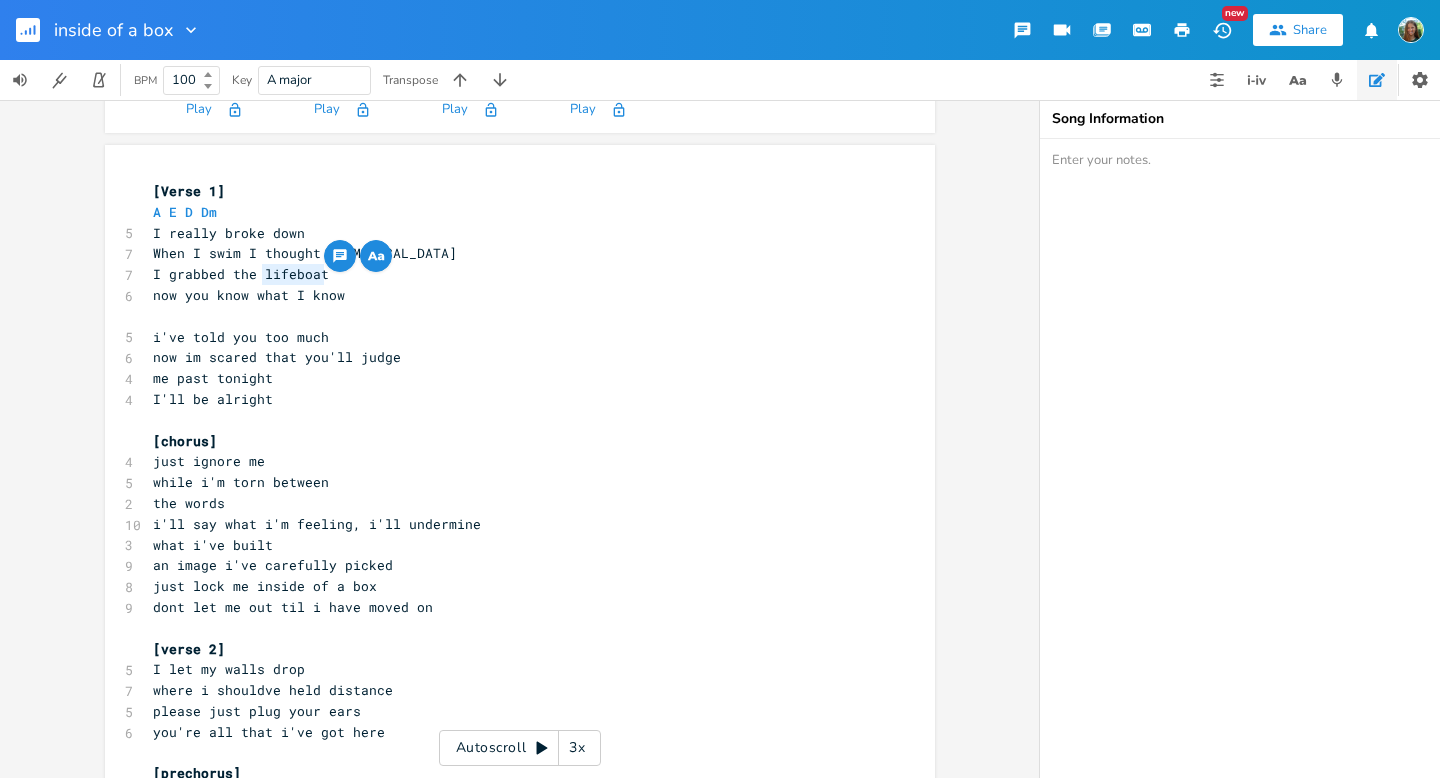 click on "now you know what I know" at bounding box center [510, 295] 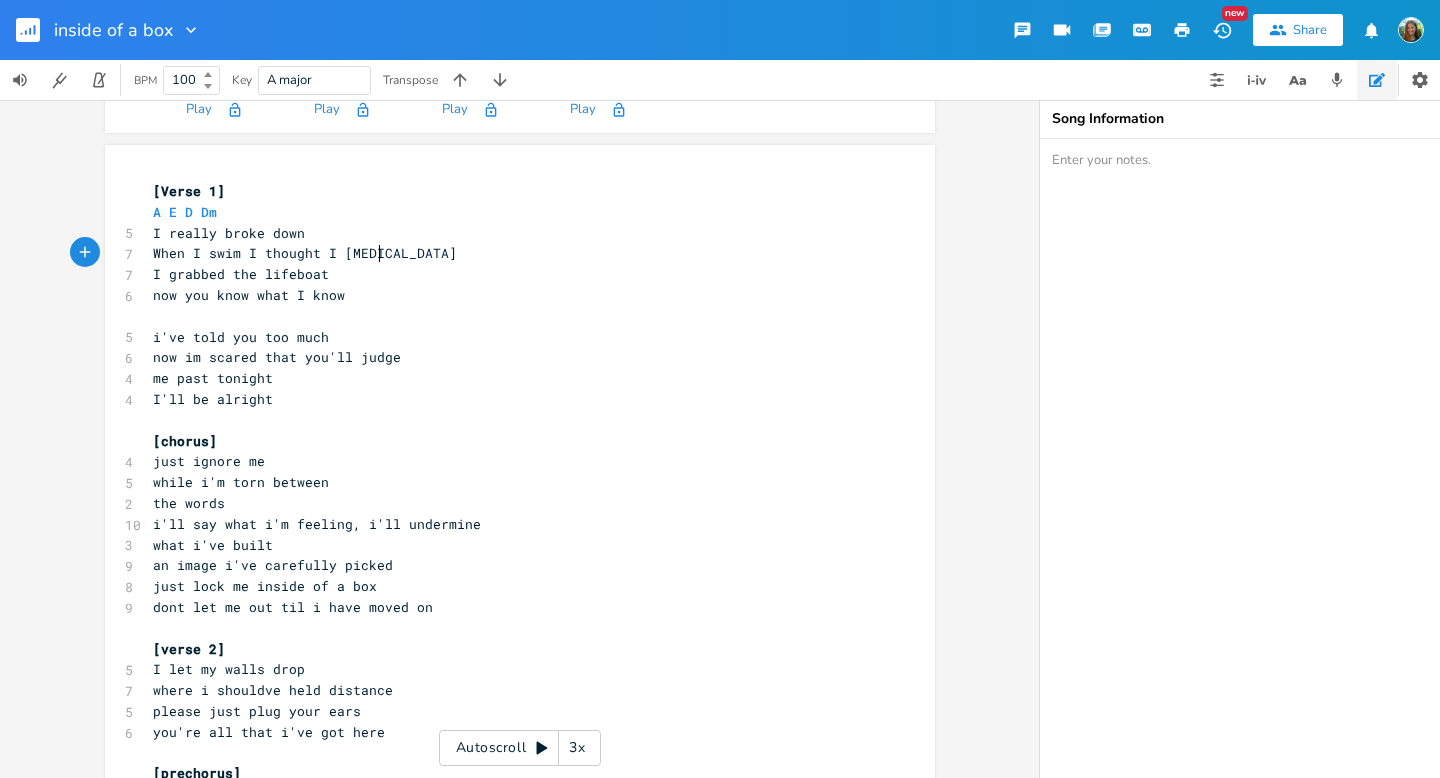 click on "When I swim I thought I [MEDICAL_DATA]" at bounding box center [305, 253] 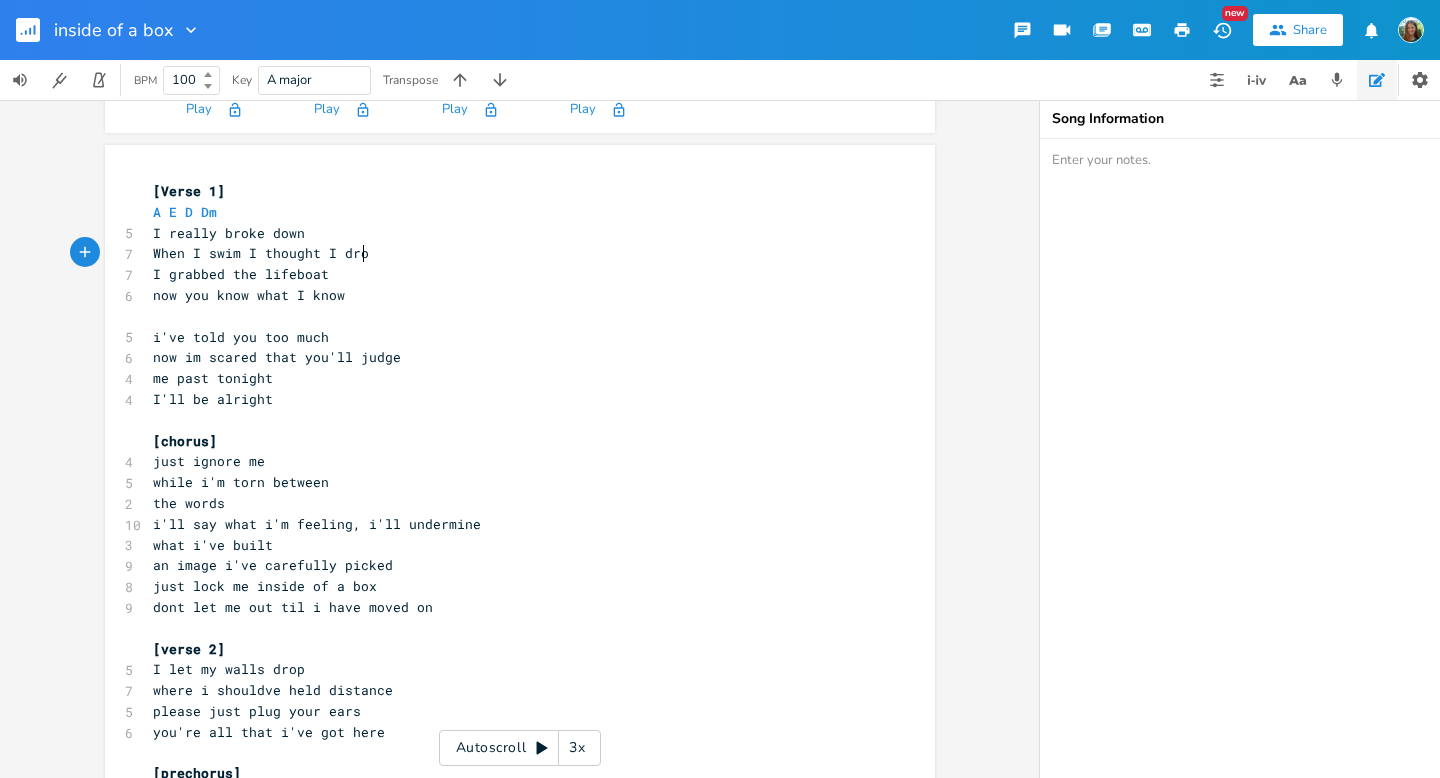 type on "drown" 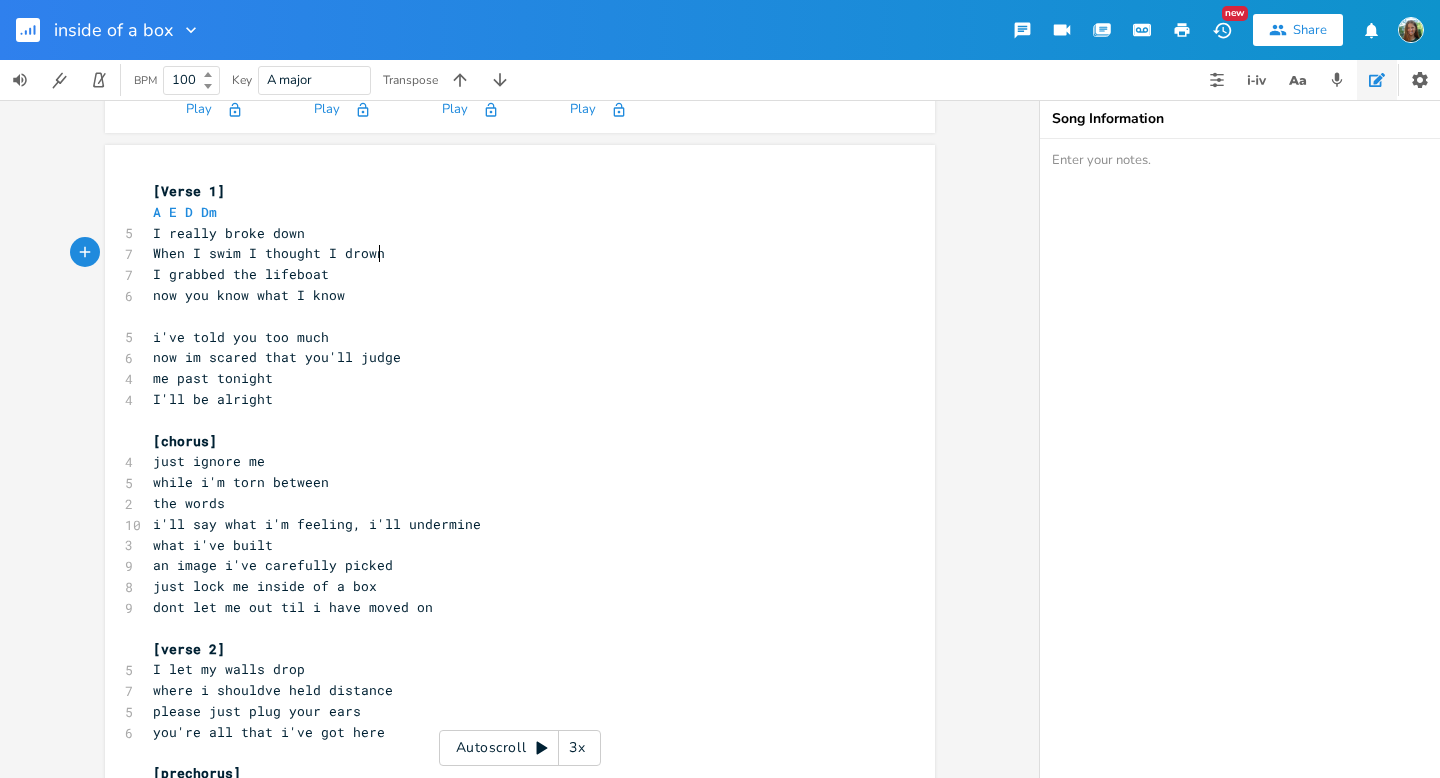 scroll, scrollTop: 0, scrollLeft: 37, axis: horizontal 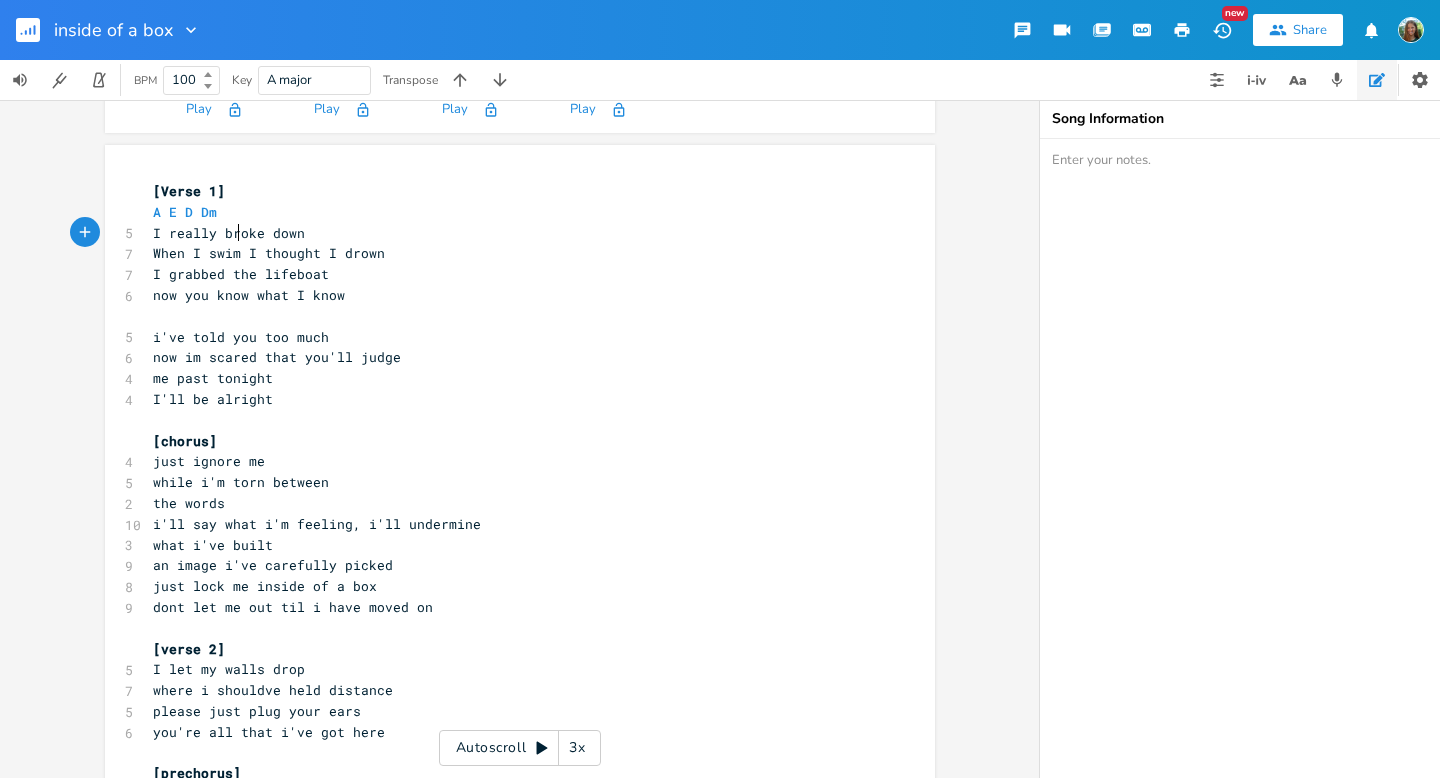 click on "I really broke down" at bounding box center (510, 233) 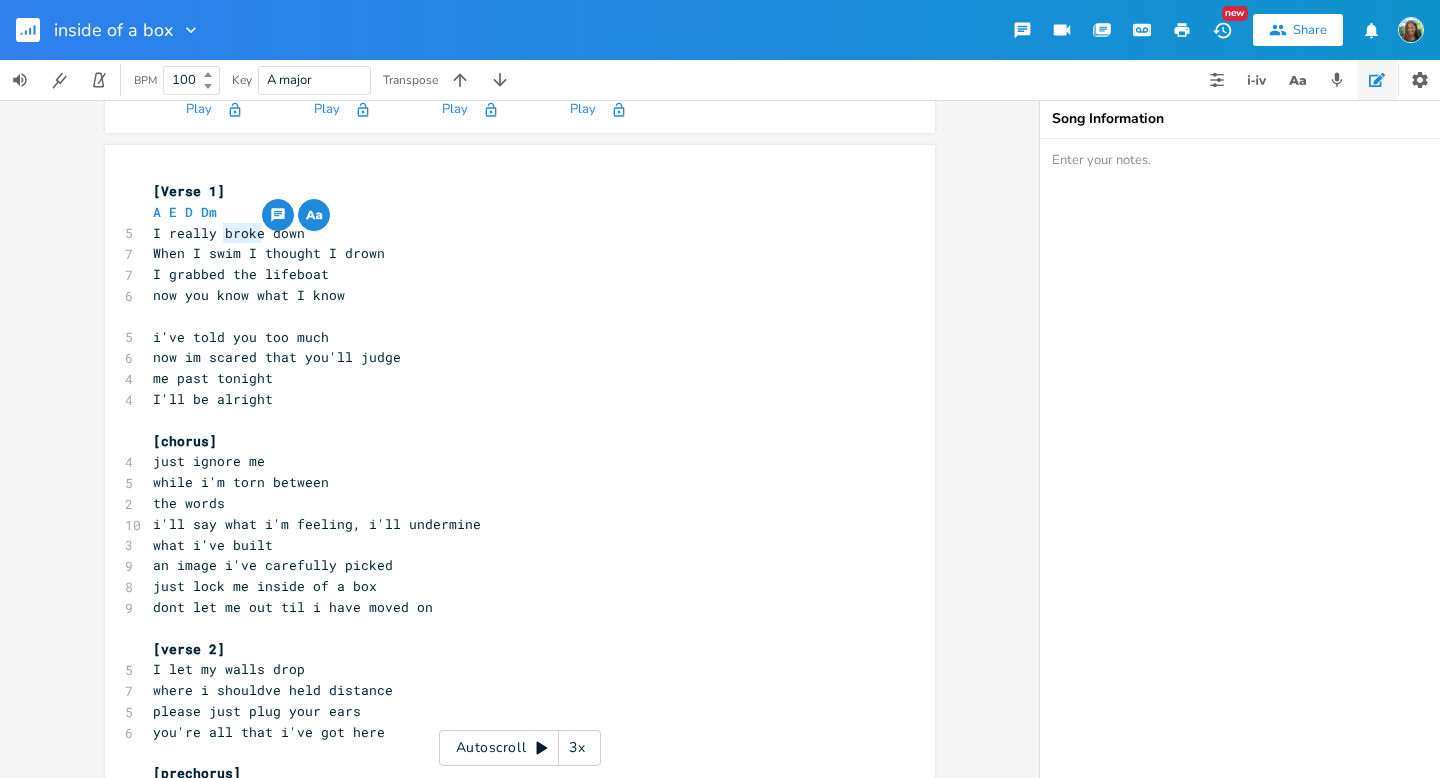 click on "I really broke down" at bounding box center [510, 233] 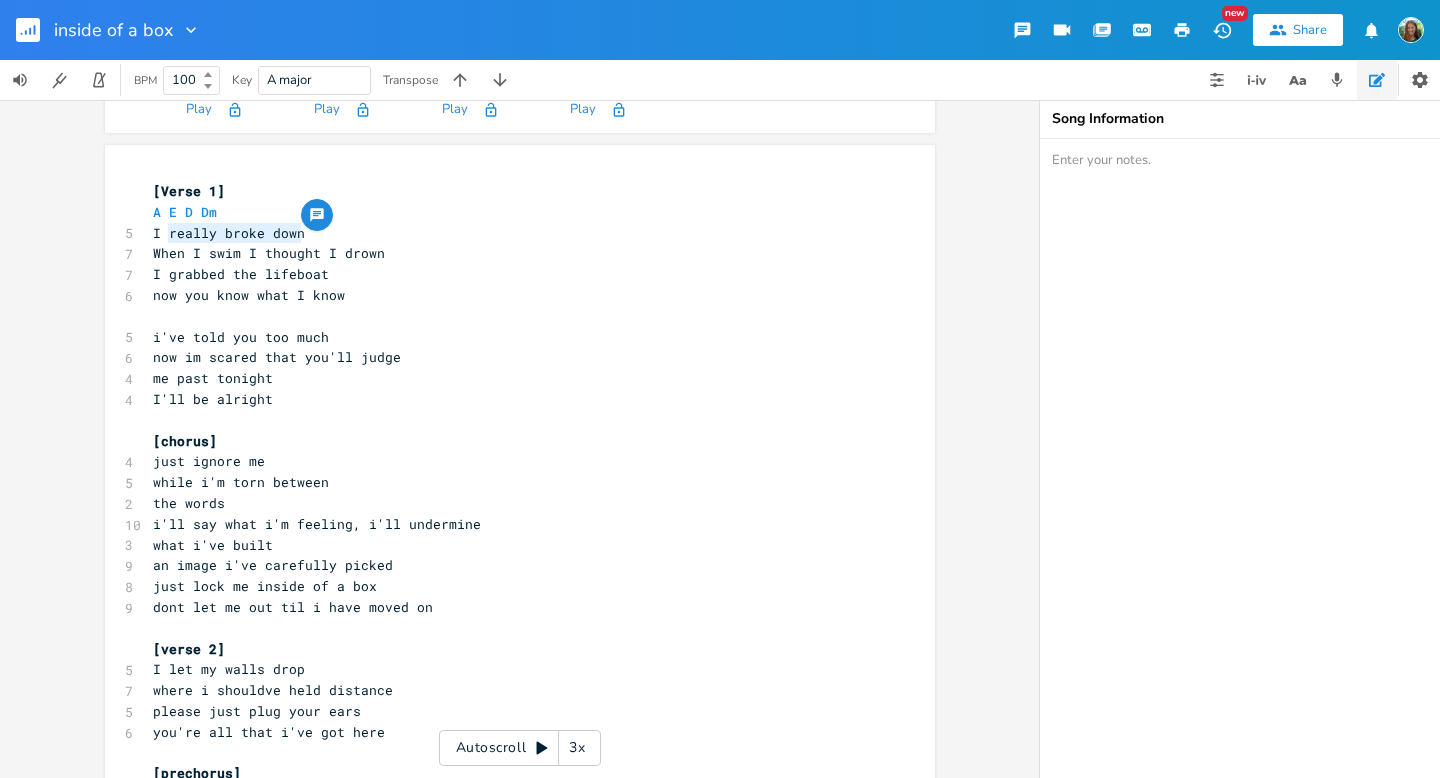 drag, startPoint x: 317, startPoint y: 237, endPoint x: 163, endPoint y: 230, distance: 154.15901 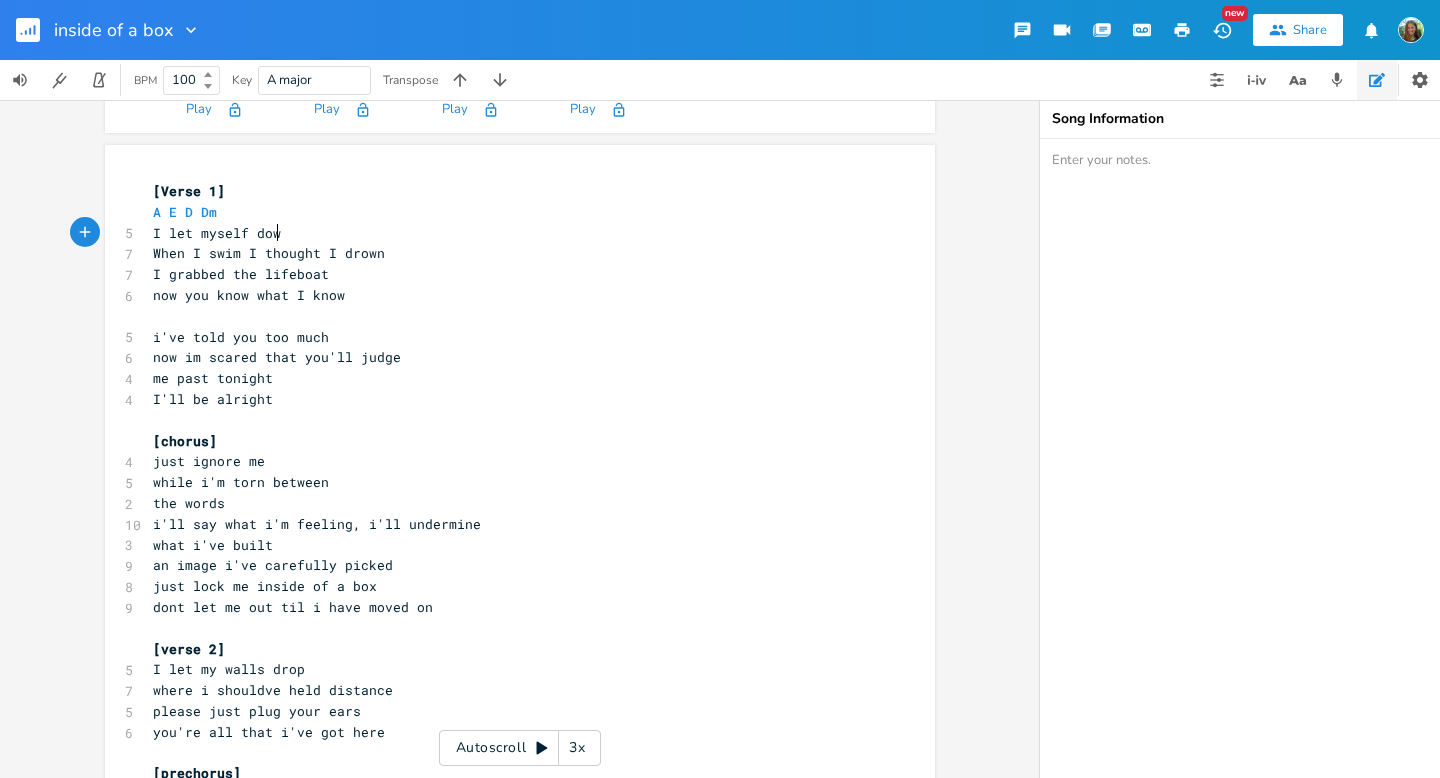 scroll, scrollTop: 0, scrollLeft: 95, axis: horizontal 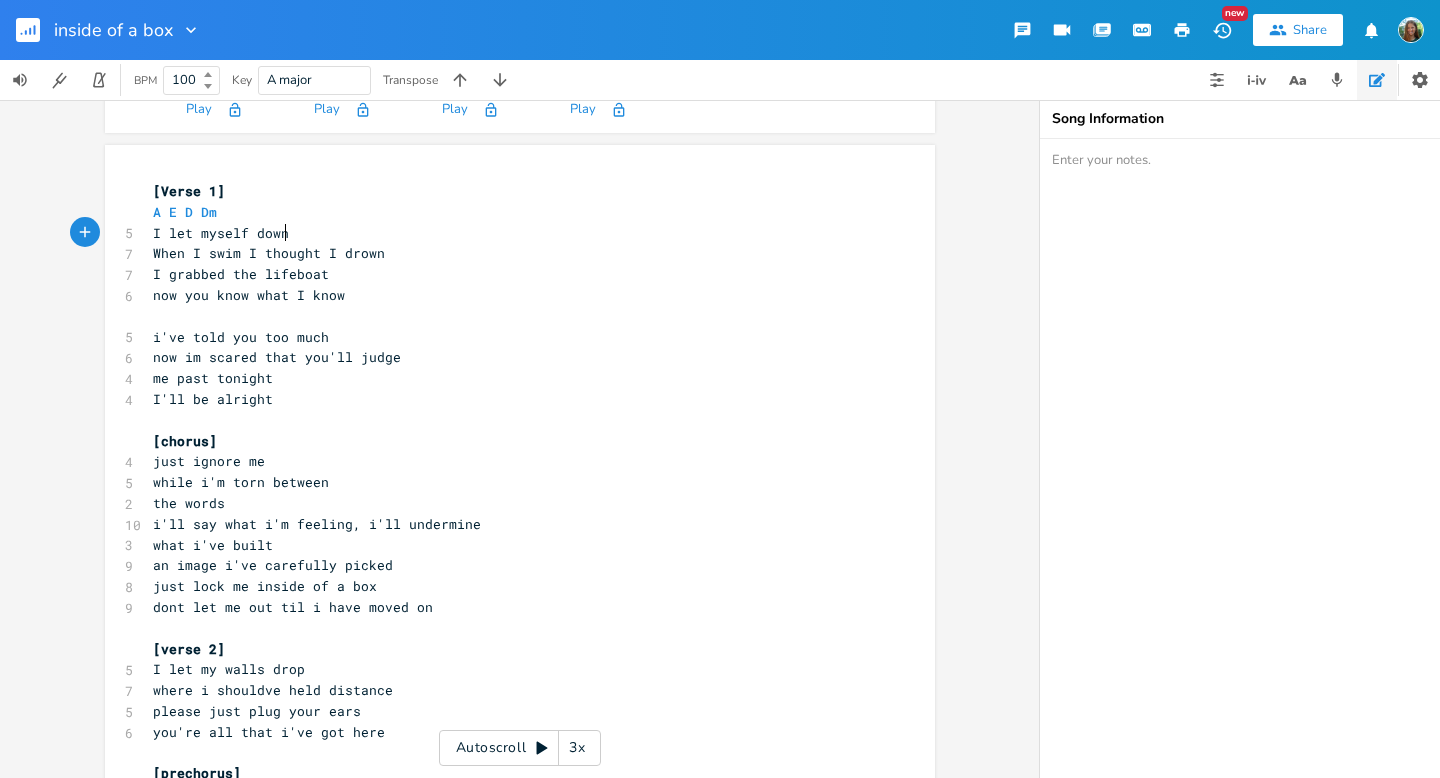 click on "When I swim I thought I drown" at bounding box center (269, 253) 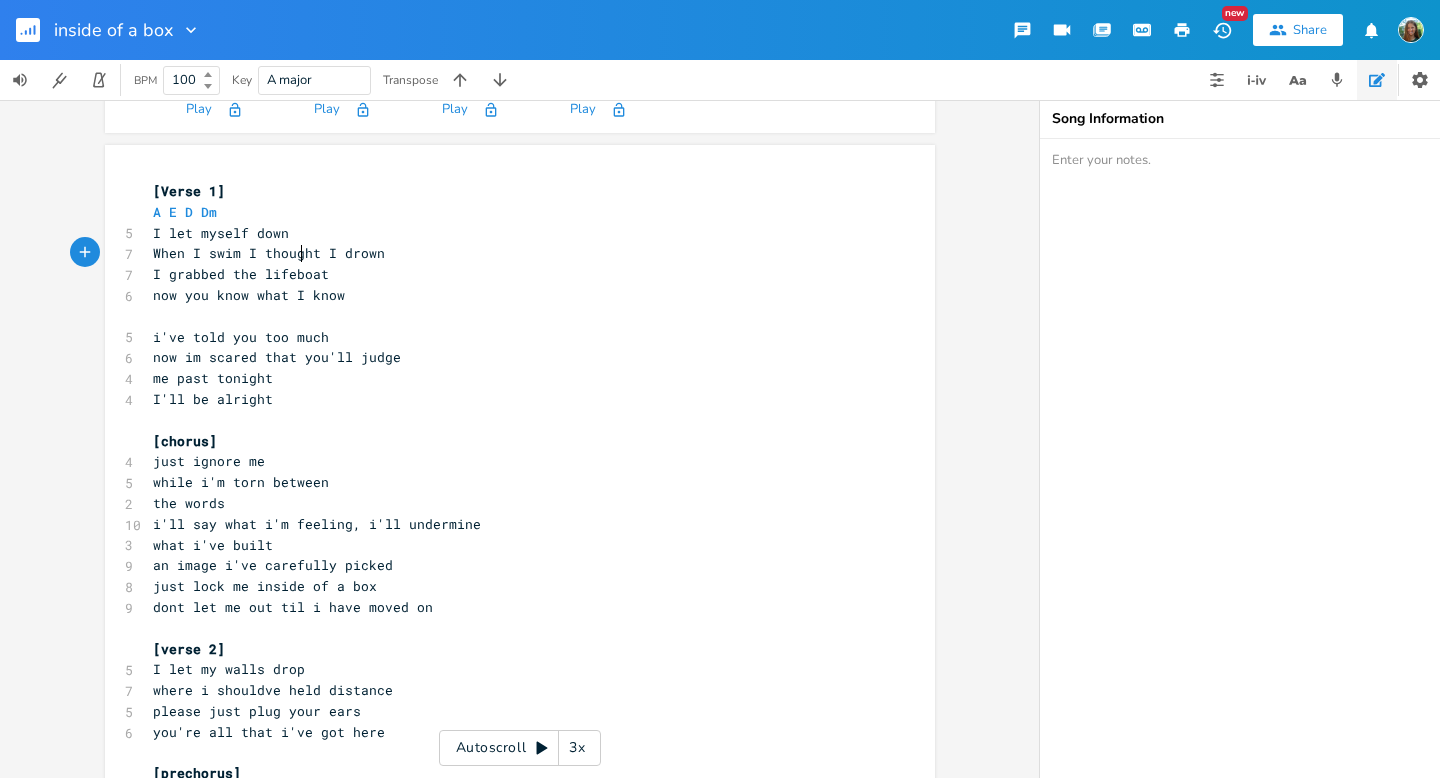 click on "When I swim I thought I drown" at bounding box center (269, 253) 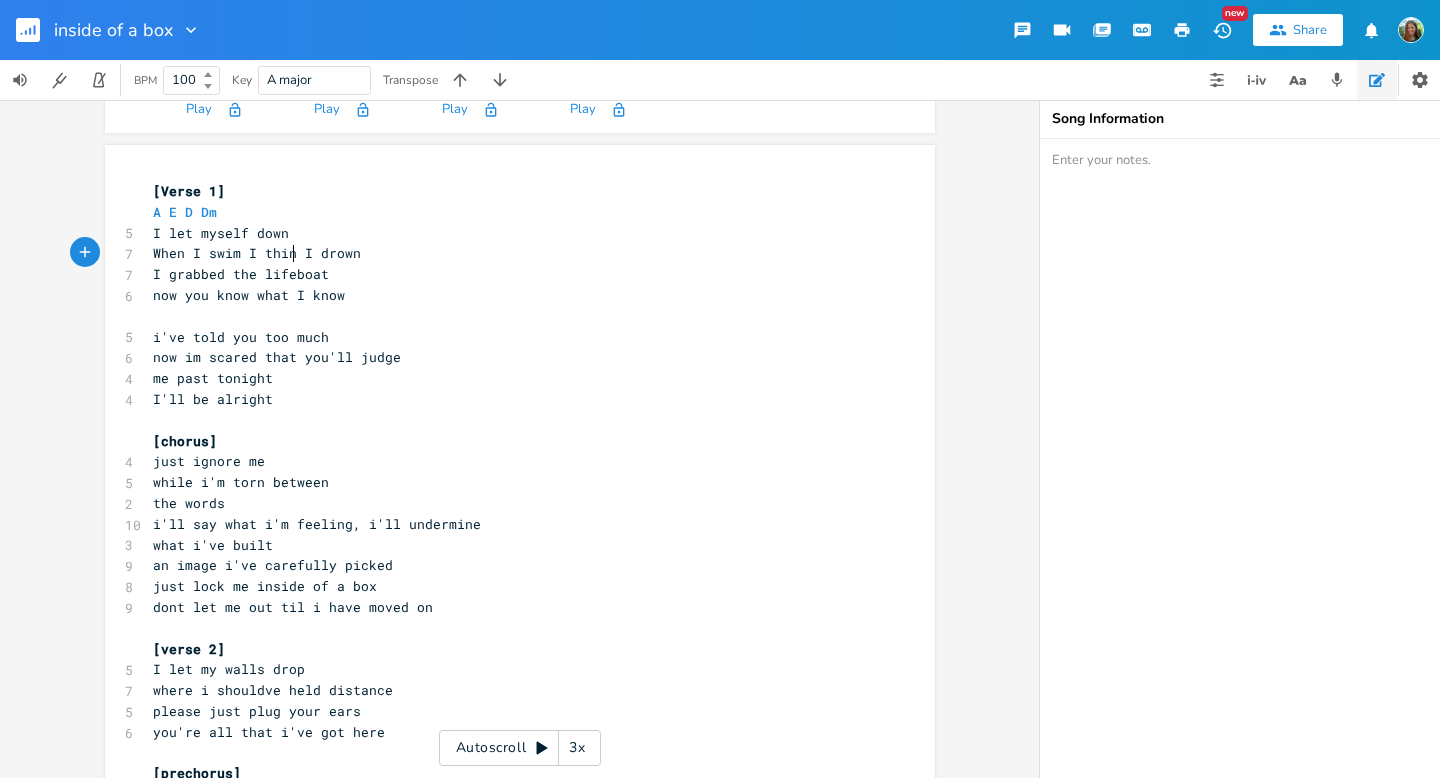 scroll, scrollTop: 0, scrollLeft: 28, axis: horizontal 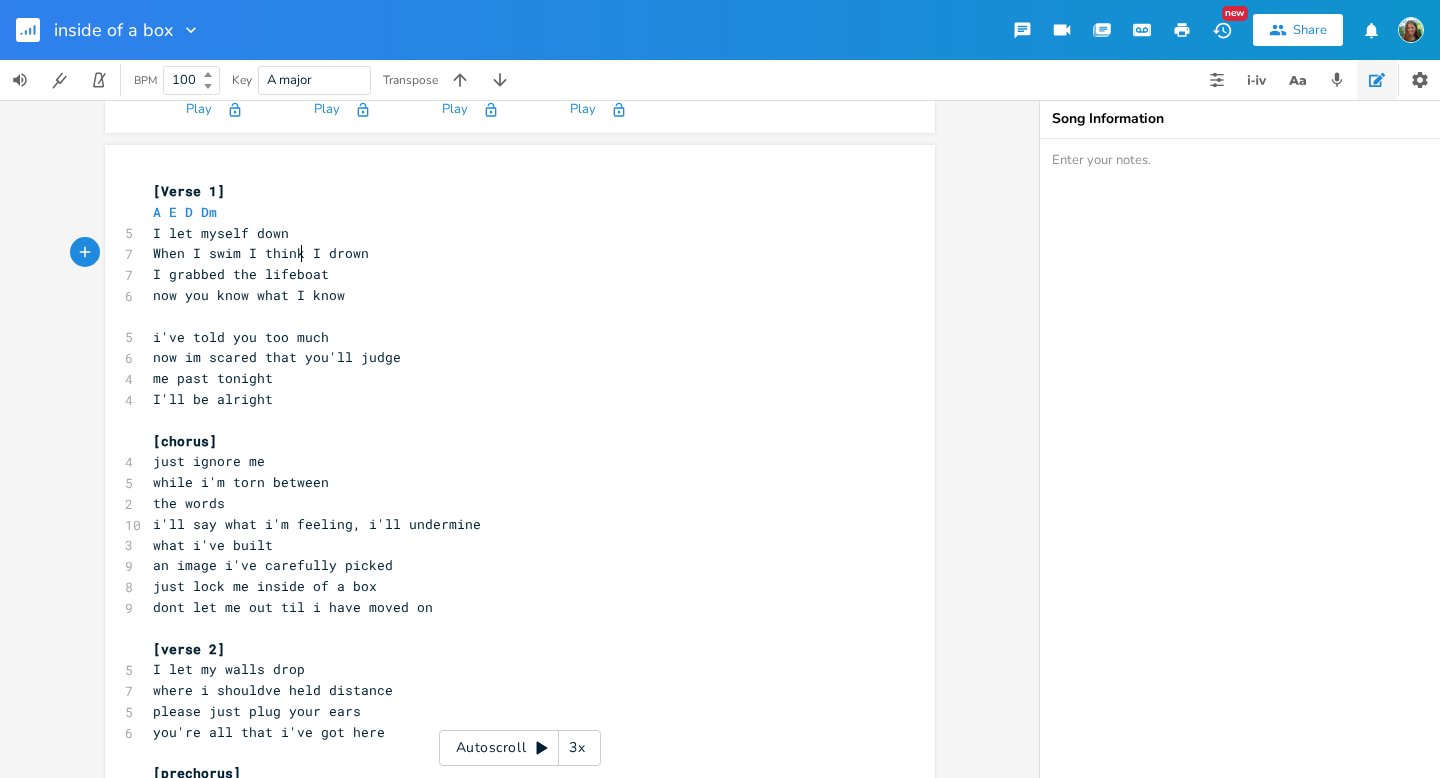 type on "think" 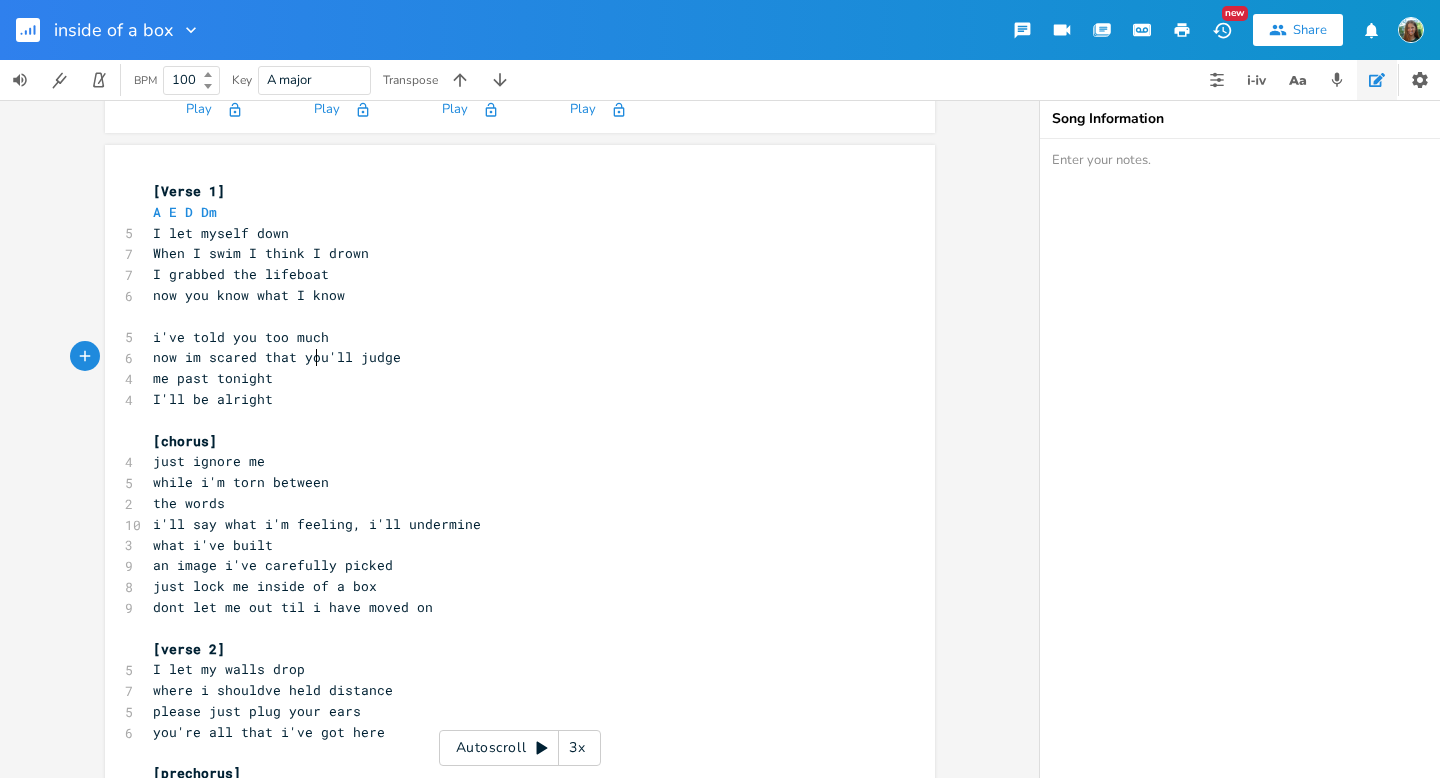 click on "now im scared that you'll judge" at bounding box center (277, 357) 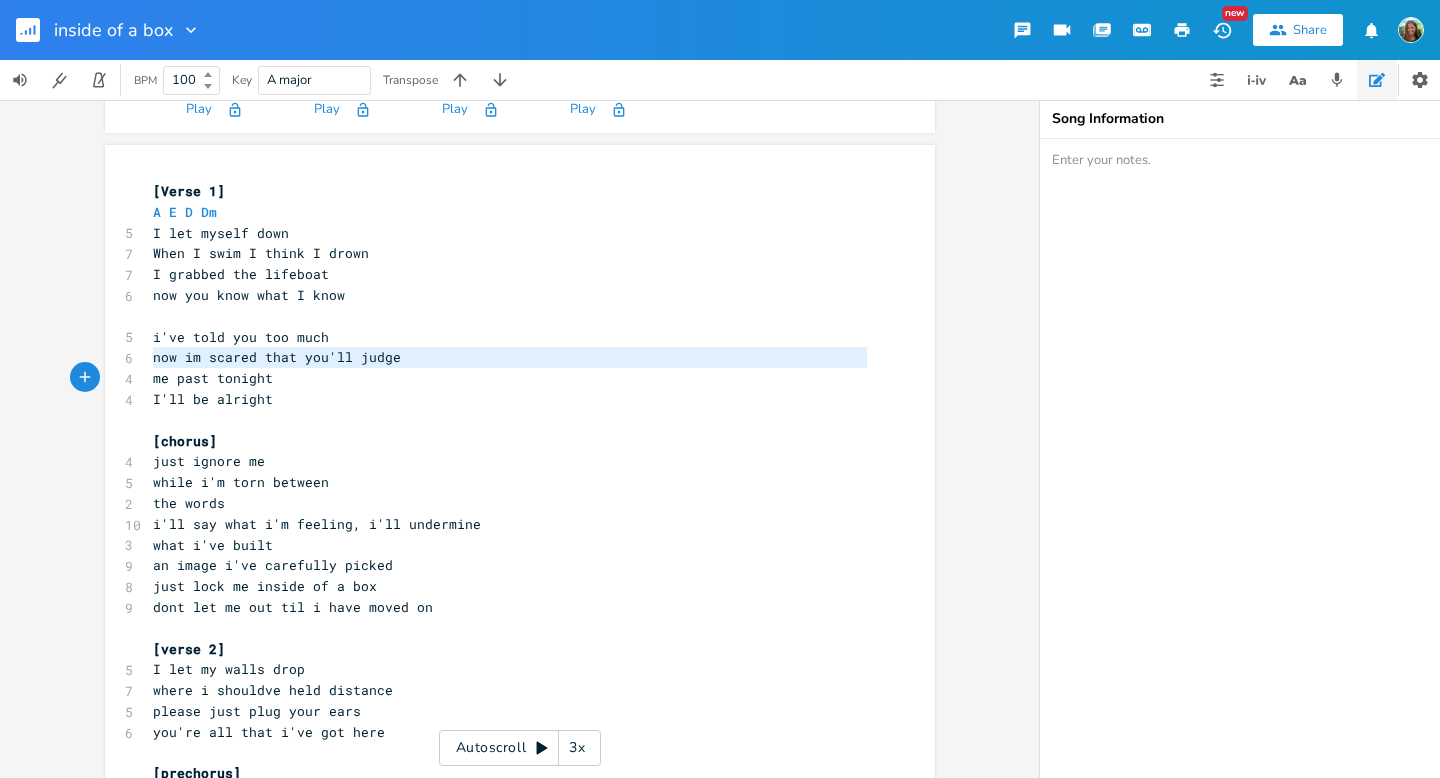 click on "now im scared that you'll judge" at bounding box center [277, 357] 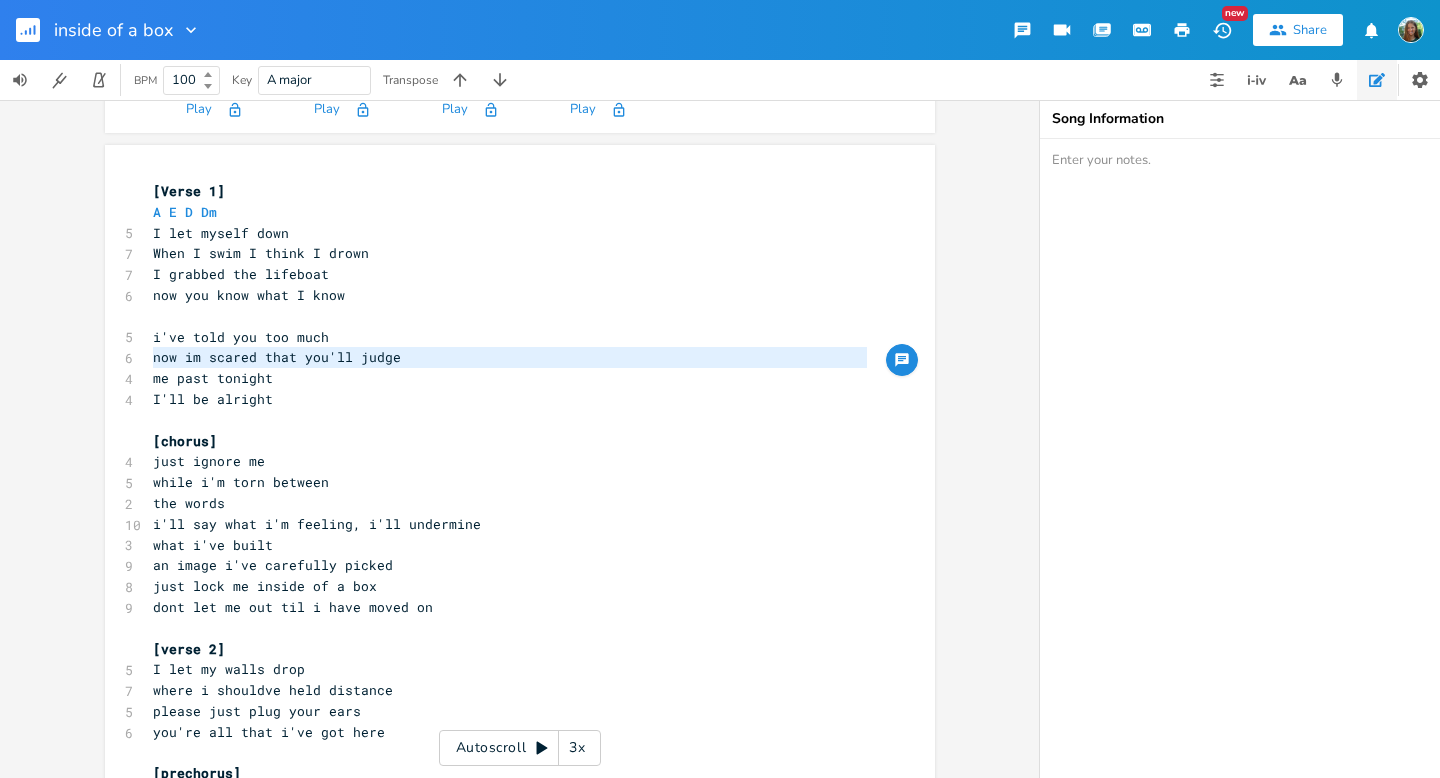 click on "now im scared that you'll judge" at bounding box center [510, 357] 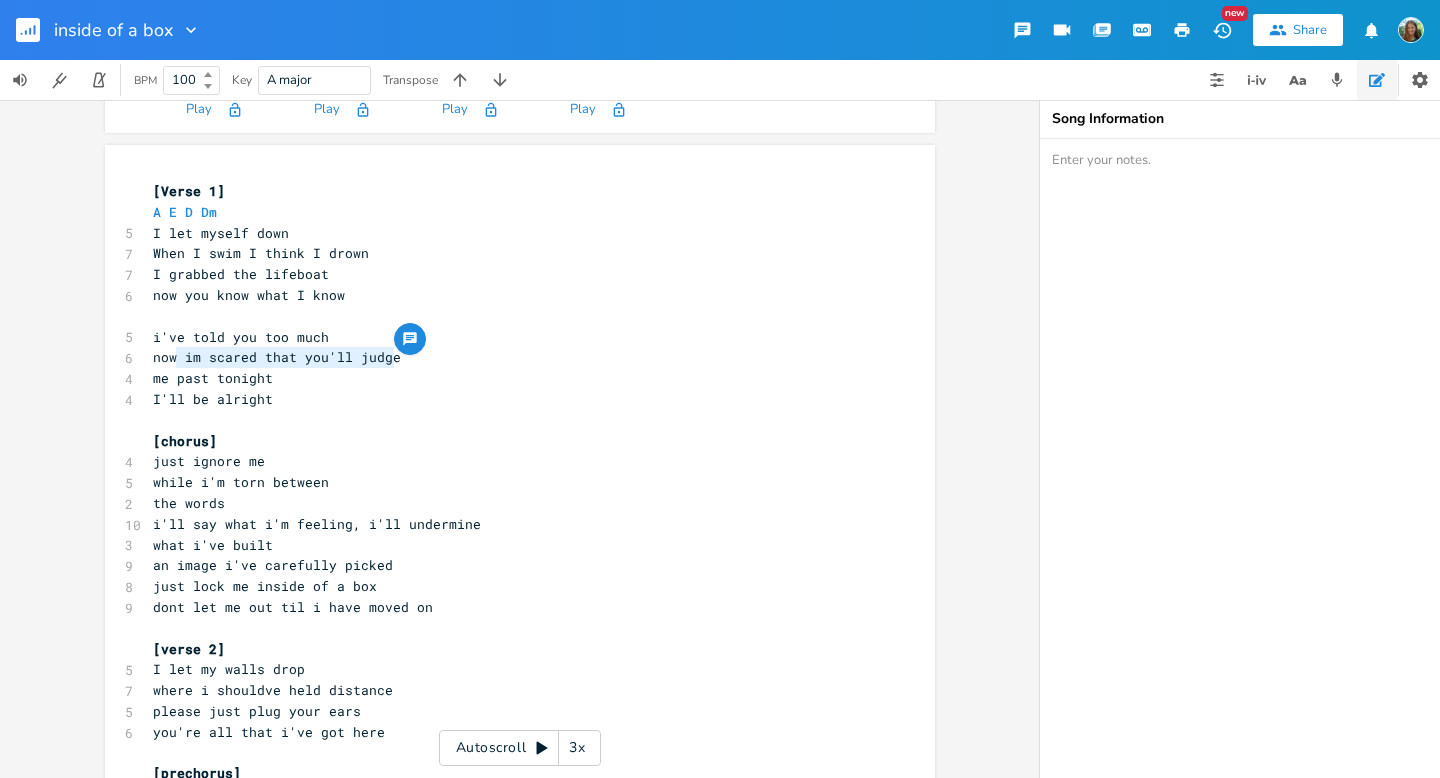 type on "im scared that you'll judge" 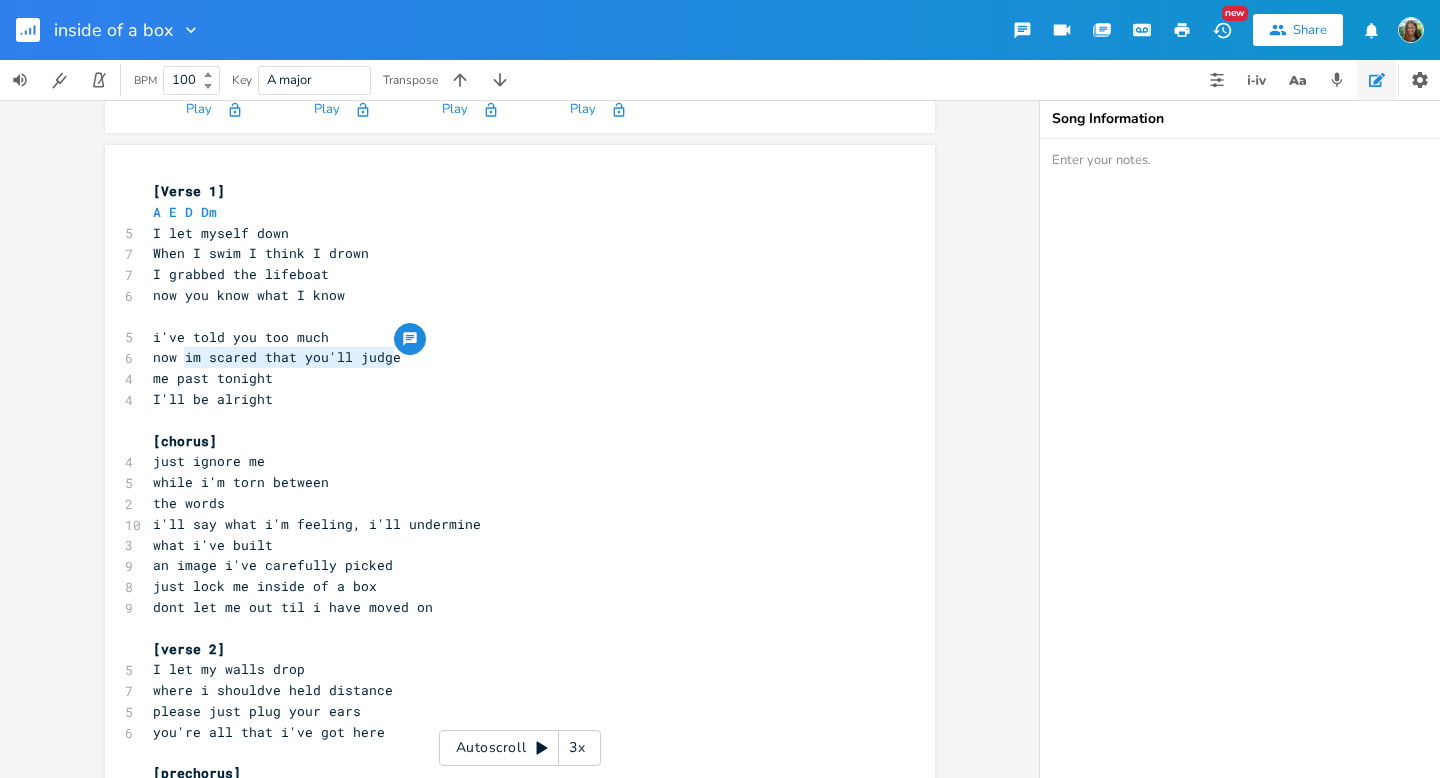 drag, startPoint x: 394, startPoint y: 363, endPoint x: 180, endPoint y: 367, distance: 214.03738 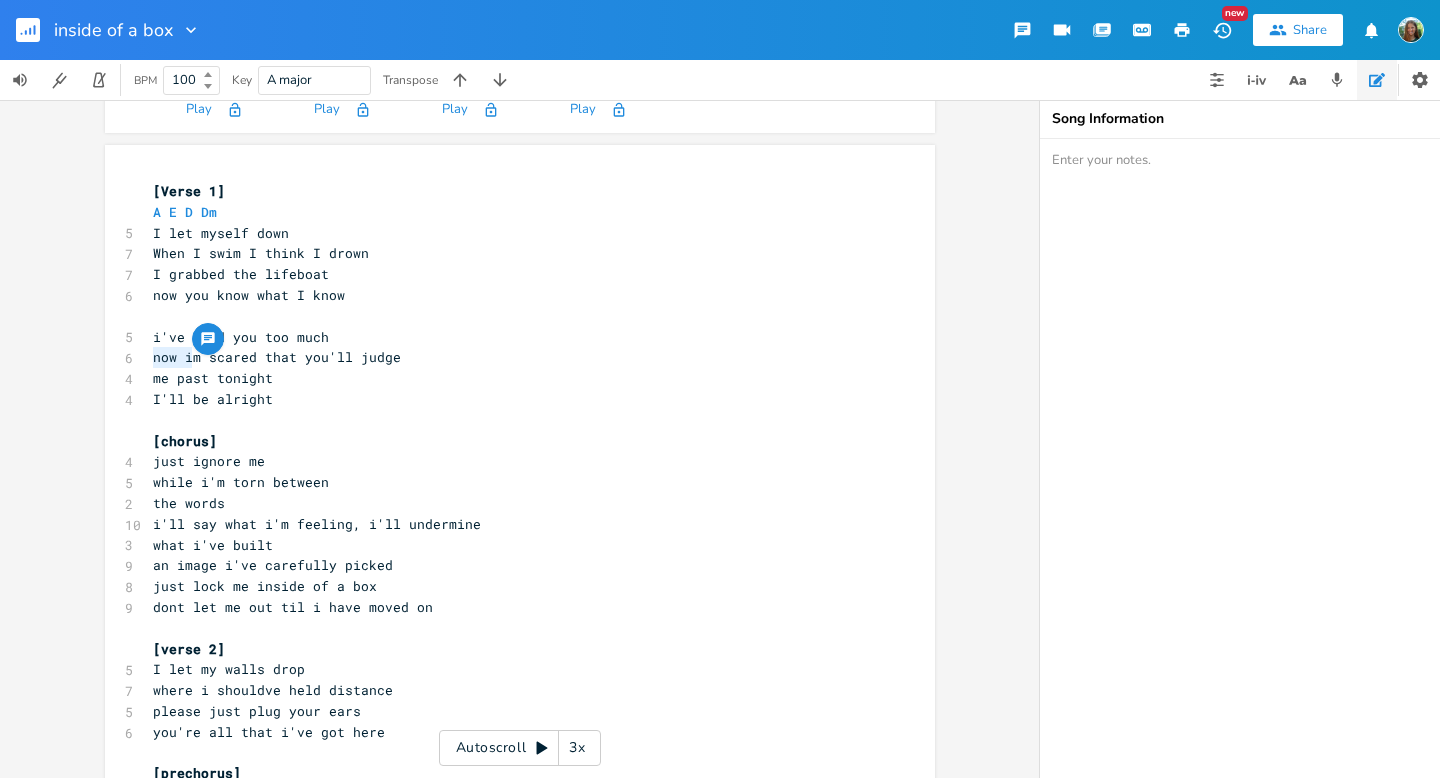 drag, startPoint x: 182, startPoint y: 360, endPoint x: 118, endPoint y: 360, distance: 64 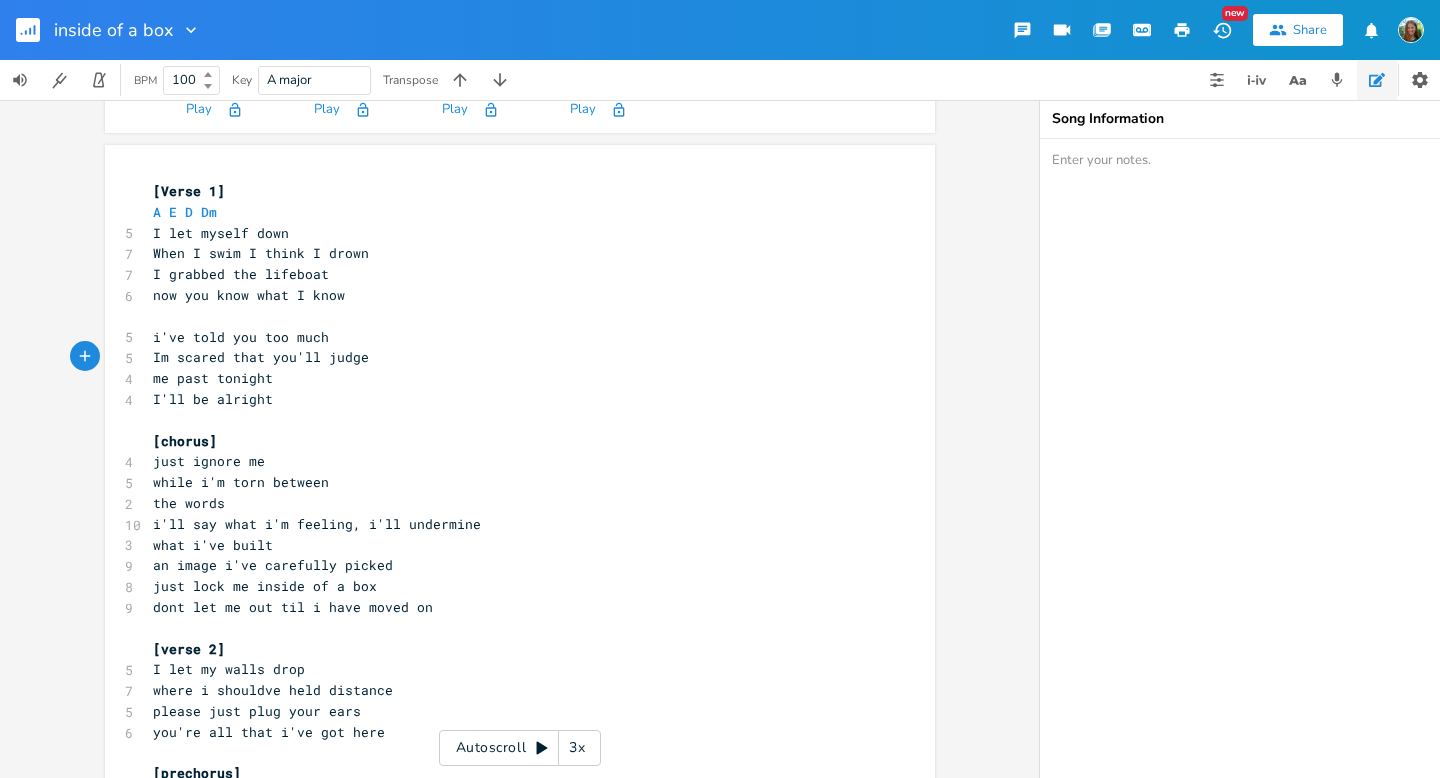scroll, scrollTop: 0, scrollLeft: 5, axis: horizontal 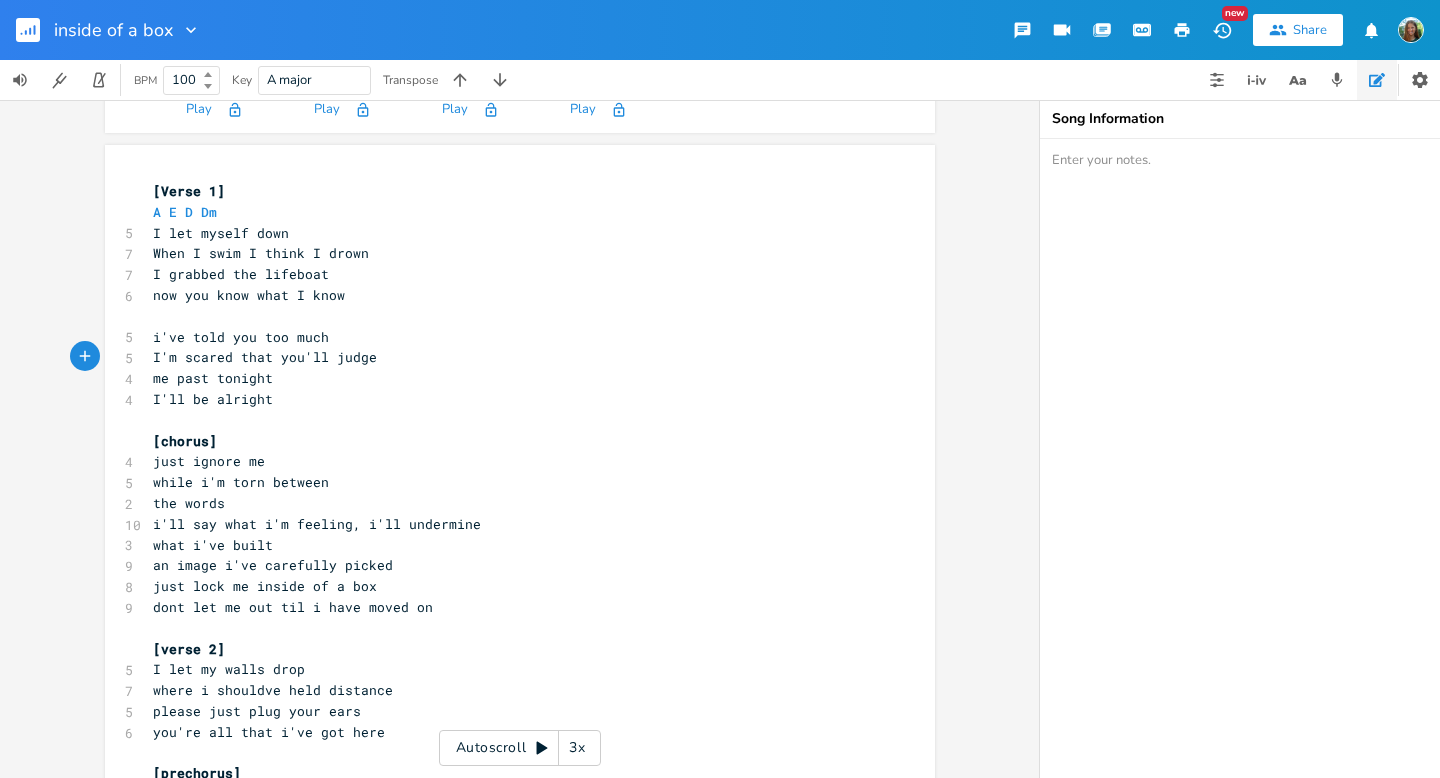 type on "I'" 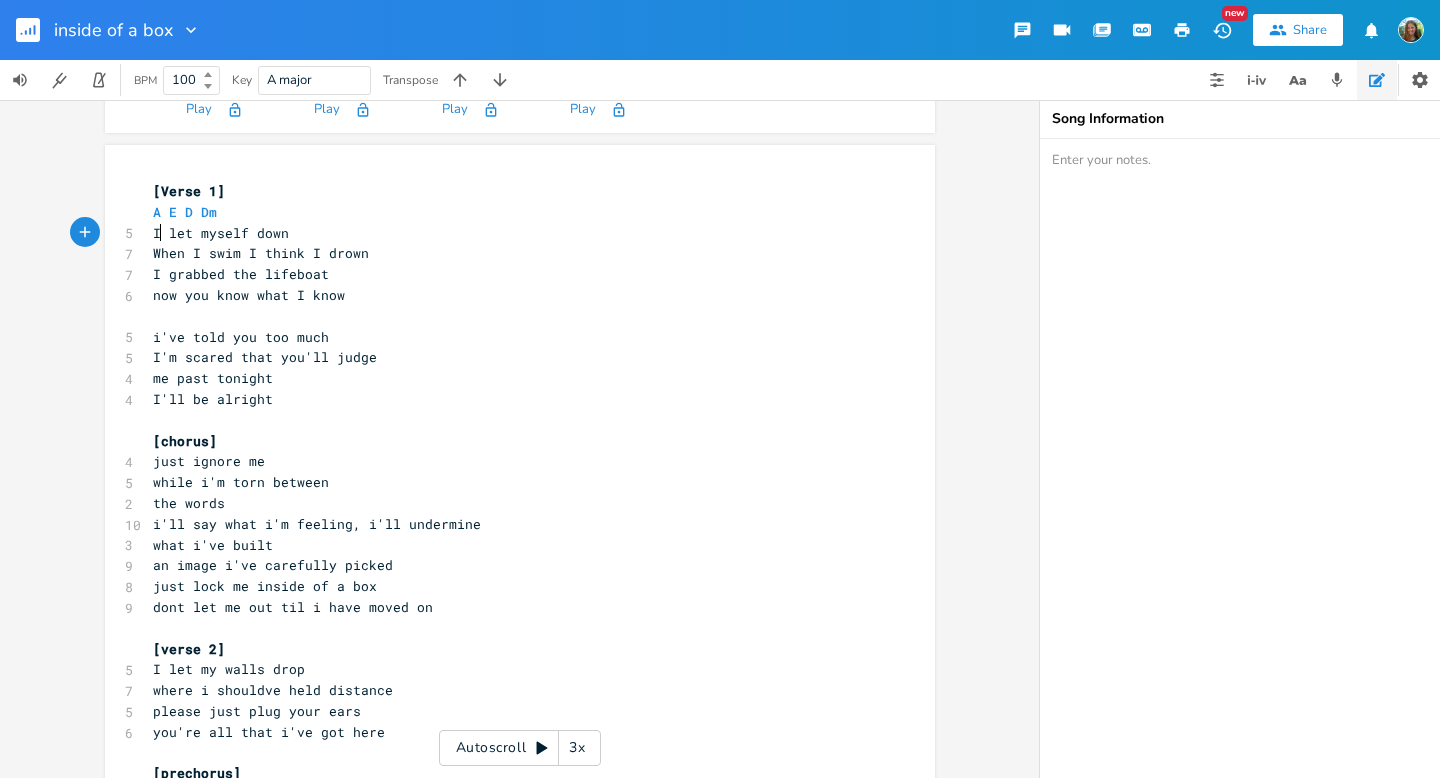 click on "I let myself down" at bounding box center (221, 233) 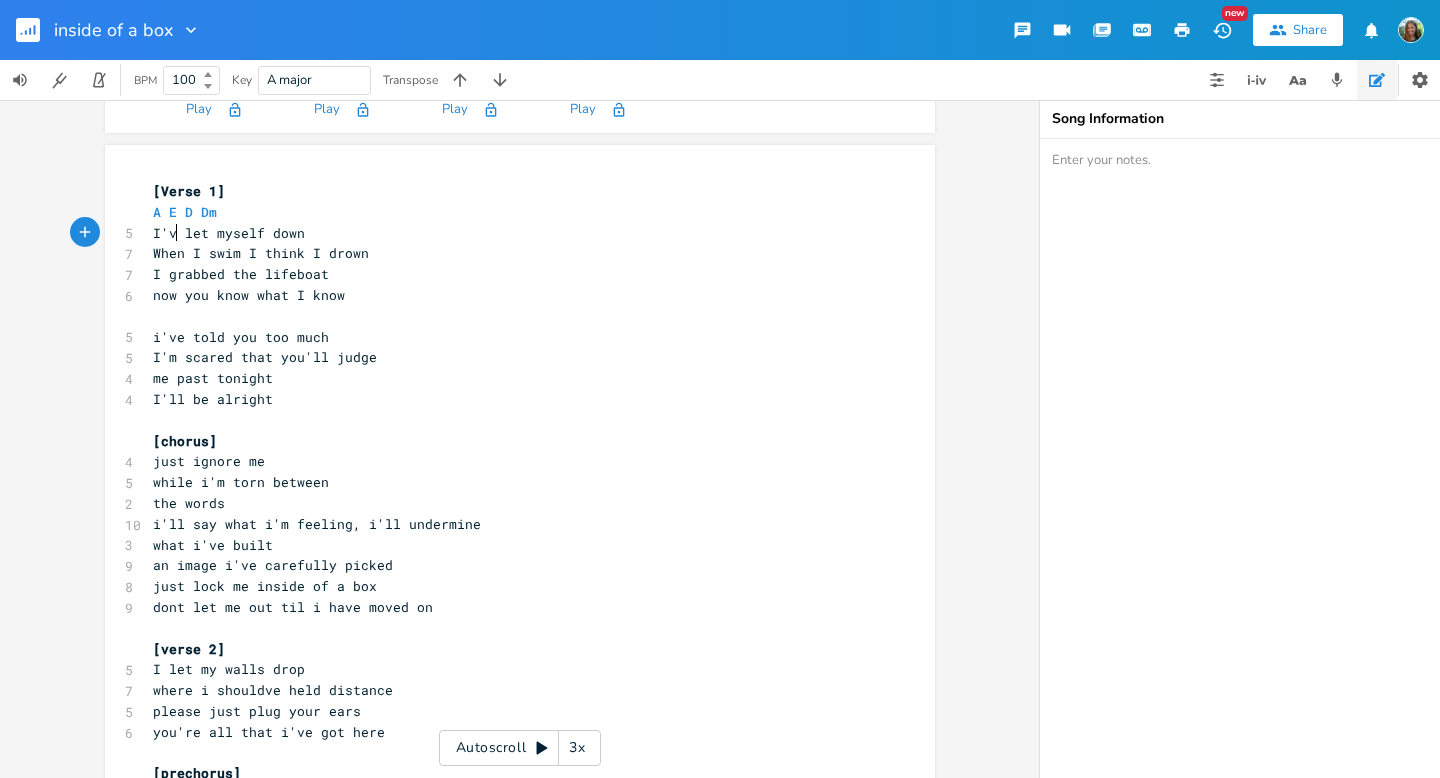 scroll, scrollTop: 0, scrollLeft: 16, axis: horizontal 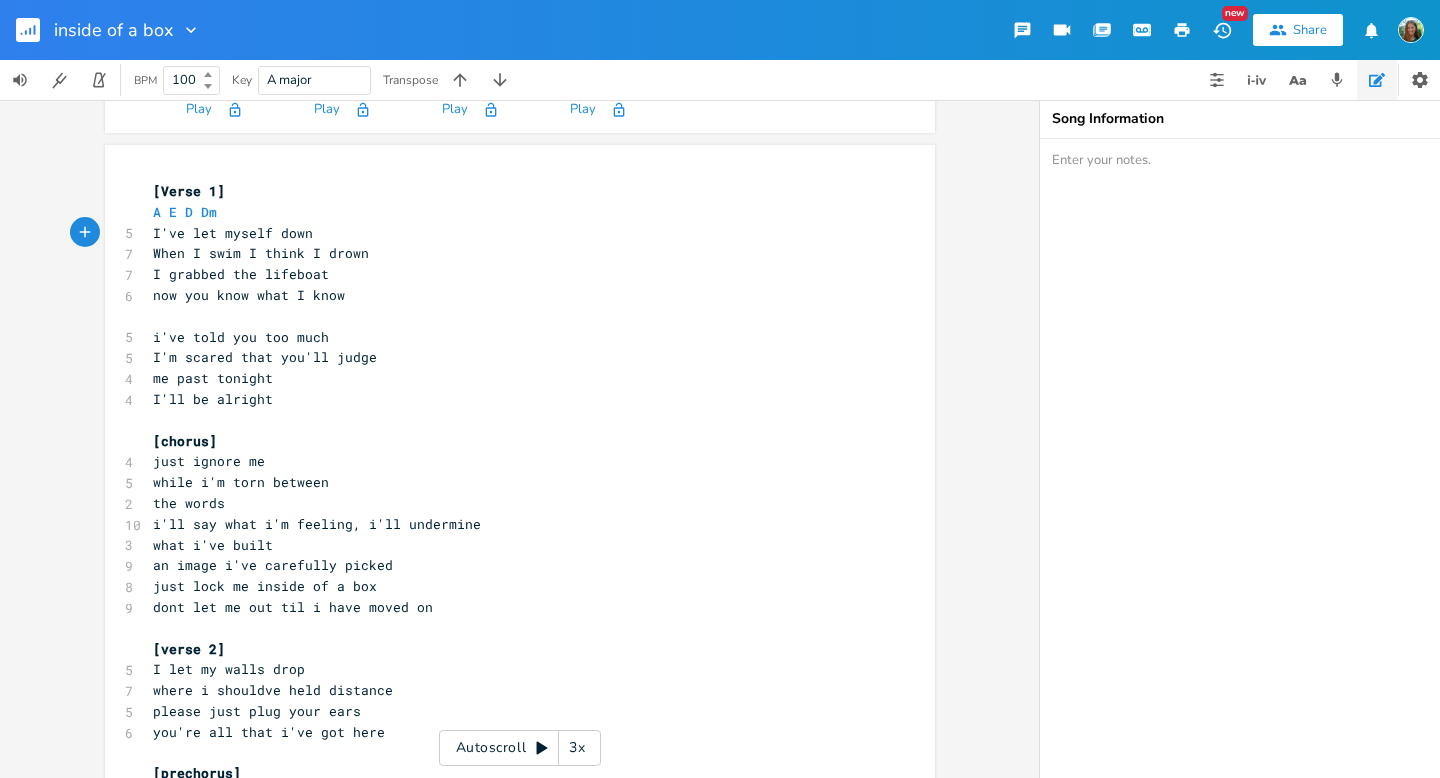 type on "'ve" 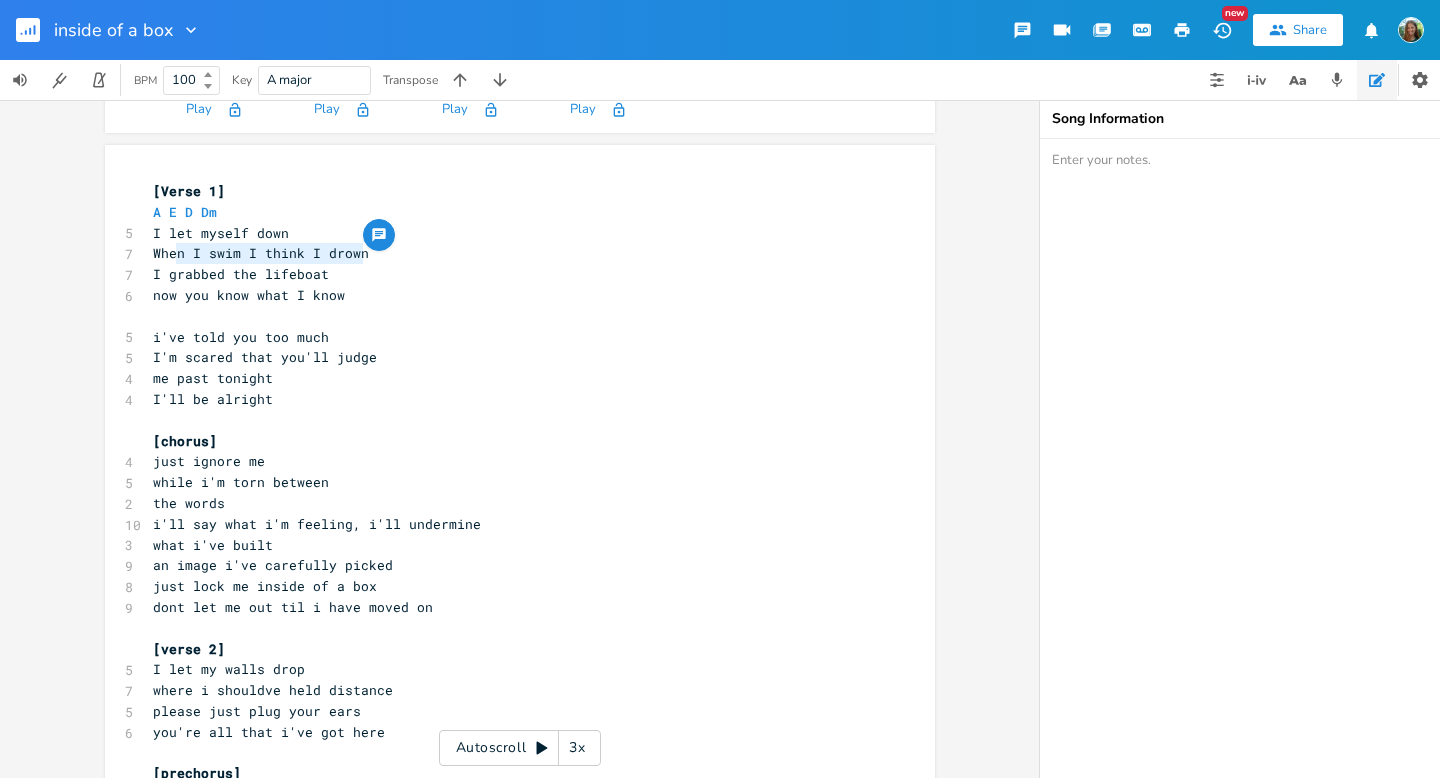 type on "myself down
When I swim I think I drown" 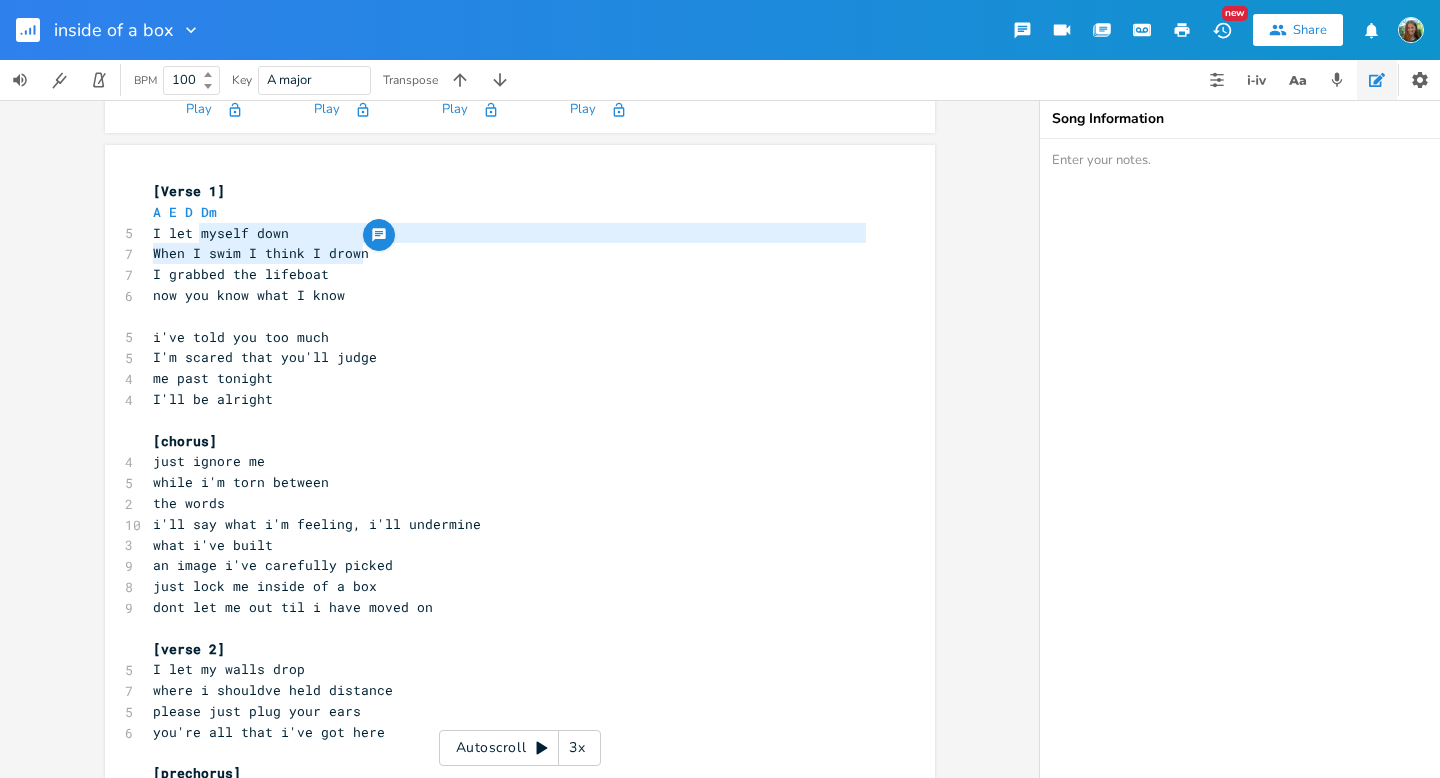 click on "I grabbed the lifeboat" at bounding box center [241, 274] 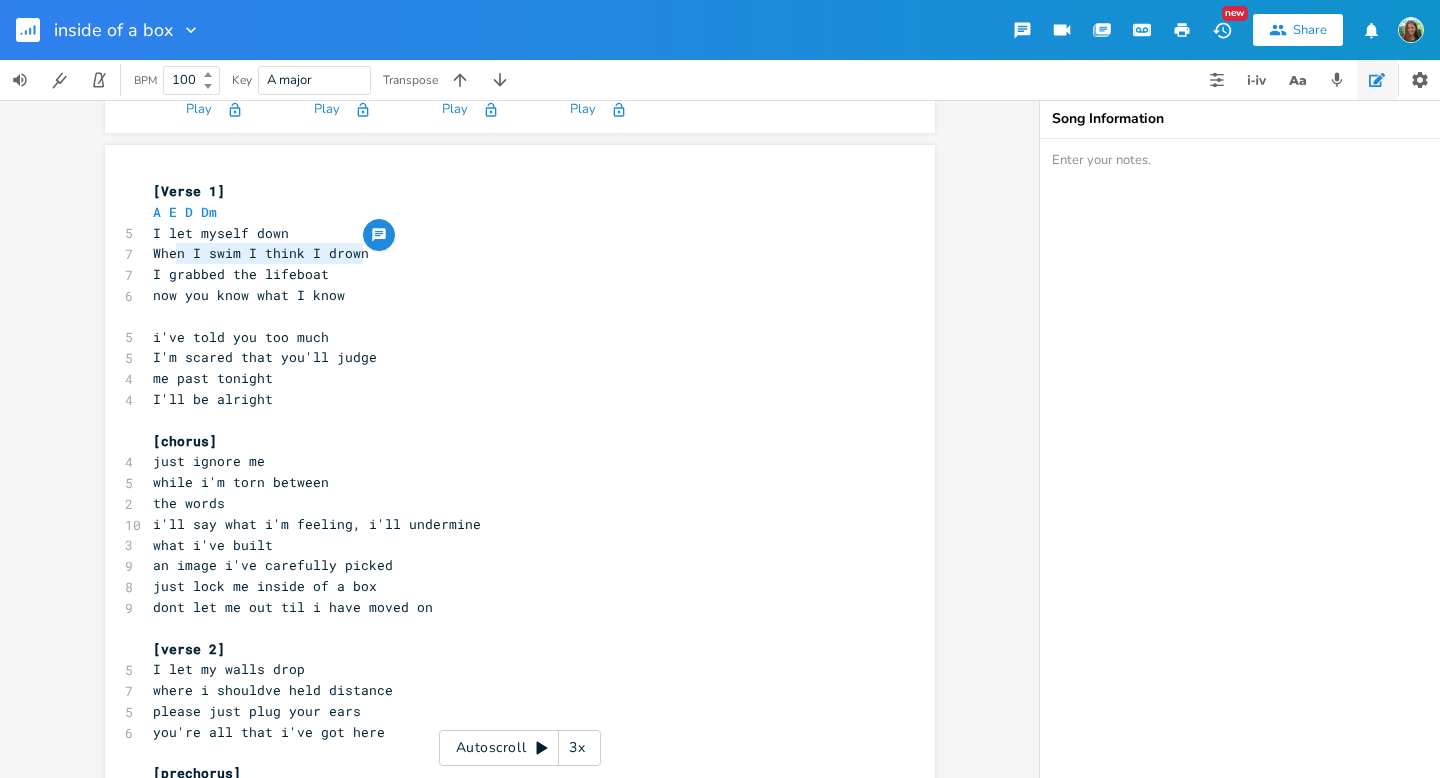 type on "let myself down
When I swim I think I drown" 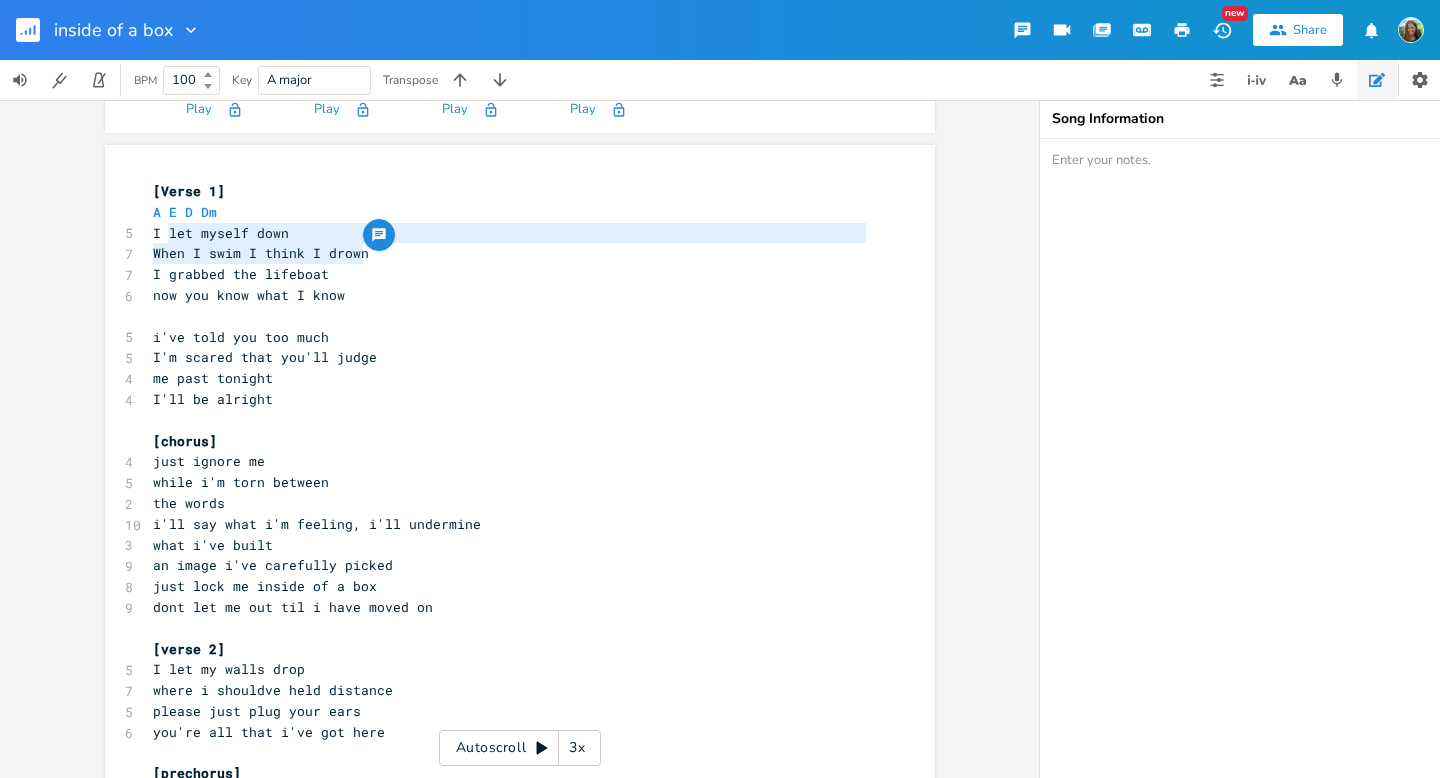 drag, startPoint x: 361, startPoint y: 257, endPoint x: 165, endPoint y: 243, distance: 196.49936 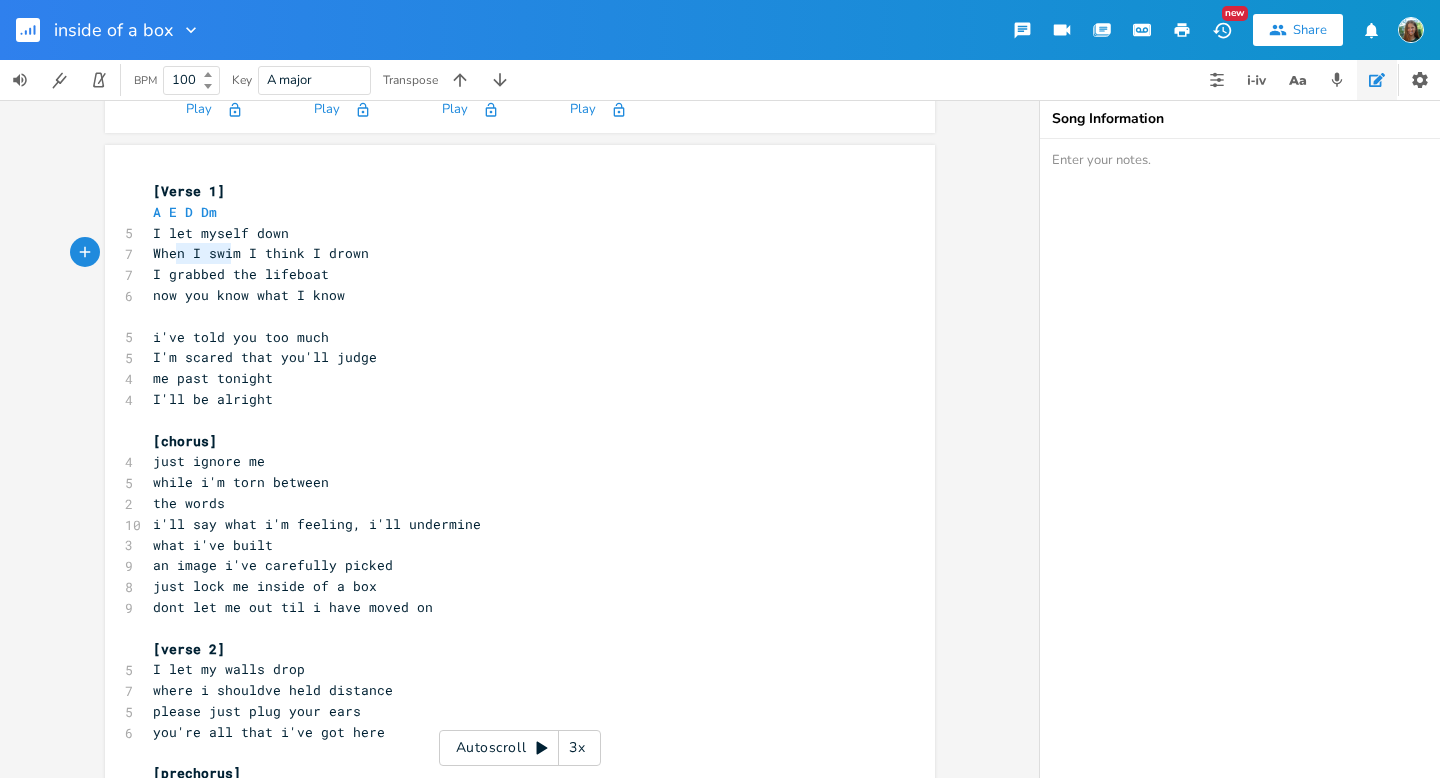 type on "n I swim" 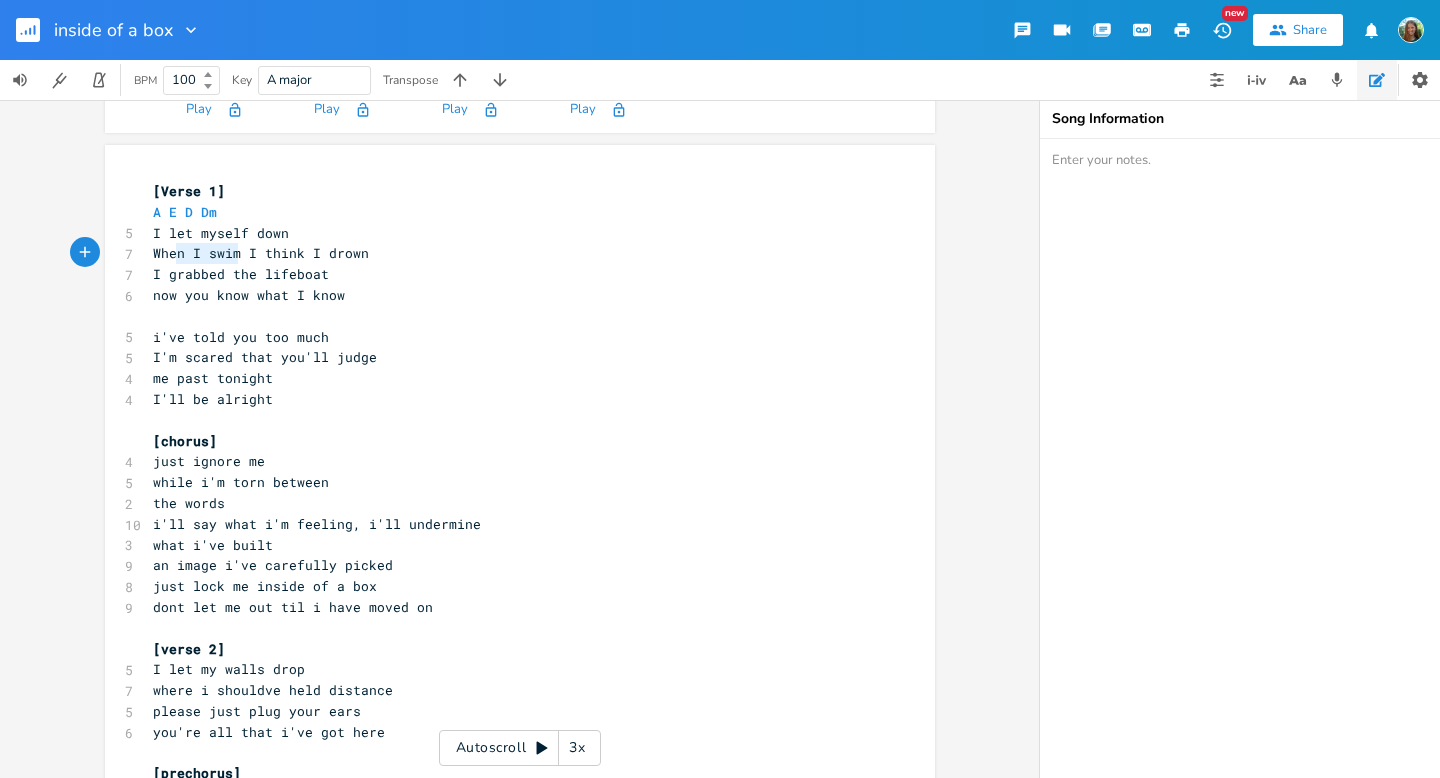 drag, startPoint x: 169, startPoint y: 254, endPoint x: 236, endPoint y: 253, distance: 67.00746 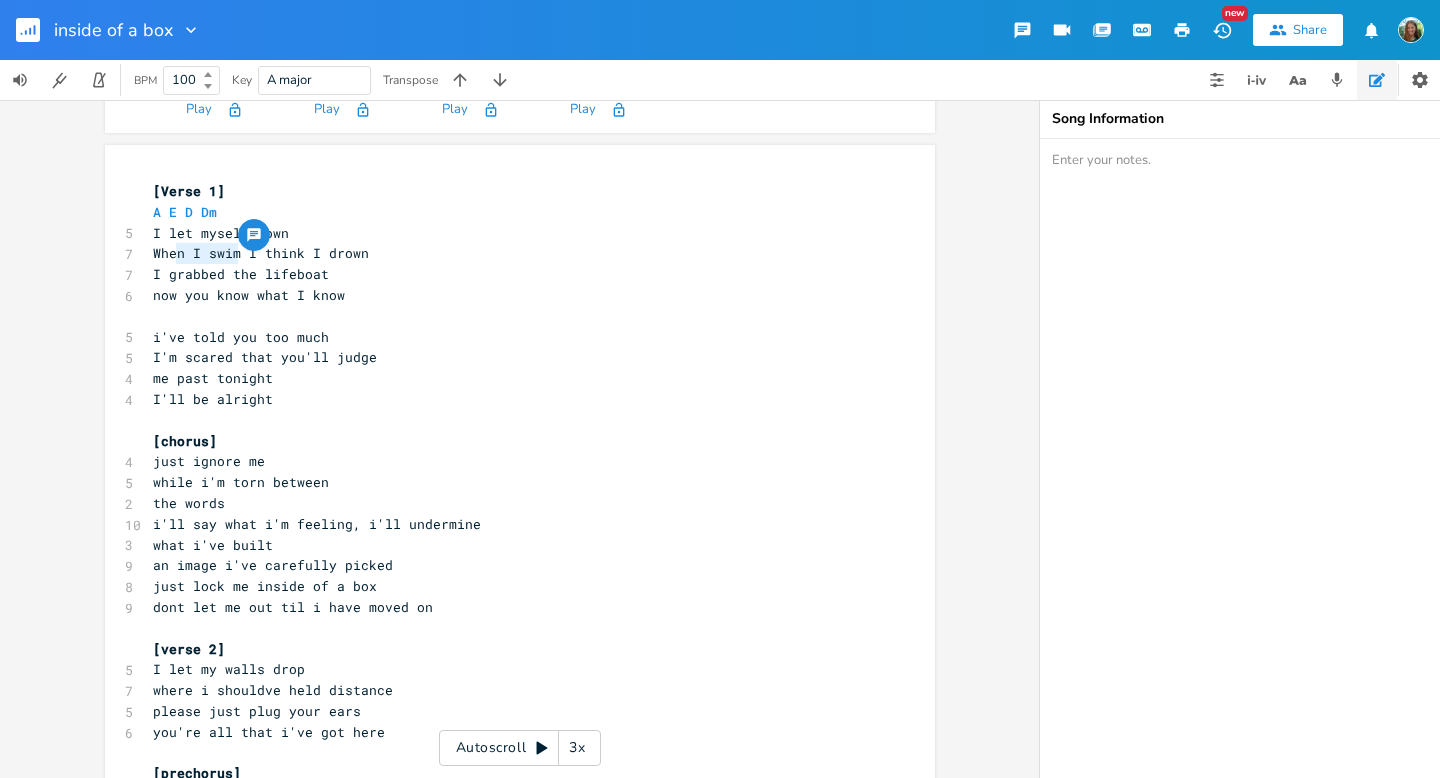 click on "When I swim I think I drown" at bounding box center [510, 253] 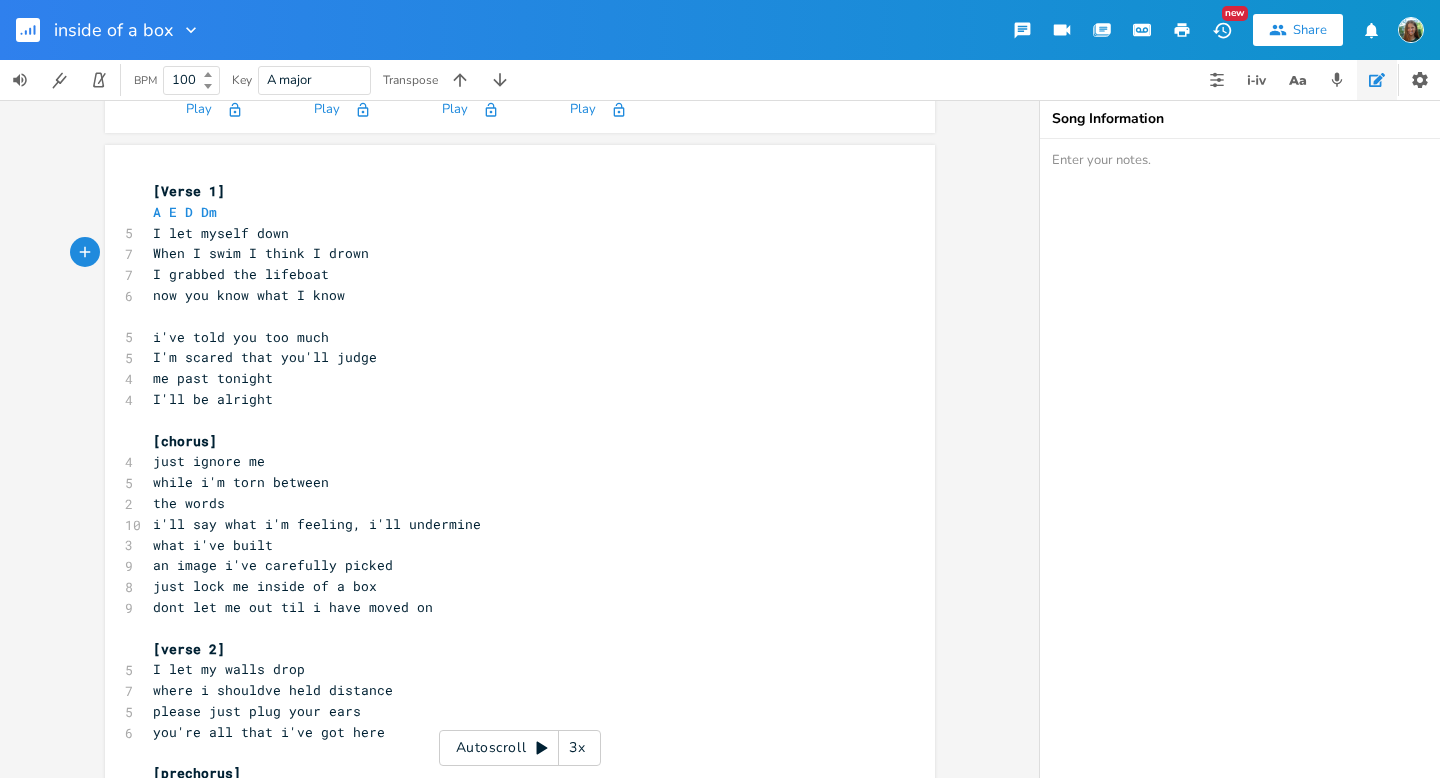 click on "When I swim I think I drown" at bounding box center (261, 253) 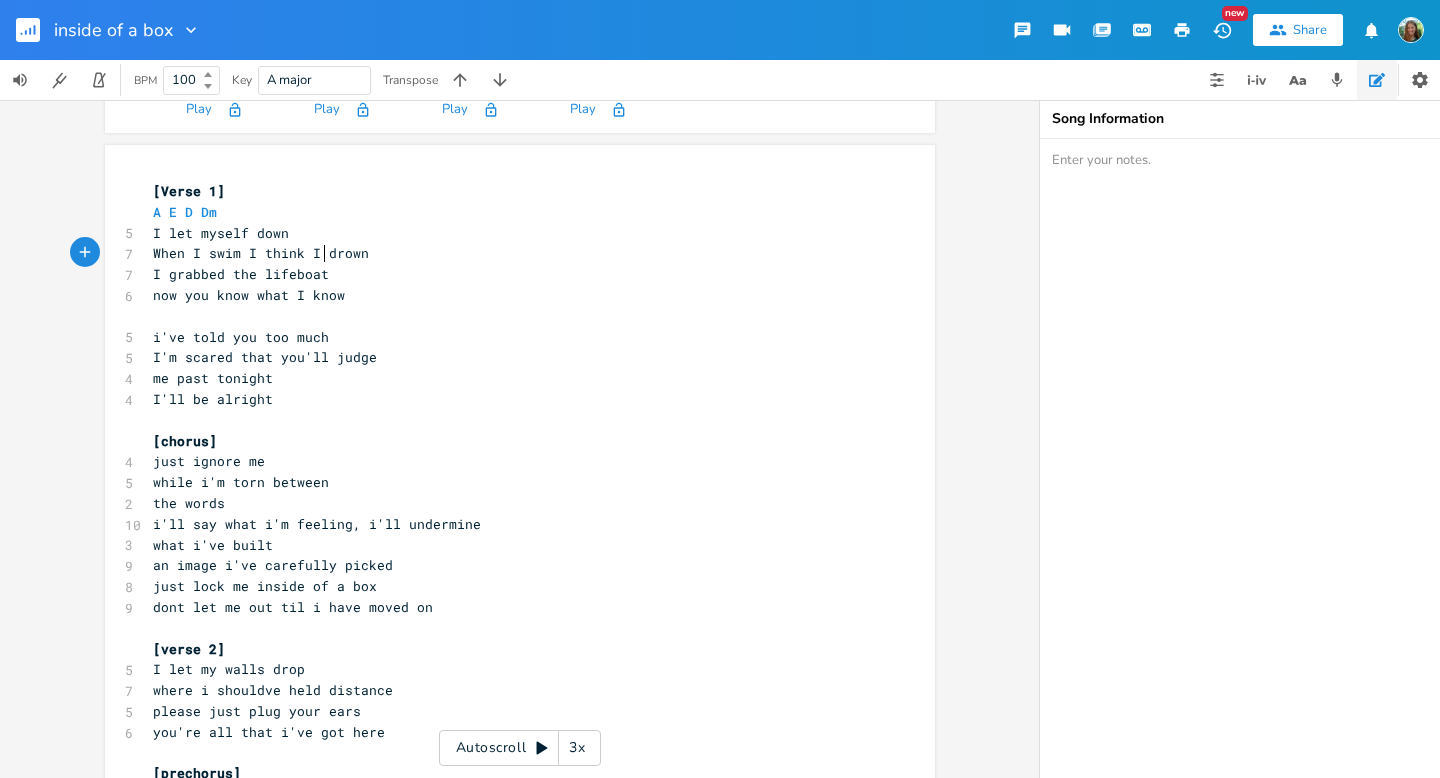 click on "When I swim I think I drown" at bounding box center [261, 253] 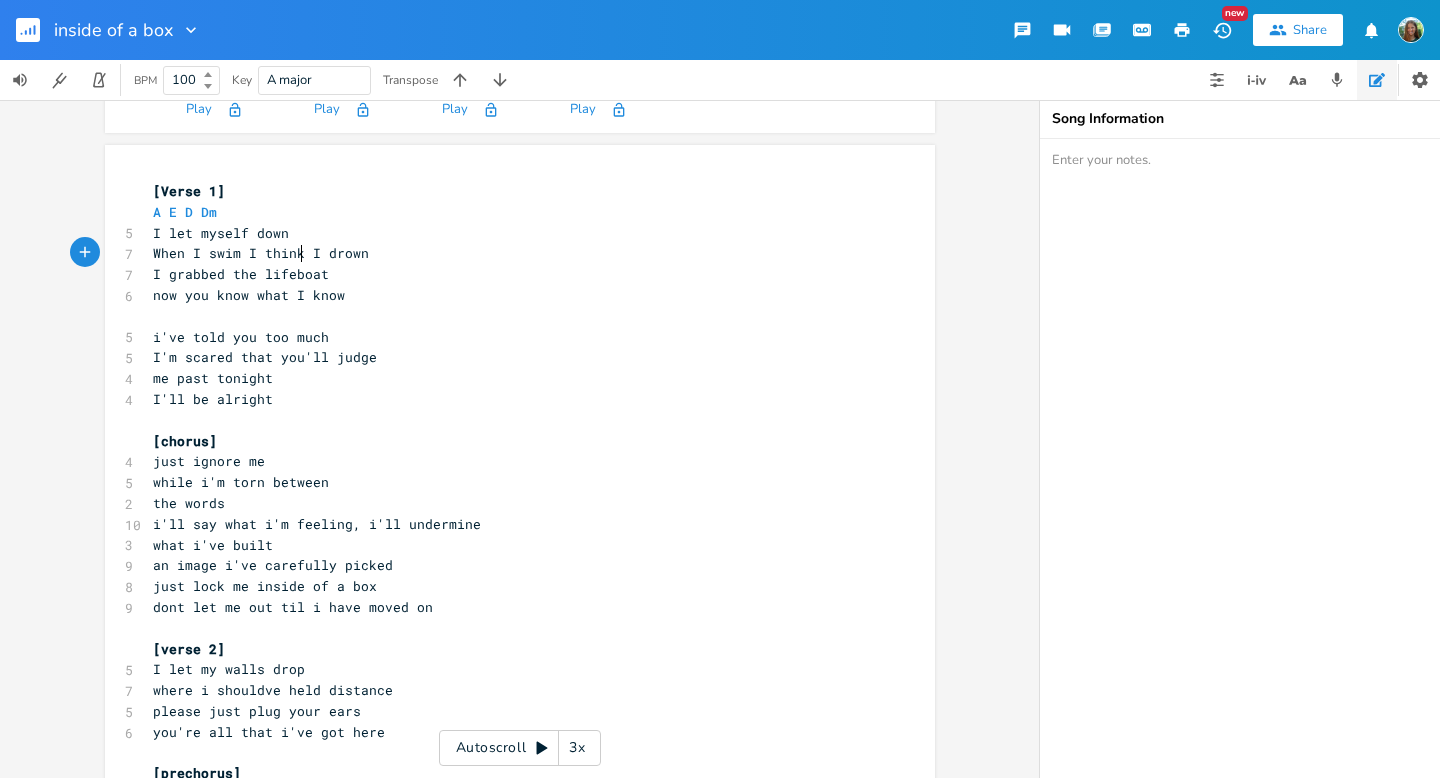 click on "When I swim I think I drown" at bounding box center [261, 253] 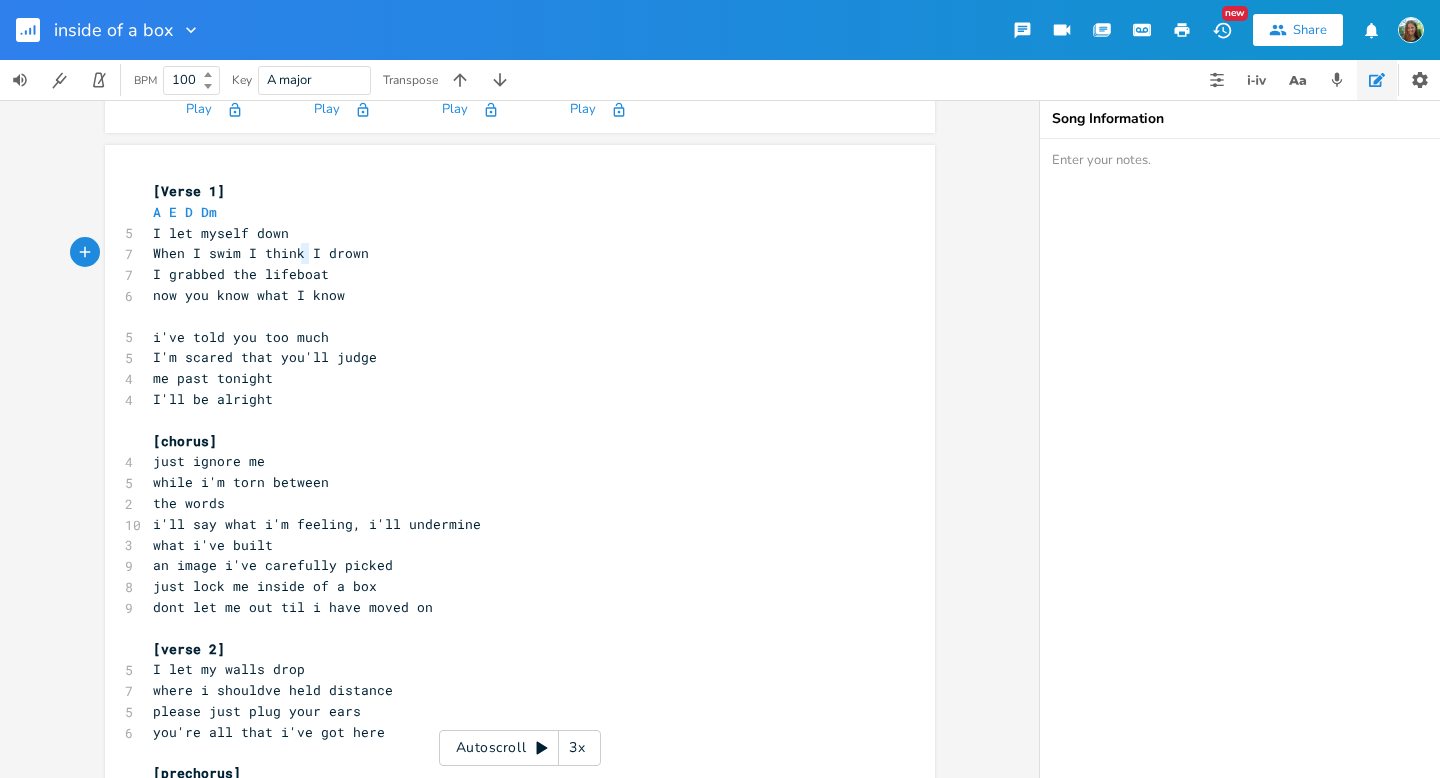 type on "When I swim I think I drown" 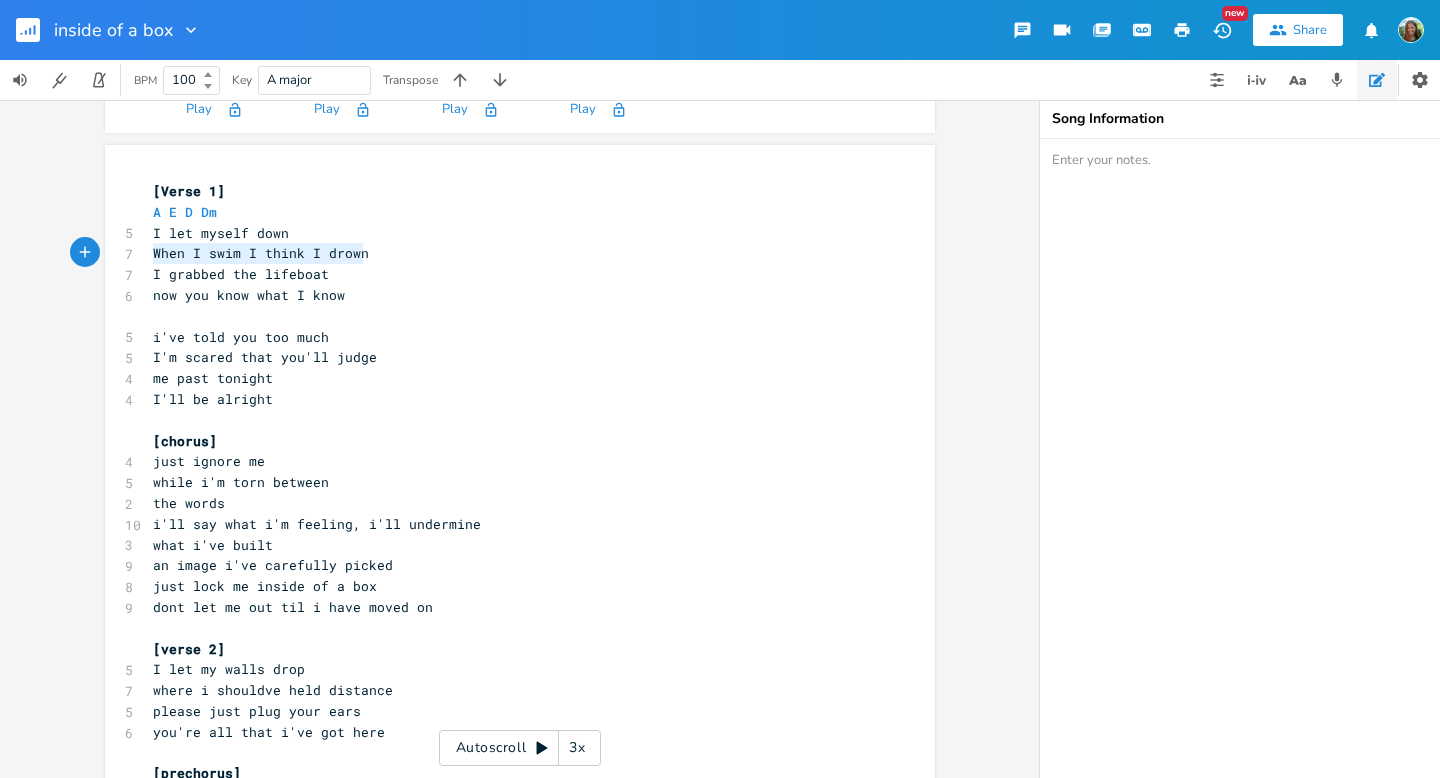 drag, startPoint x: 358, startPoint y: 258, endPoint x: 144, endPoint y: 250, distance: 214.14948 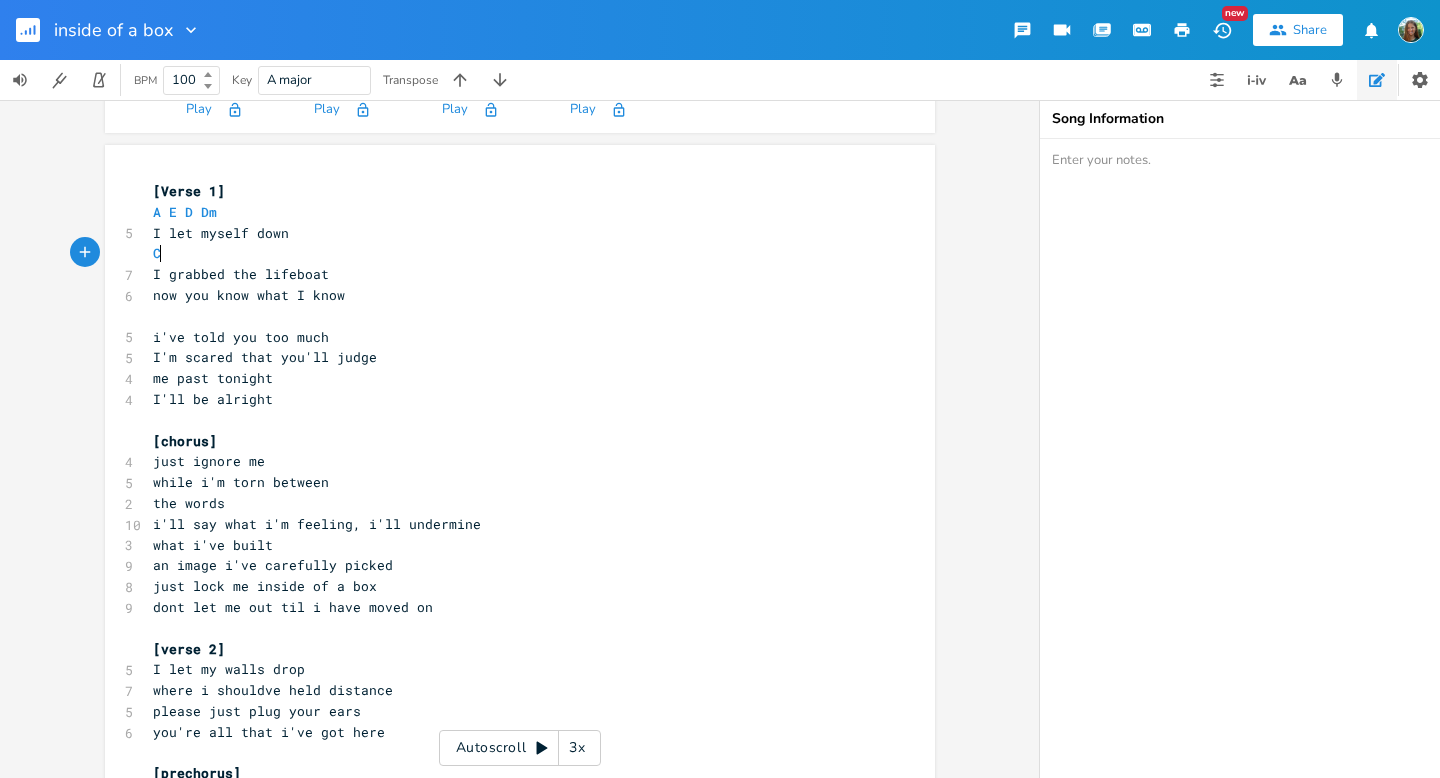 type on "Can" 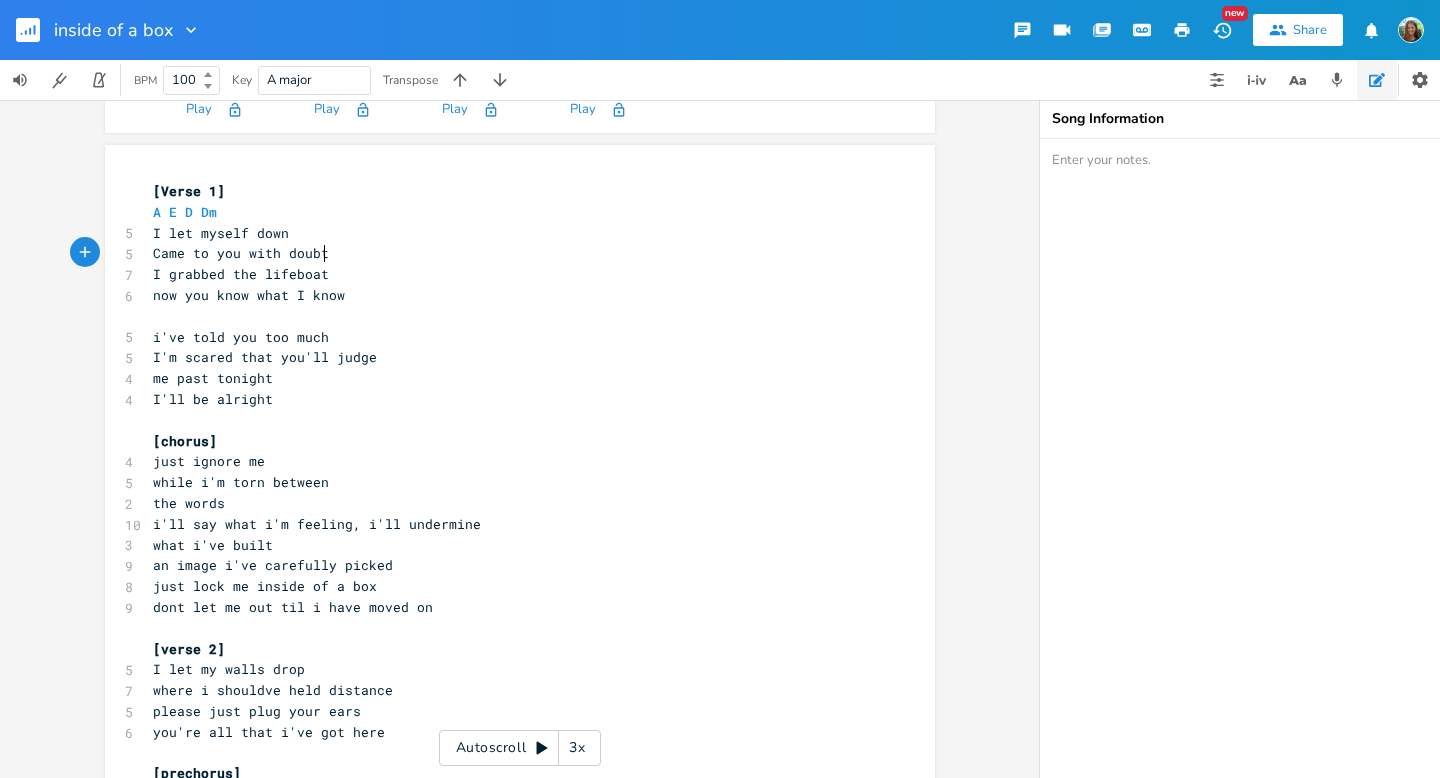 scroll, scrollTop: 0, scrollLeft: 132, axis: horizontal 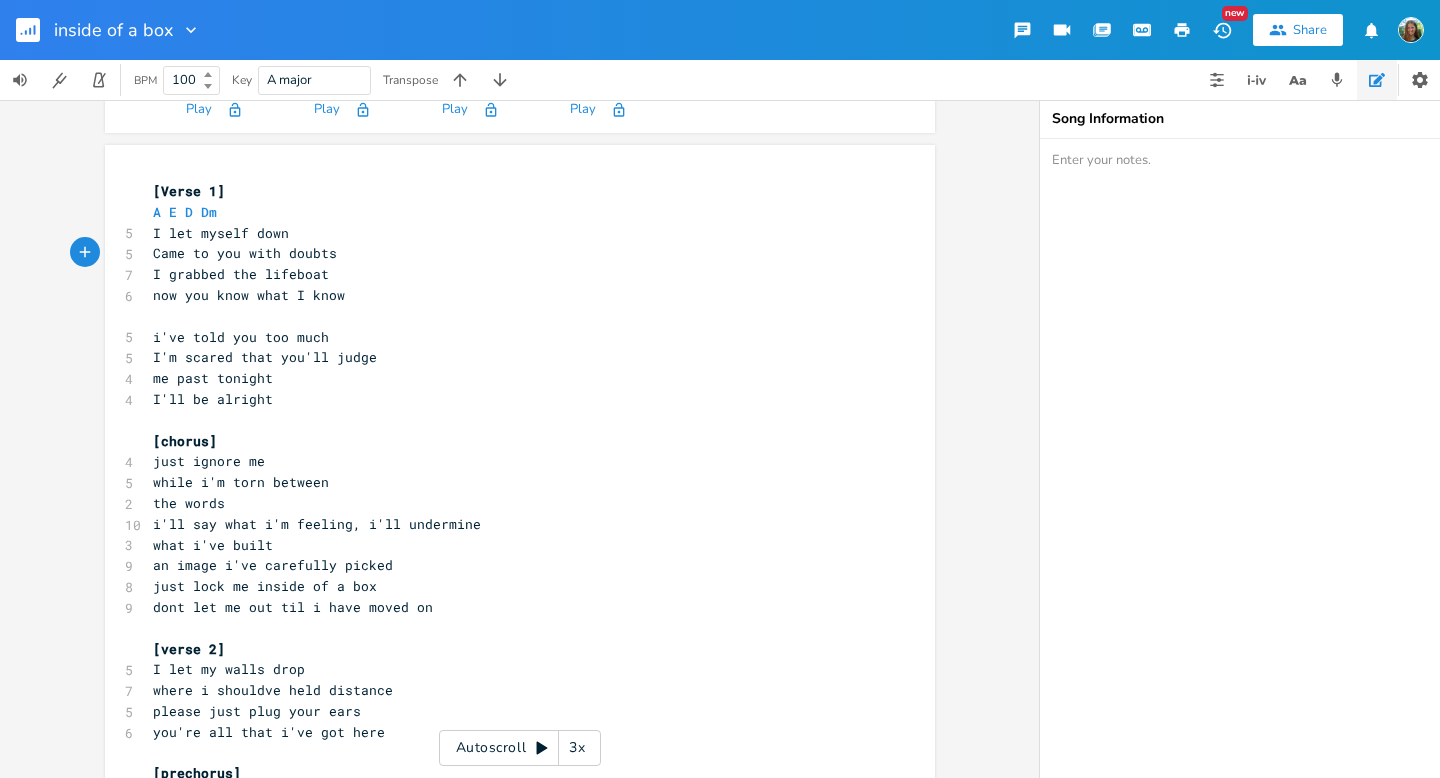 type on "me to you with doubts" 